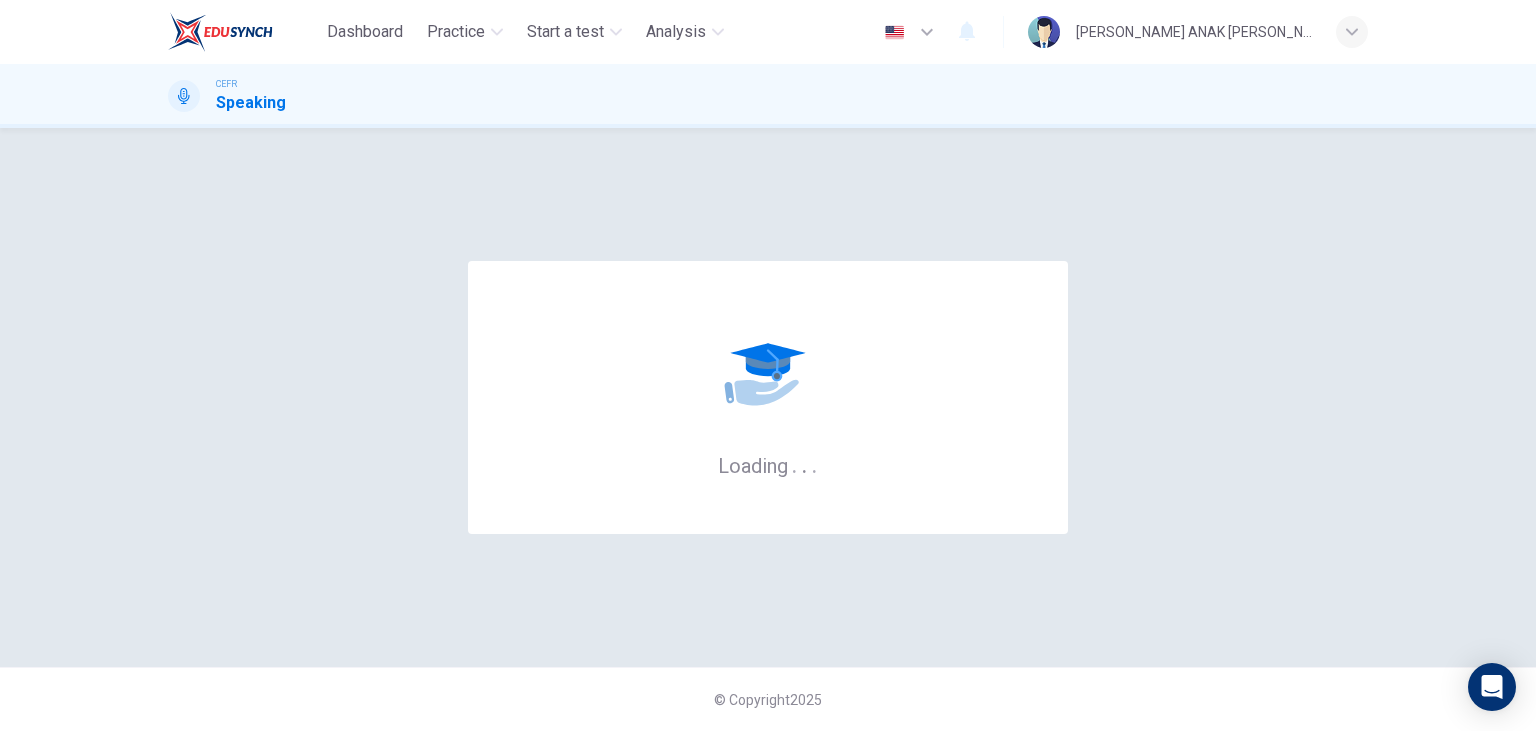 scroll, scrollTop: 0, scrollLeft: 0, axis: both 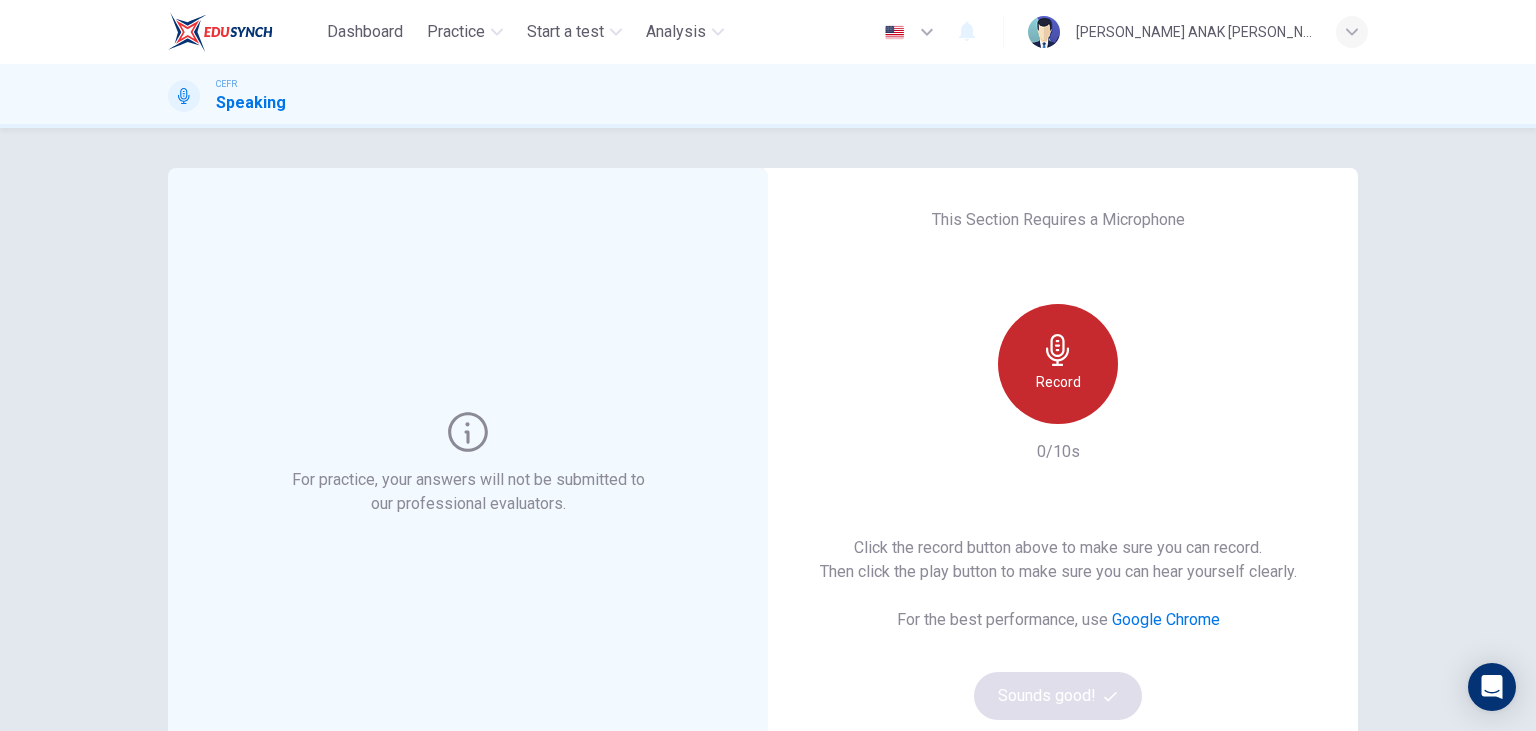 click on "Record" at bounding box center (1058, 382) 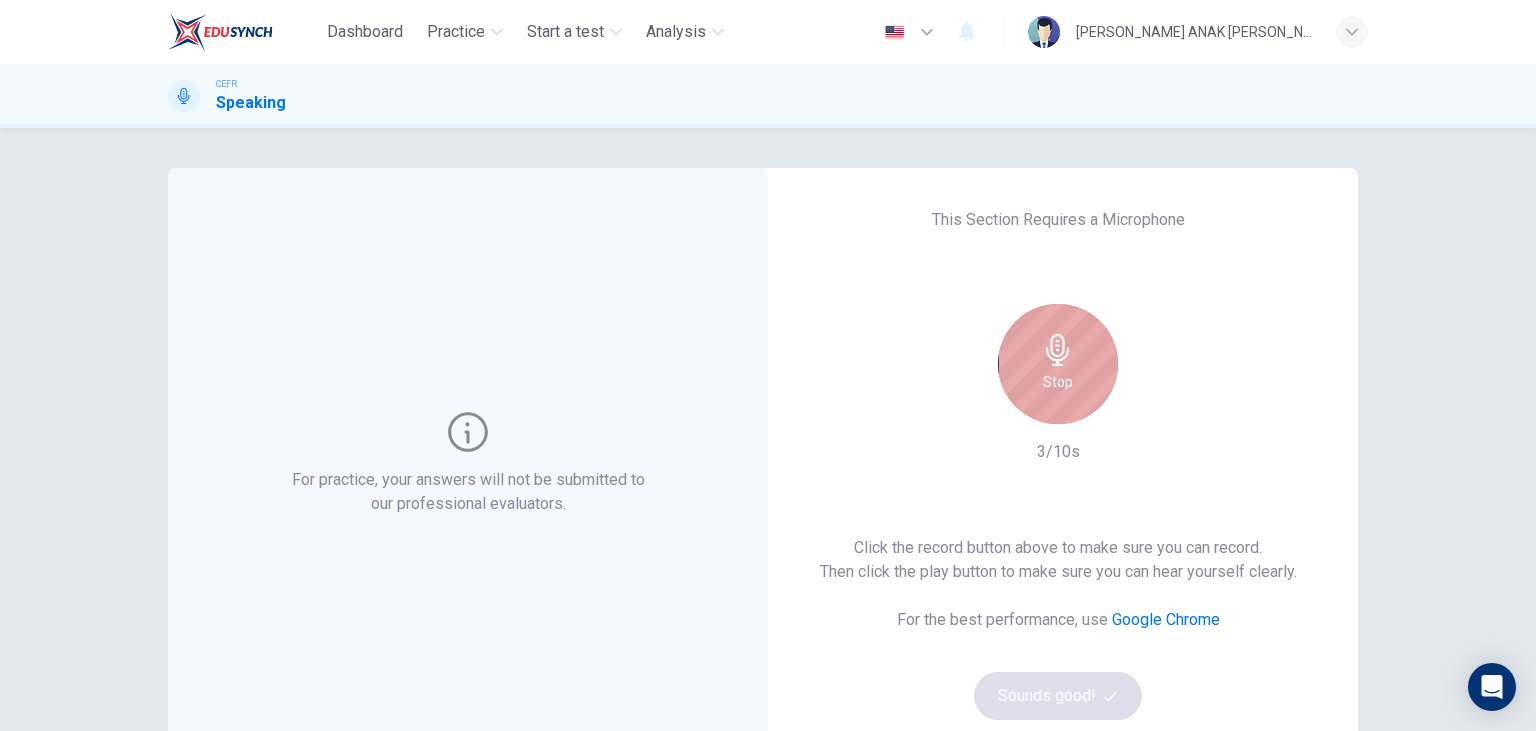 click on "Stop" at bounding box center [1058, 382] 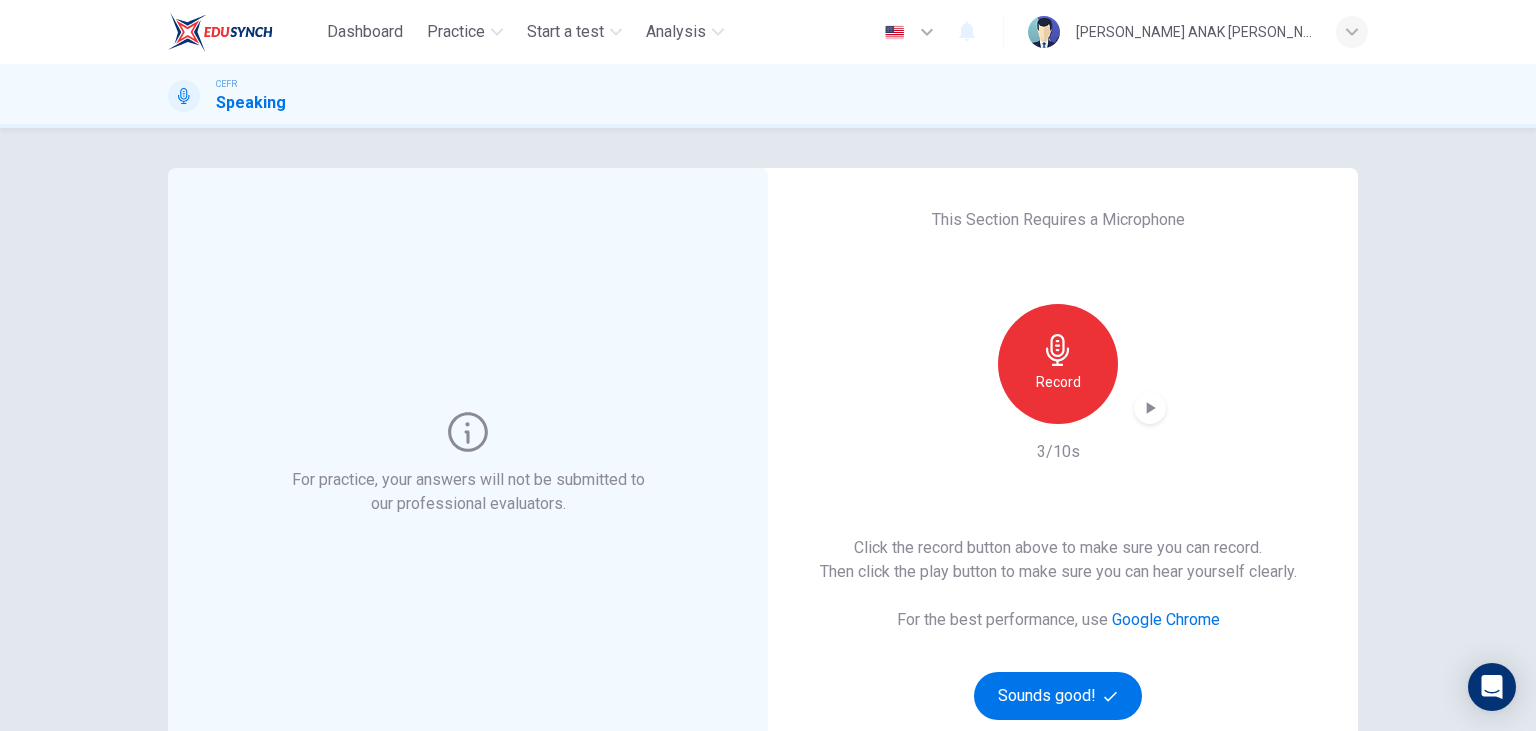 click 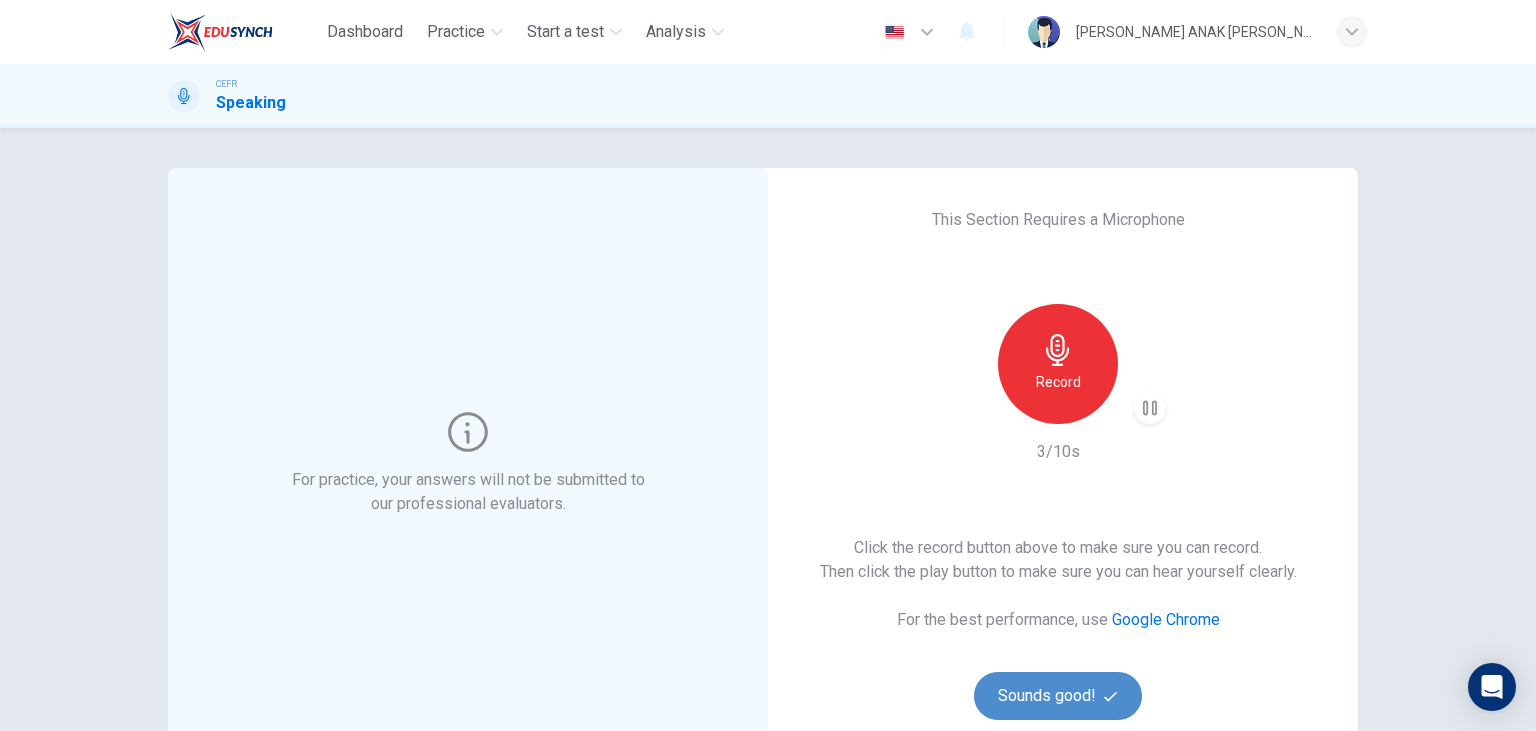 click on "Sounds good!" at bounding box center (1058, 696) 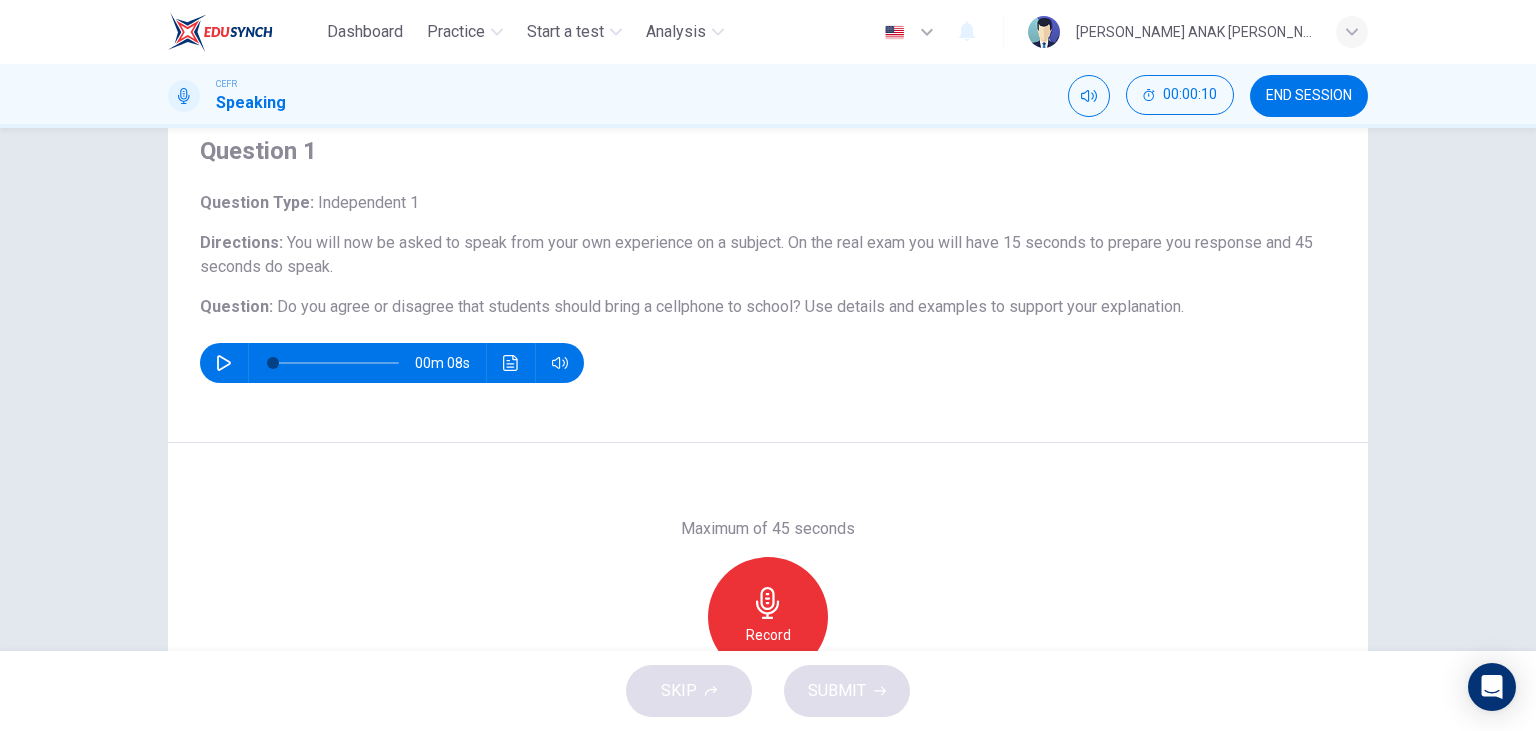 scroll, scrollTop: 115, scrollLeft: 0, axis: vertical 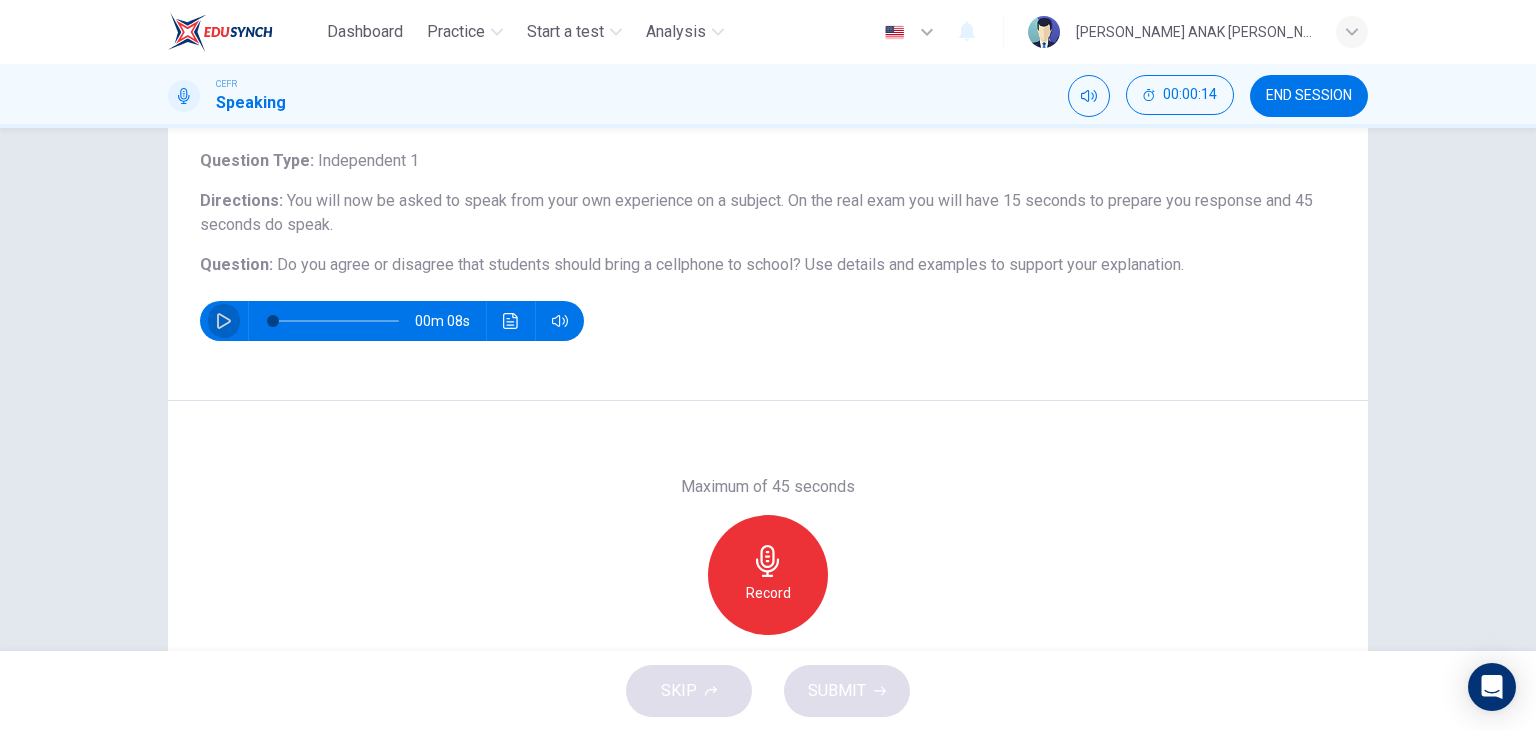 click at bounding box center (224, 321) 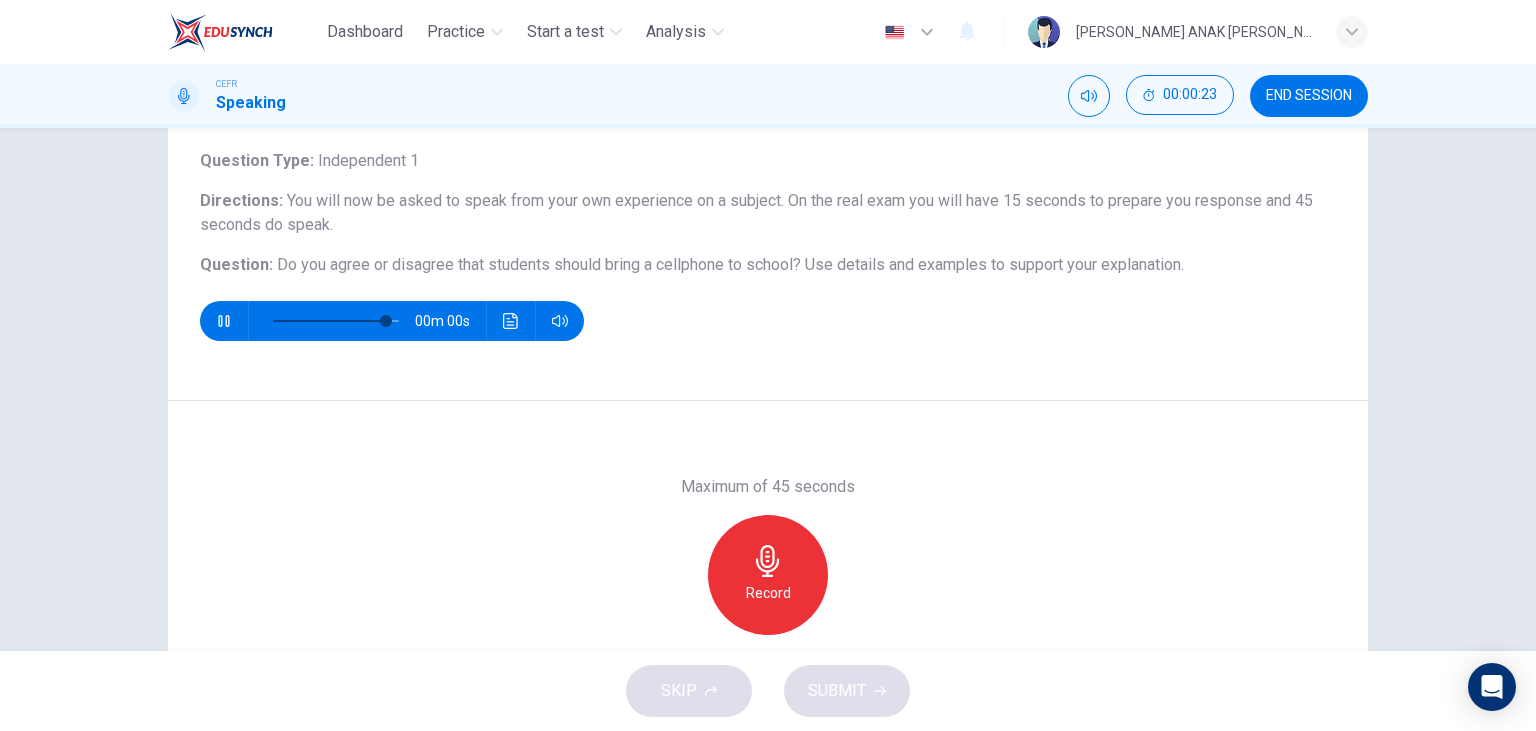 type on "0" 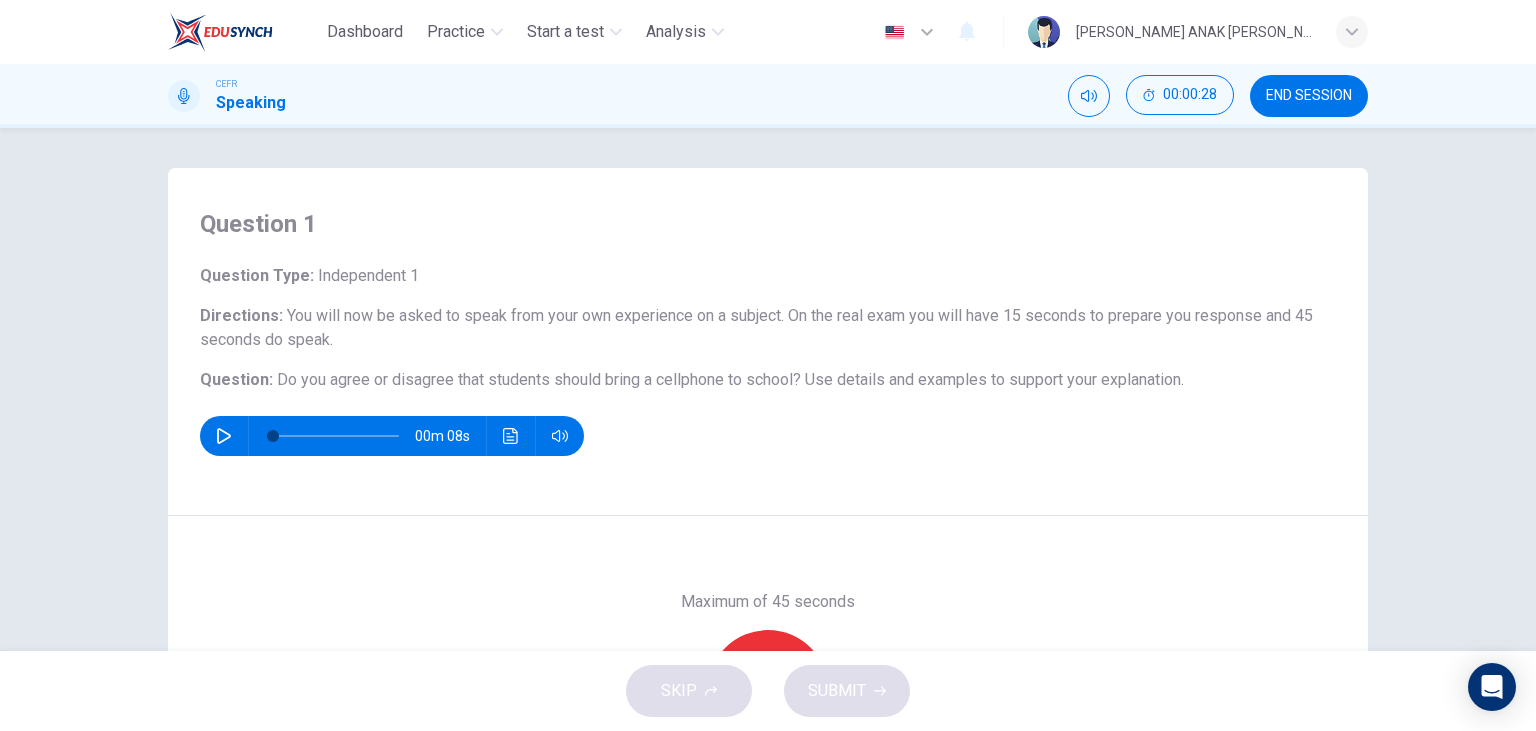 scroll, scrollTop: 230, scrollLeft: 0, axis: vertical 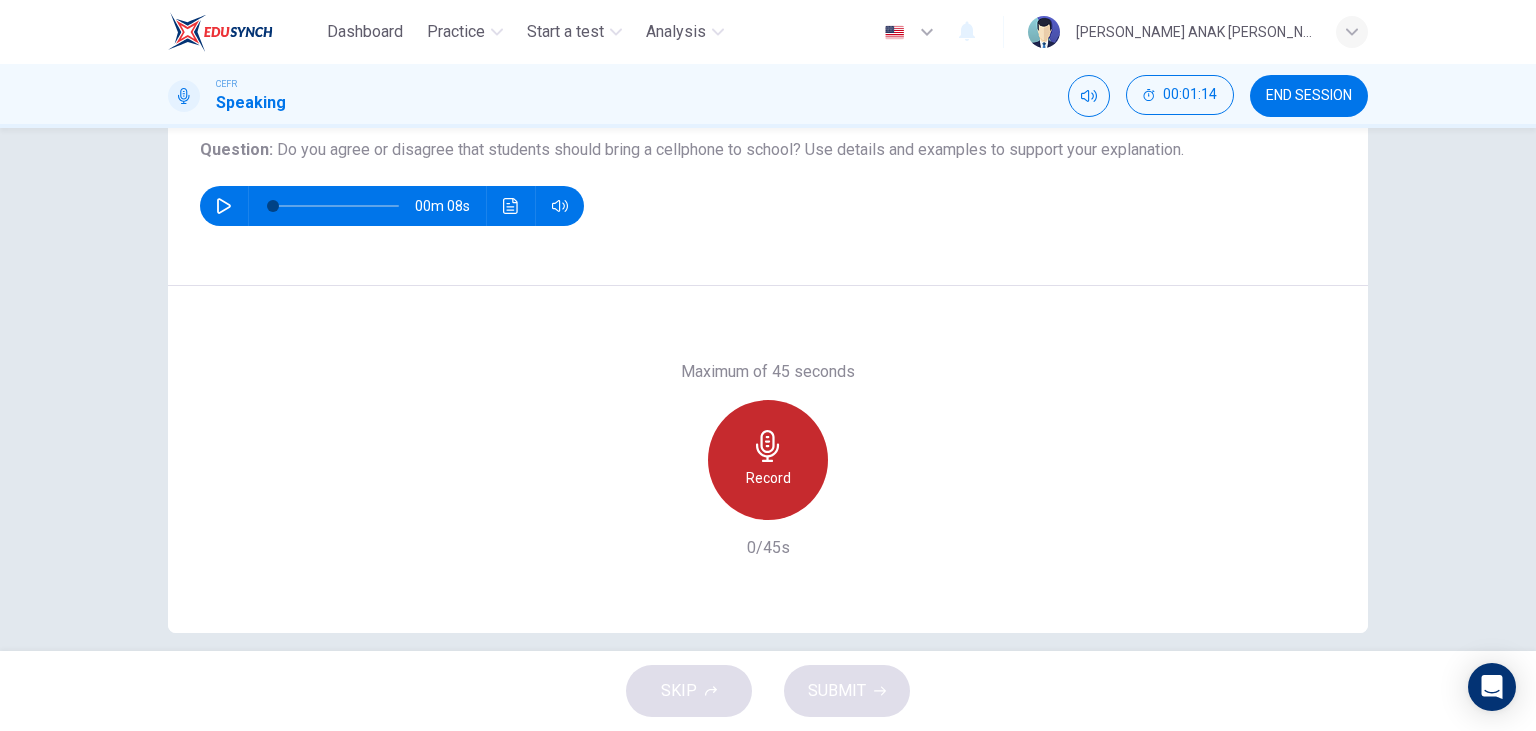 click 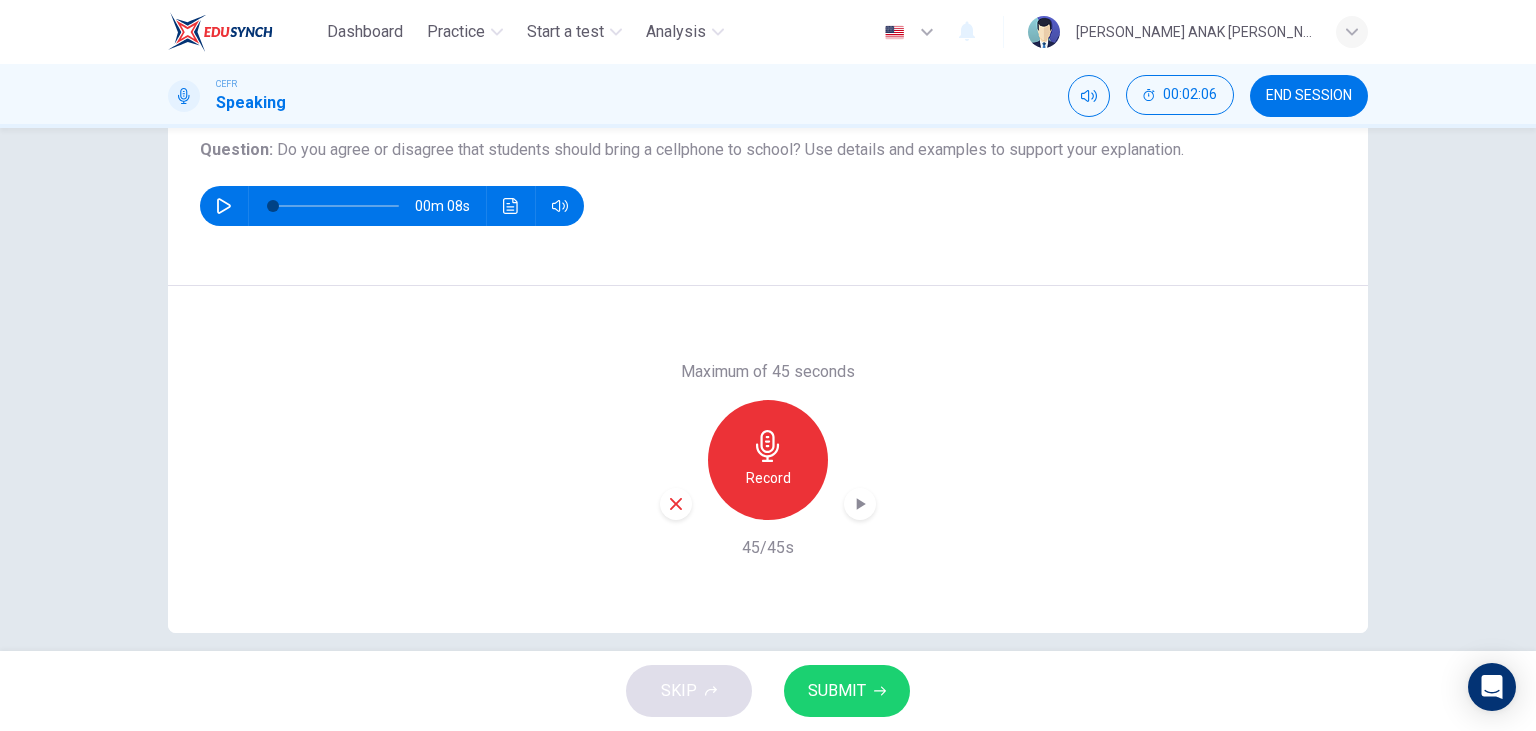 click on "SUBMIT" at bounding box center (837, 691) 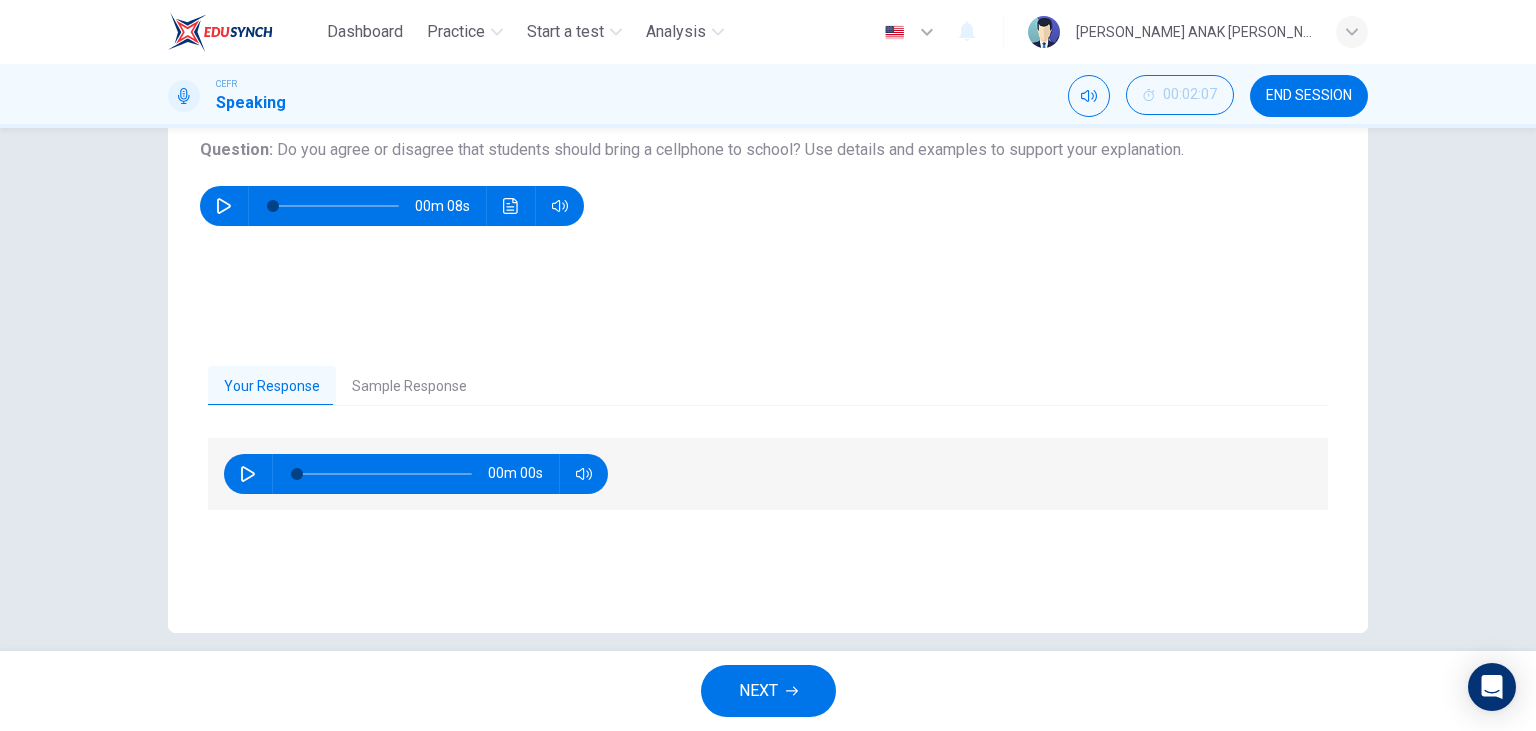 click at bounding box center (248, 474) 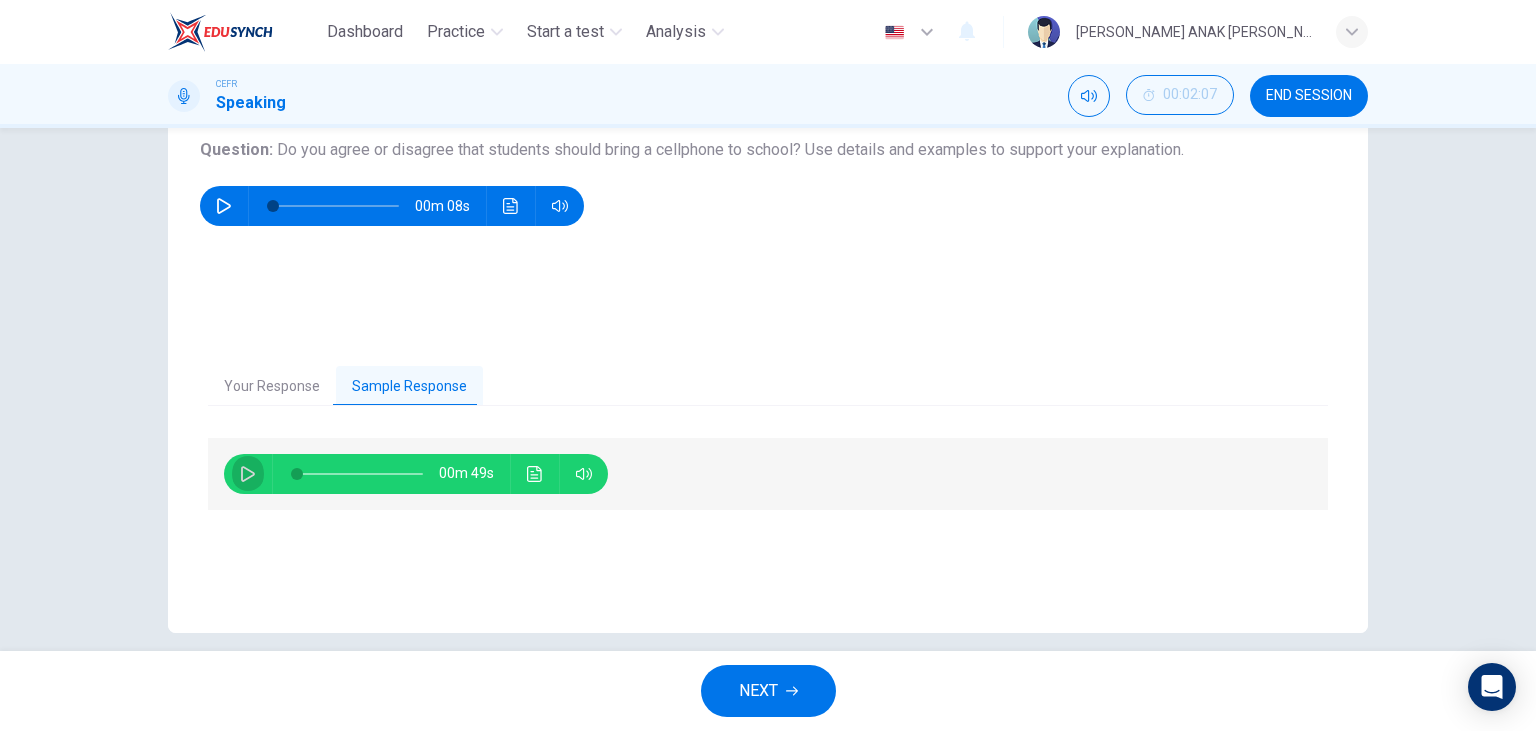 click 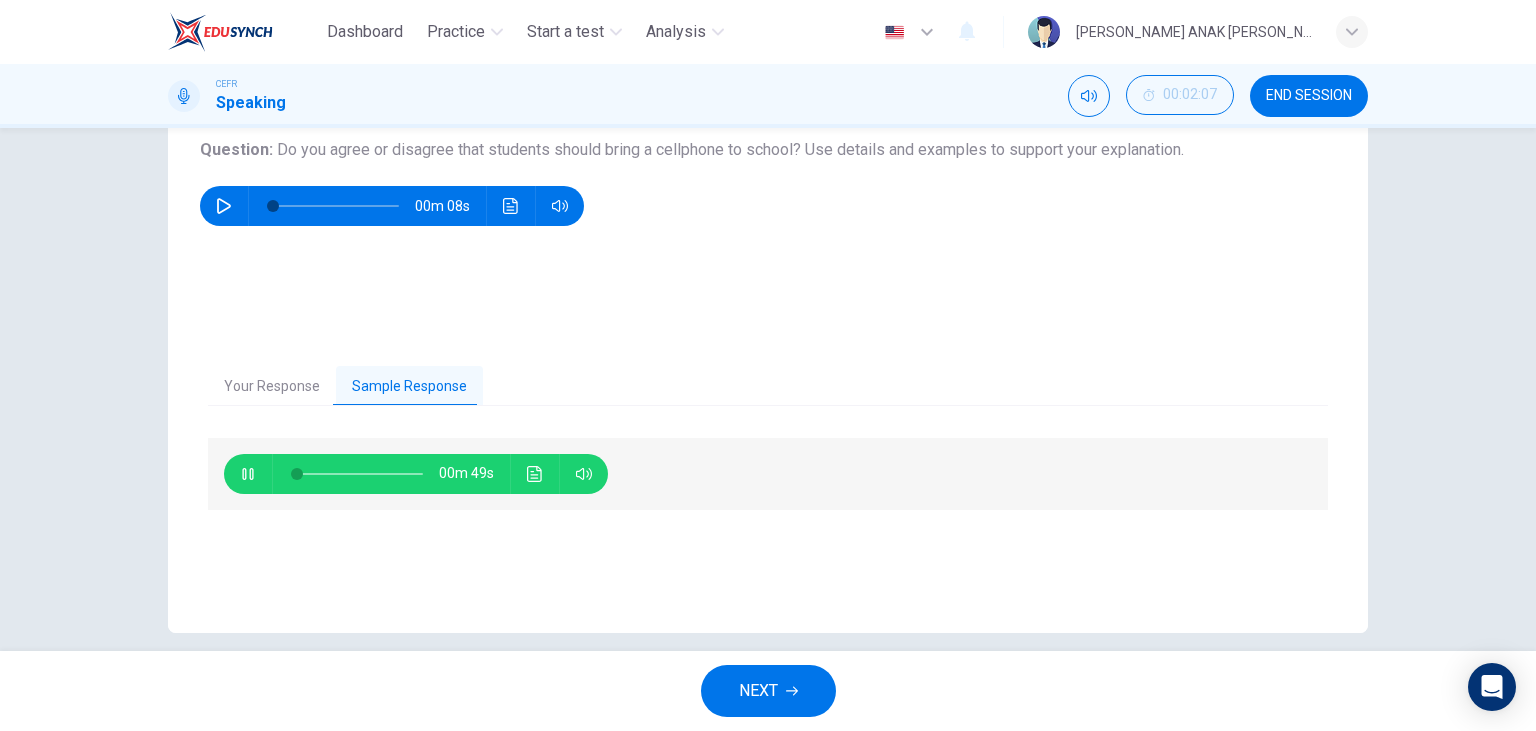 type on "2" 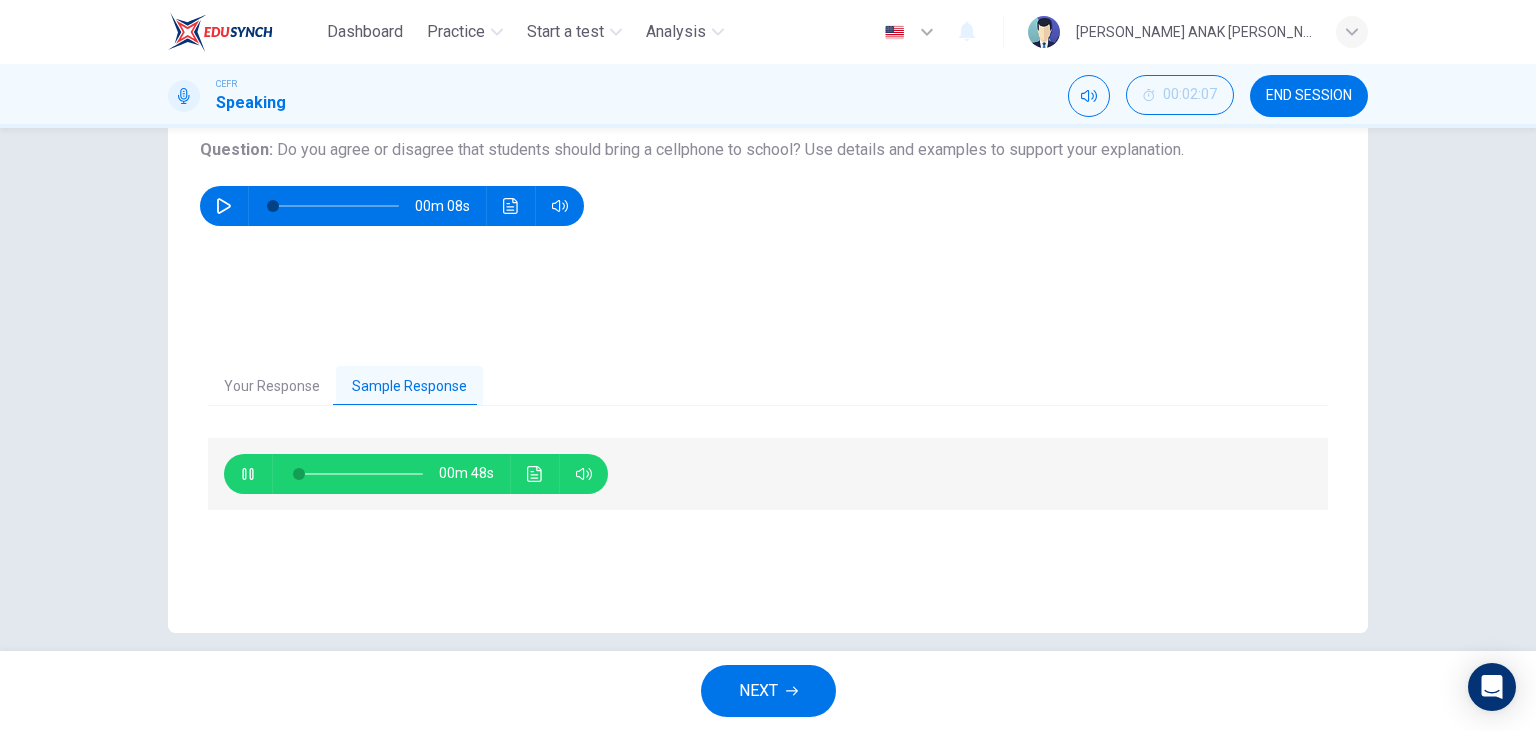 type on "4" 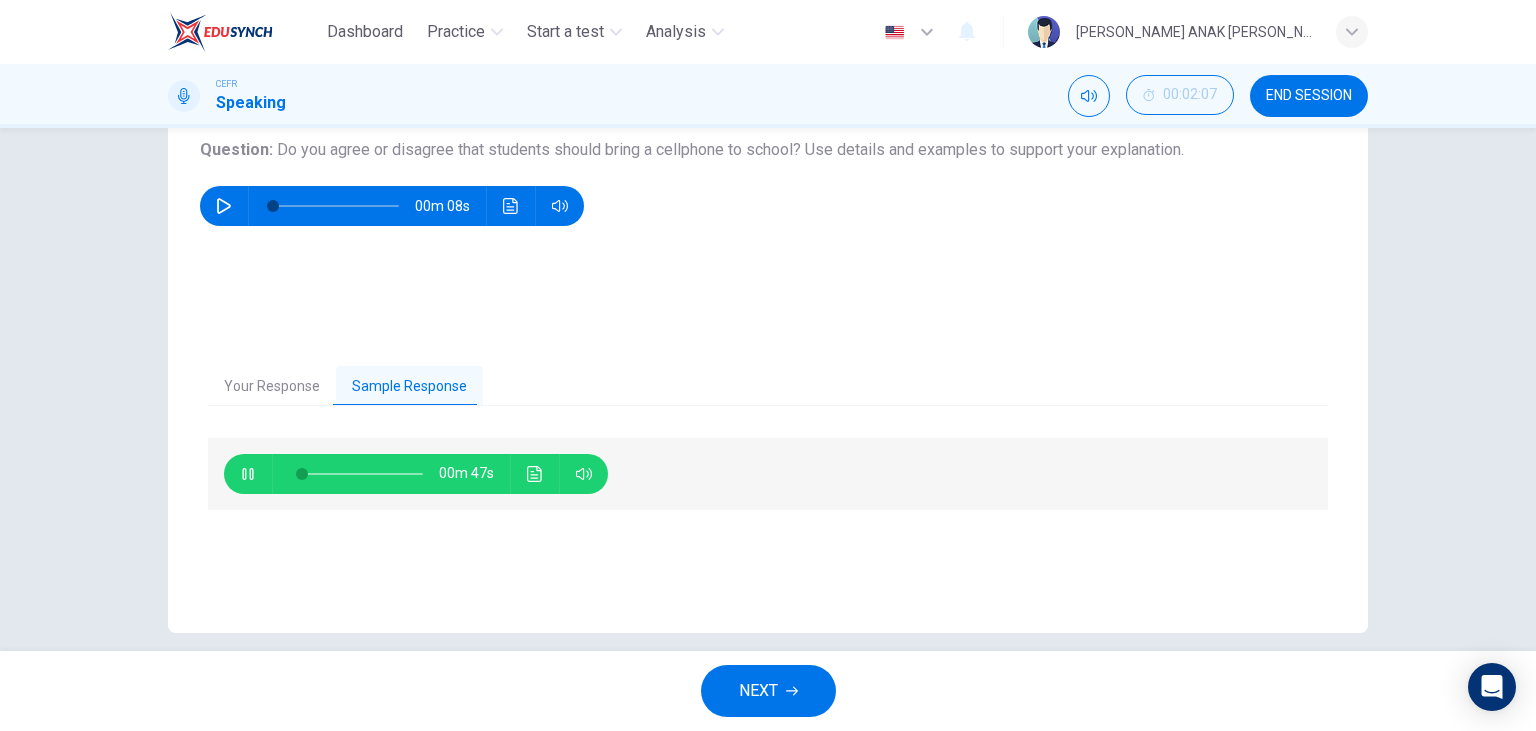 type on "4" 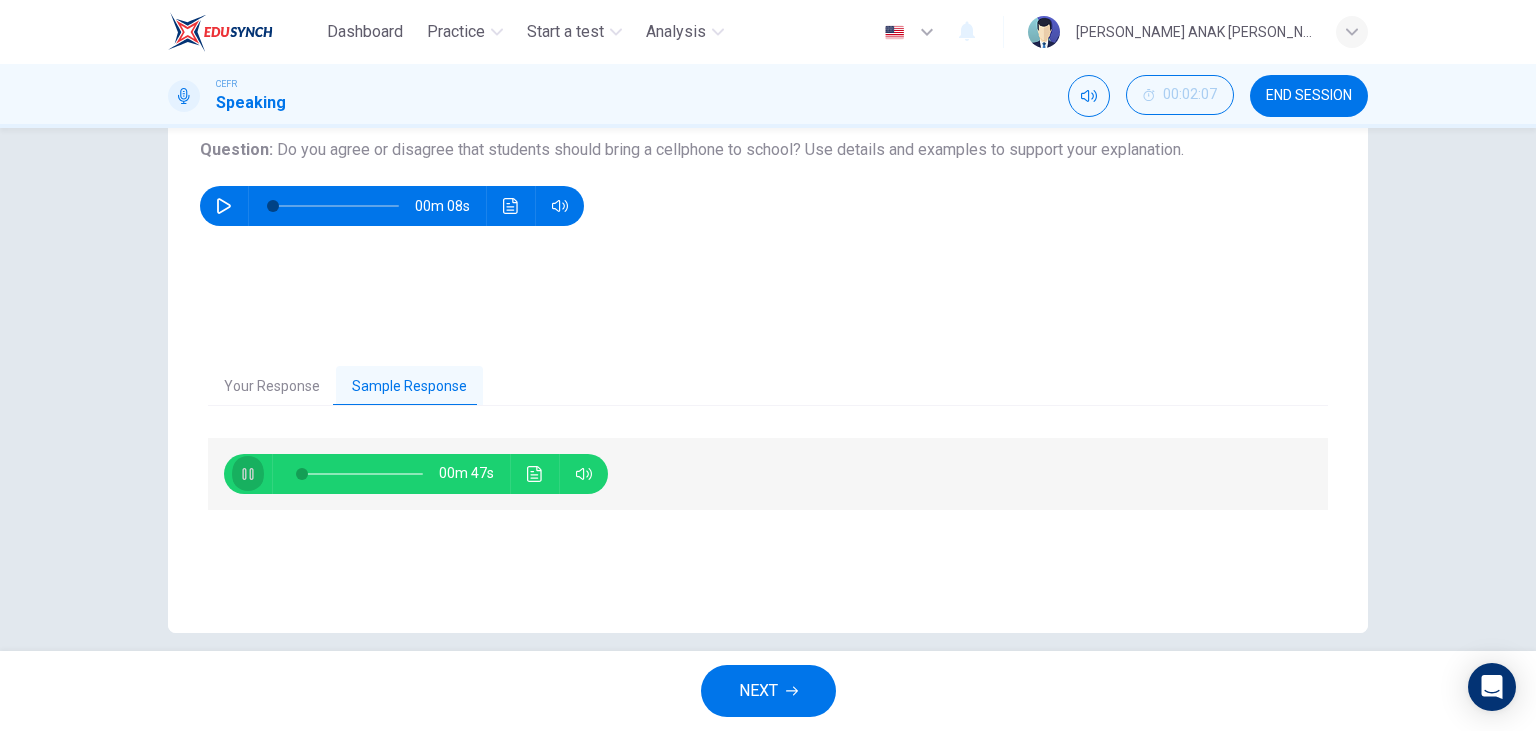 click 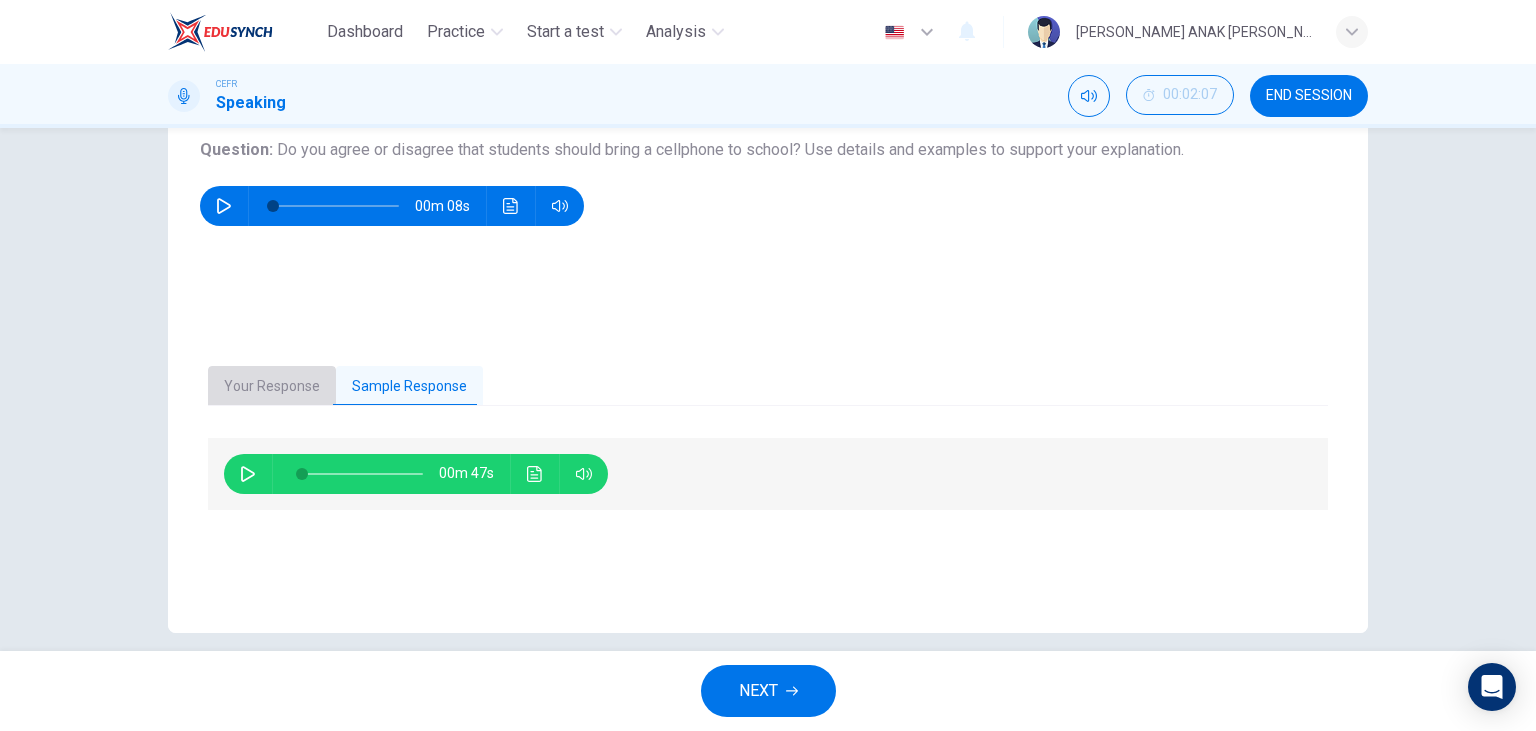 click on "Your Response" at bounding box center (272, 387) 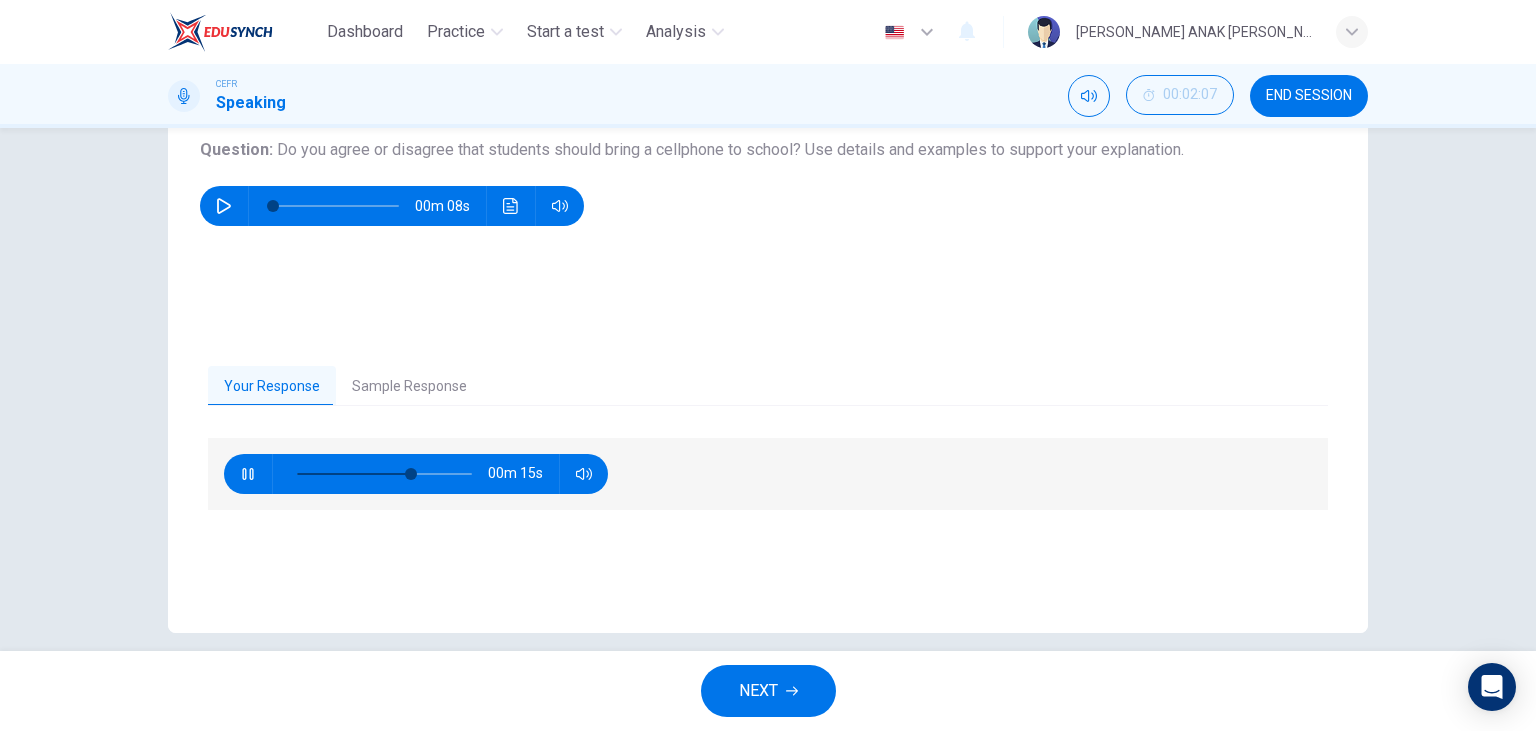 click 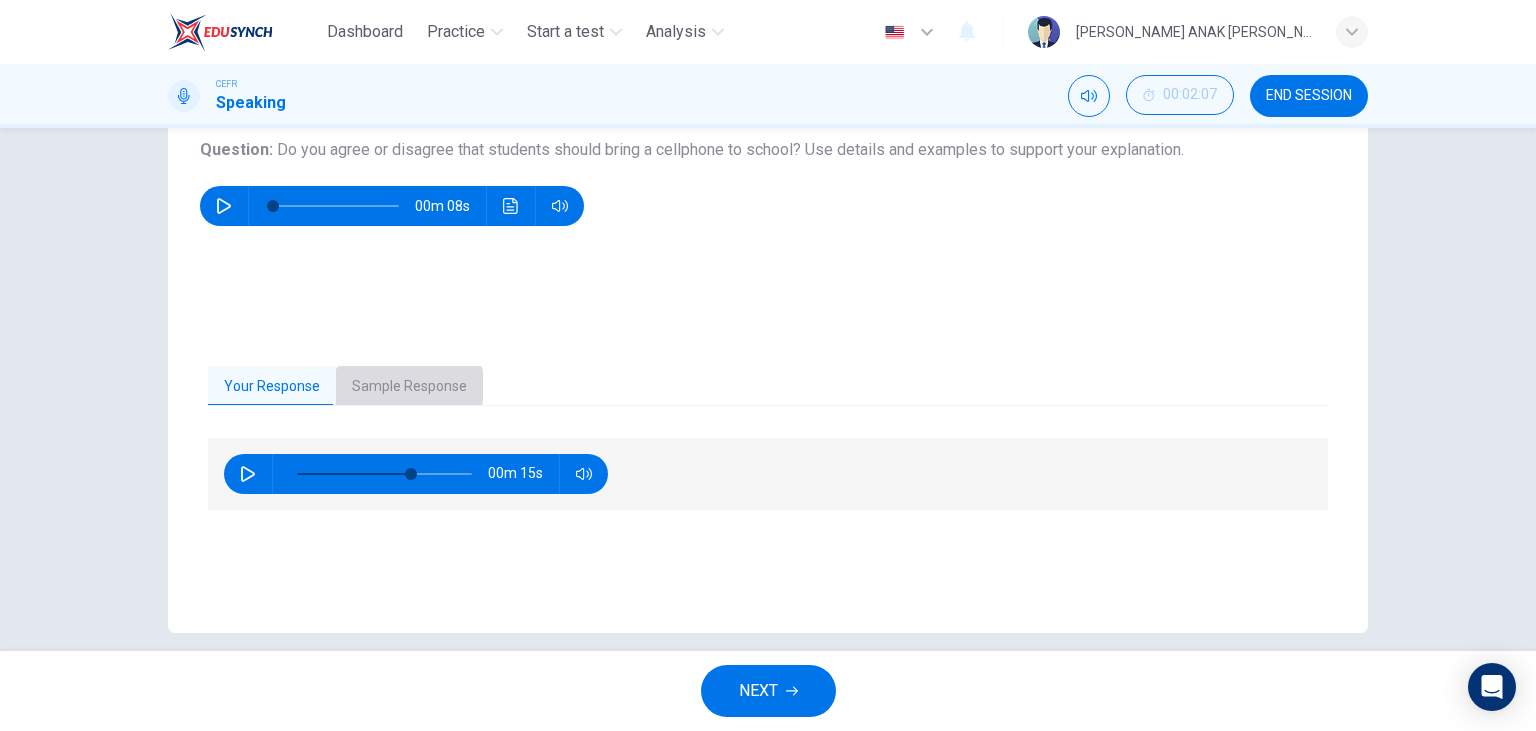 click on "Sample Response" at bounding box center (409, 387) 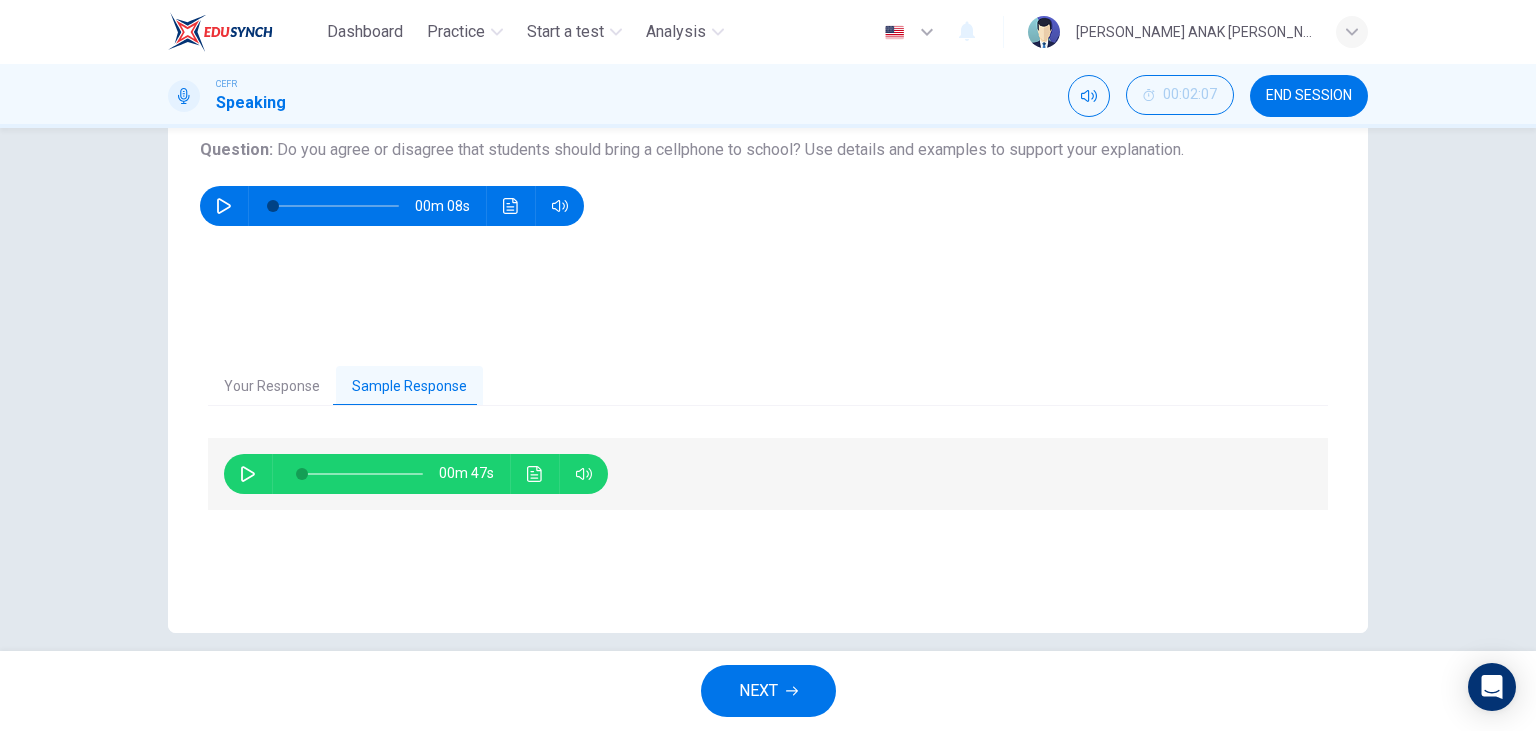 click 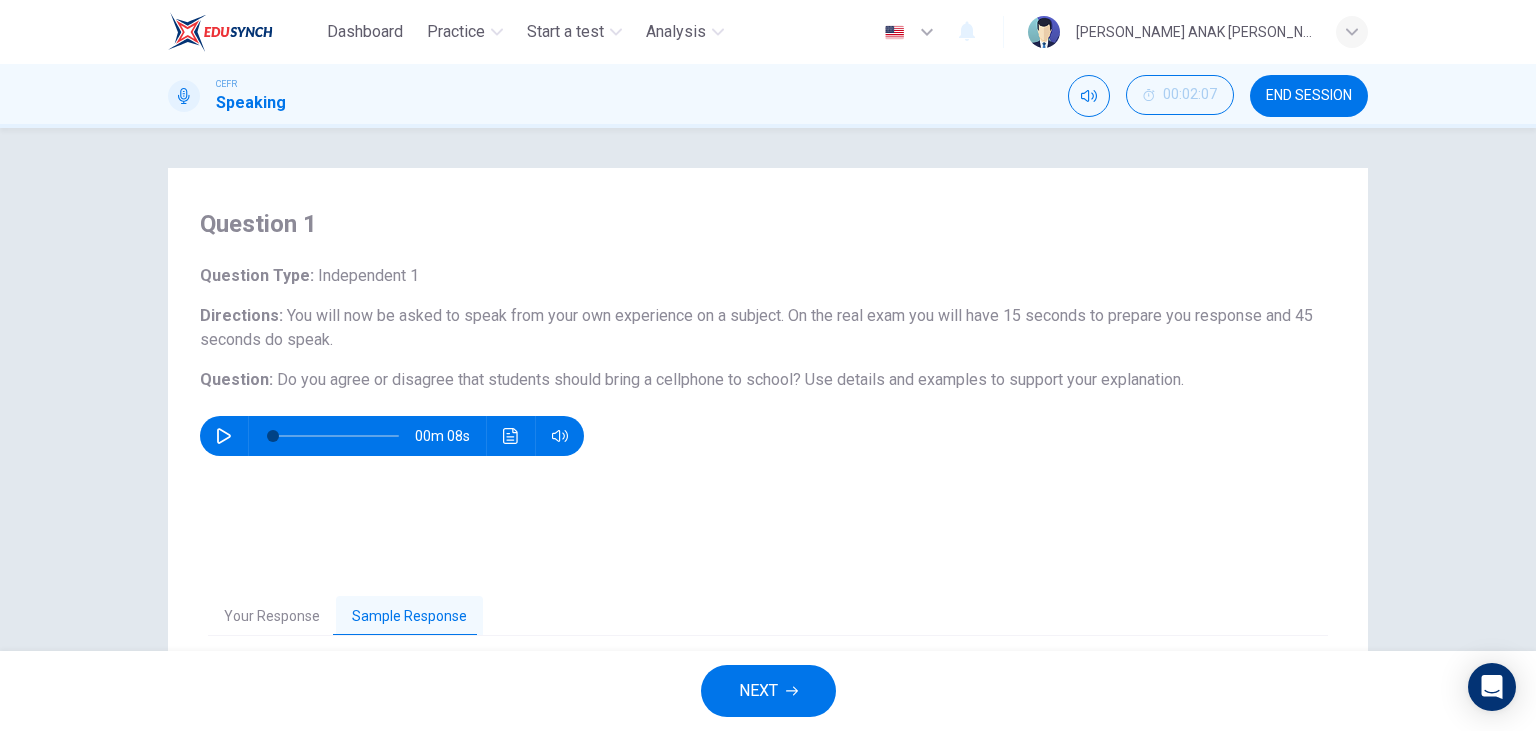 scroll, scrollTop: 252, scrollLeft: 0, axis: vertical 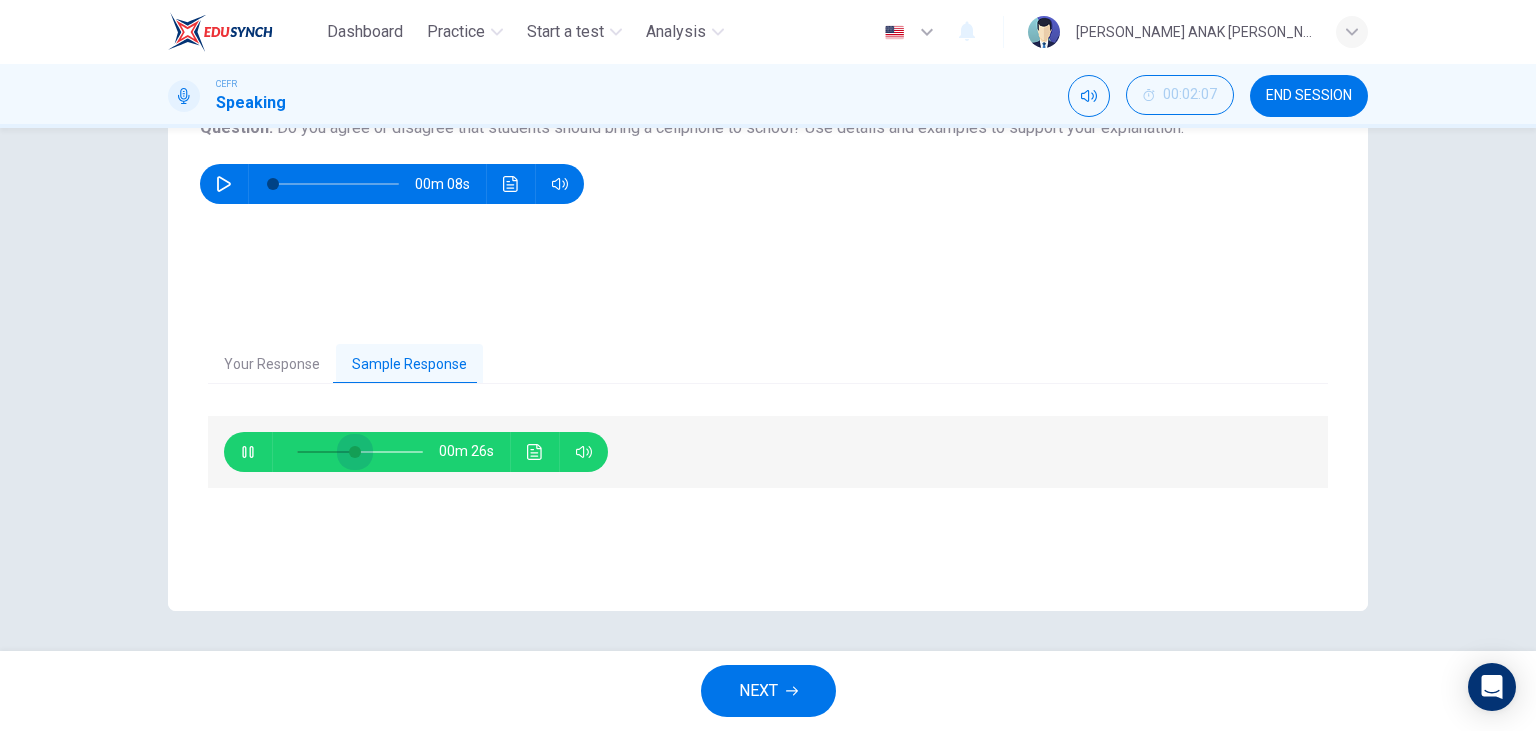 click at bounding box center (355, 452) 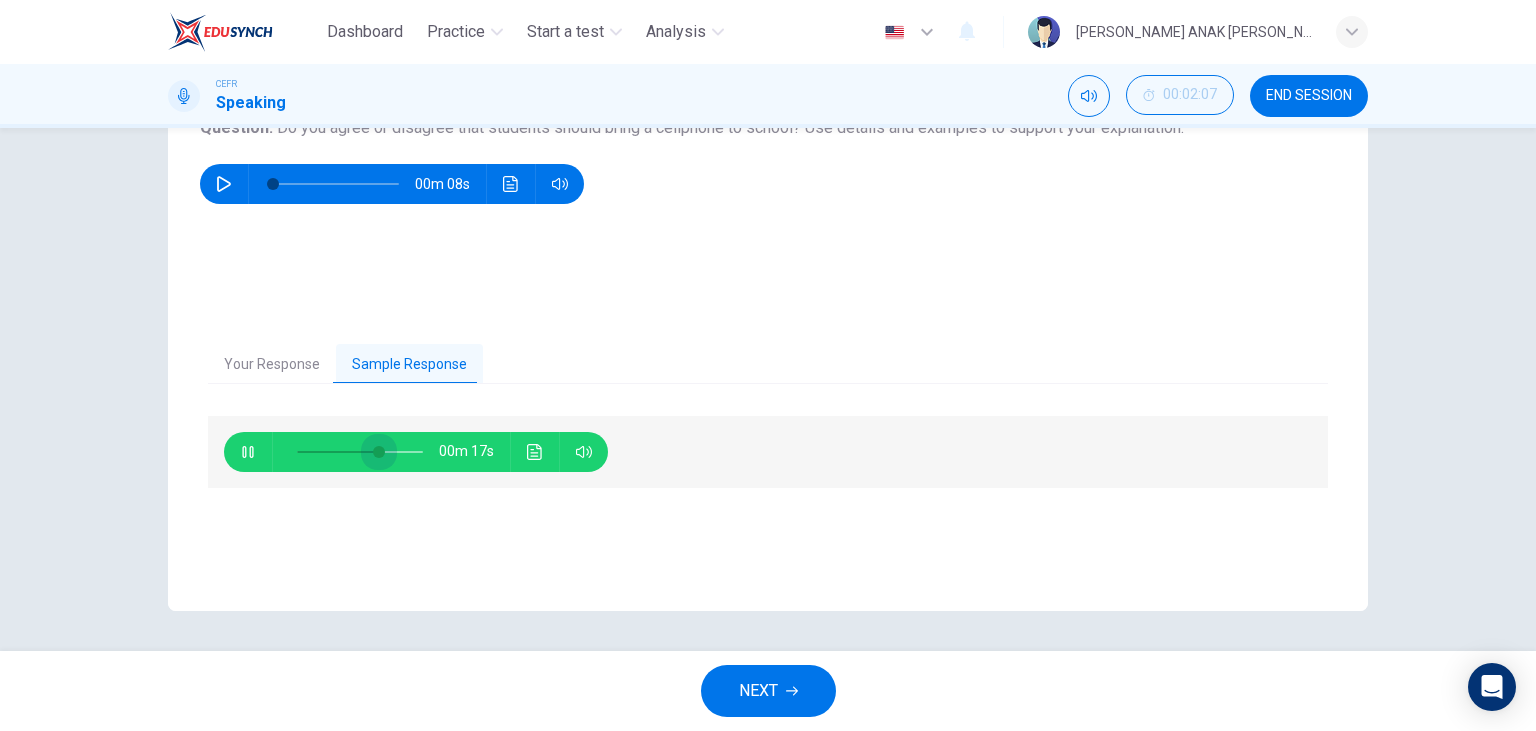 click at bounding box center (360, 452) 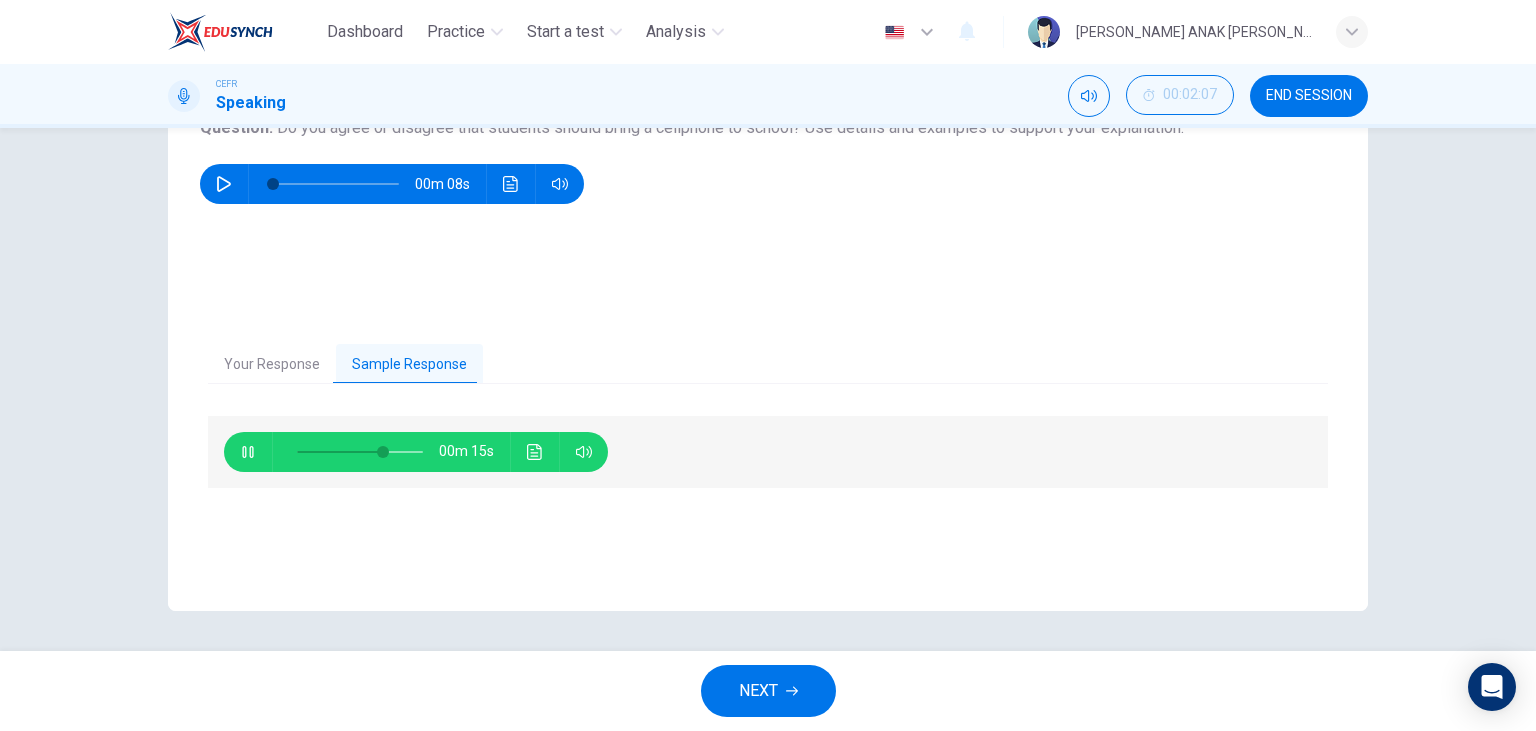 click 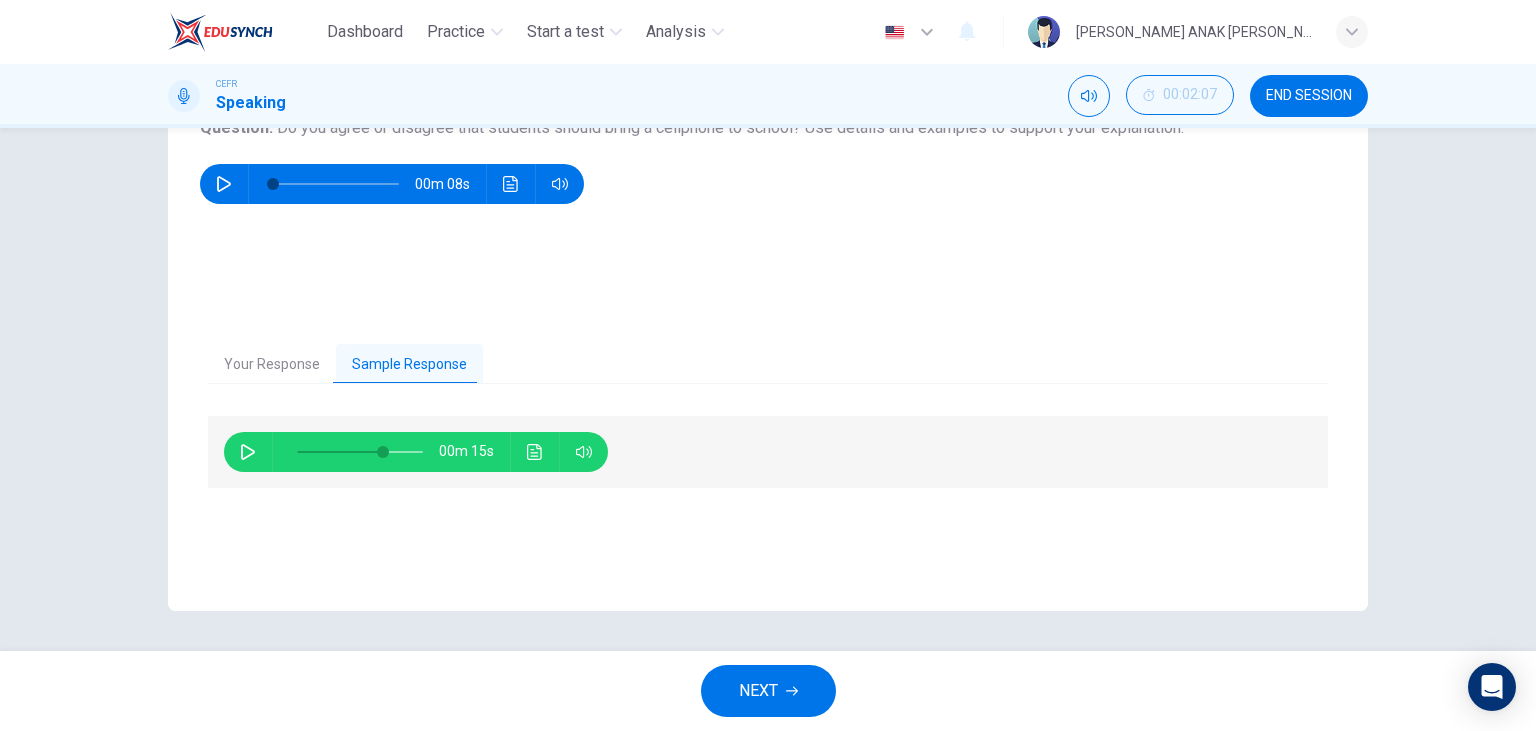 click on "NEXT" at bounding box center (758, 691) 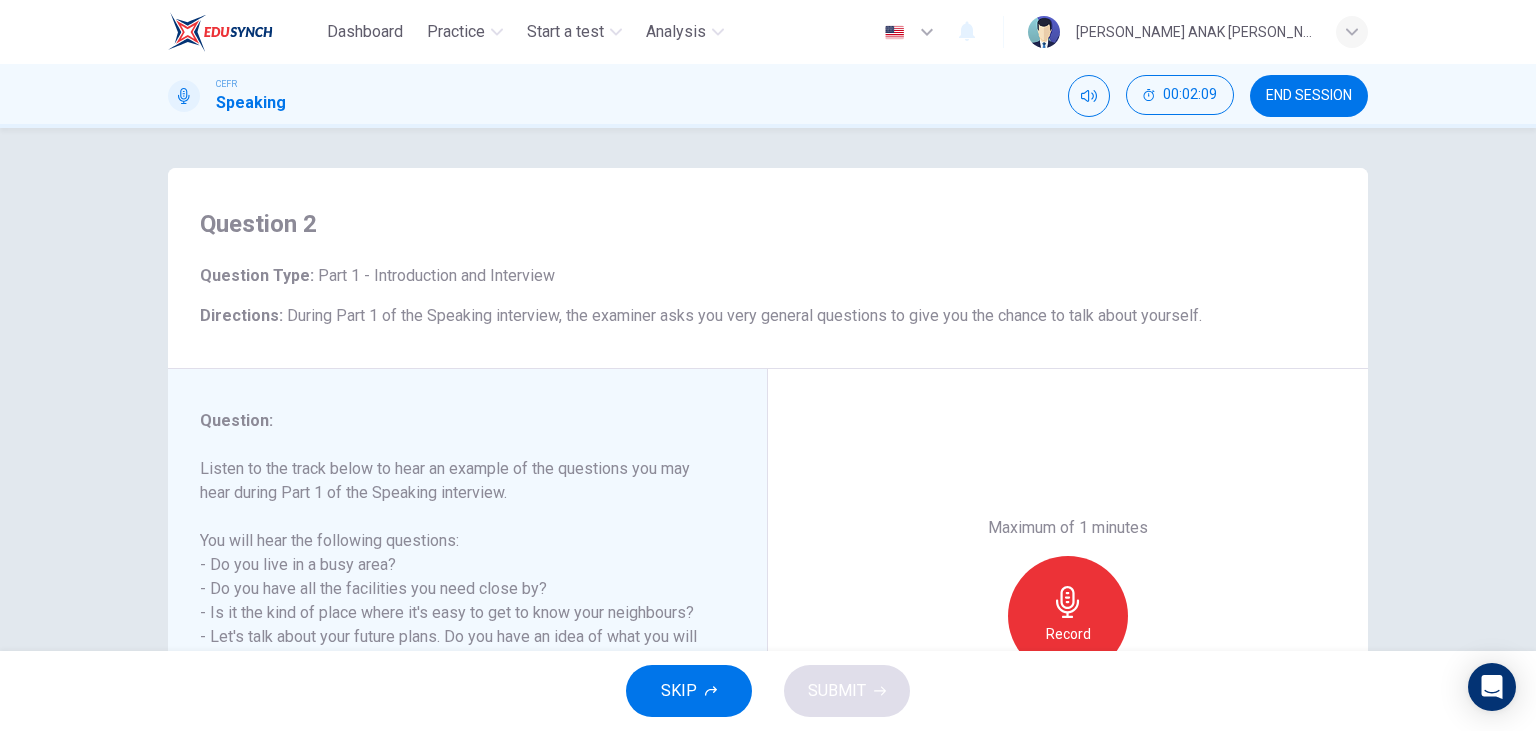 scroll, scrollTop: 230, scrollLeft: 0, axis: vertical 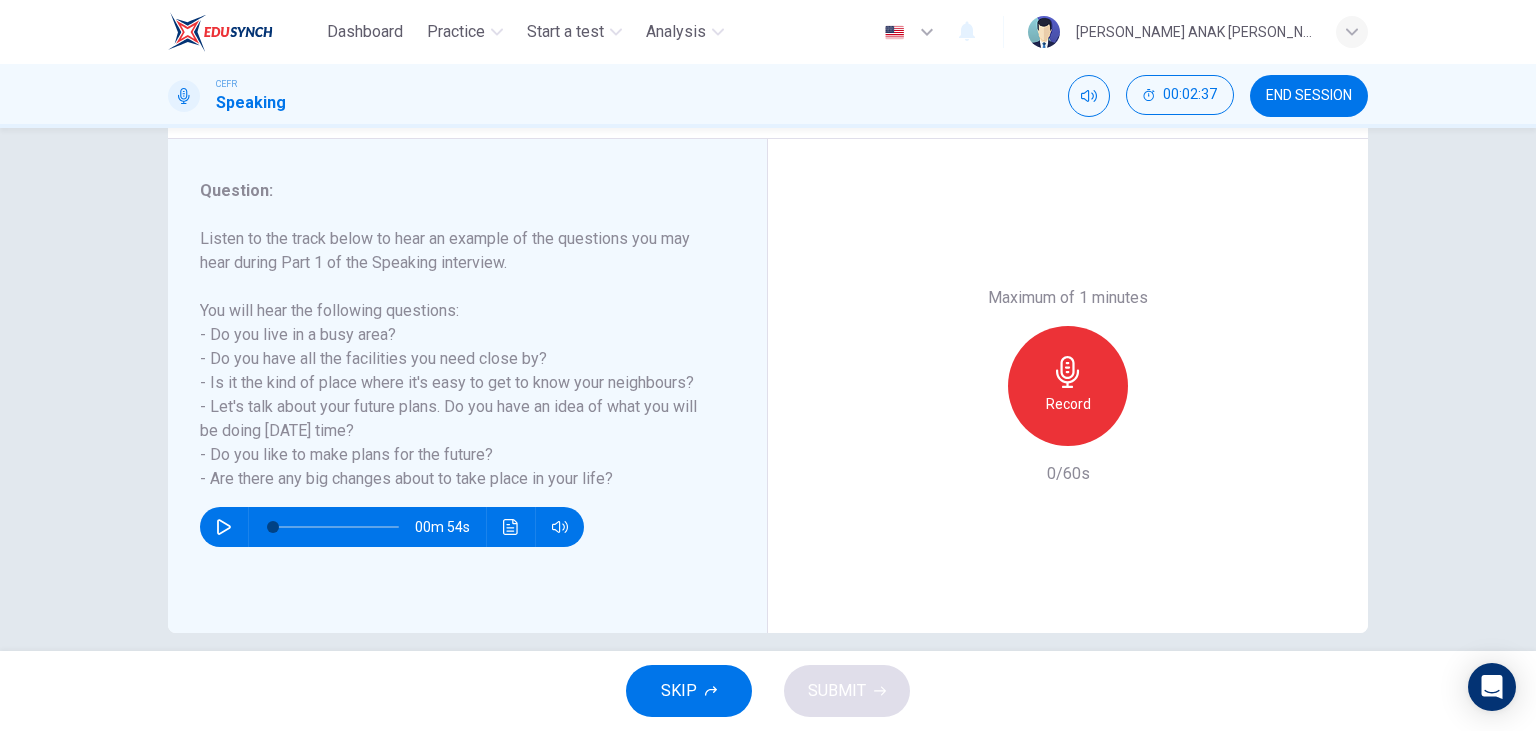 click on "Record" at bounding box center (1068, 404) 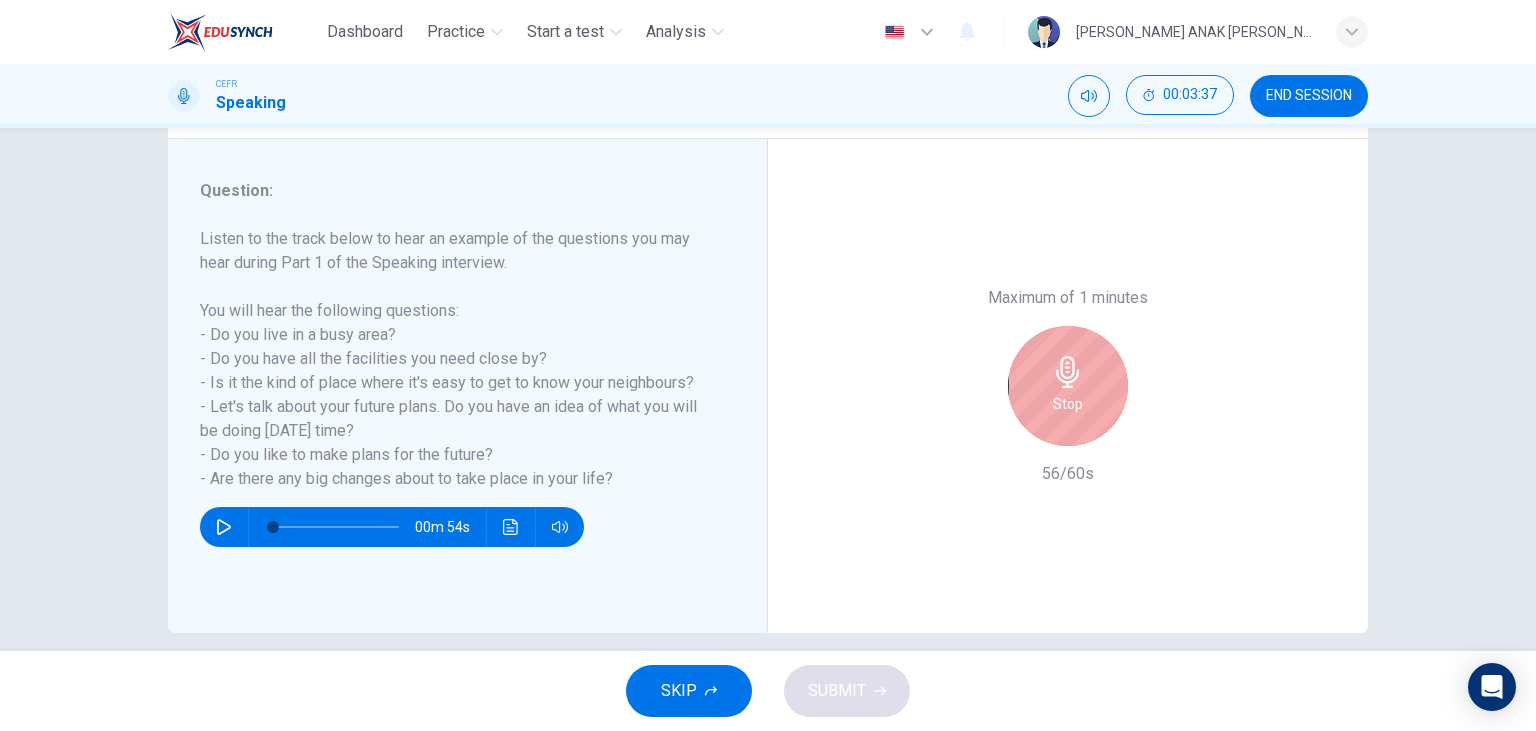click on "Stop" at bounding box center (1068, 386) 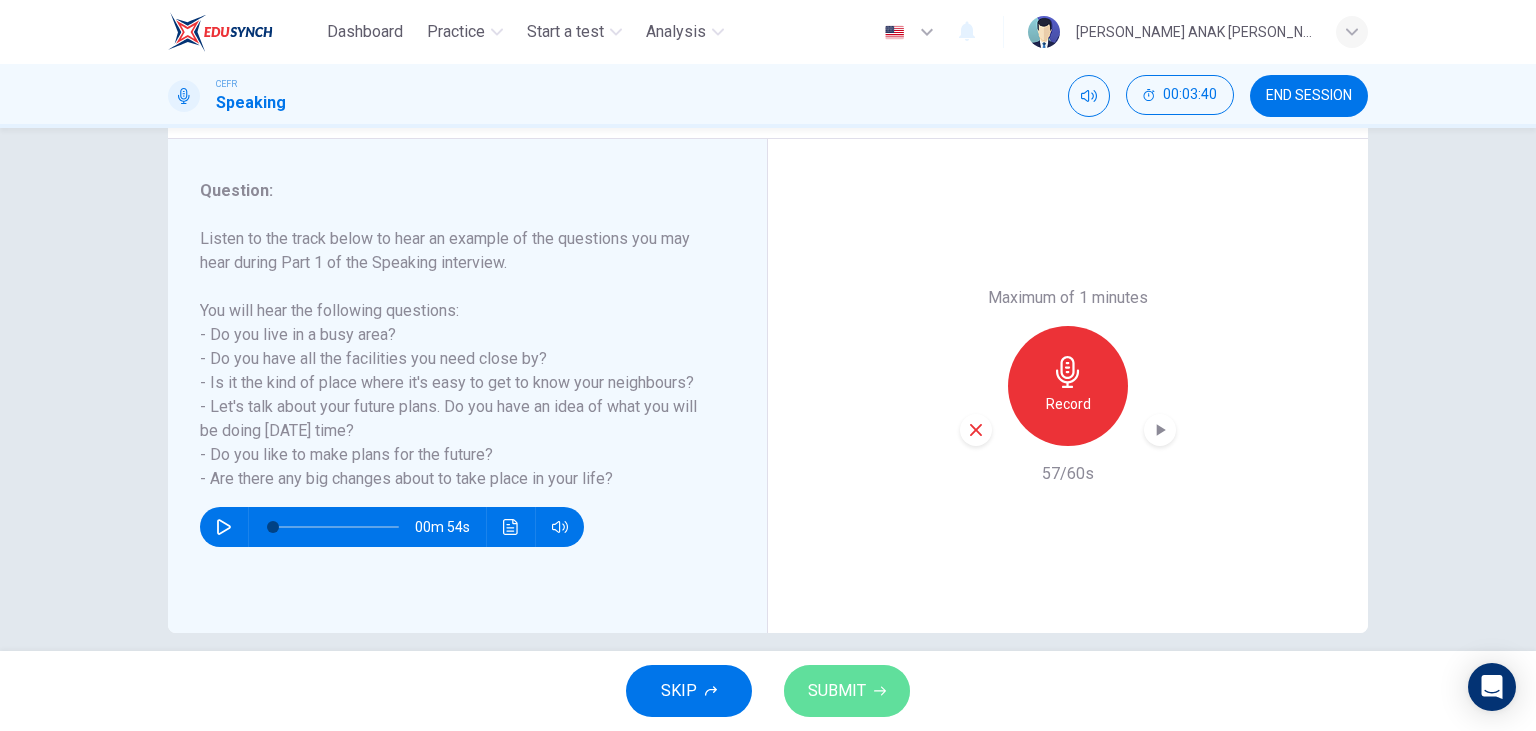 click on "SUBMIT" at bounding box center [837, 691] 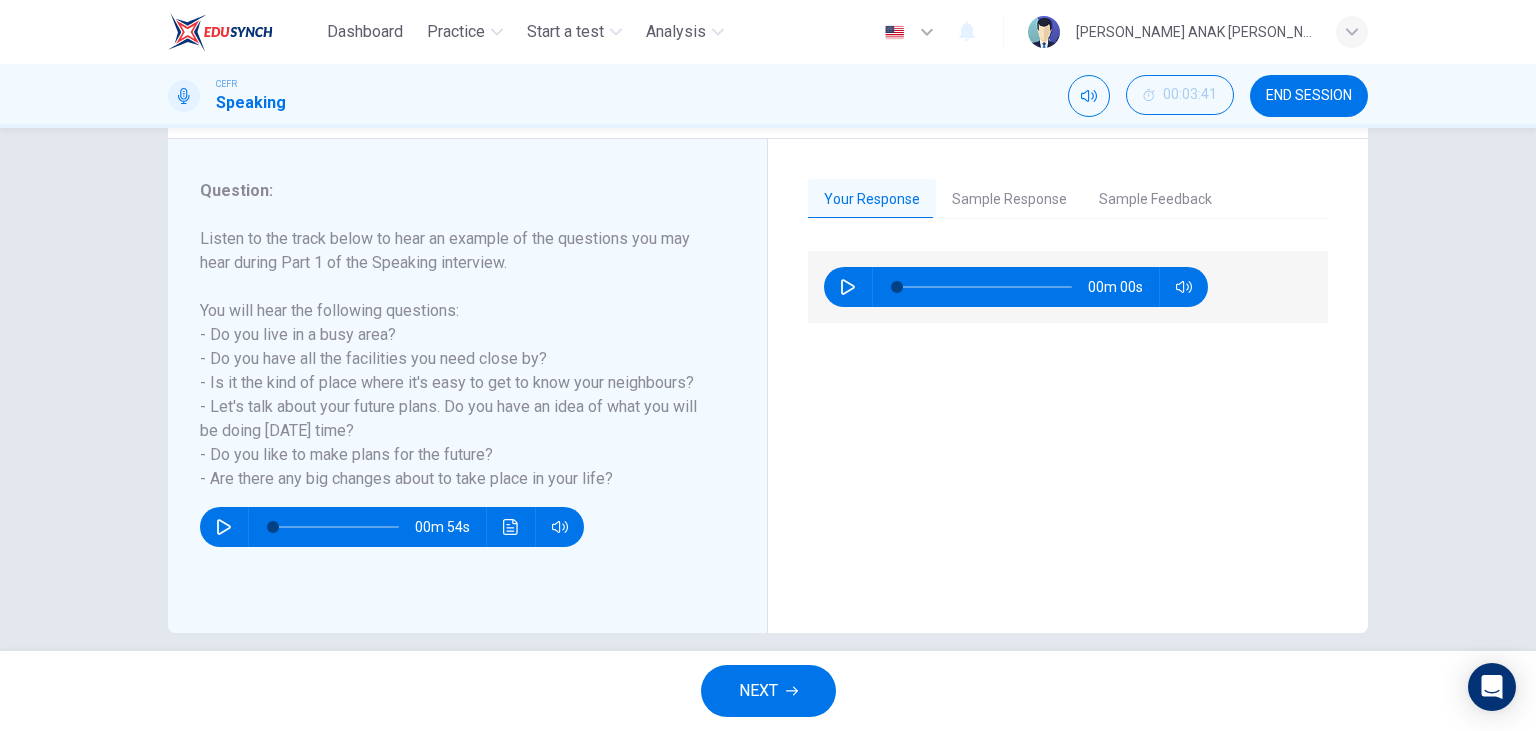 click on "Sample Response" at bounding box center [1009, 200] 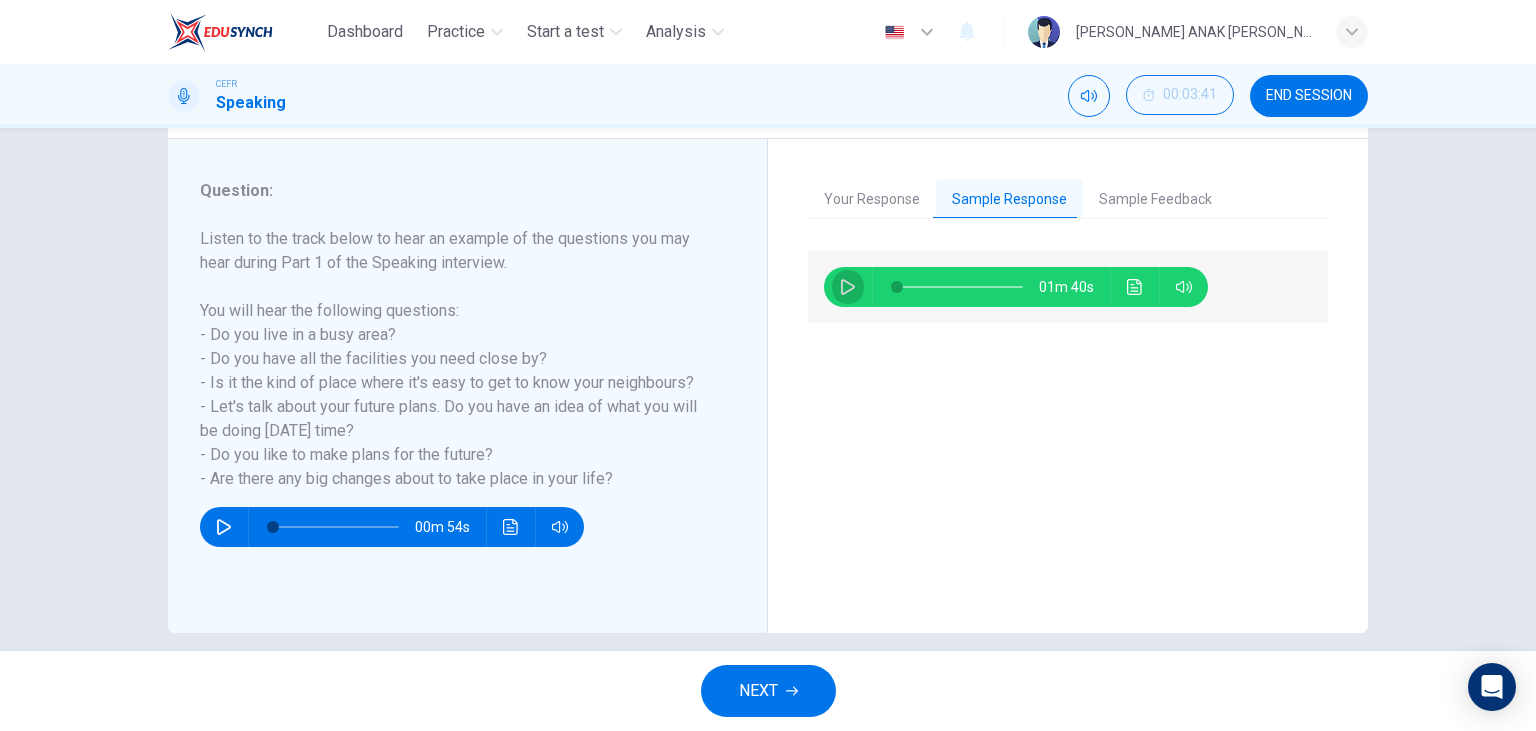 click 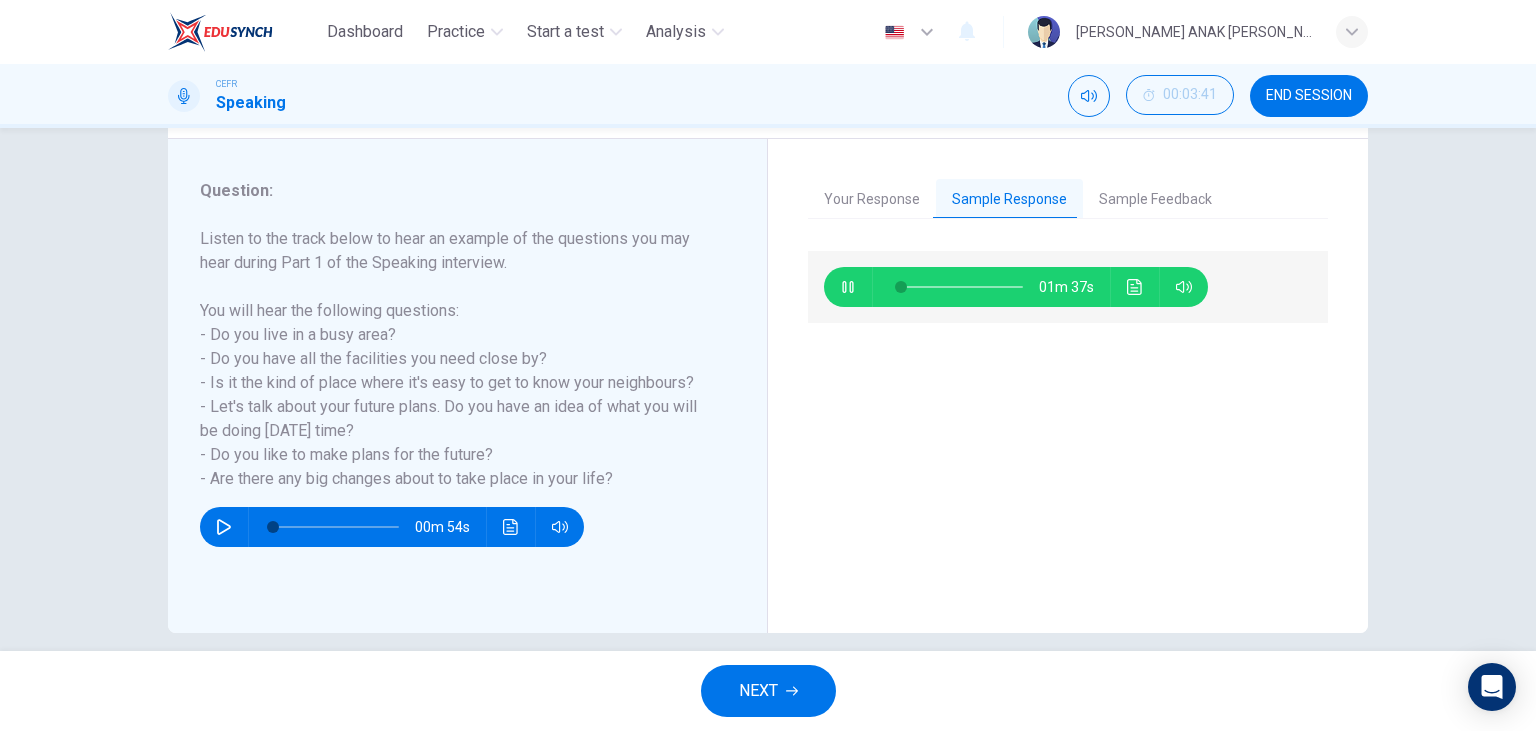 click 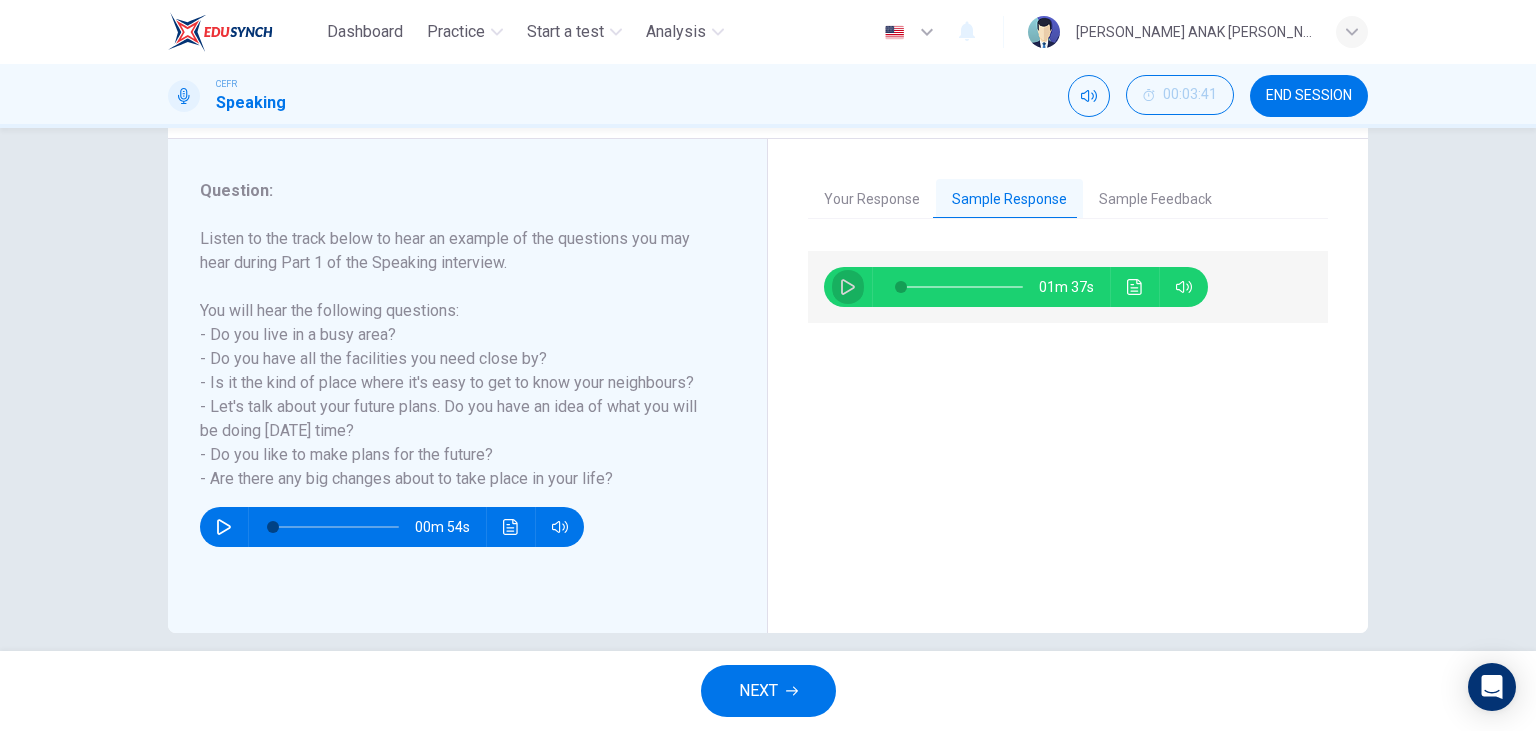 click 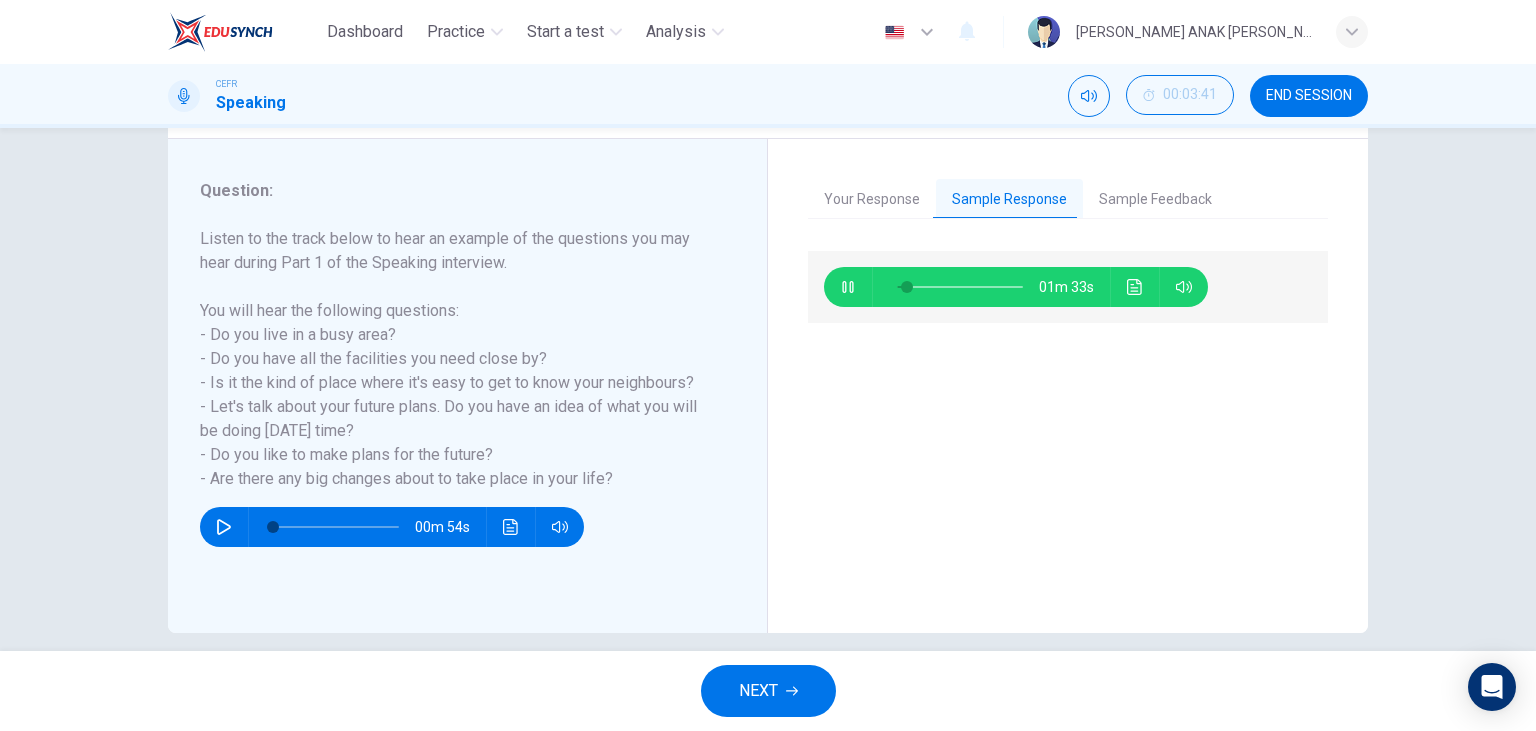 click 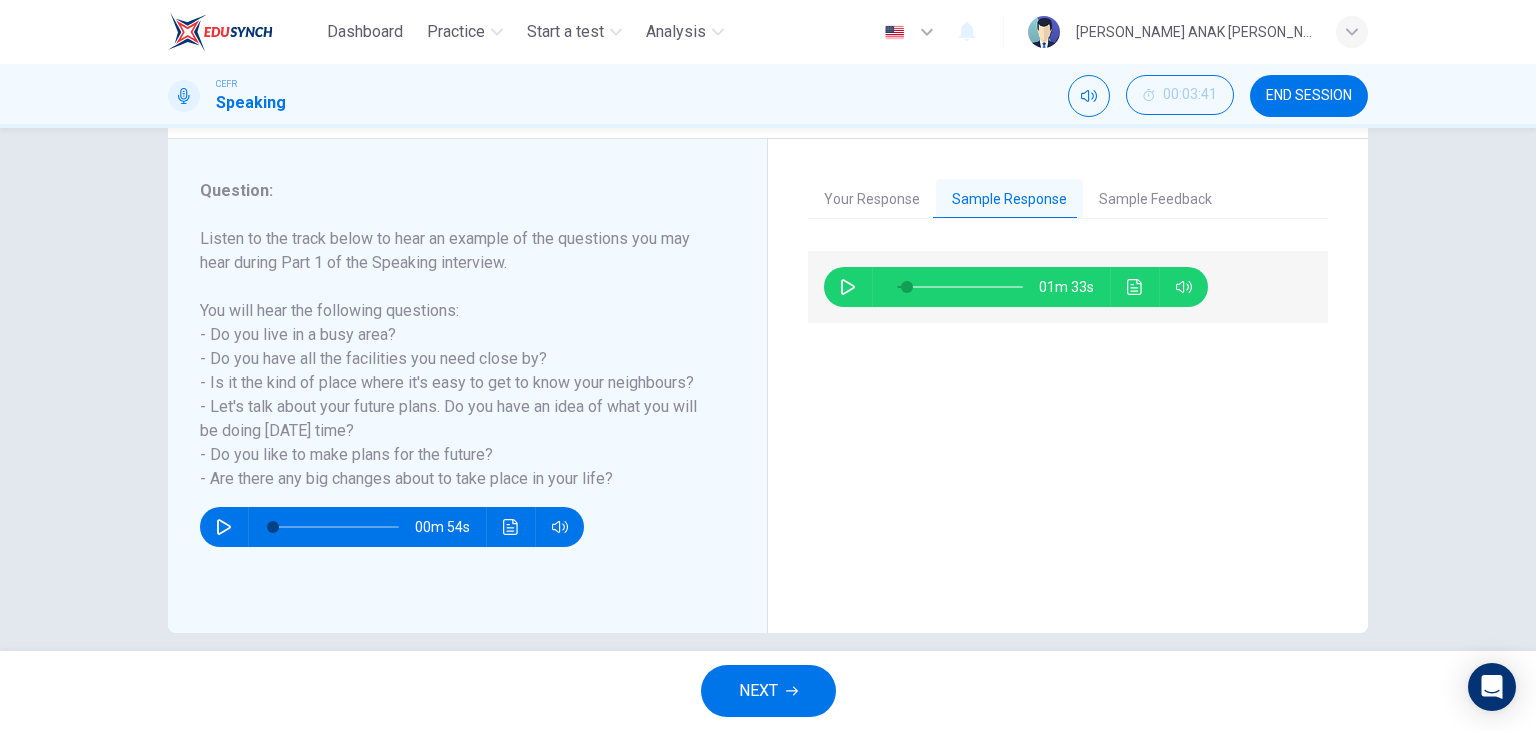 click 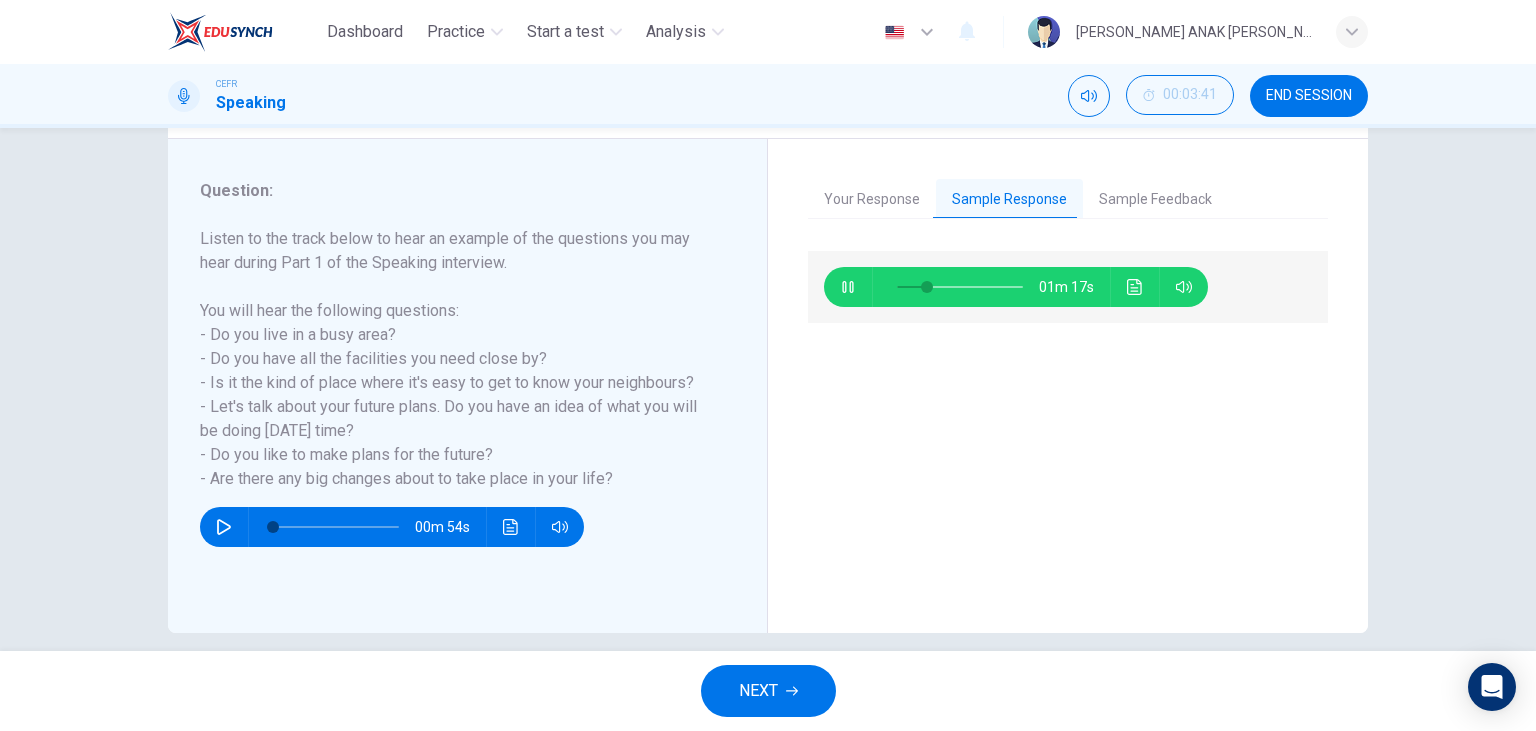 click at bounding box center (848, 287) 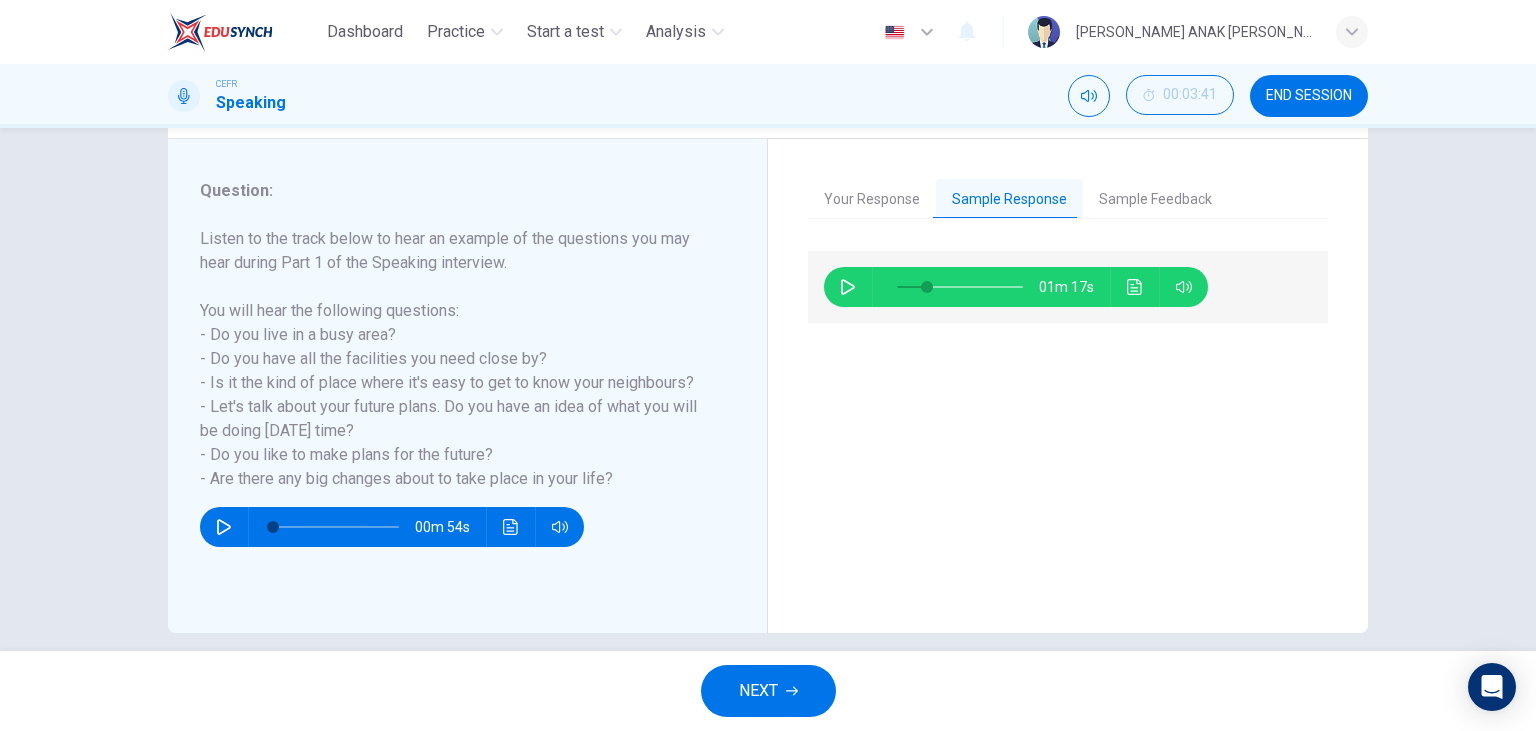 click 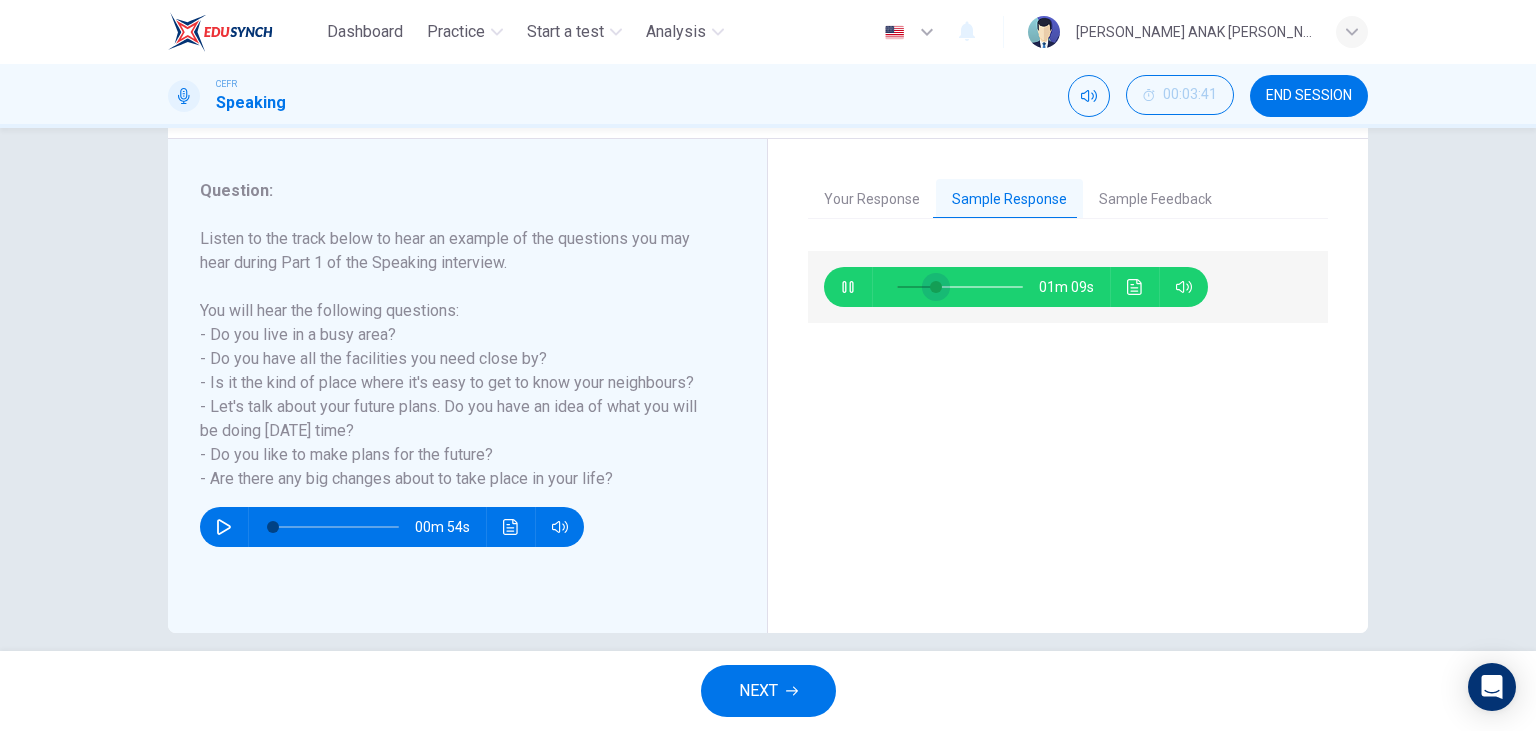 click at bounding box center [936, 287] 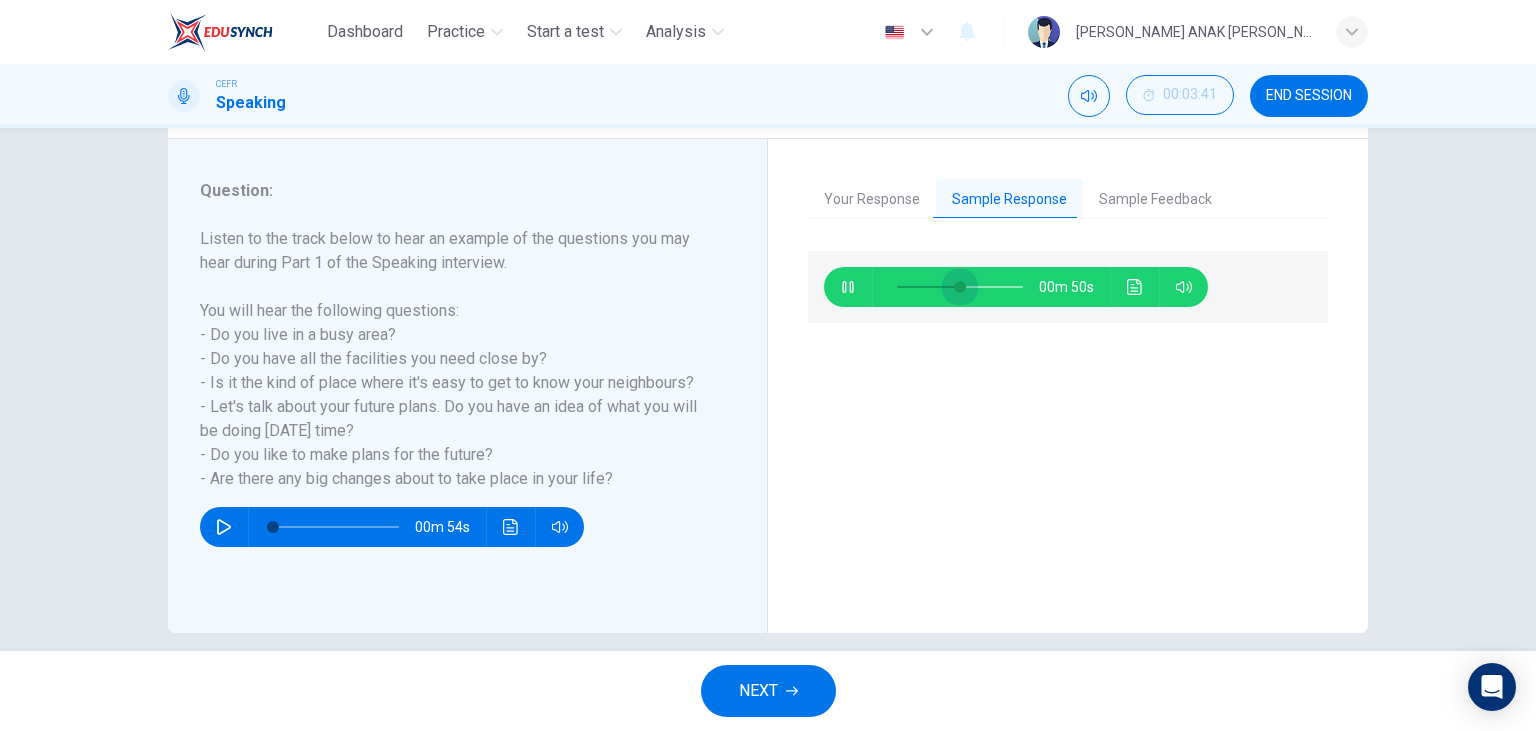 click at bounding box center [960, 287] 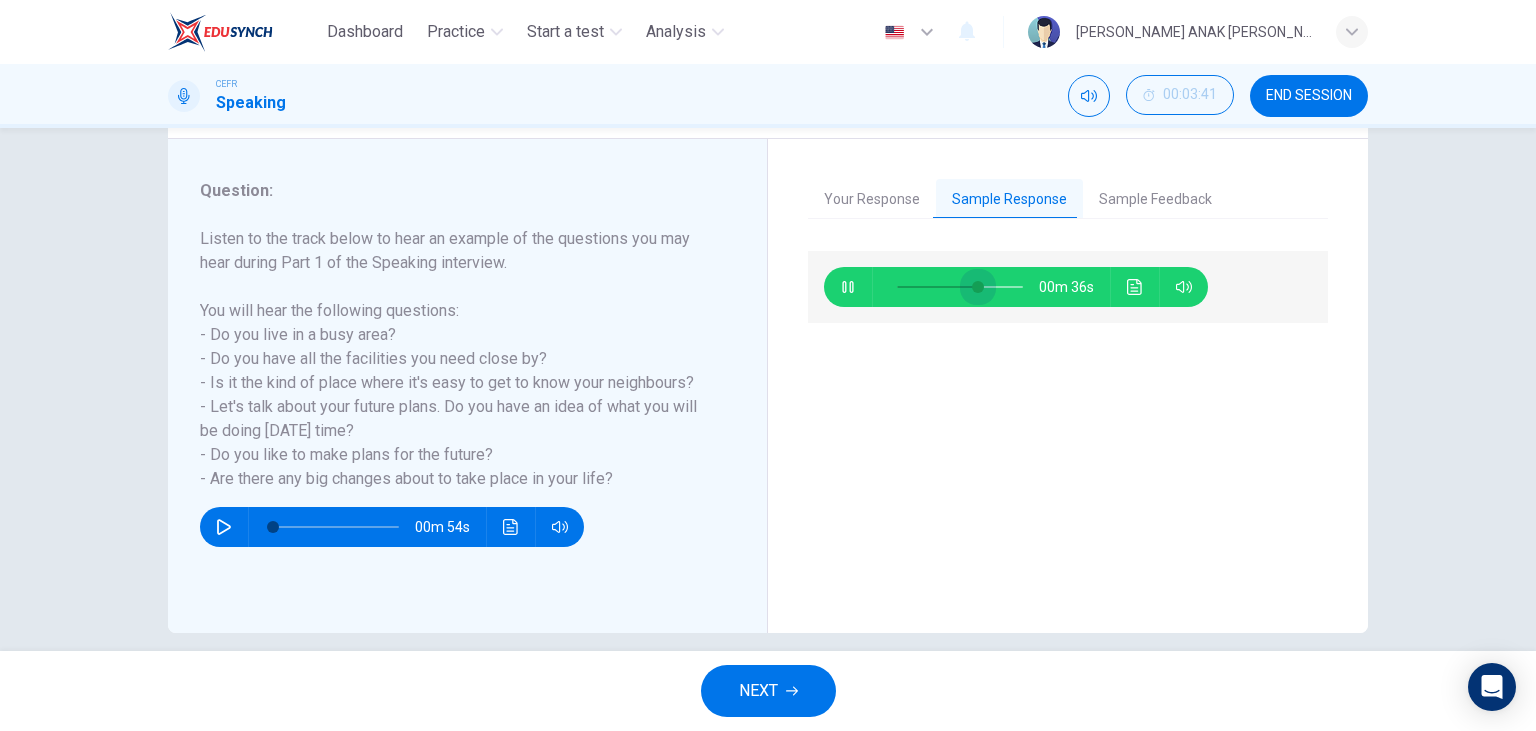 click at bounding box center (978, 287) 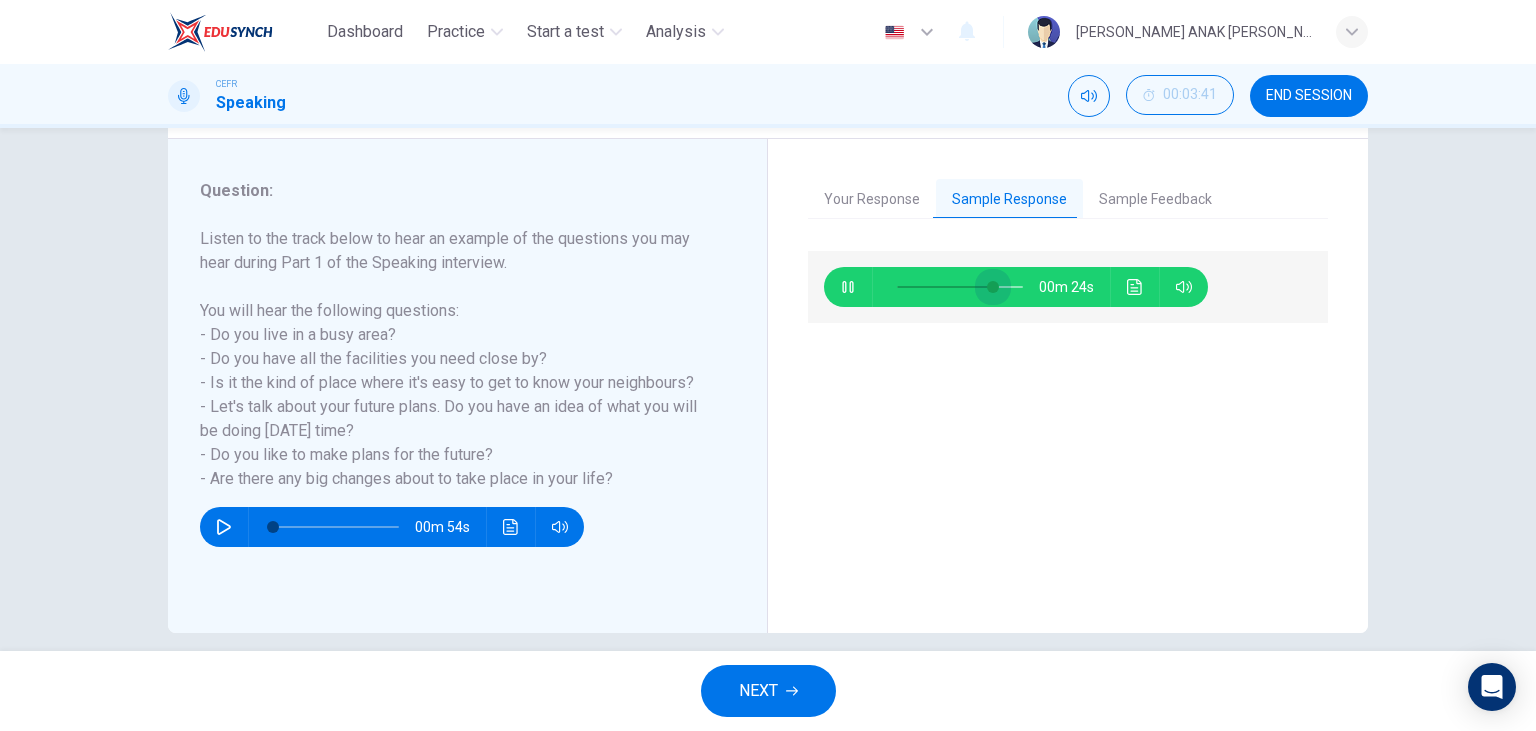 click at bounding box center (993, 287) 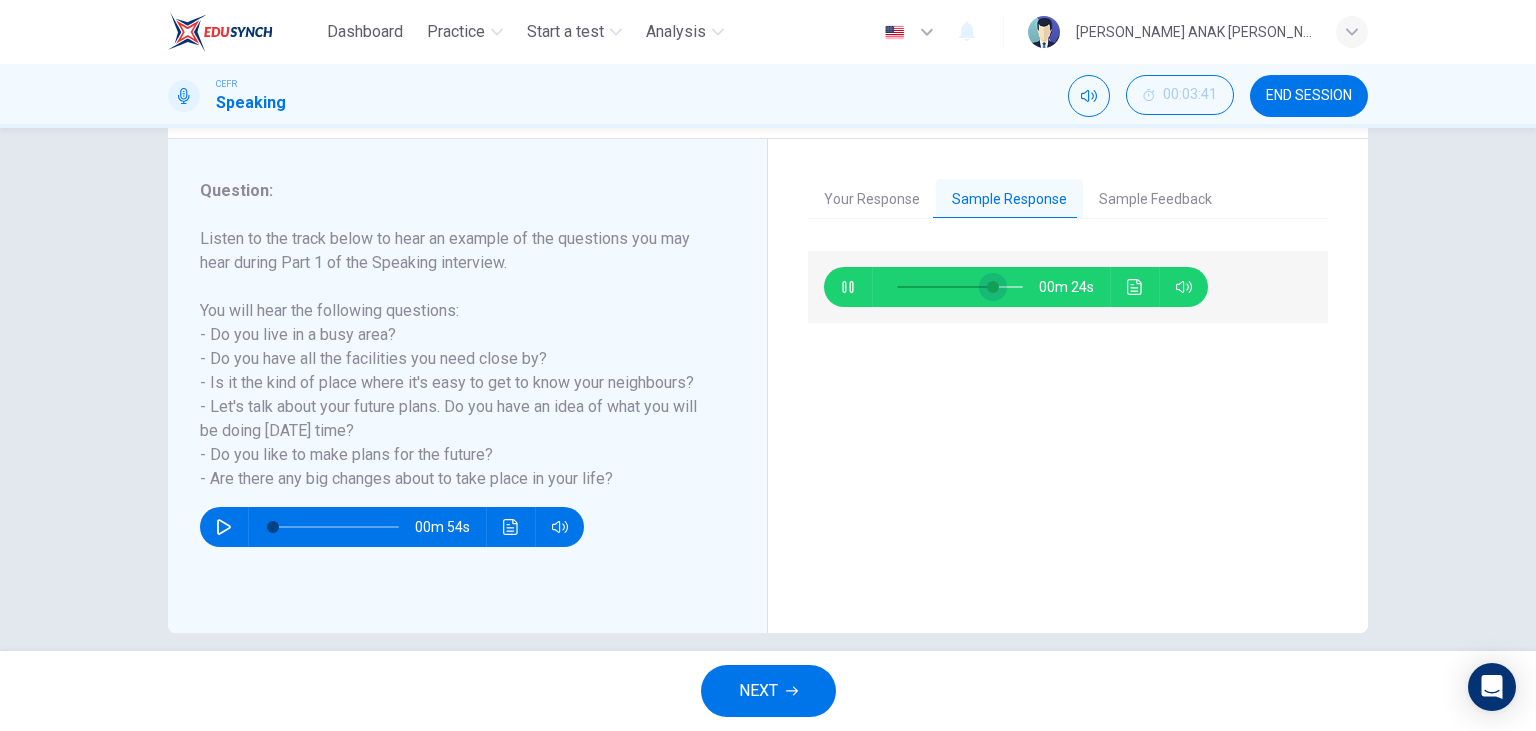click at bounding box center [993, 287] 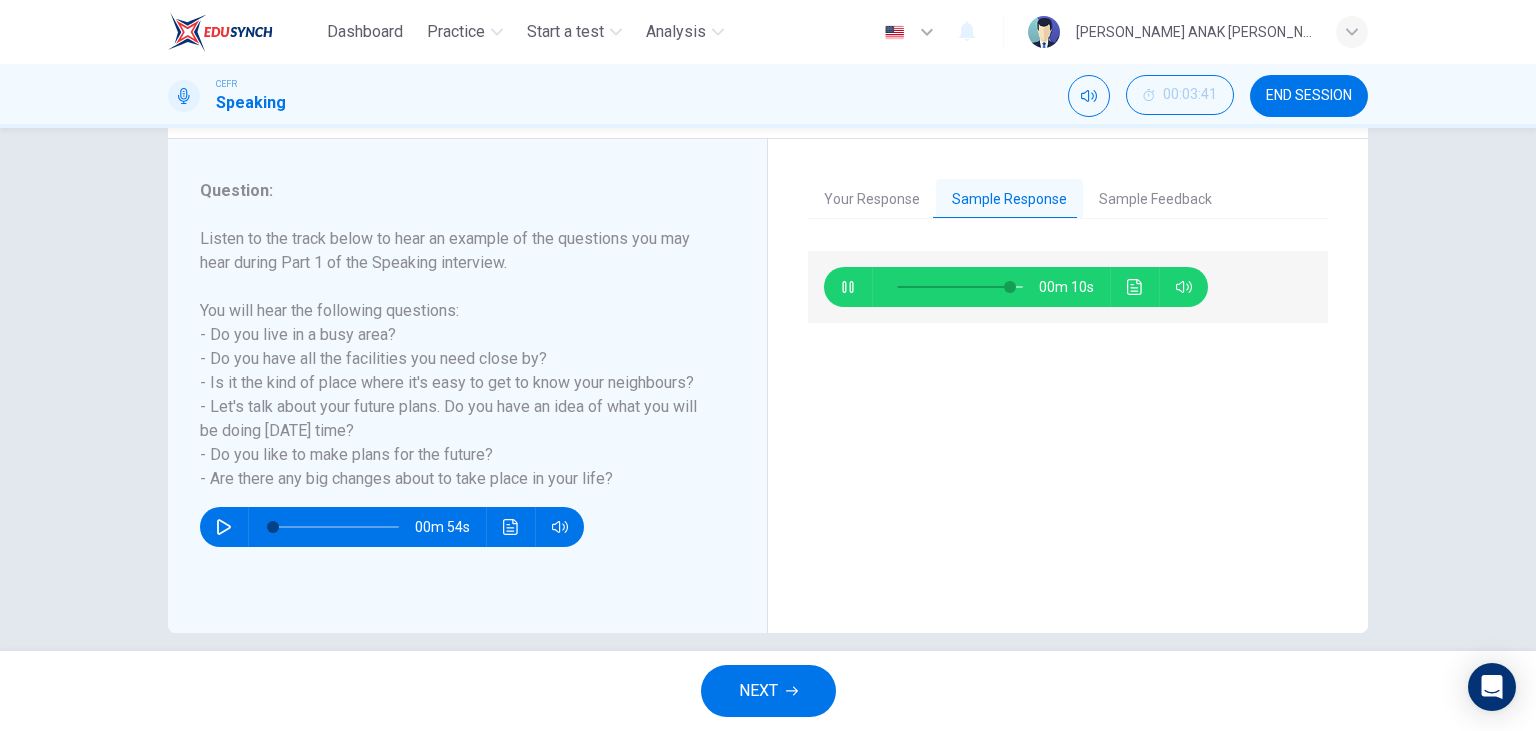 click on "Your Response" at bounding box center [872, 200] 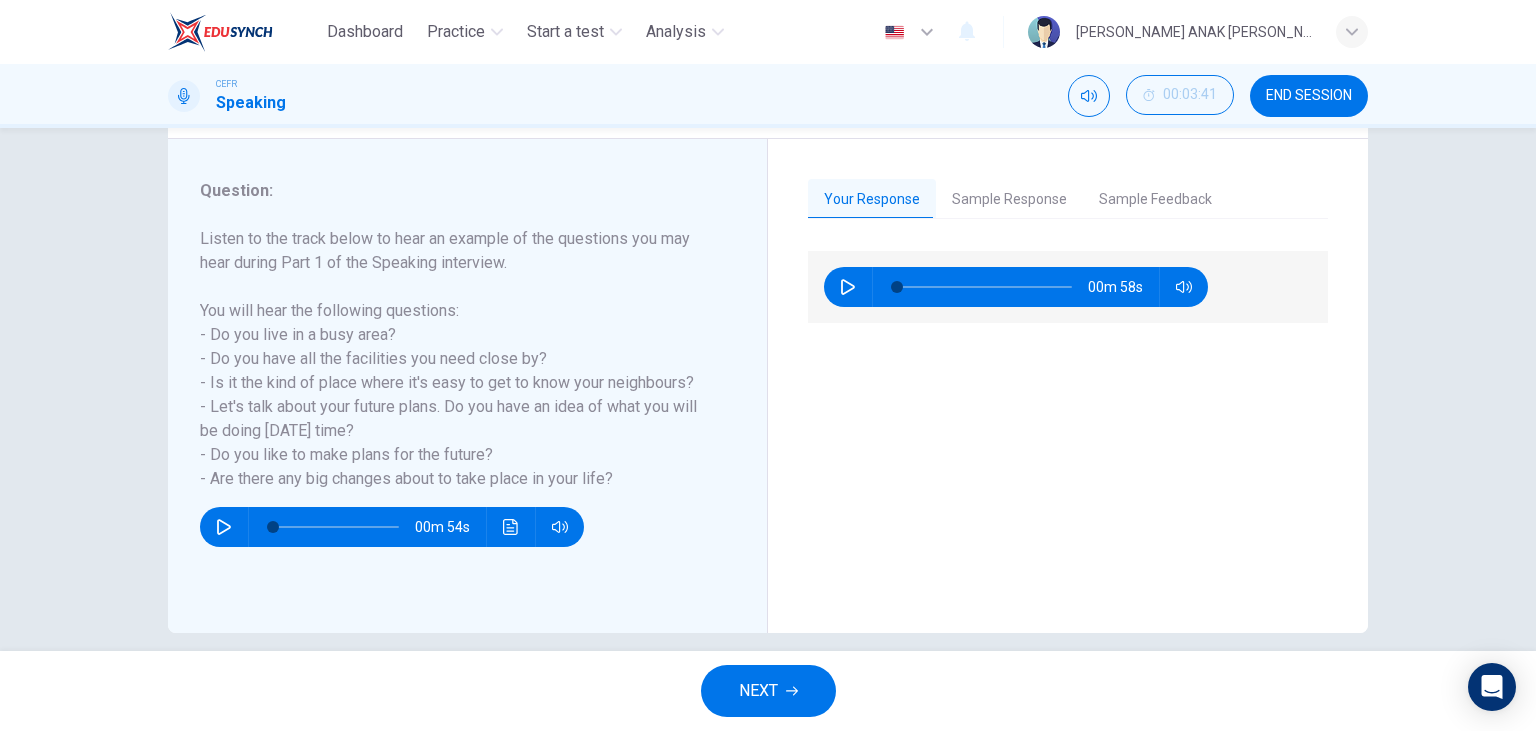 click on "Sample Response" at bounding box center (1009, 200) 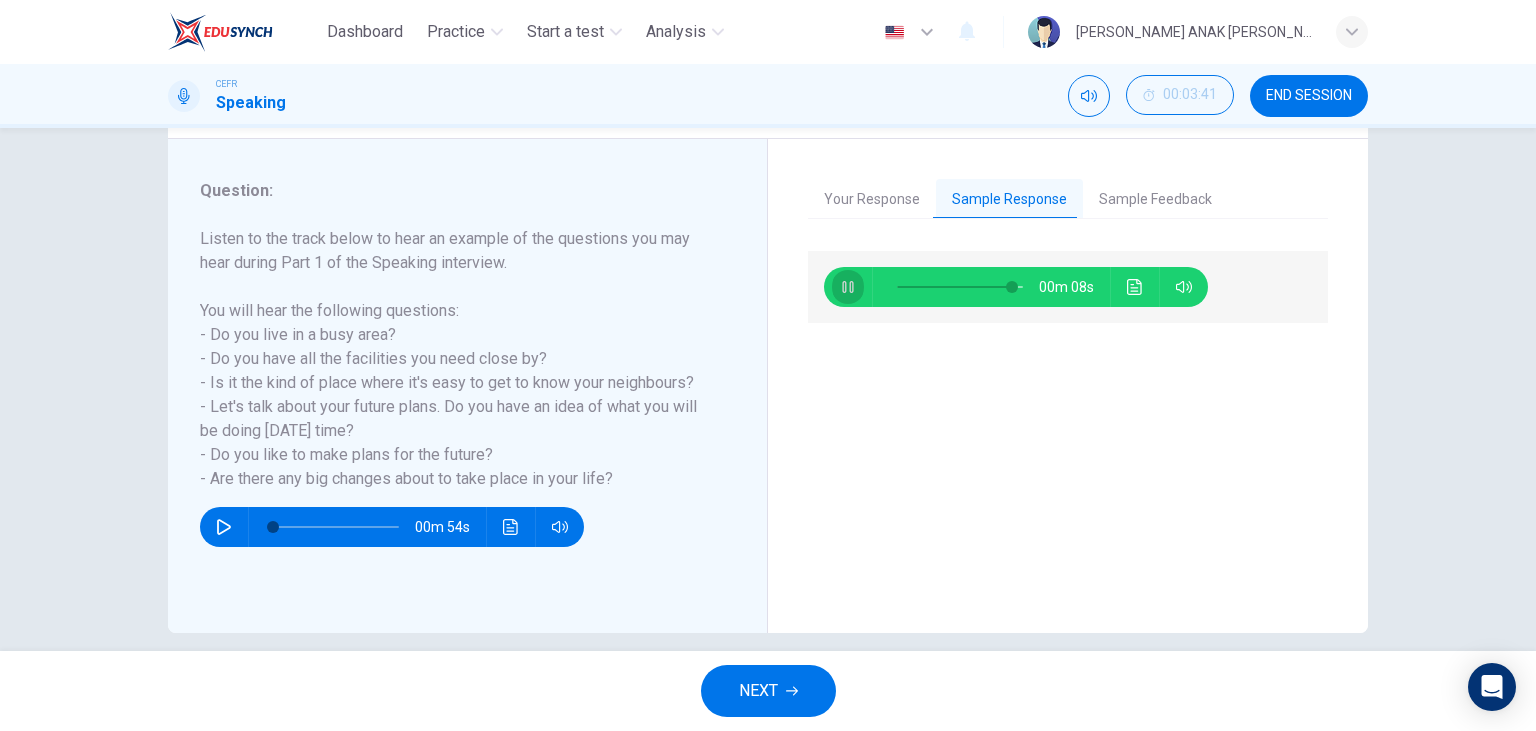 click 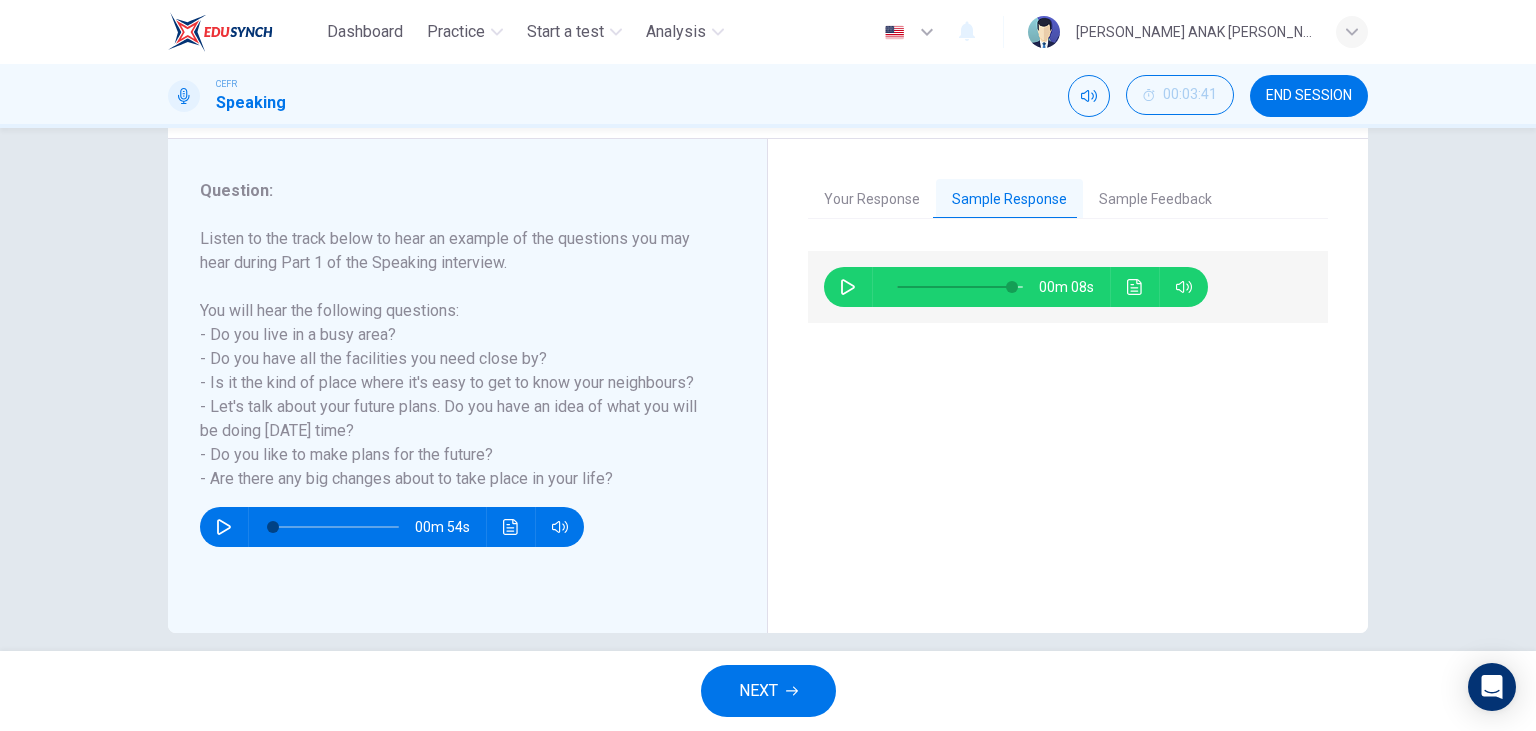 click on "Your Response" at bounding box center [872, 200] 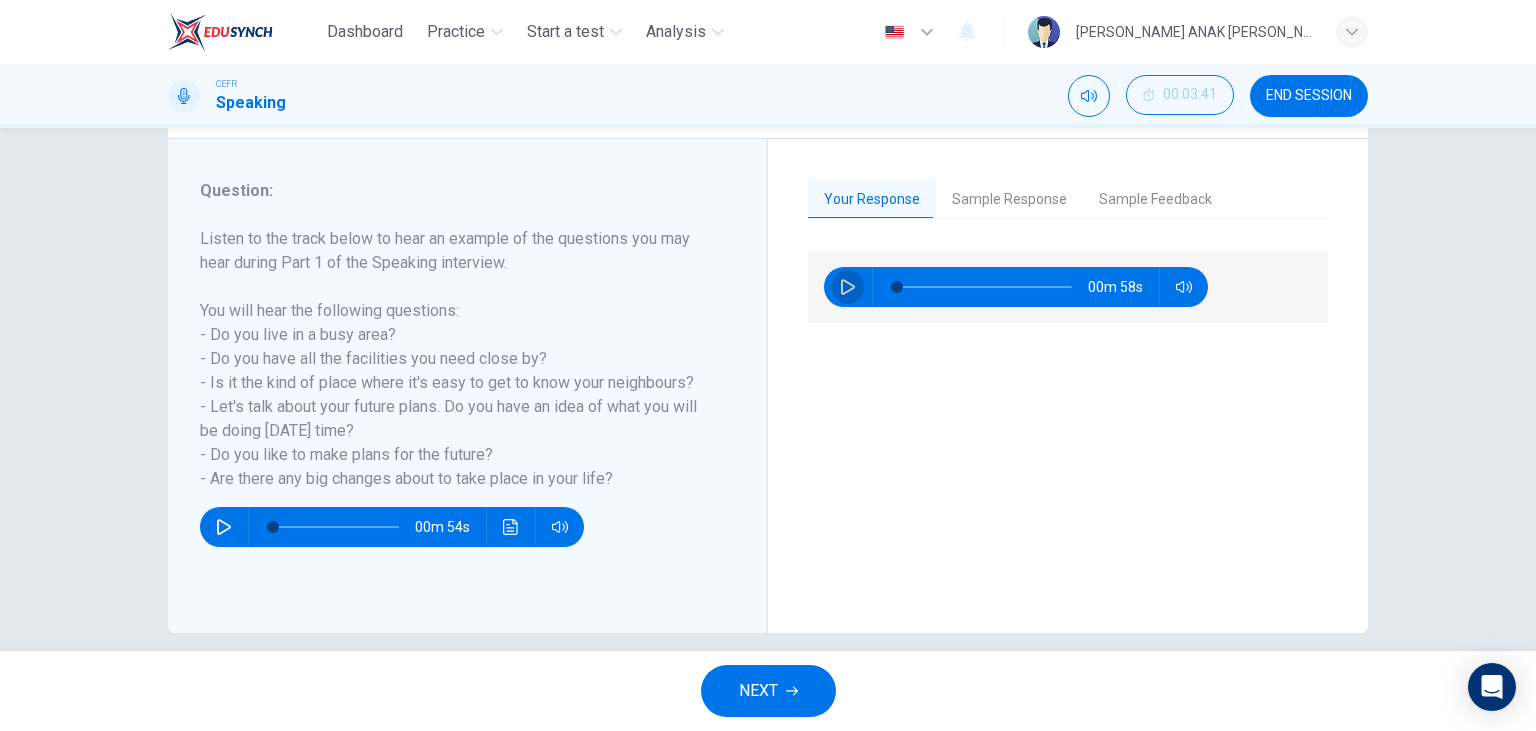 click at bounding box center (848, 287) 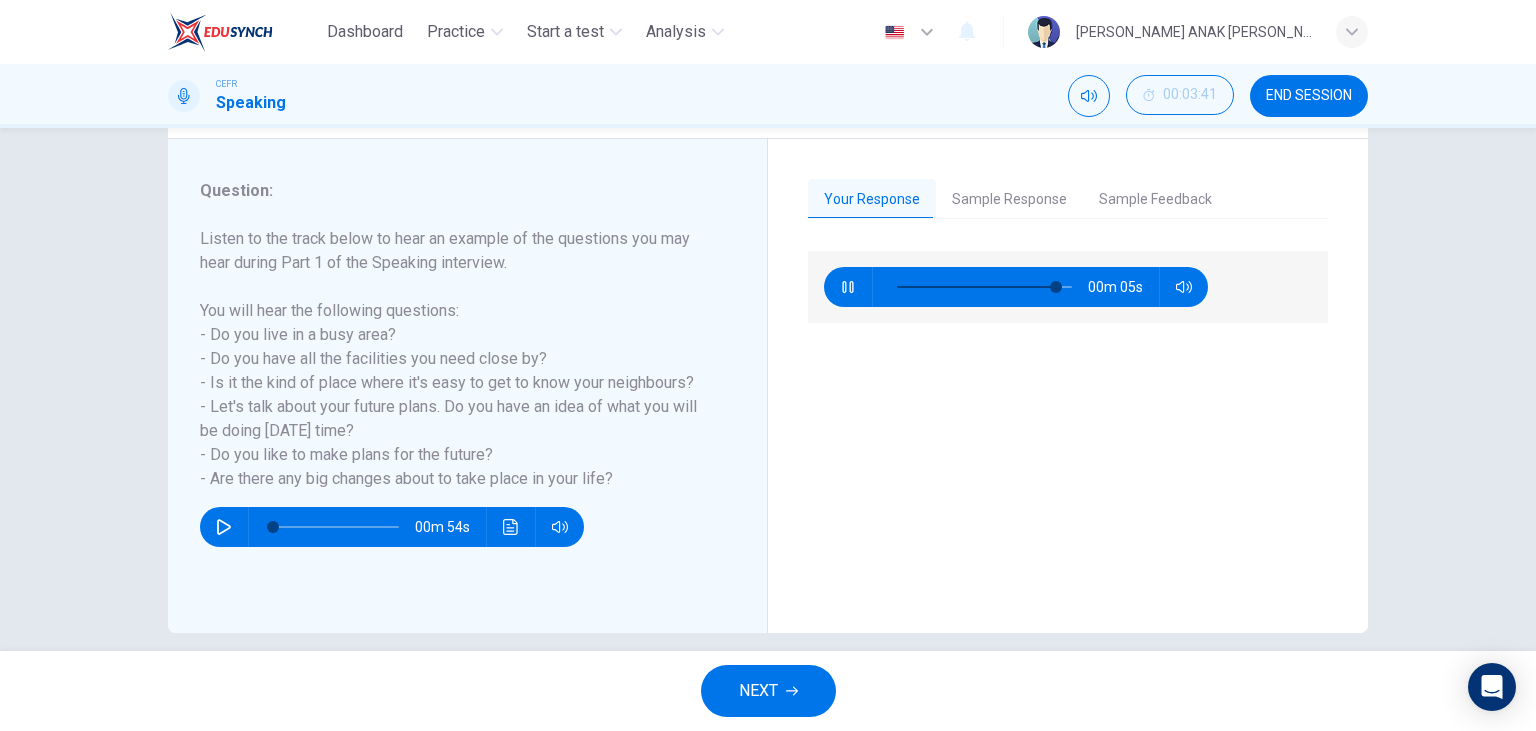click 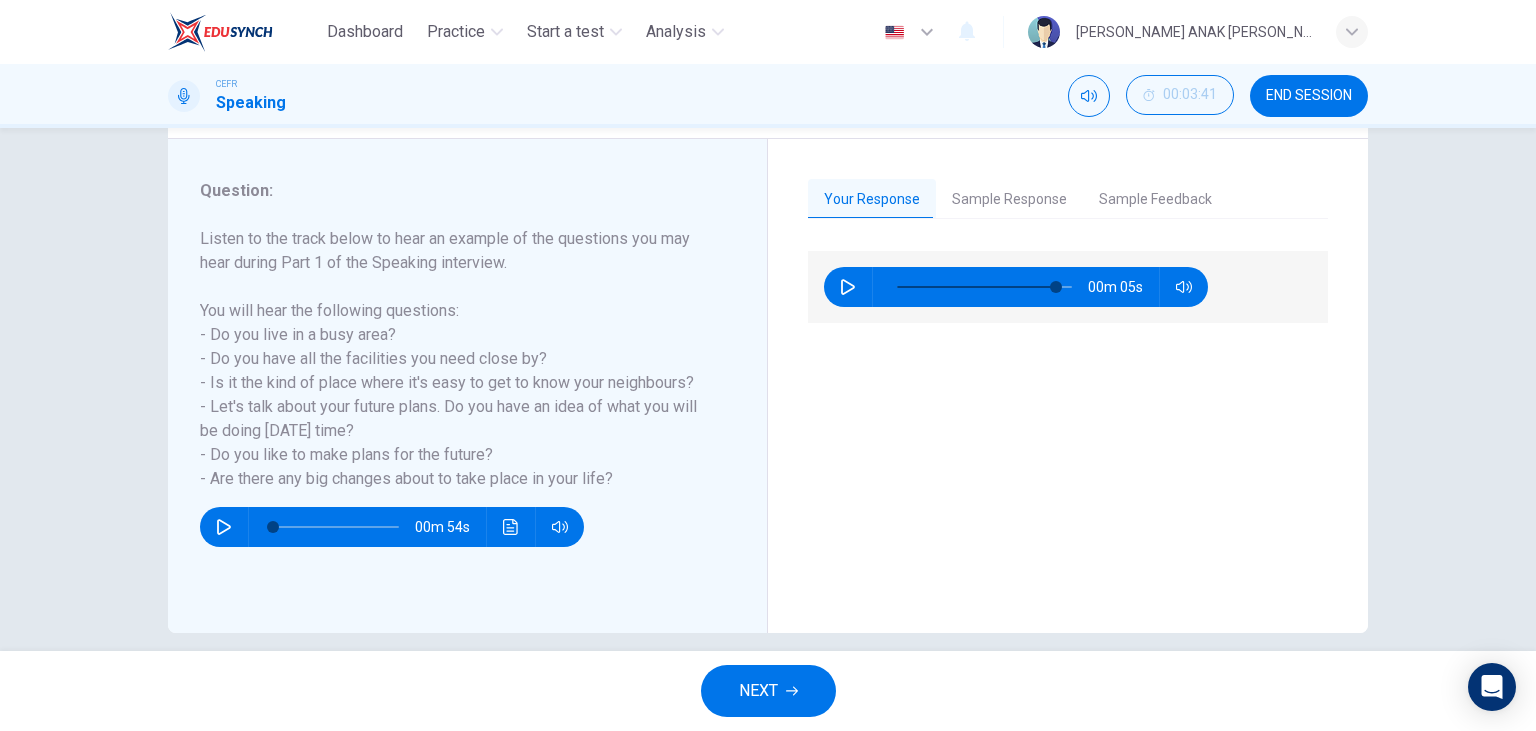 type on "91" 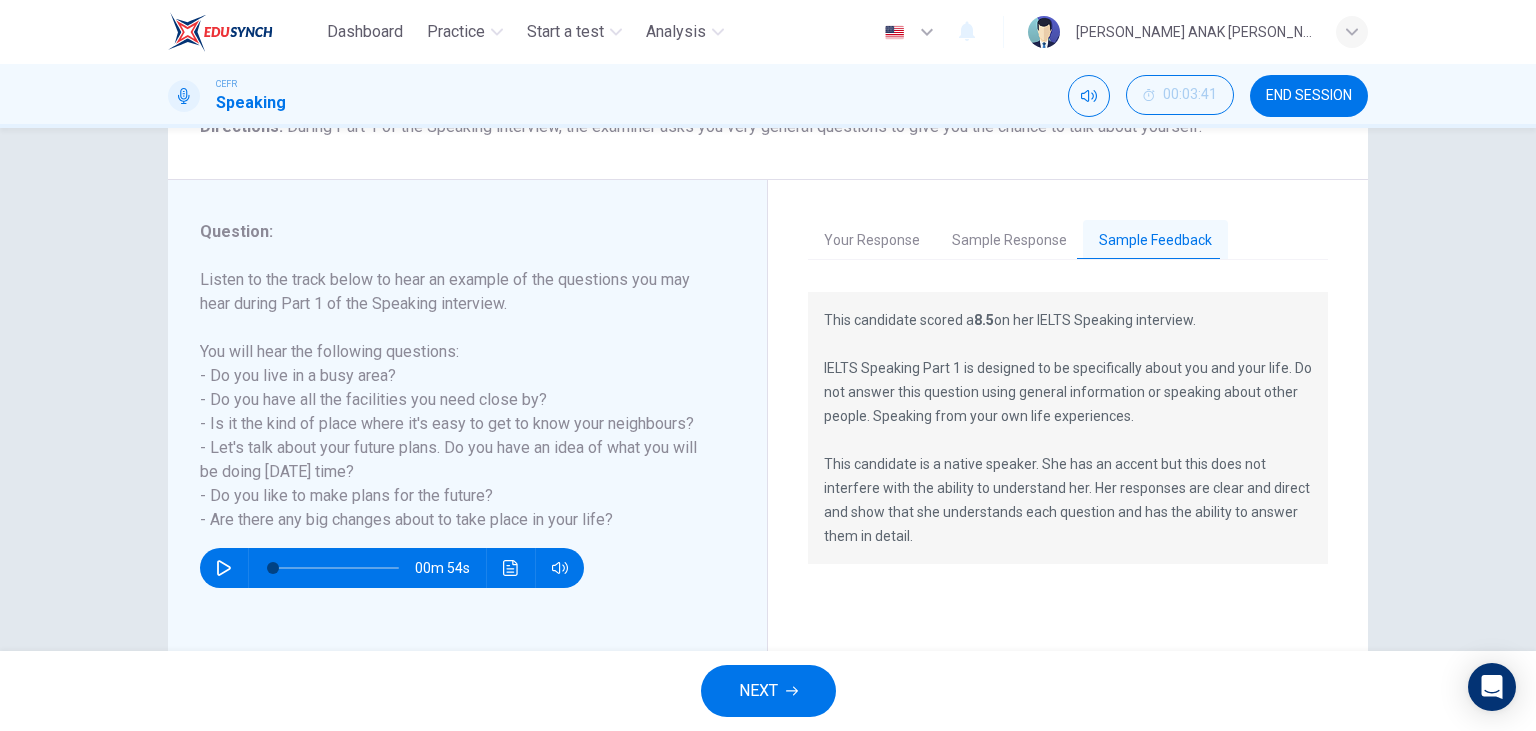 scroll, scrollTop: 137, scrollLeft: 0, axis: vertical 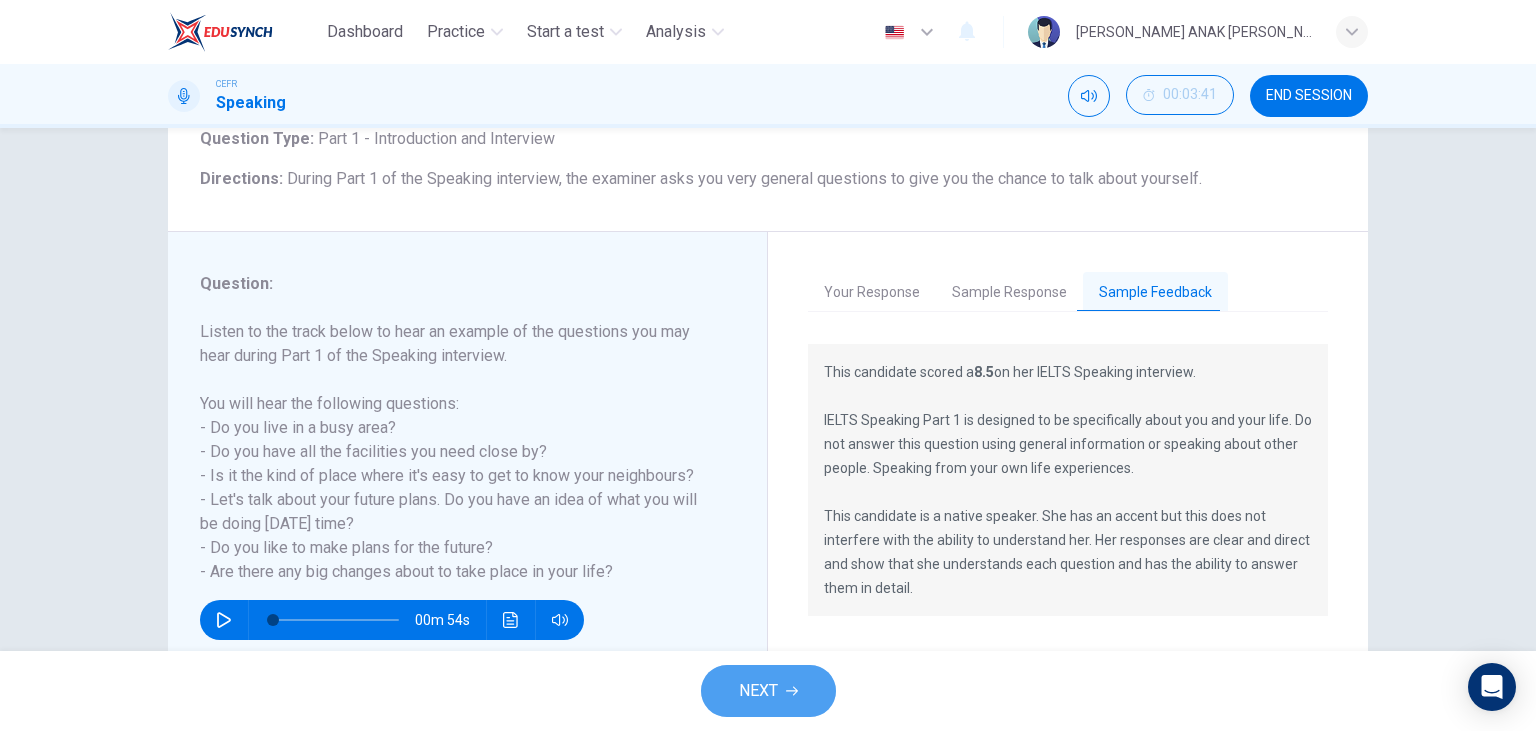 click on "NEXT" at bounding box center [758, 691] 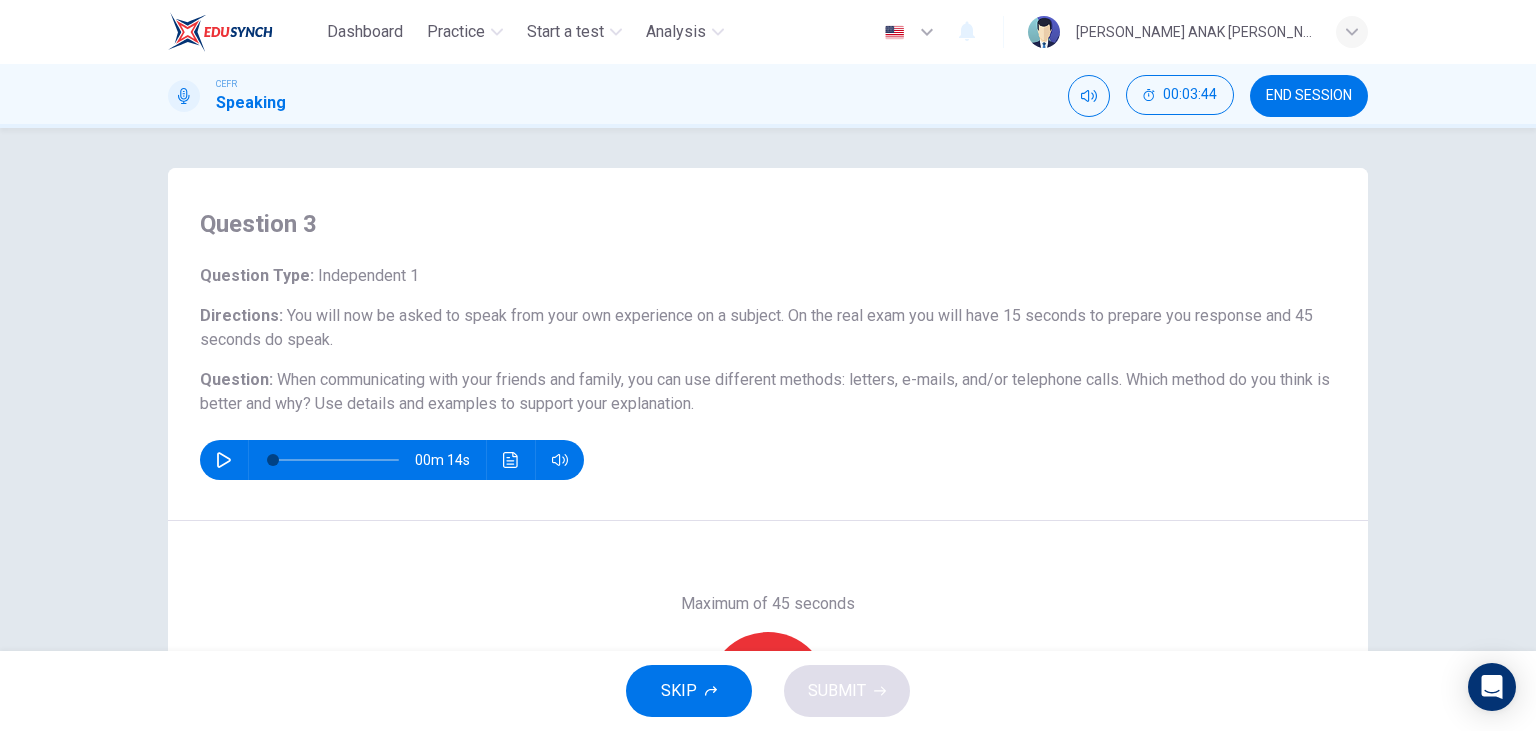 scroll, scrollTop: 115, scrollLeft: 0, axis: vertical 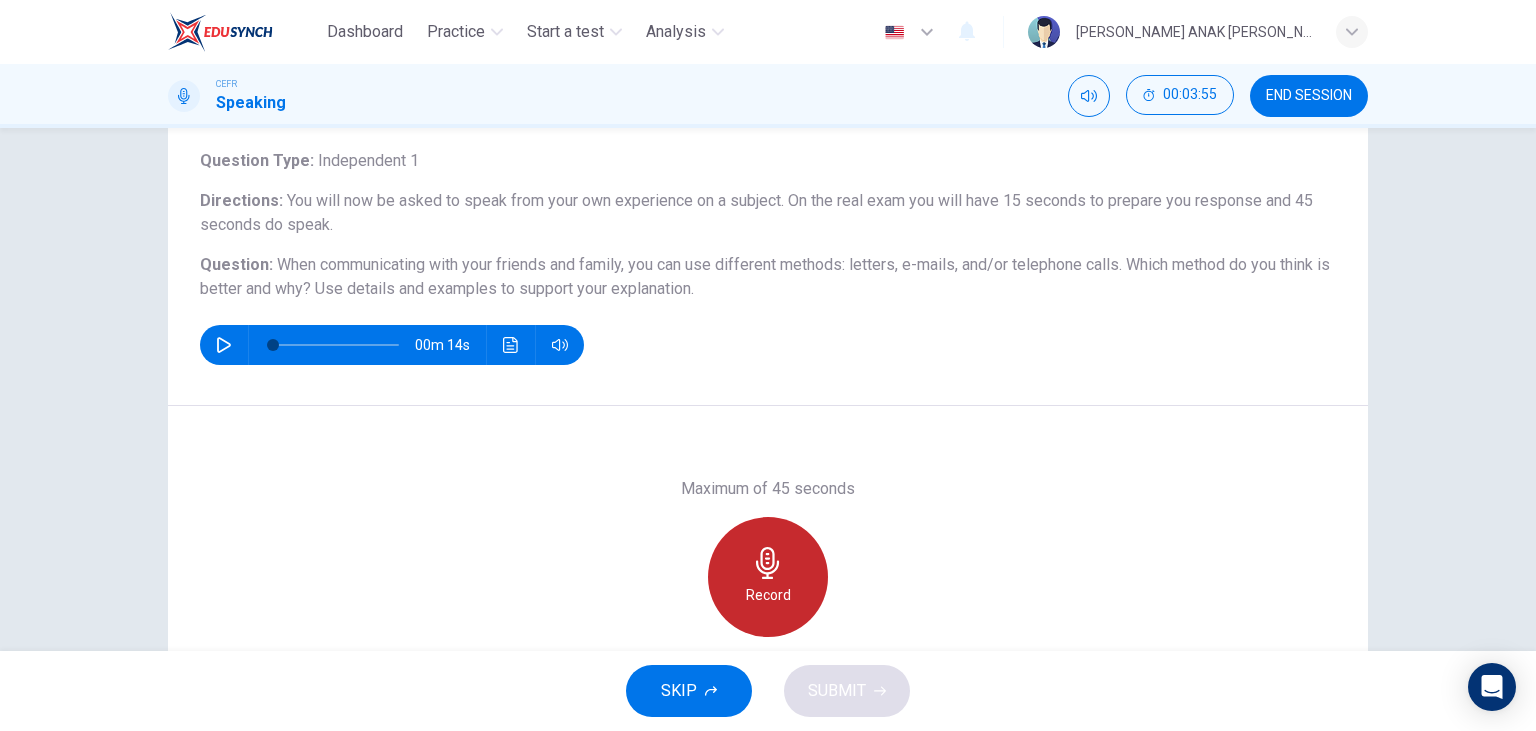 click 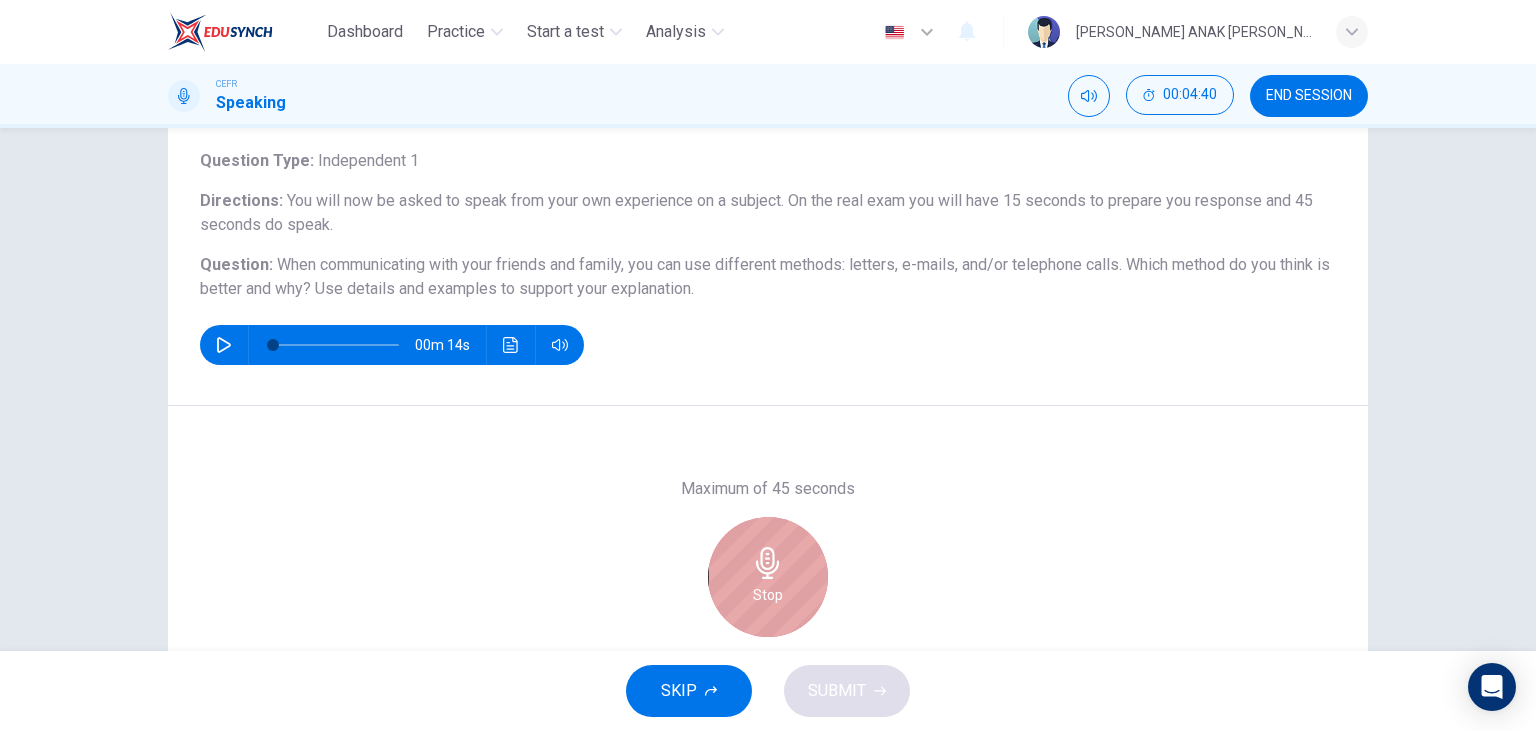 click 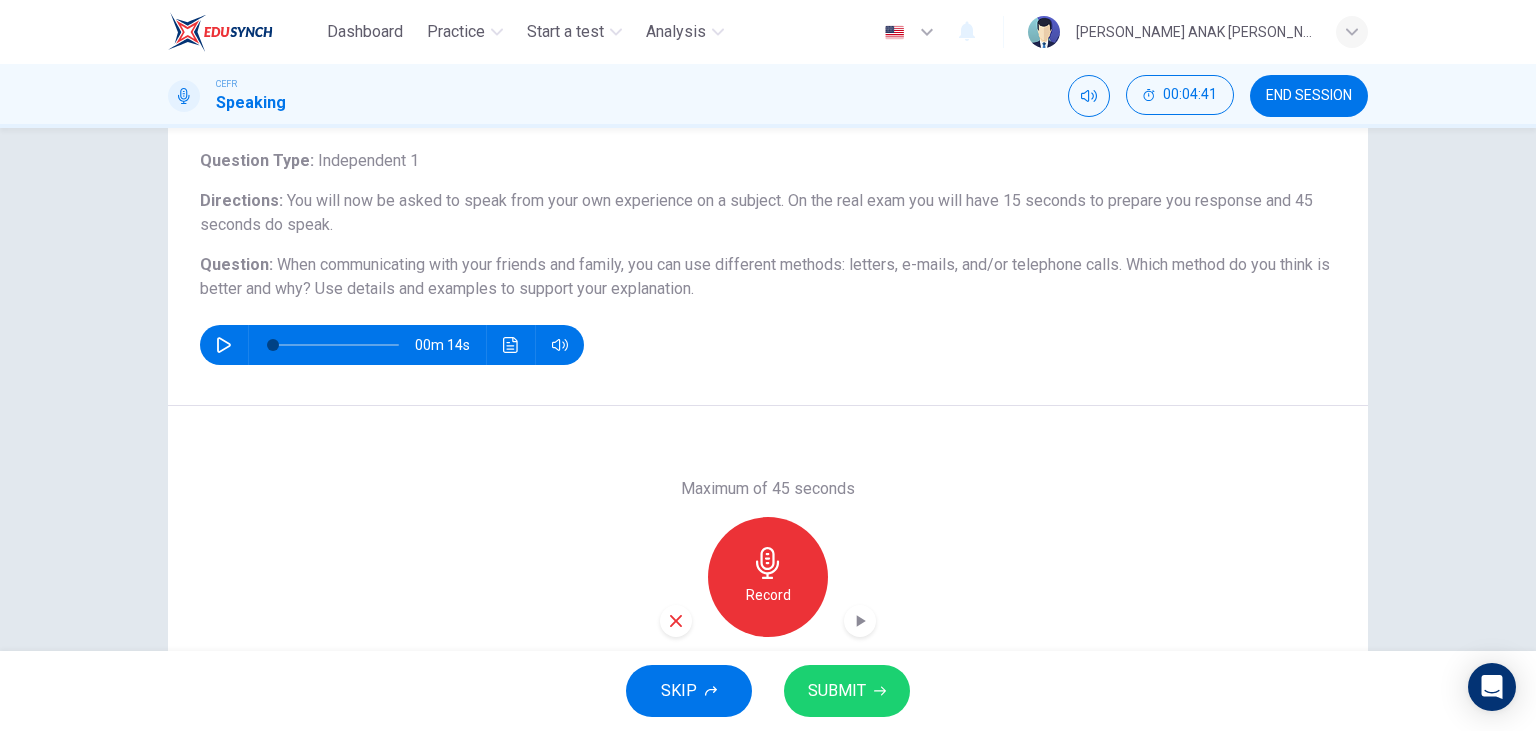 click on "SUBMIT" at bounding box center [837, 691] 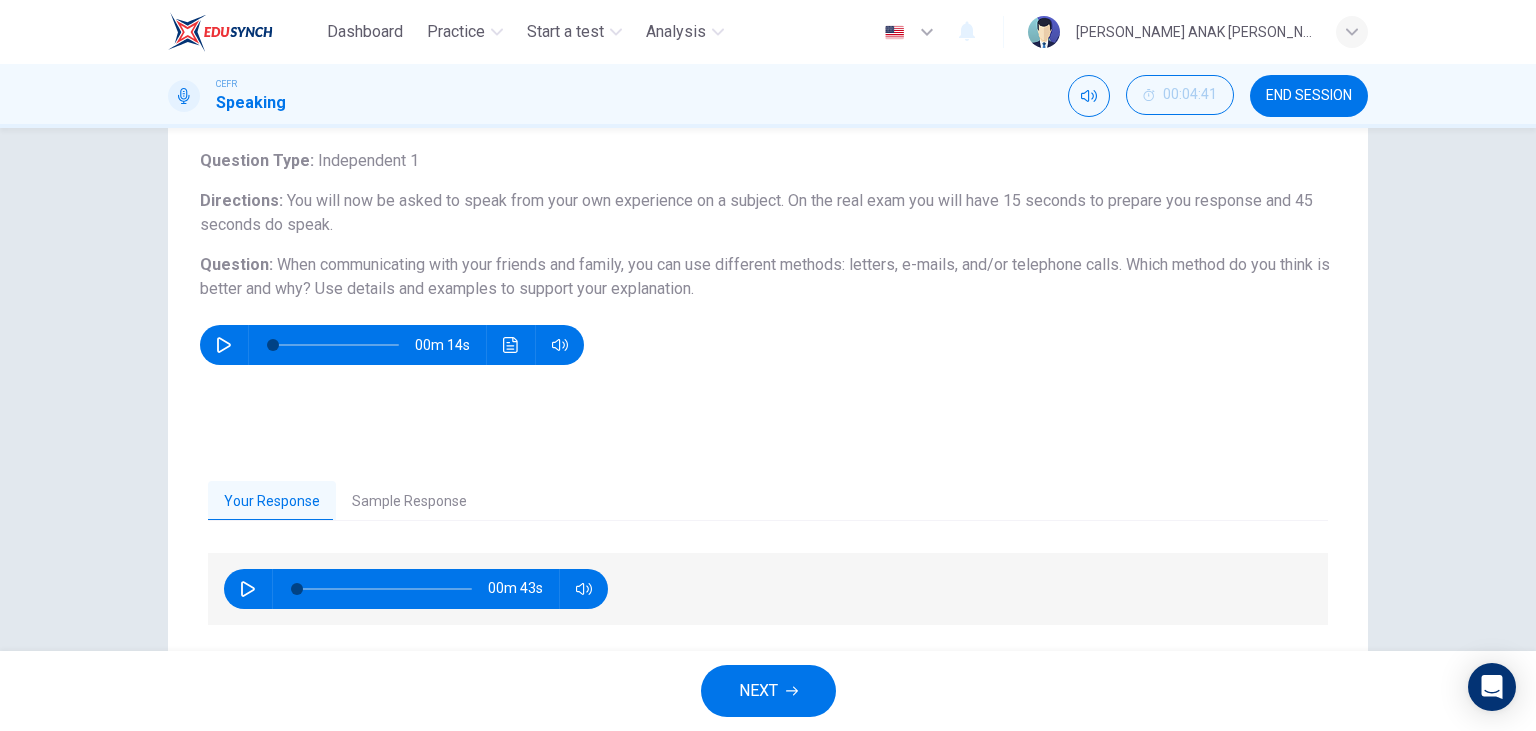 click 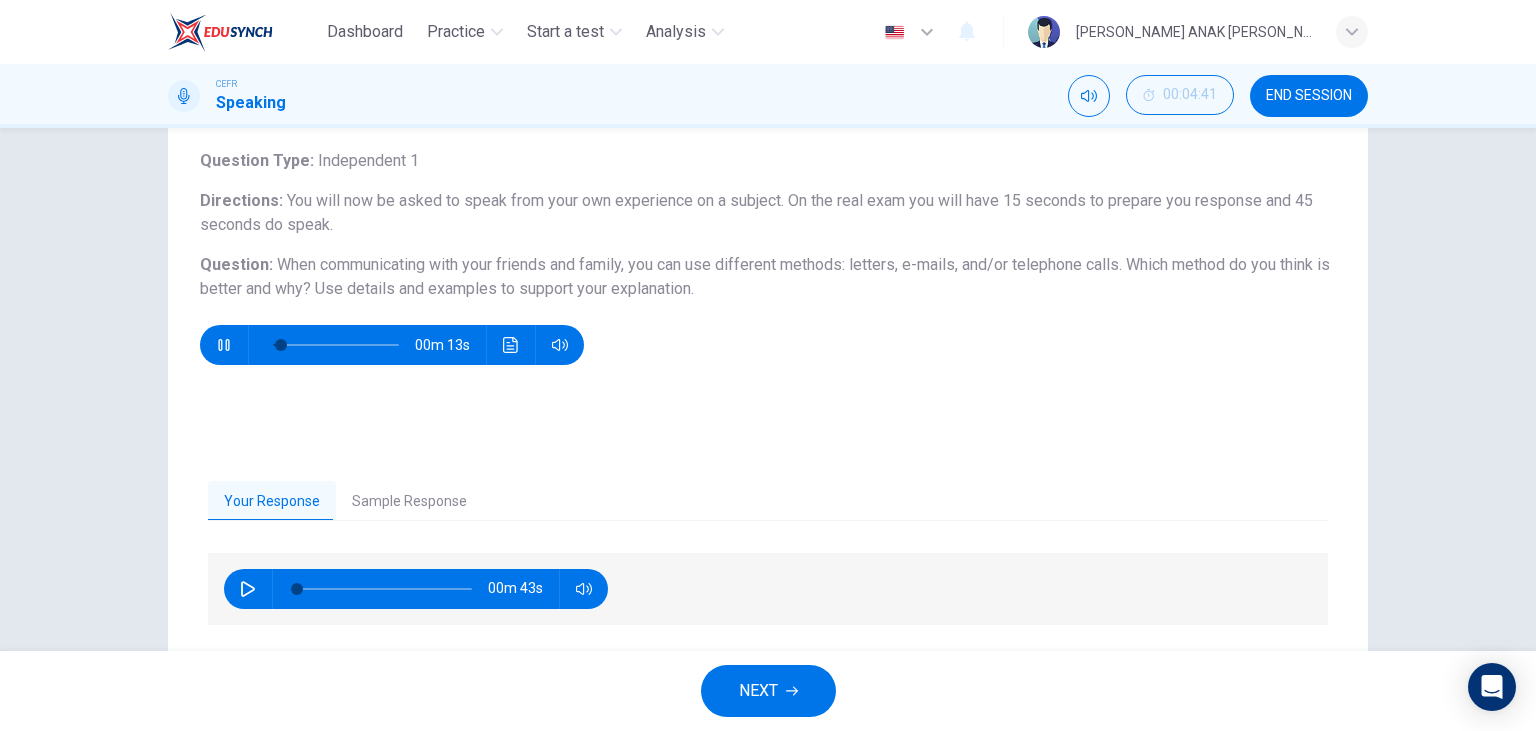 click 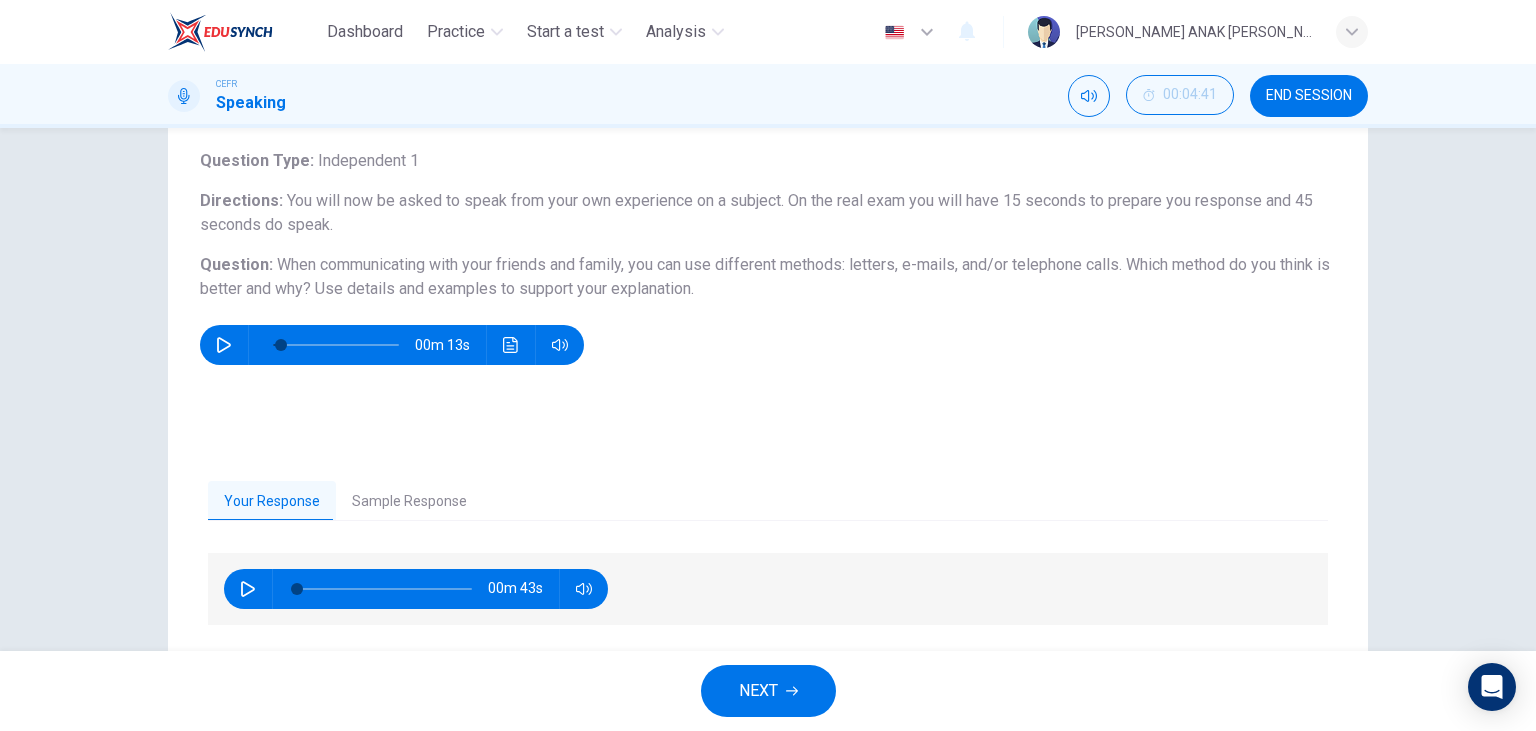 scroll, scrollTop: 252, scrollLeft: 0, axis: vertical 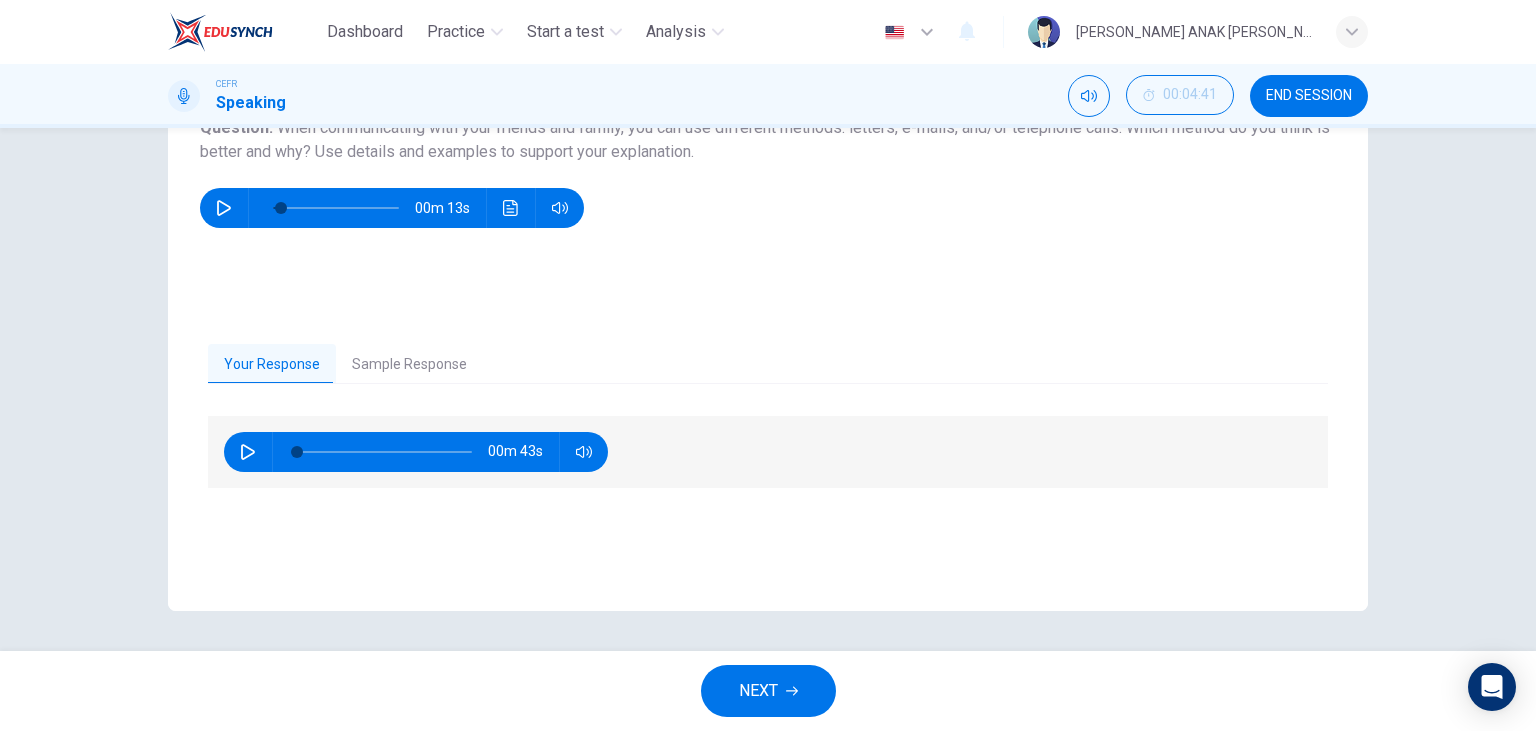 click at bounding box center [248, 452] 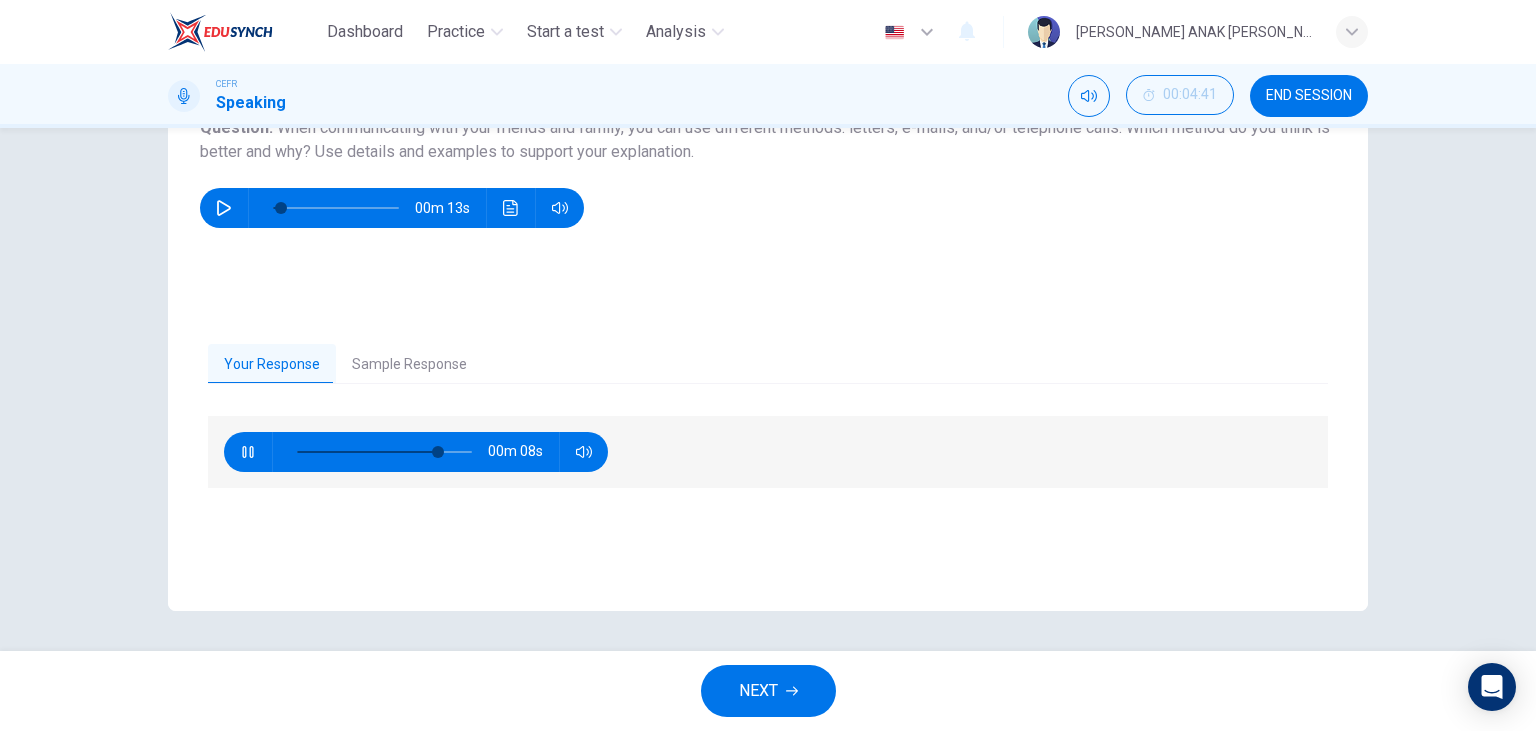 click 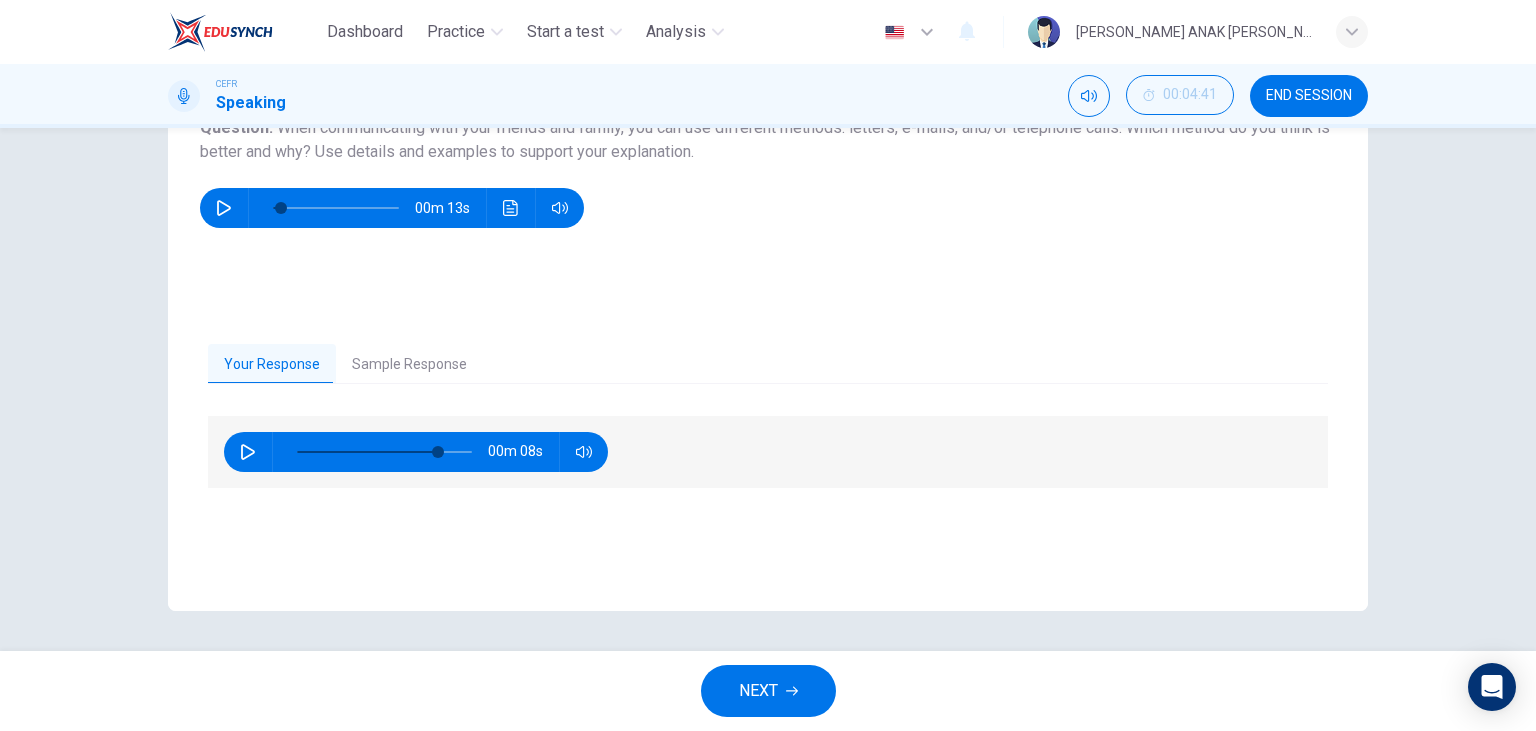 click at bounding box center [248, 452] 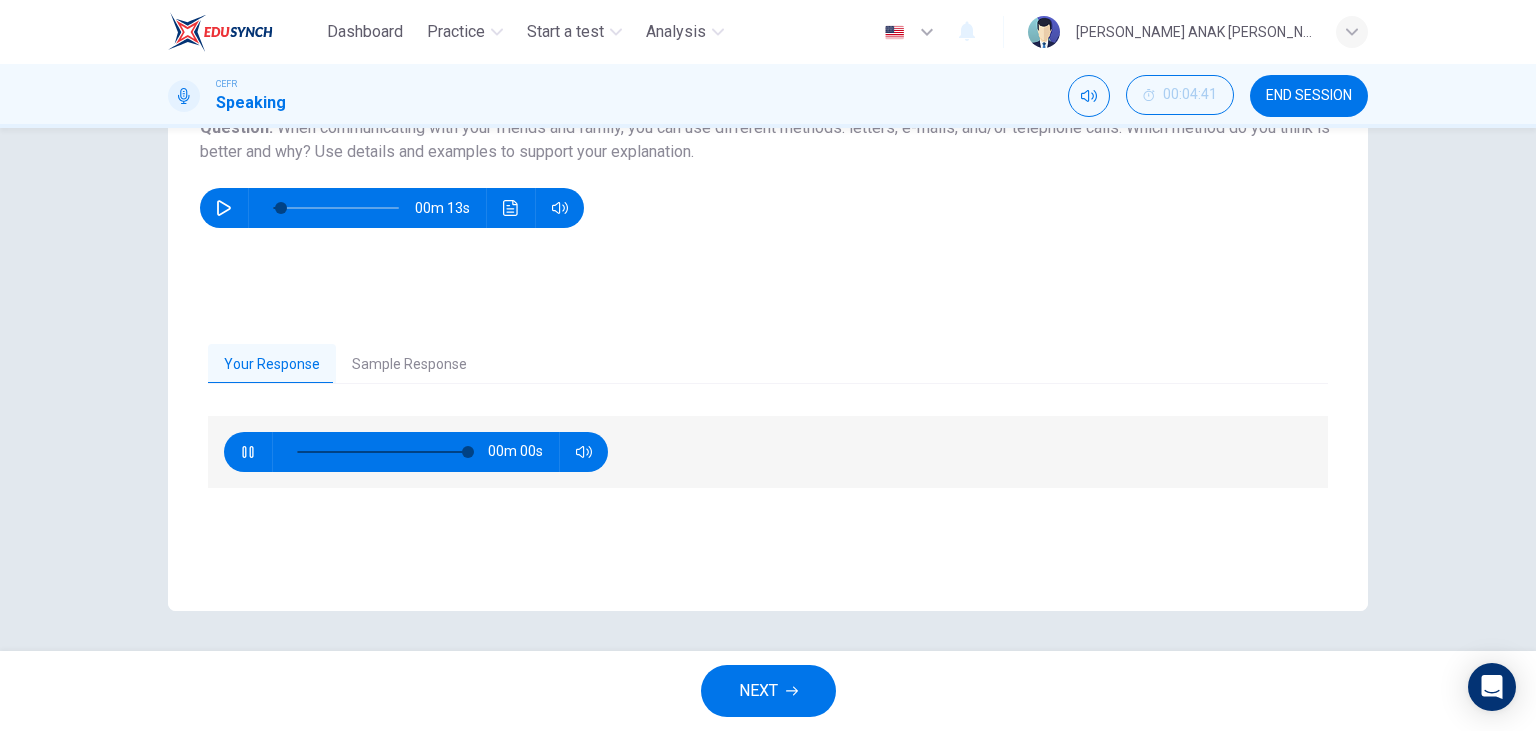 type on "0" 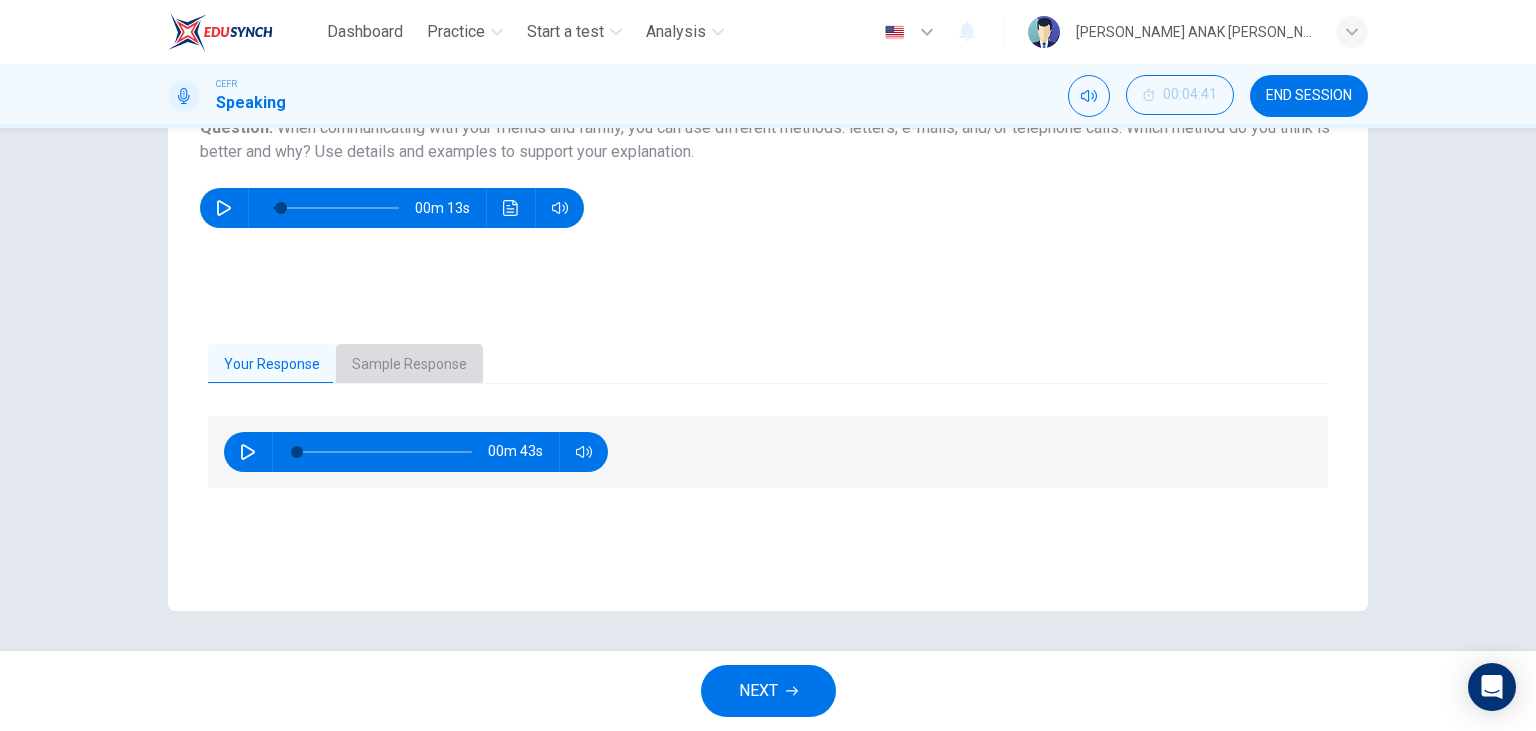 click on "Sample Response" at bounding box center (409, 365) 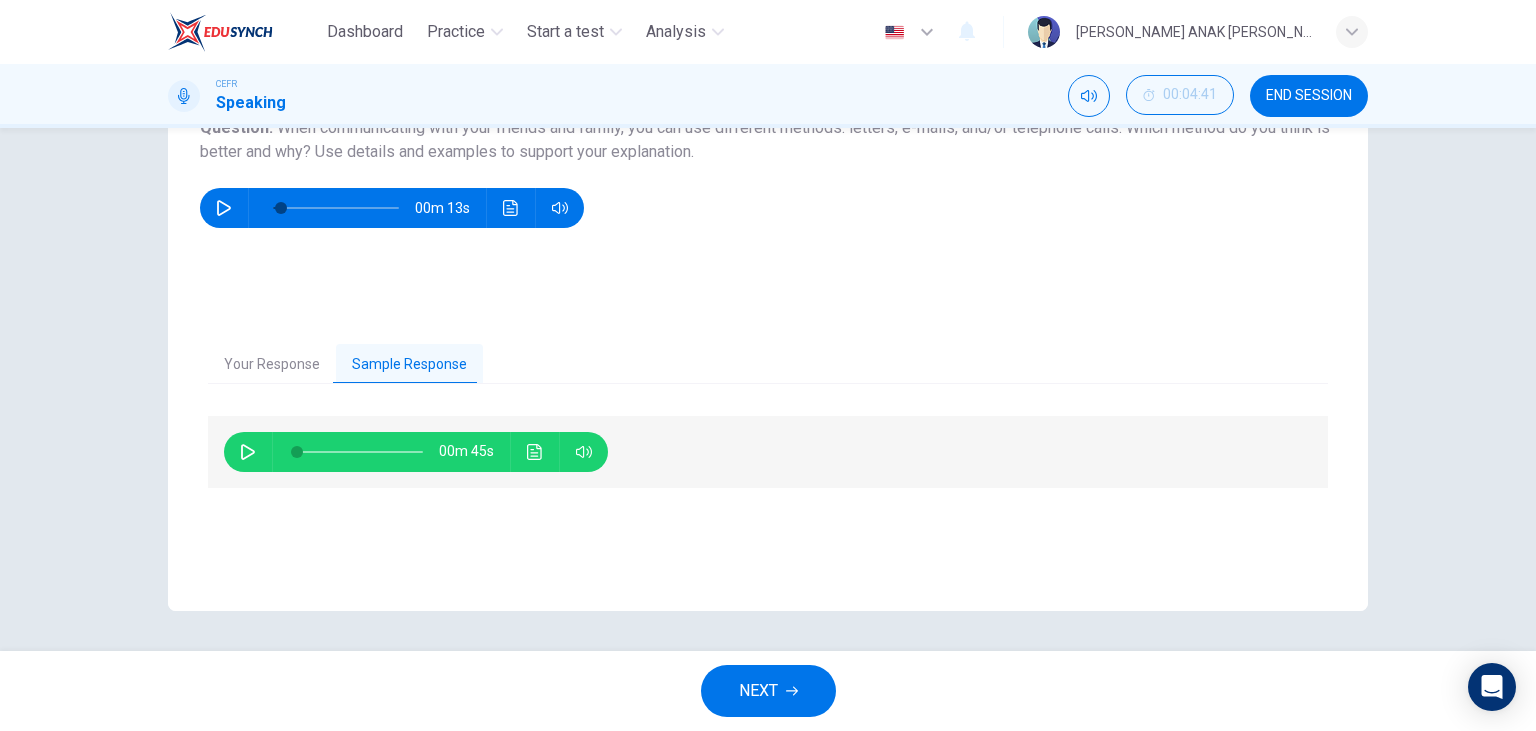 click 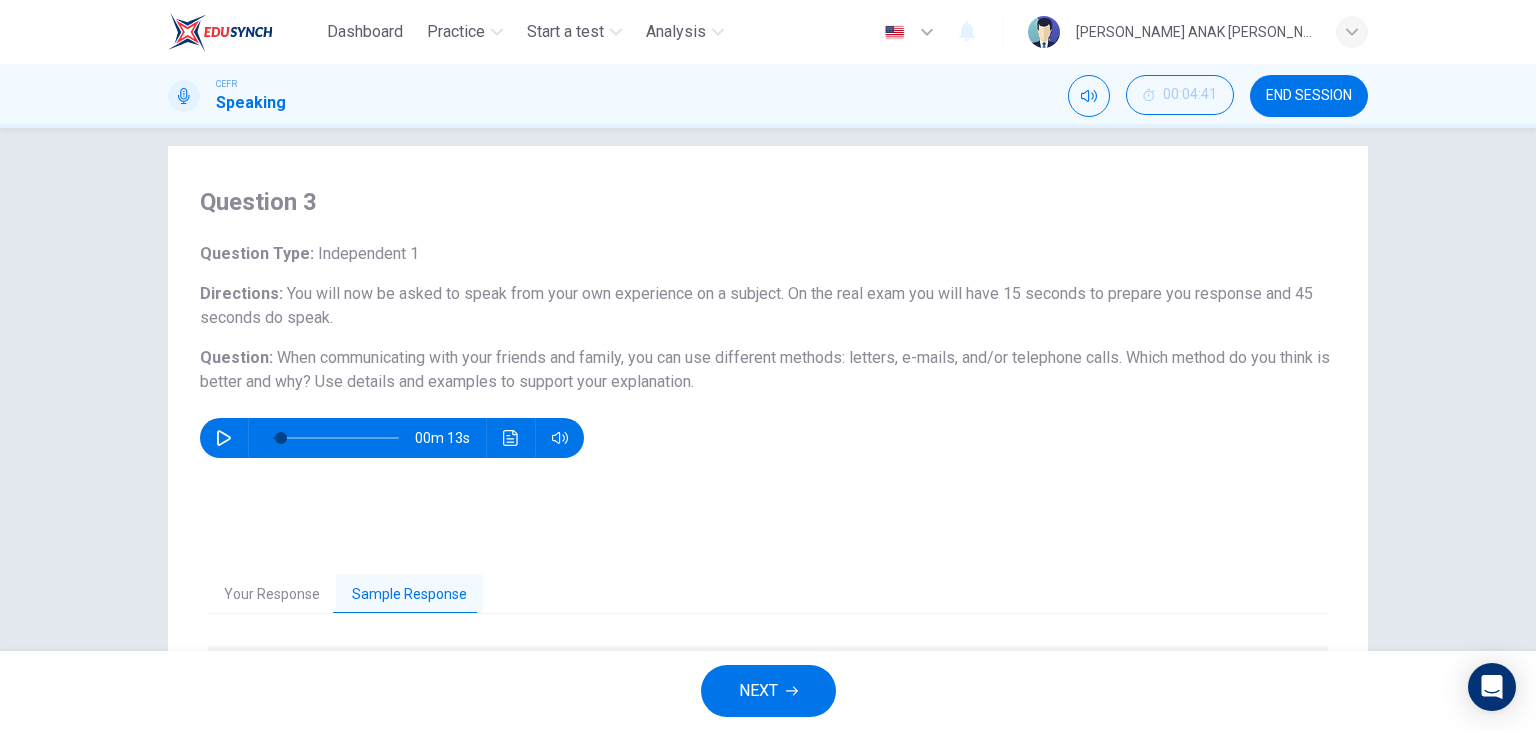 scroll, scrollTop: 252, scrollLeft: 0, axis: vertical 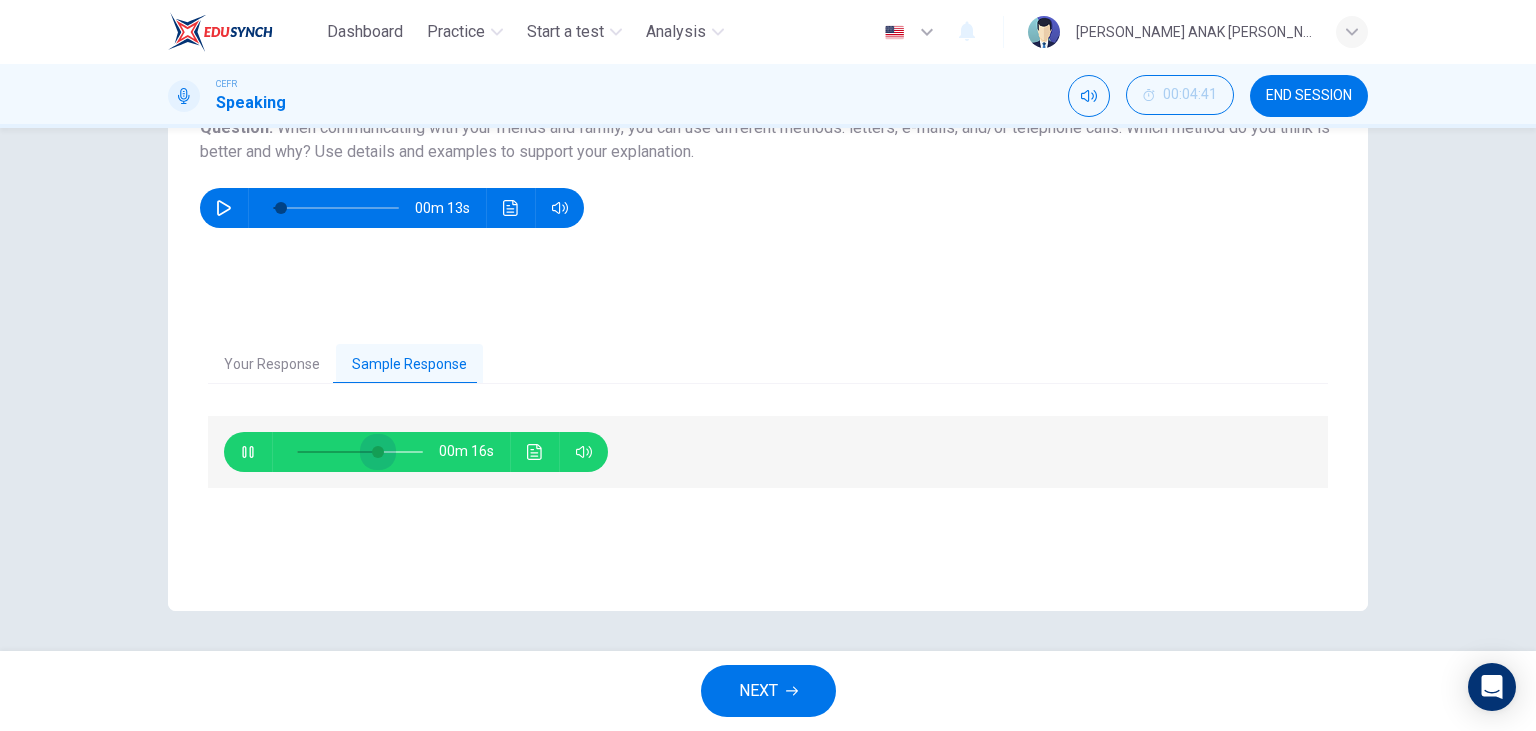 click at bounding box center (378, 452) 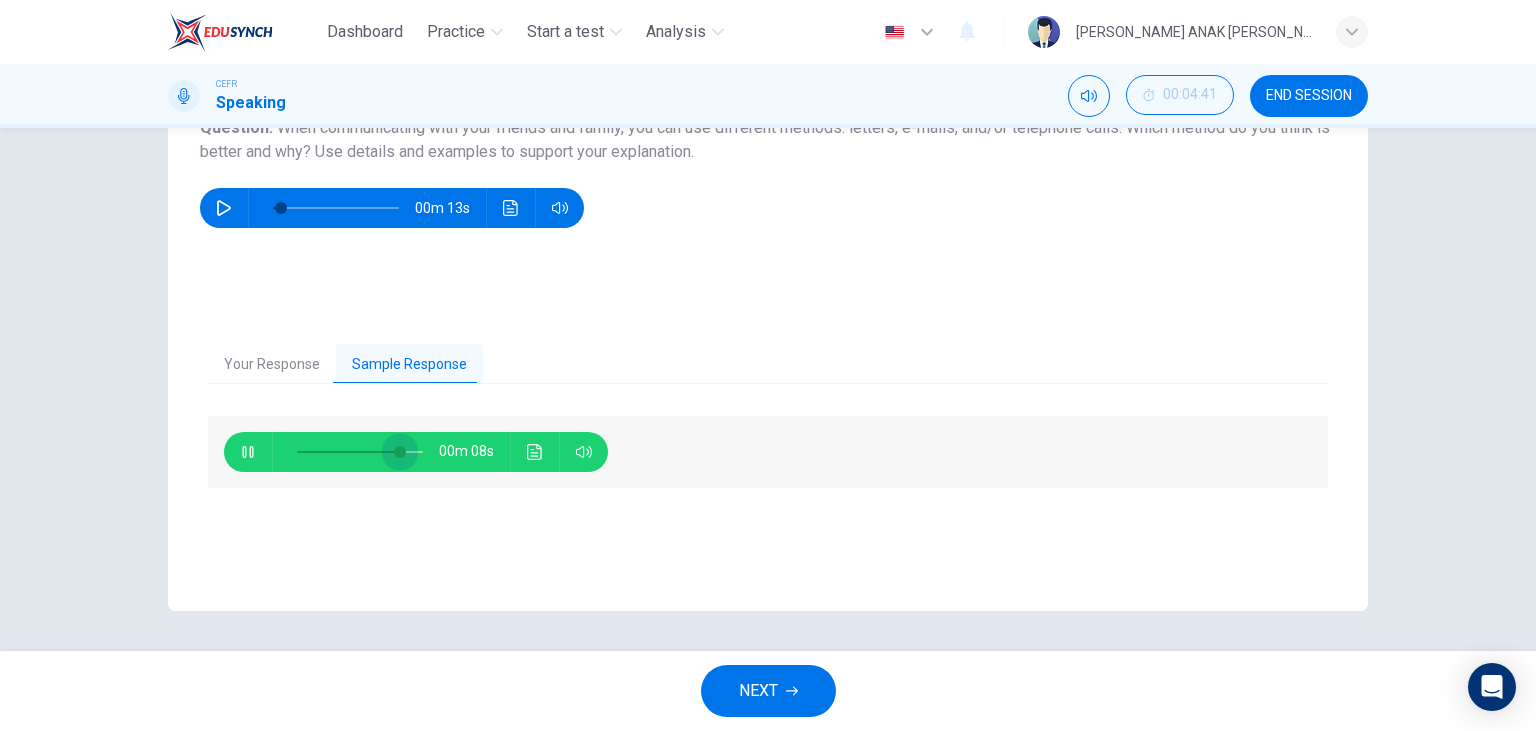 click at bounding box center [360, 452] 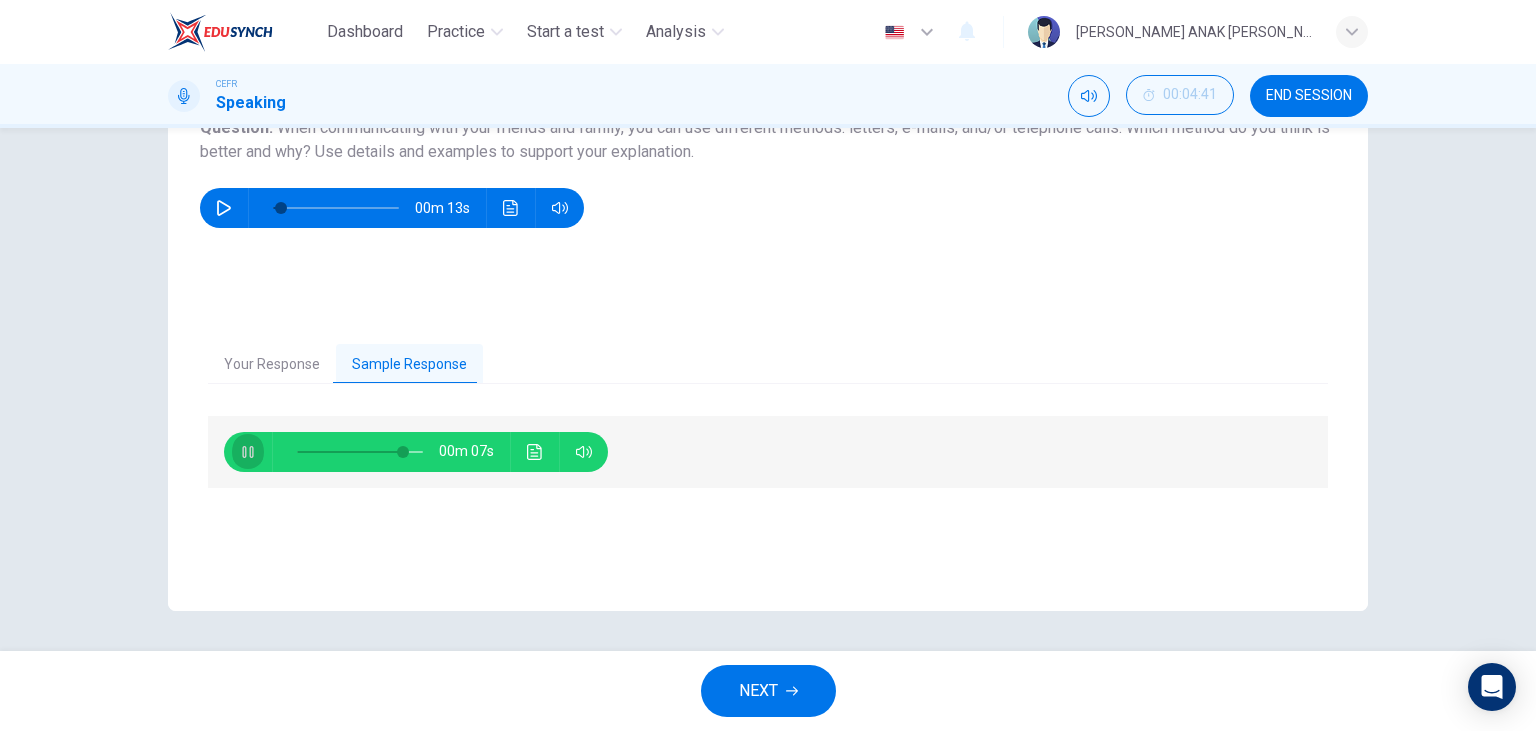 click 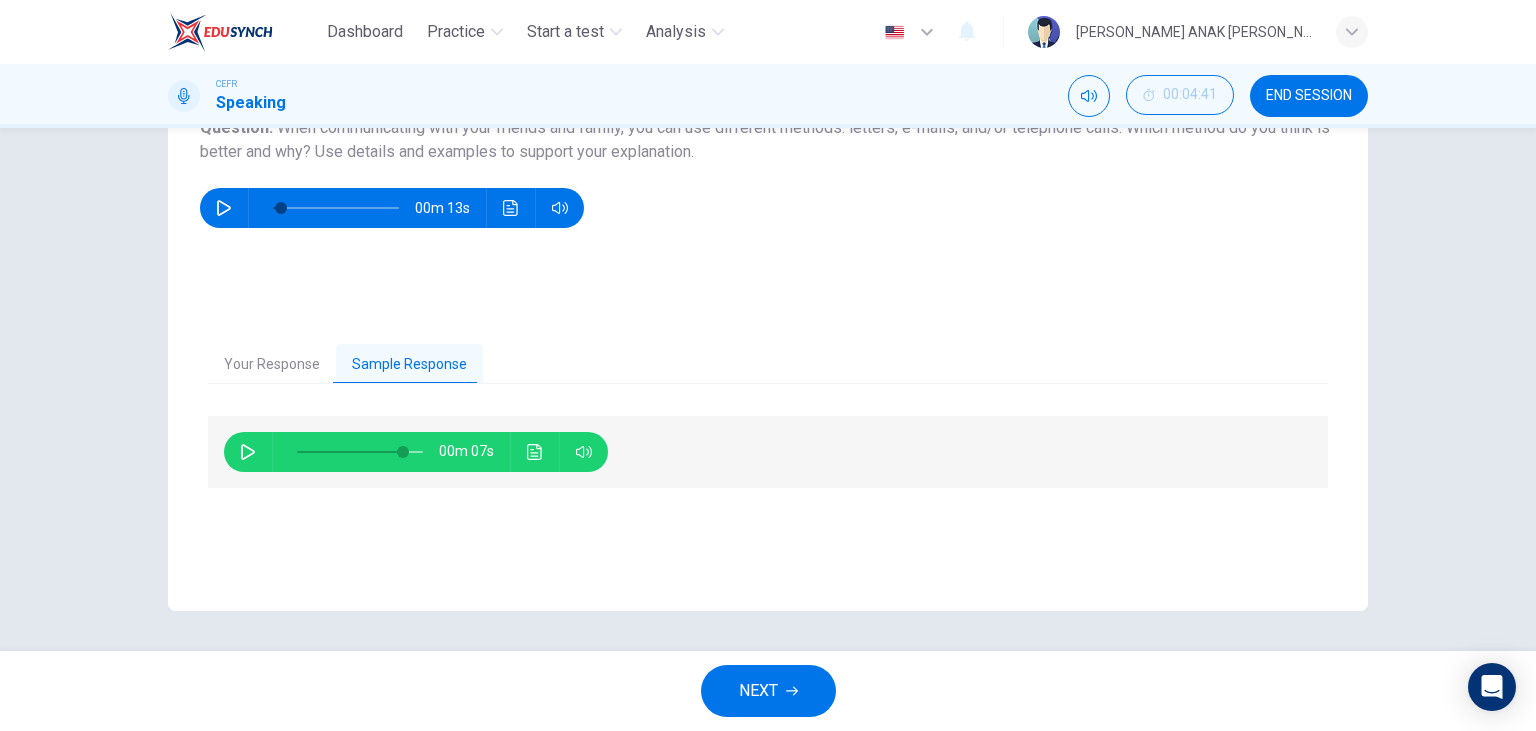 click on "NEXT" at bounding box center [758, 691] 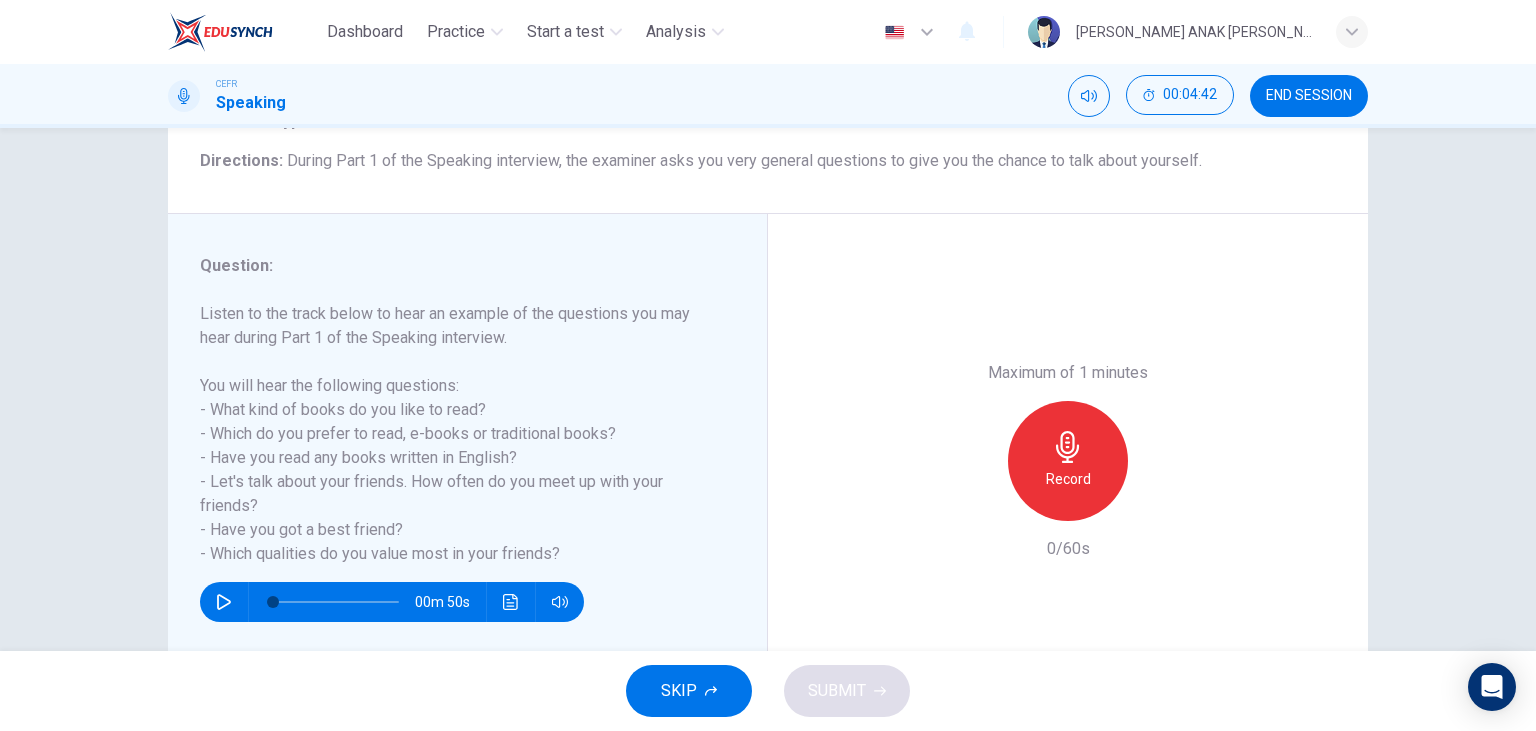 scroll, scrollTop: 230, scrollLeft: 0, axis: vertical 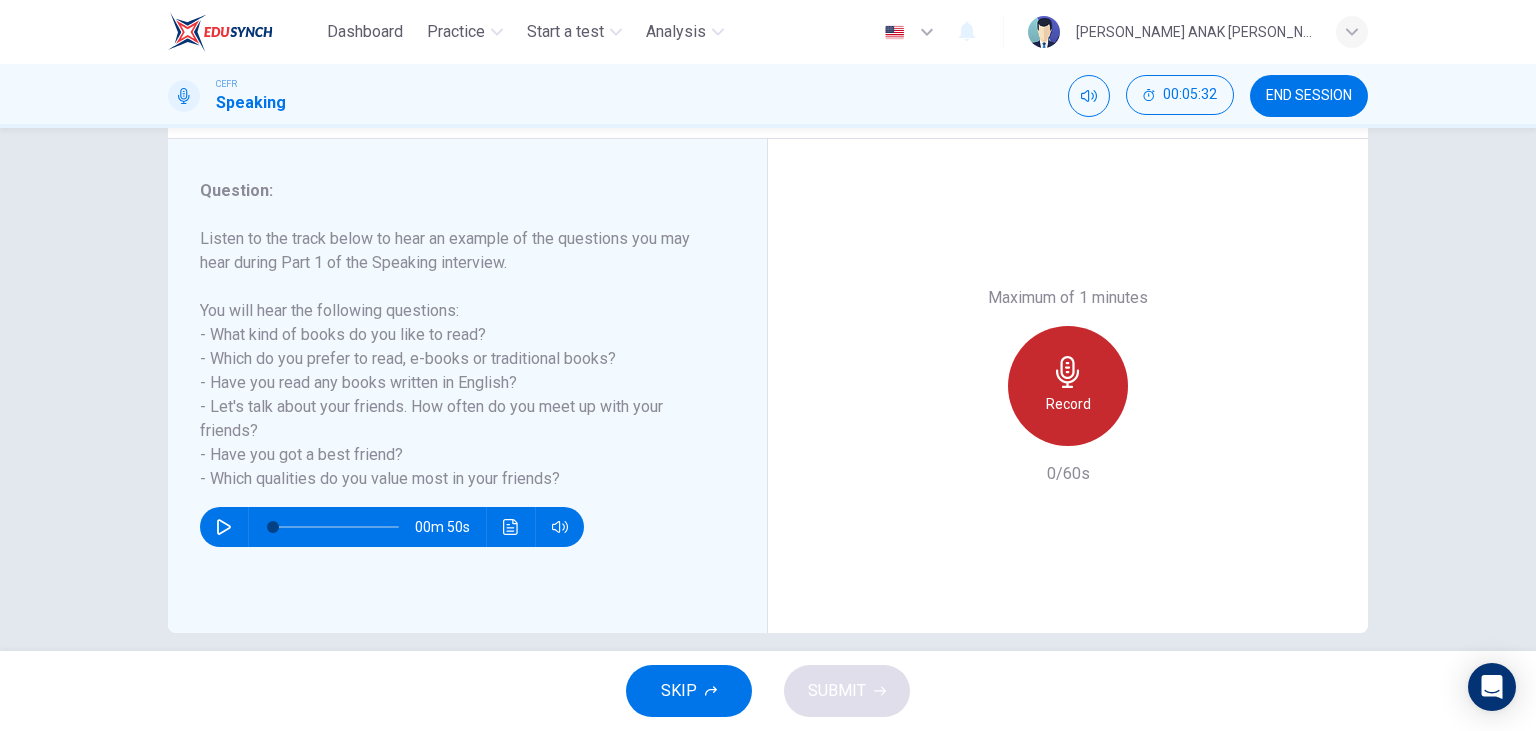 click on "Record" at bounding box center [1068, 404] 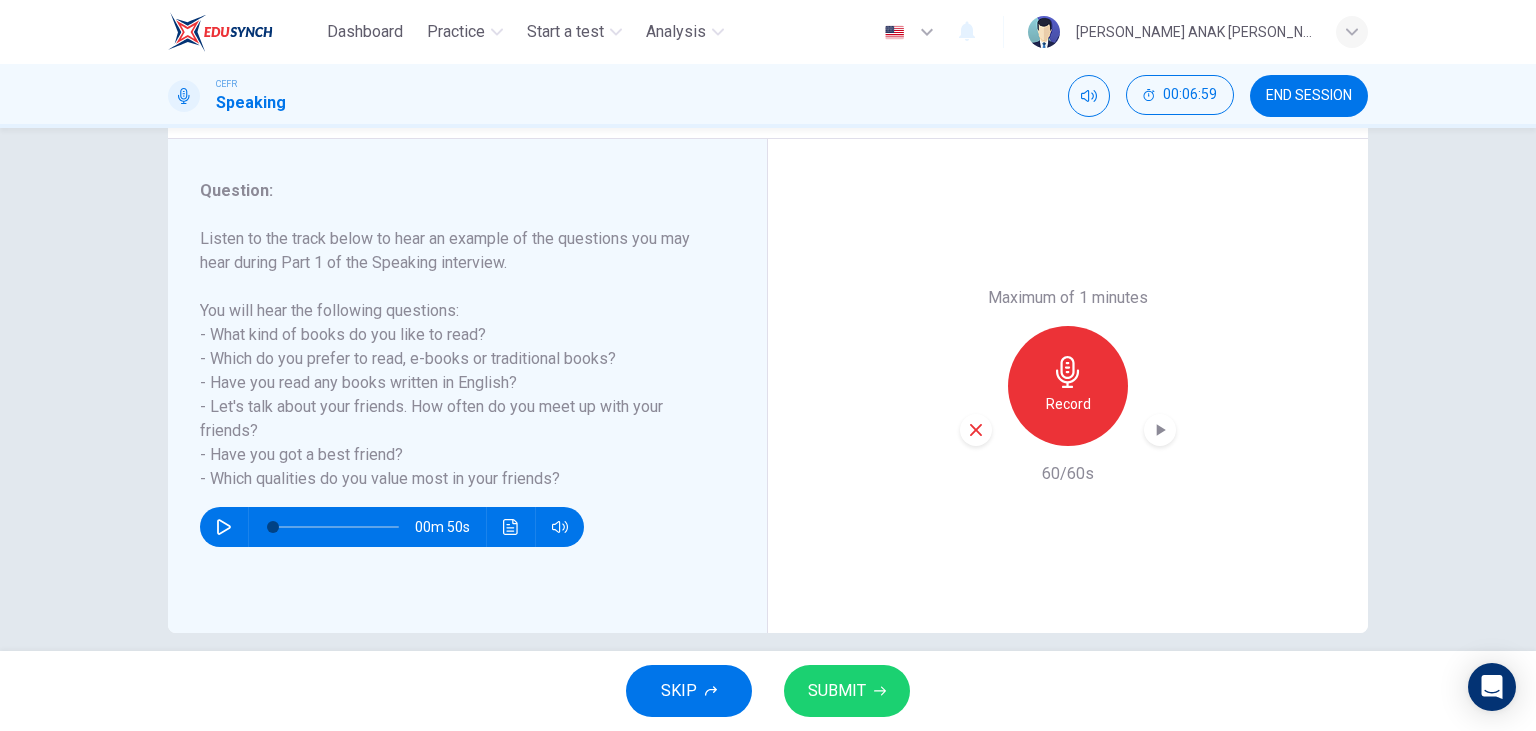 click on "SUBMIT" at bounding box center [847, 691] 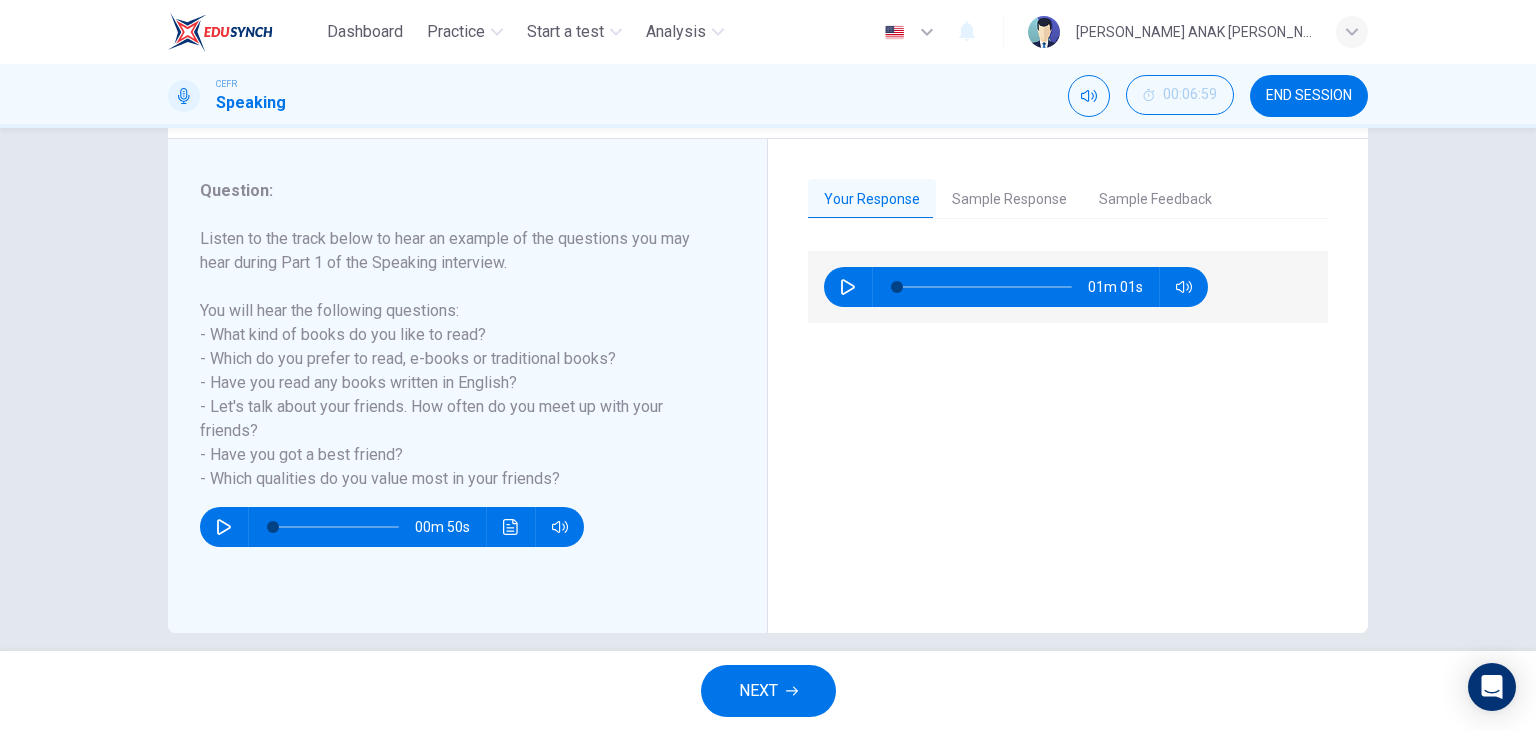 click at bounding box center (848, 287) 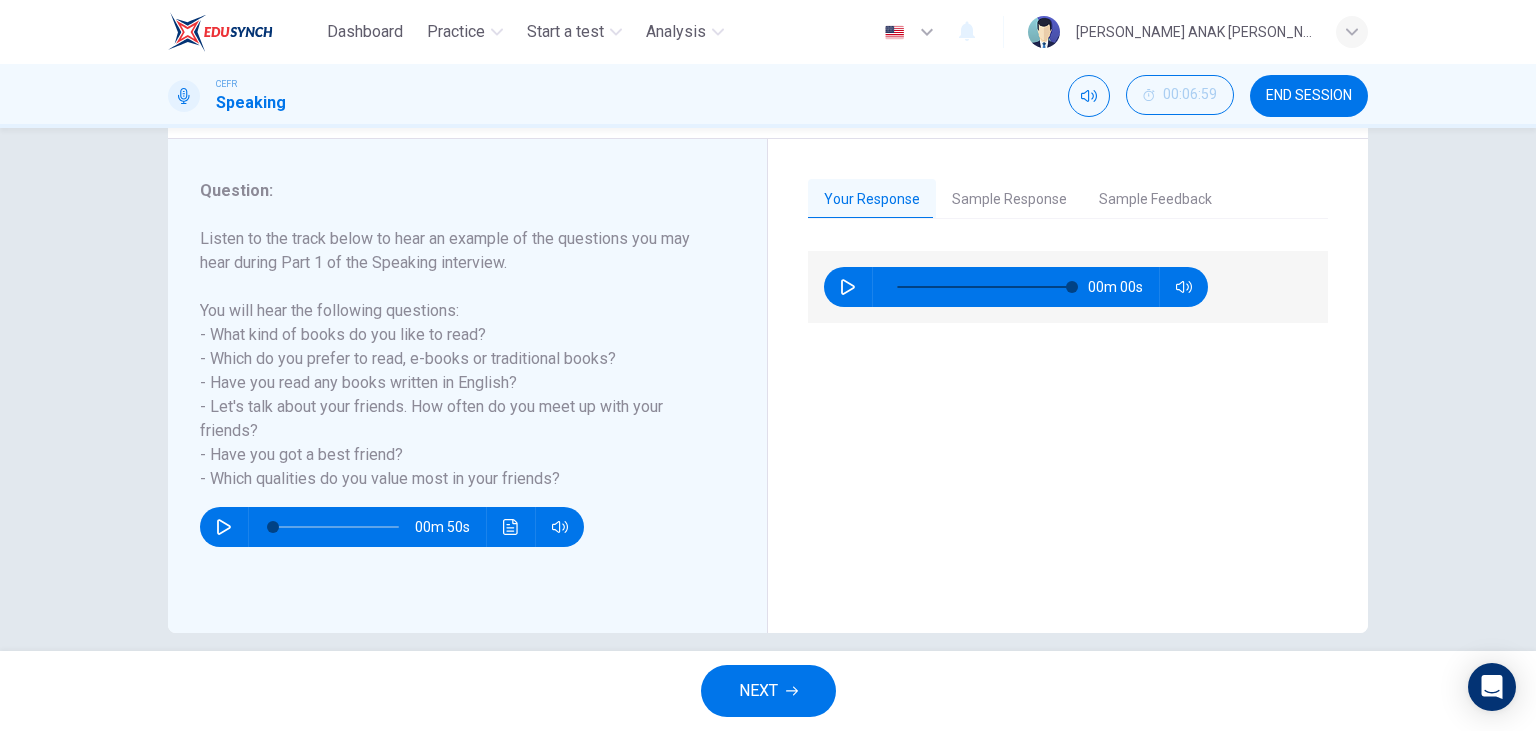 type on "0" 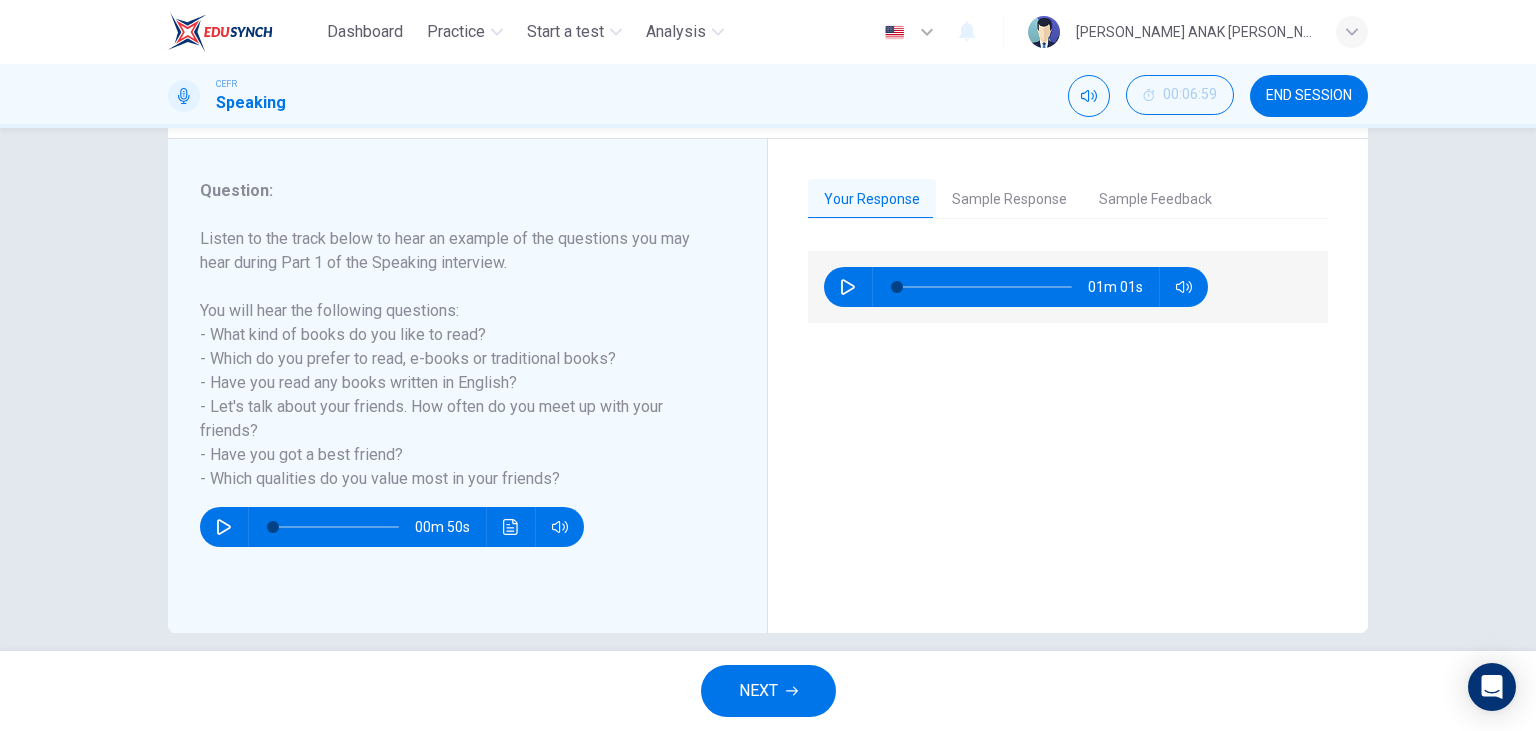 click on "Sample Response" at bounding box center (1009, 200) 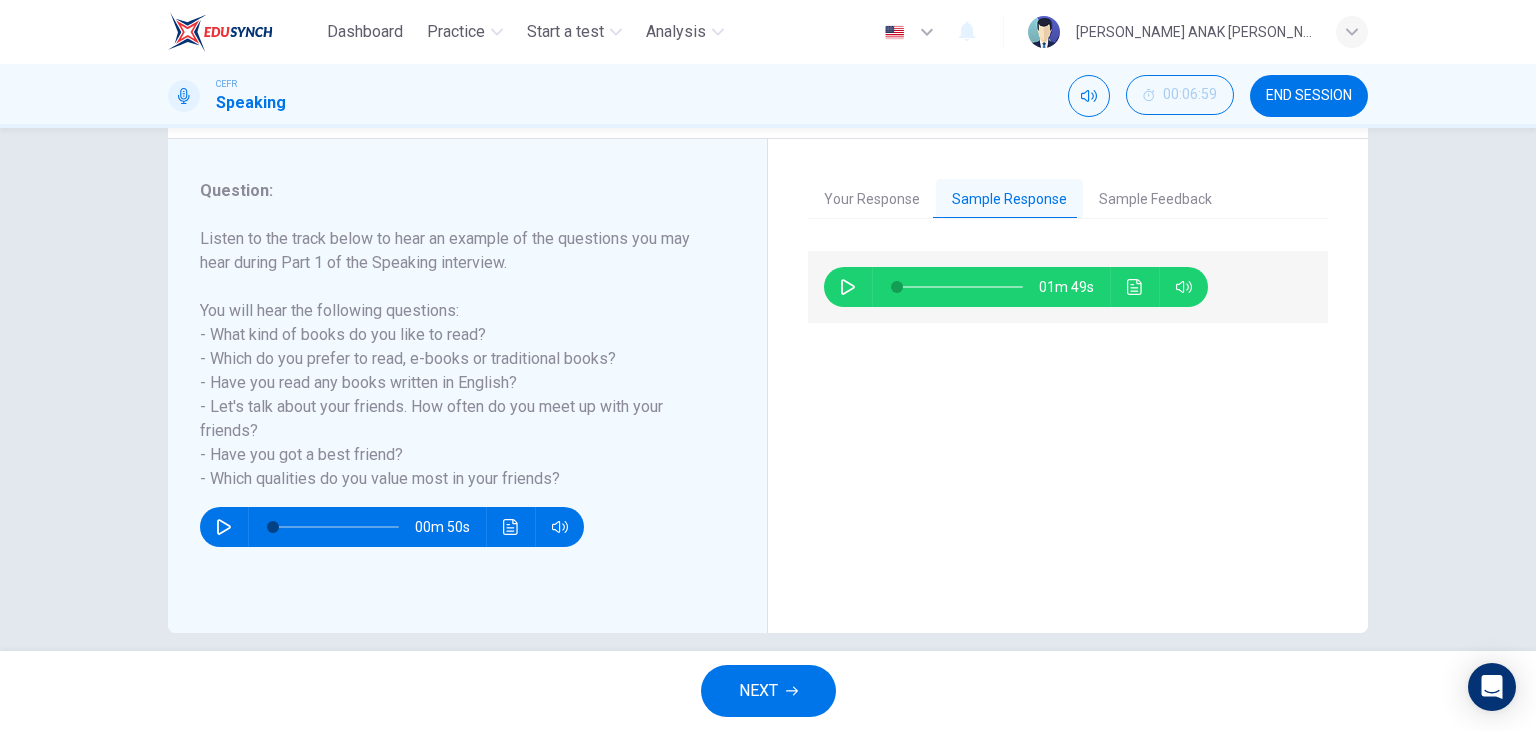 click 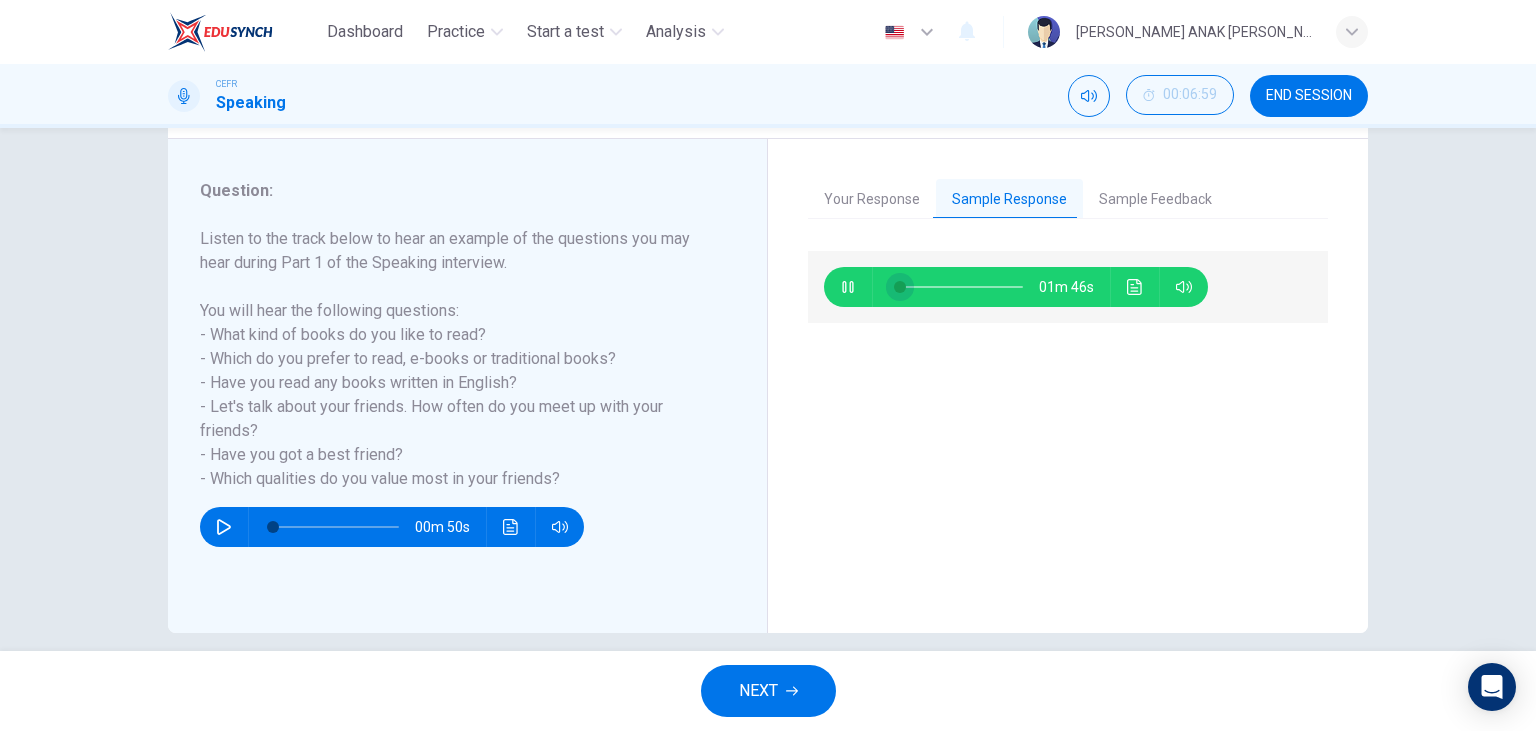 click at bounding box center (900, 287) 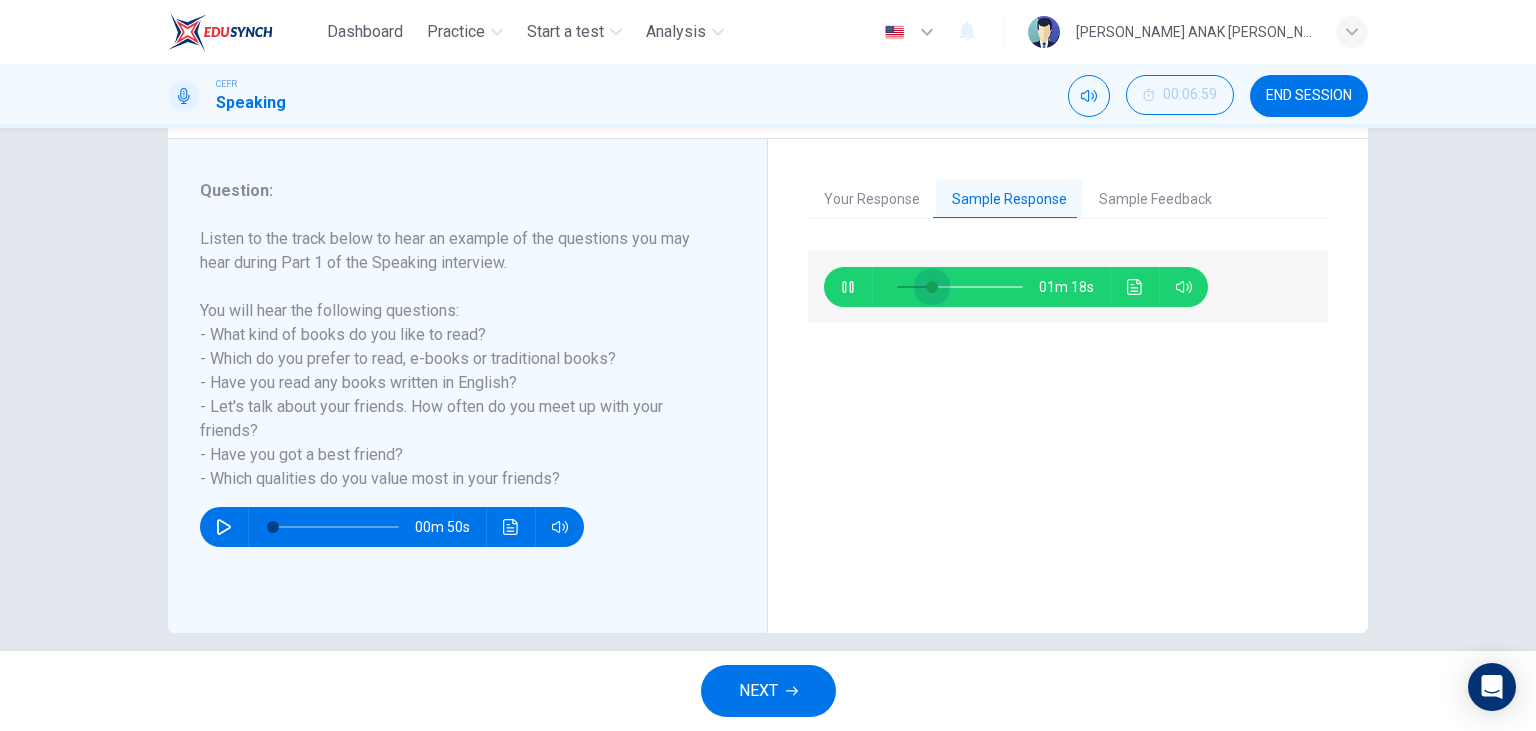 click at bounding box center [932, 287] 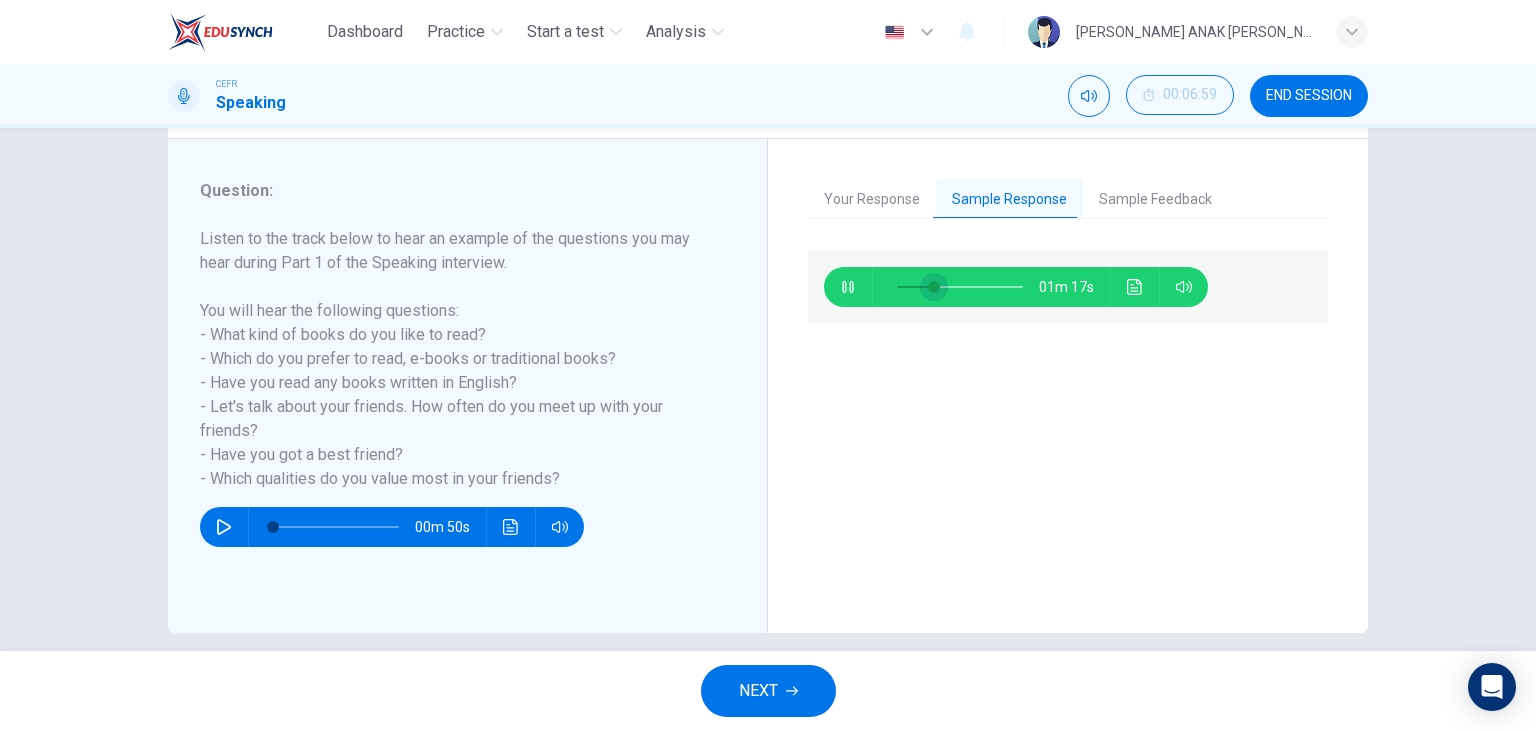 click at bounding box center [934, 287] 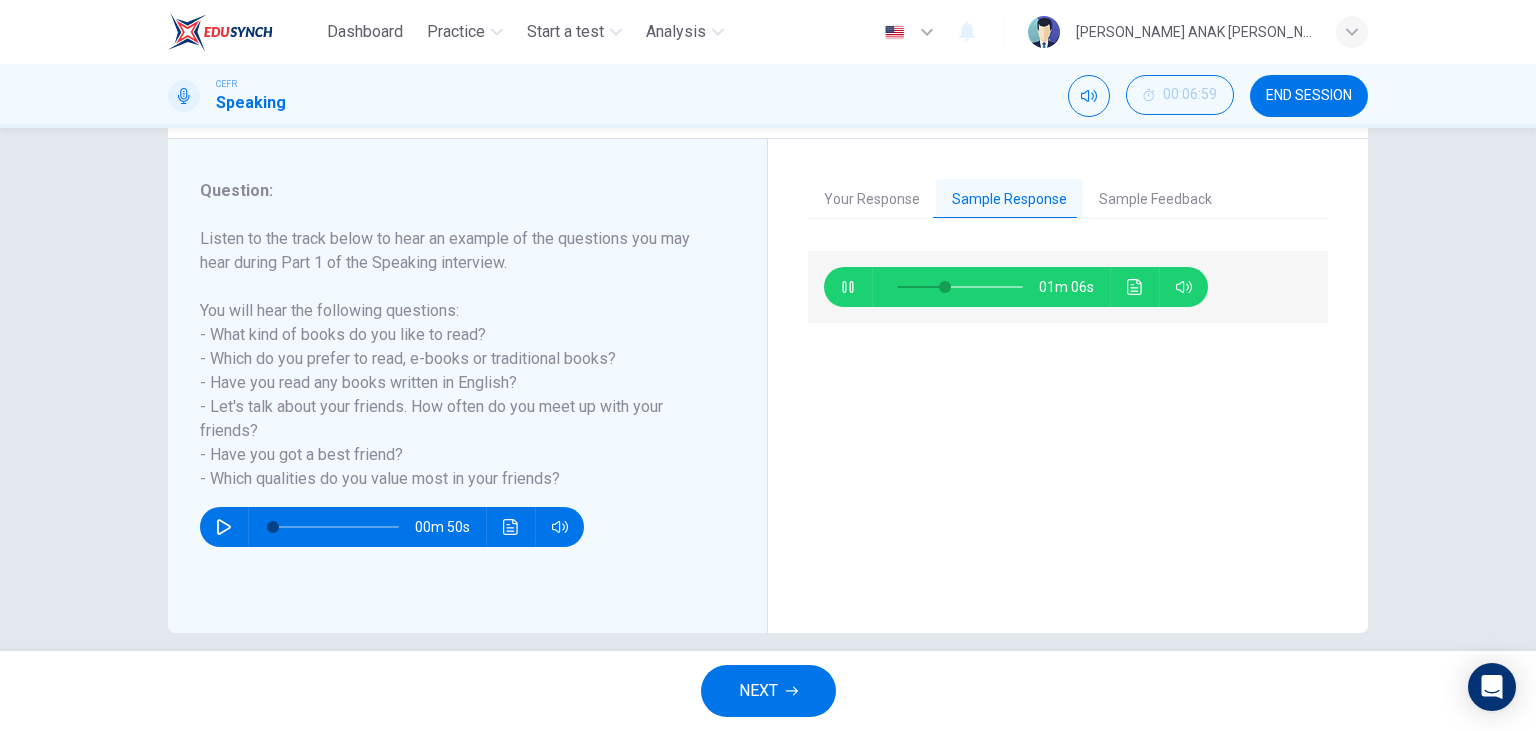 type on "39" 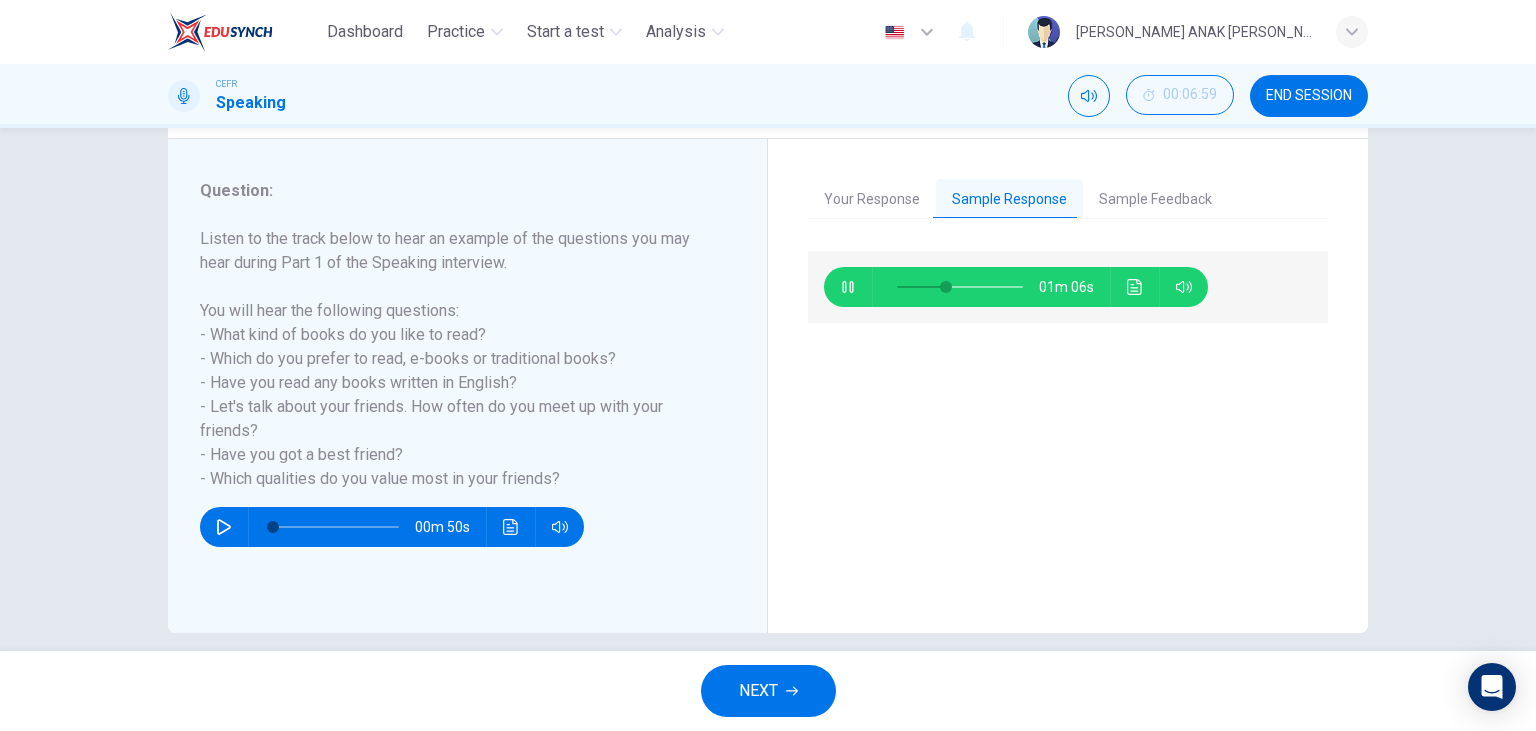 click on "Sample Feedback" at bounding box center [1155, 200] 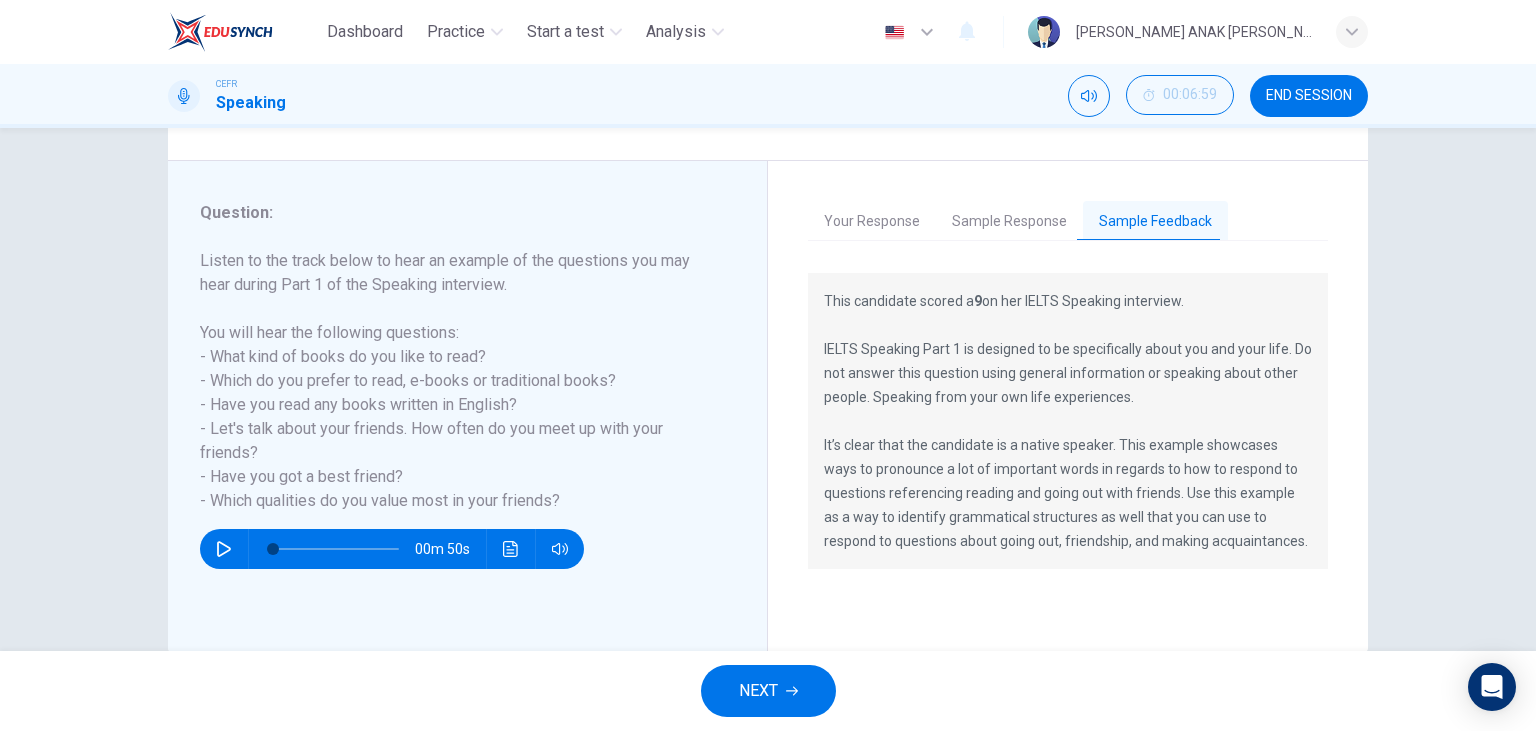 scroll, scrollTop: 252, scrollLeft: 0, axis: vertical 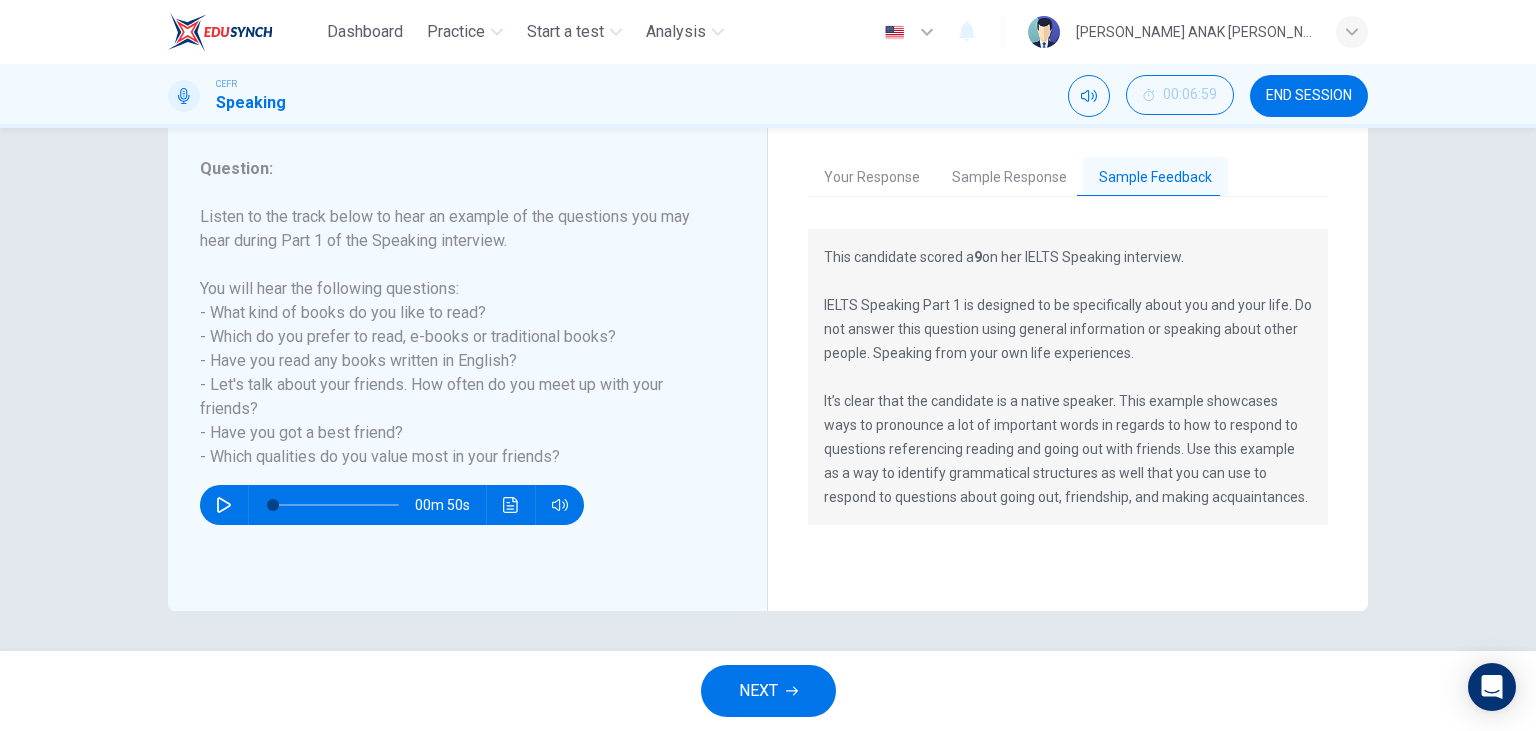 click on "NEXT" at bounding box center [758, 691] 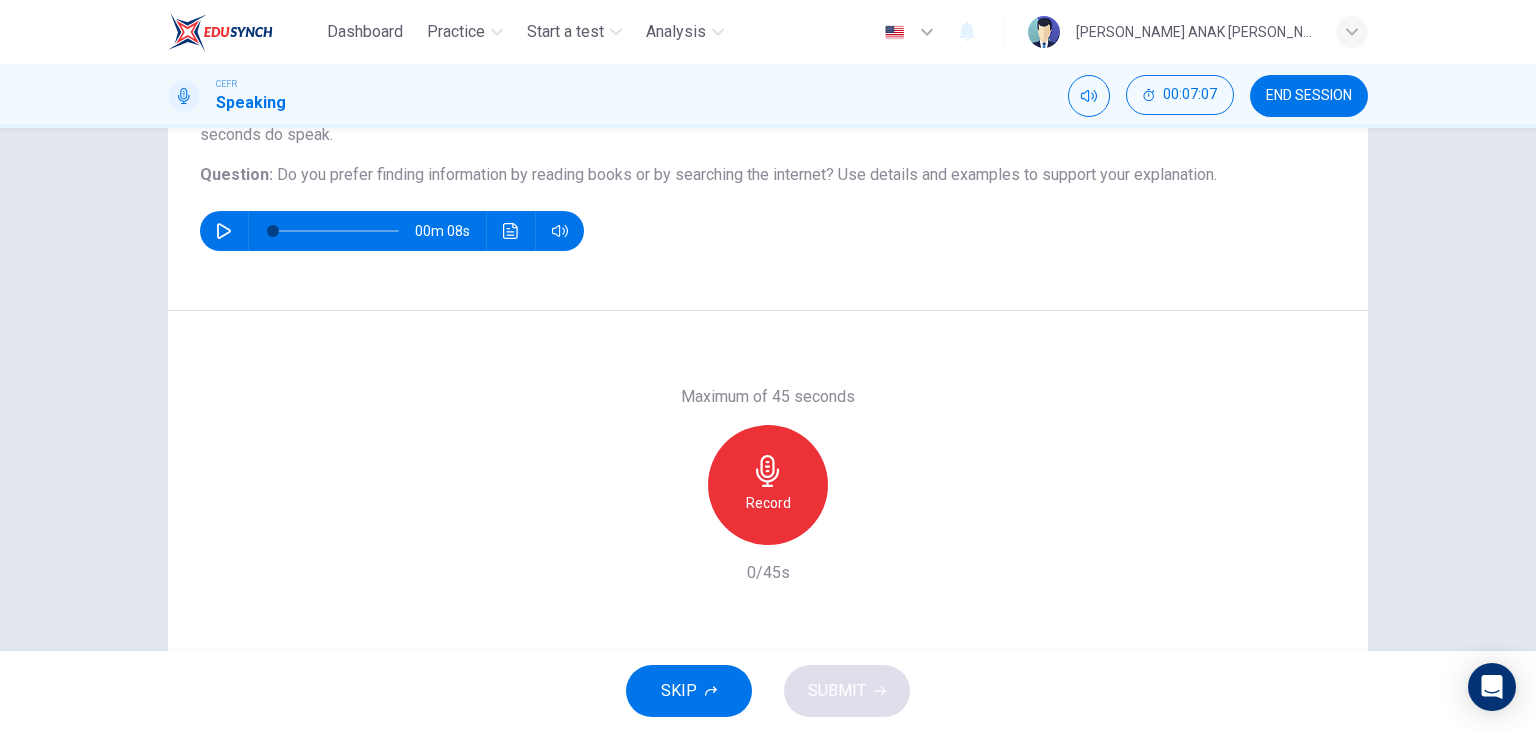 scroll, scrollTop: 230, scrollLeft: 0, axis: vertical 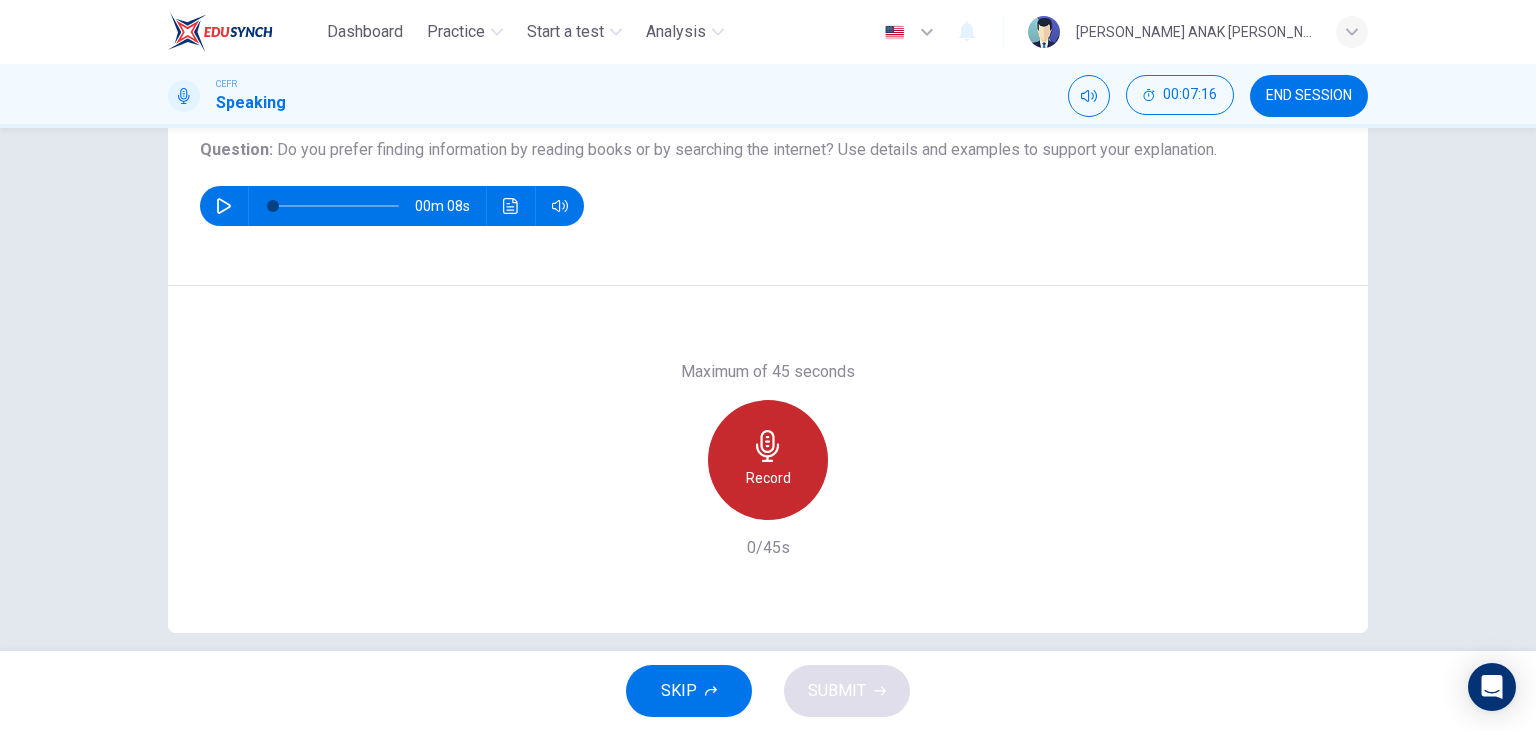 click 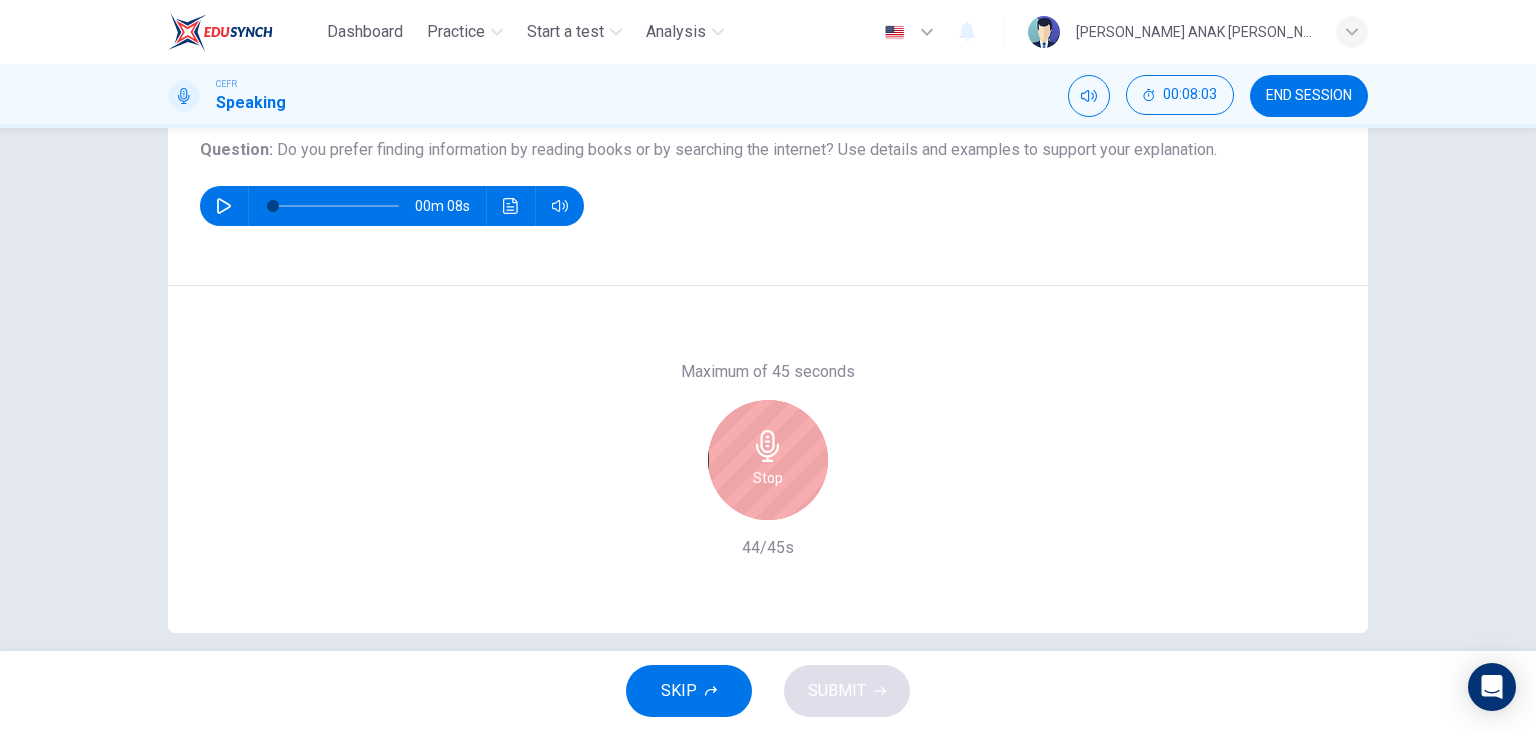 click on "Stop" at bounding box center (768, 478) 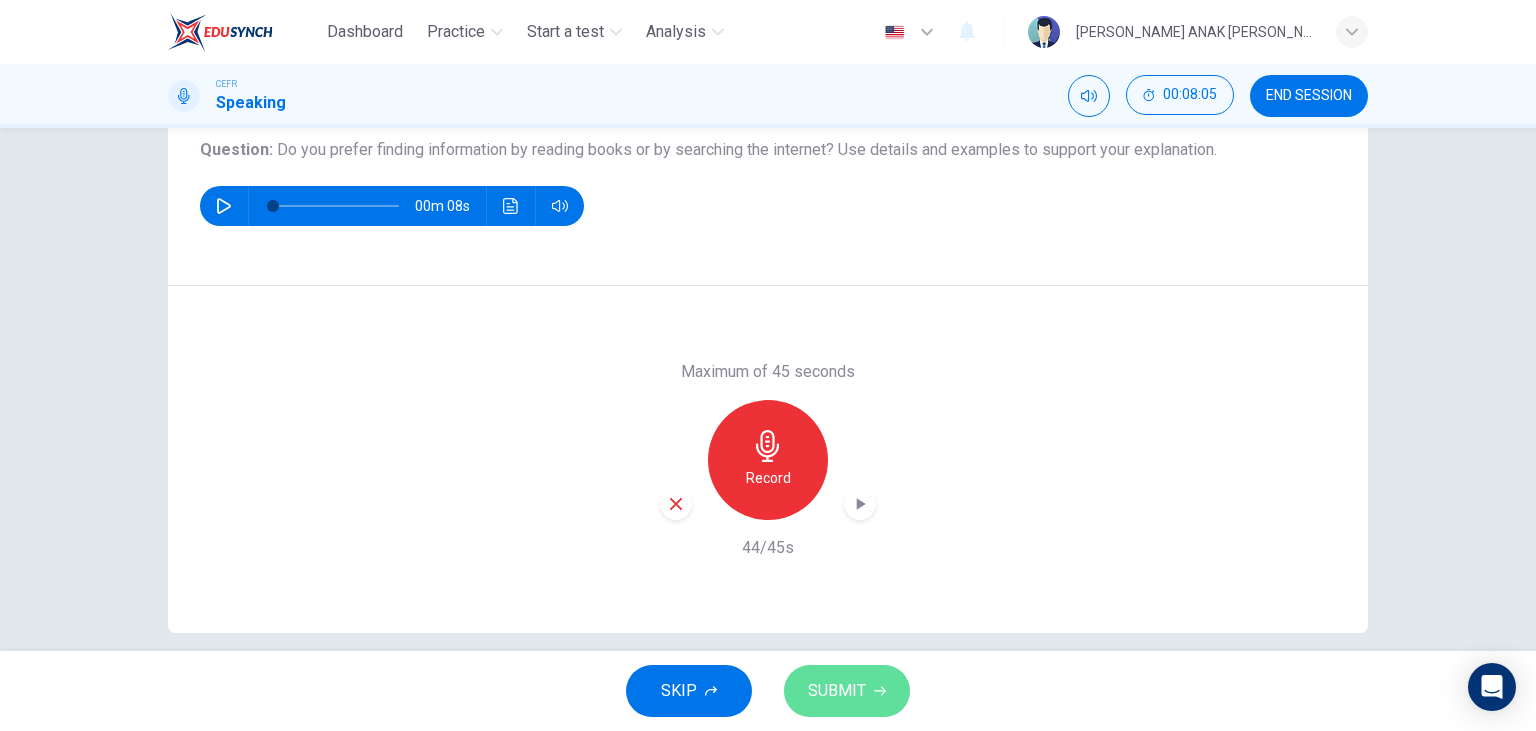 click on "SUBMIT" at bounding box center (847, 691) 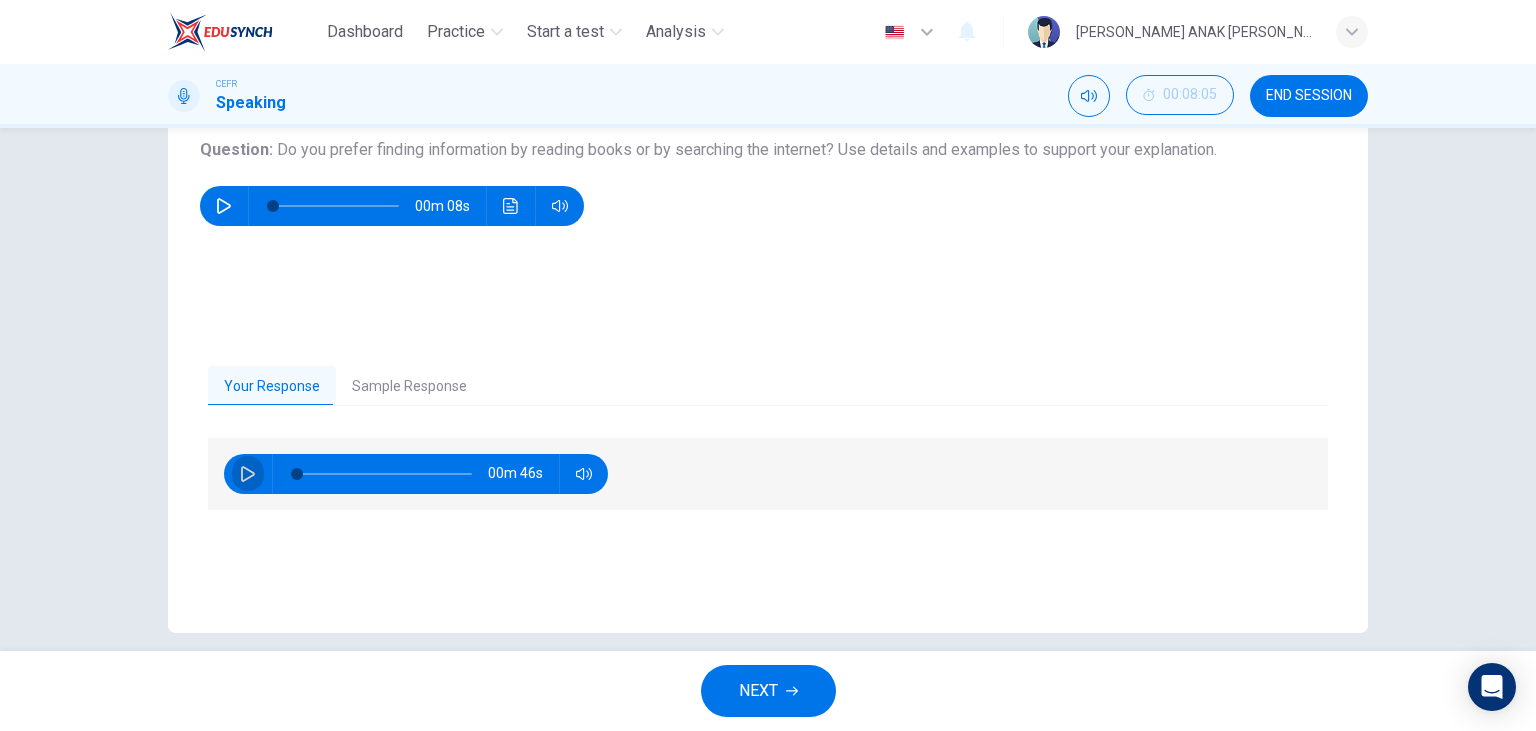 click 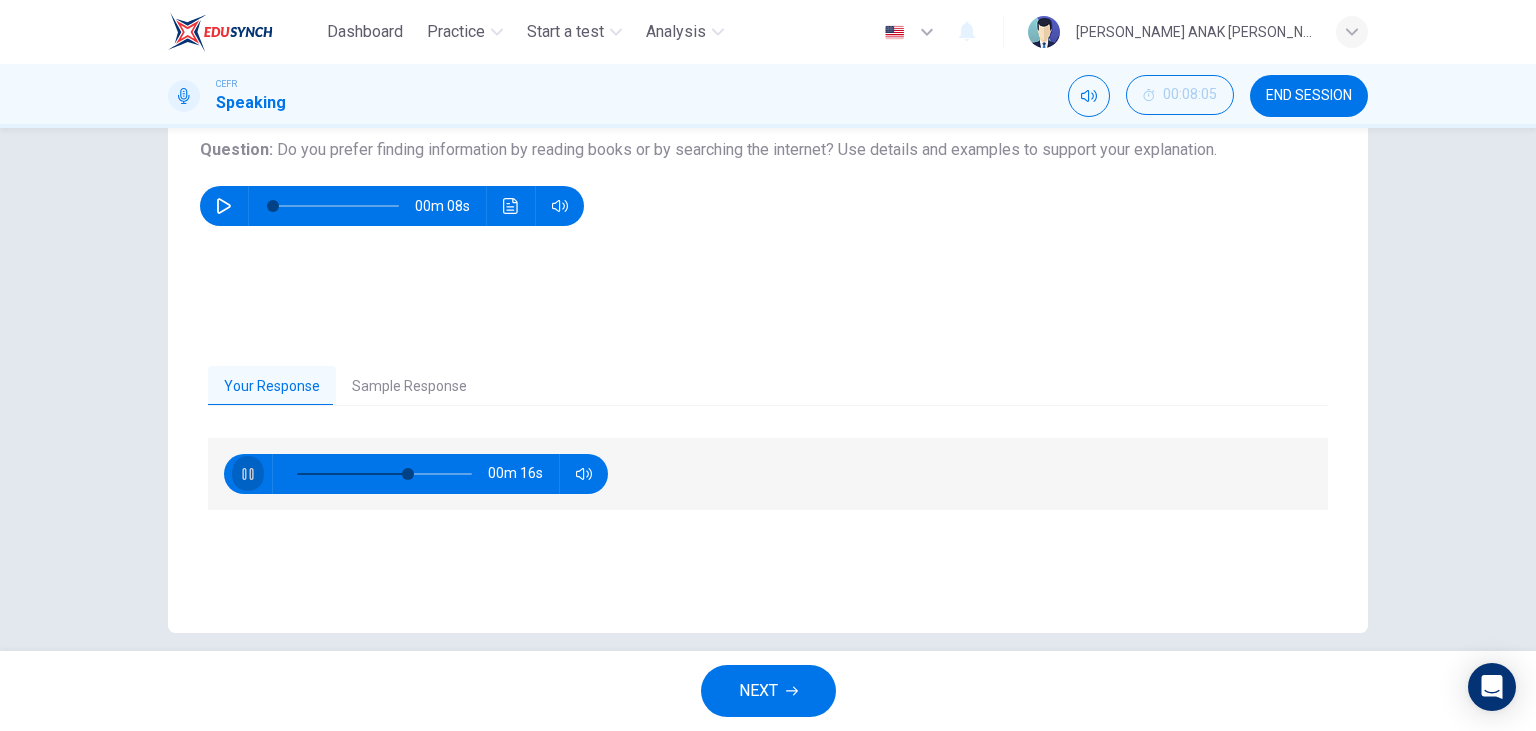 click 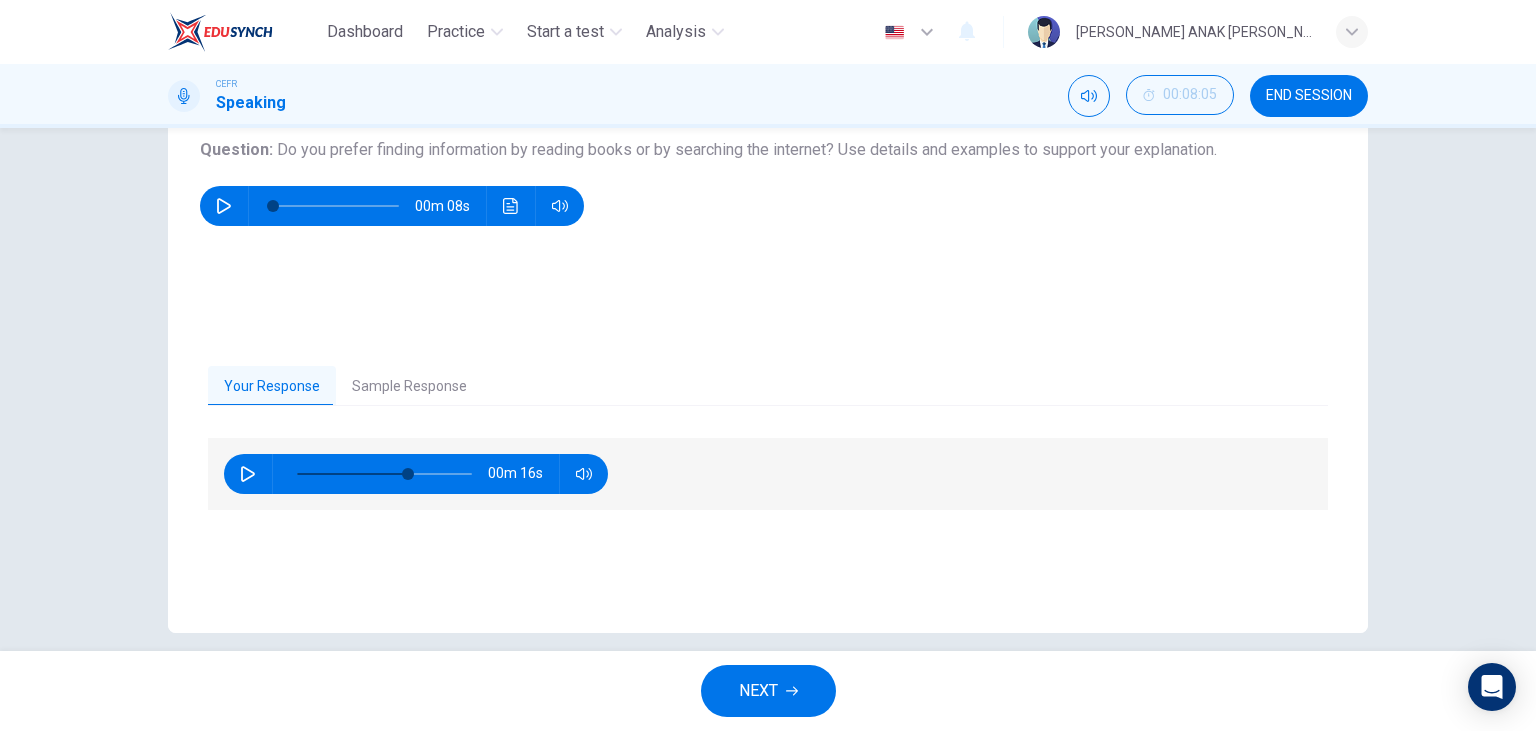 click on "Sample Response" at bounding box center (409, 387) 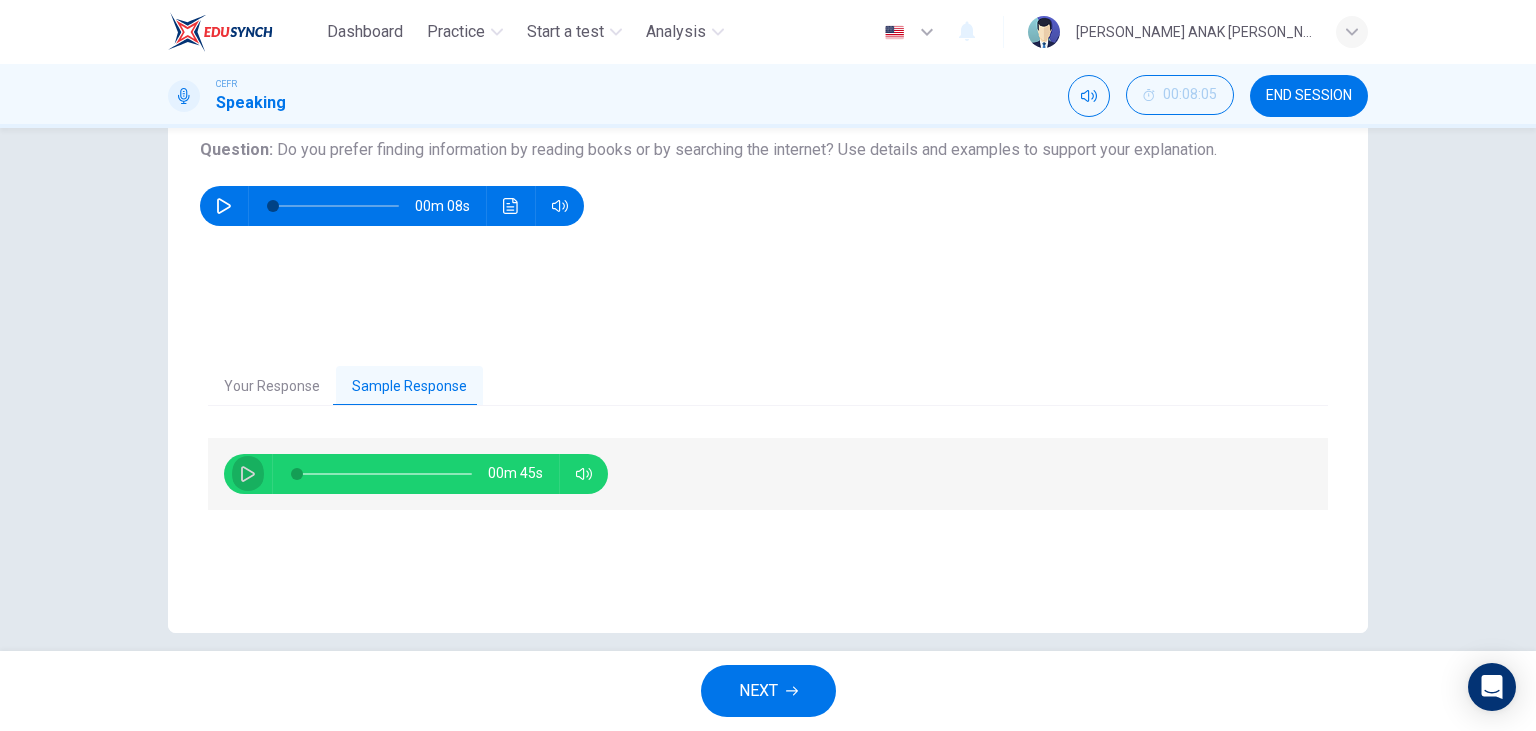click 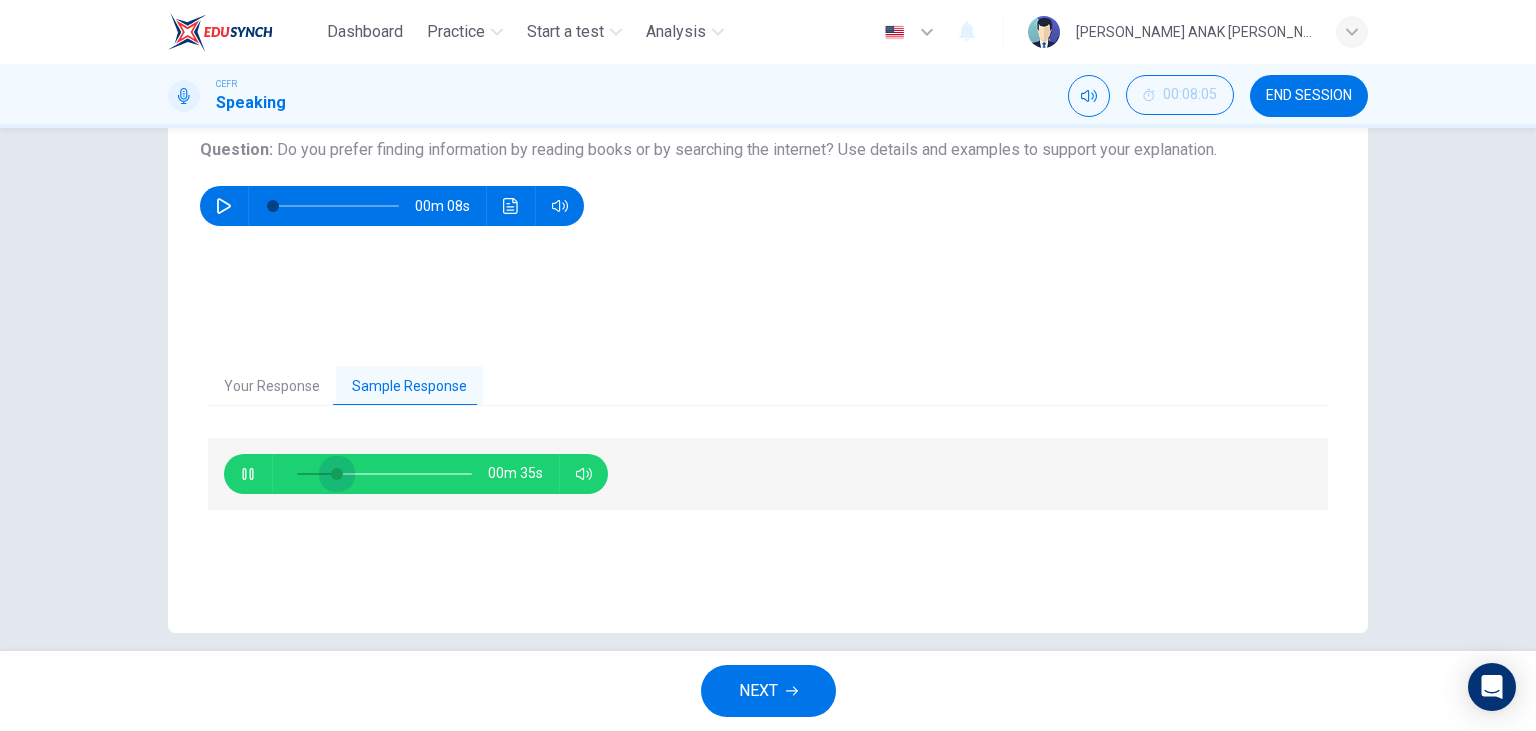click at bounding box center [337, 474] 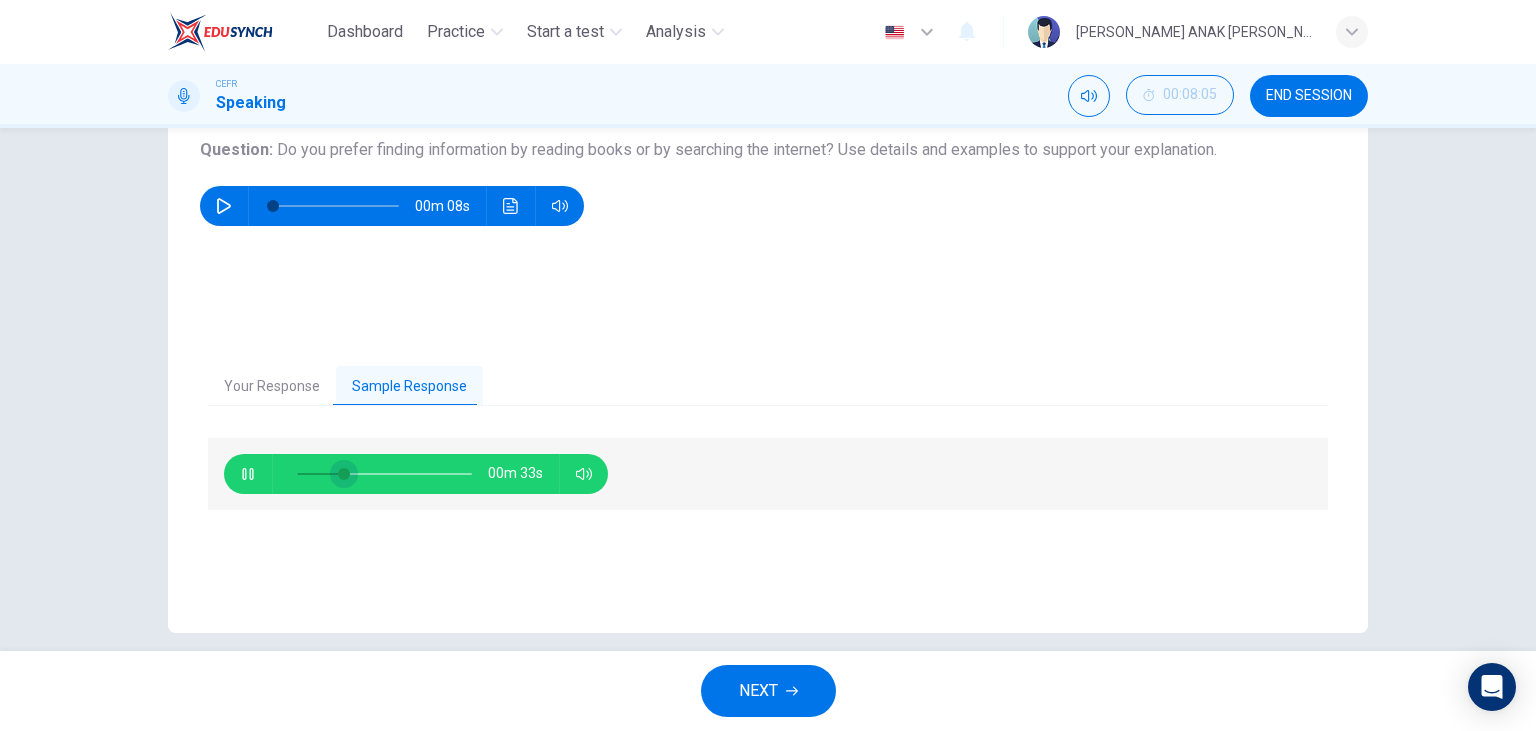 click at bounding box center [384, 474] 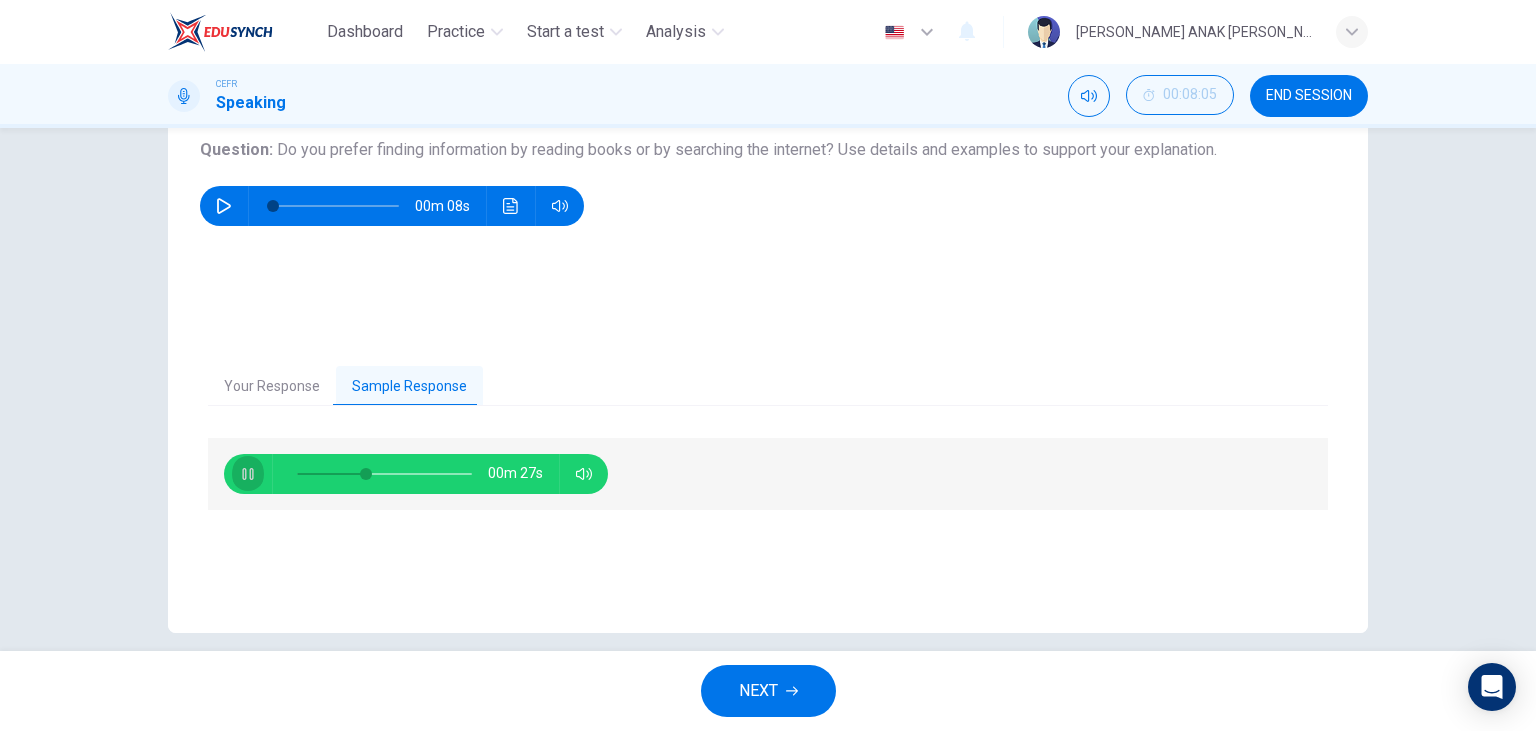 click at bounding box center (248, 474) 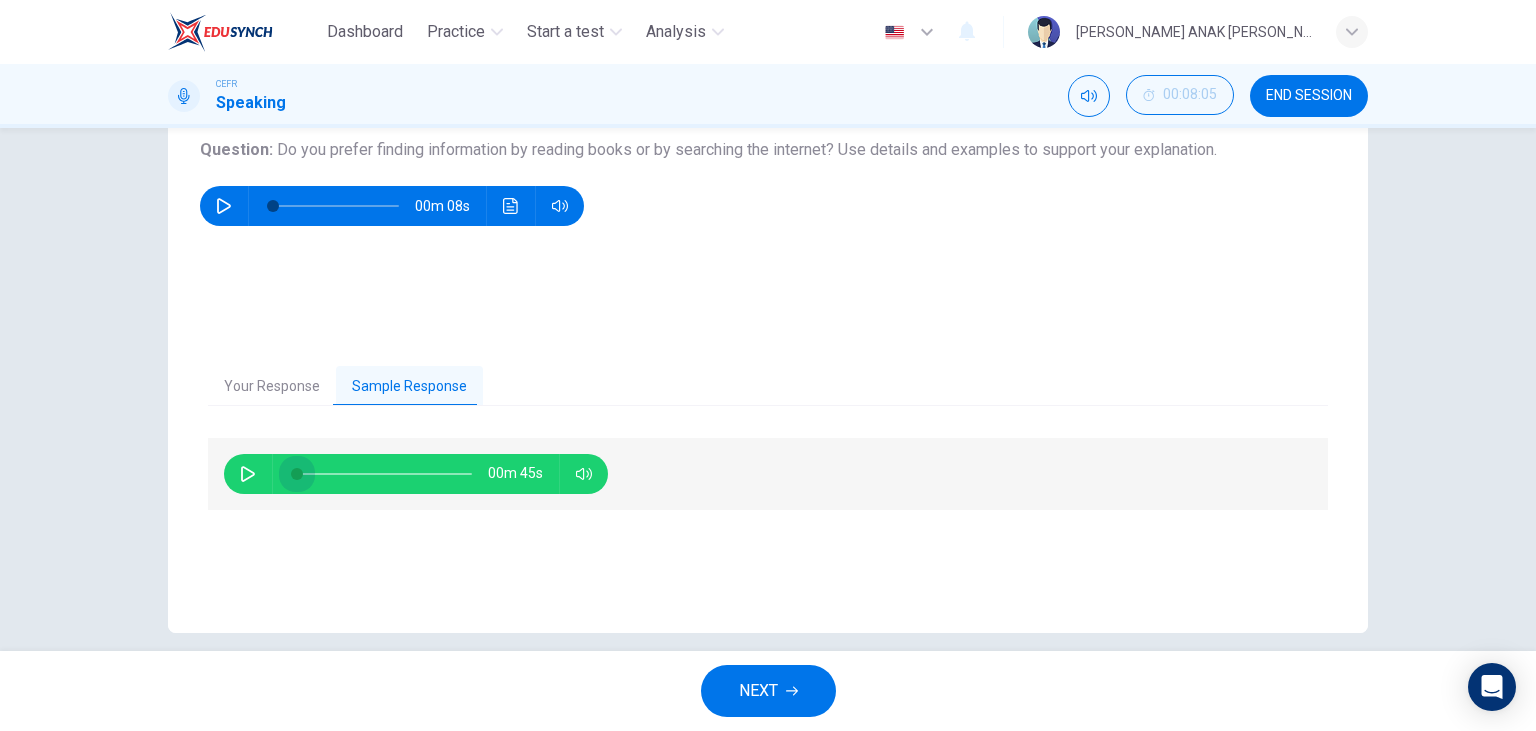drag, startPoint x: 376, startPoint y: 474, endPoint x: 247, endPoint y: 478, distance: 129.062 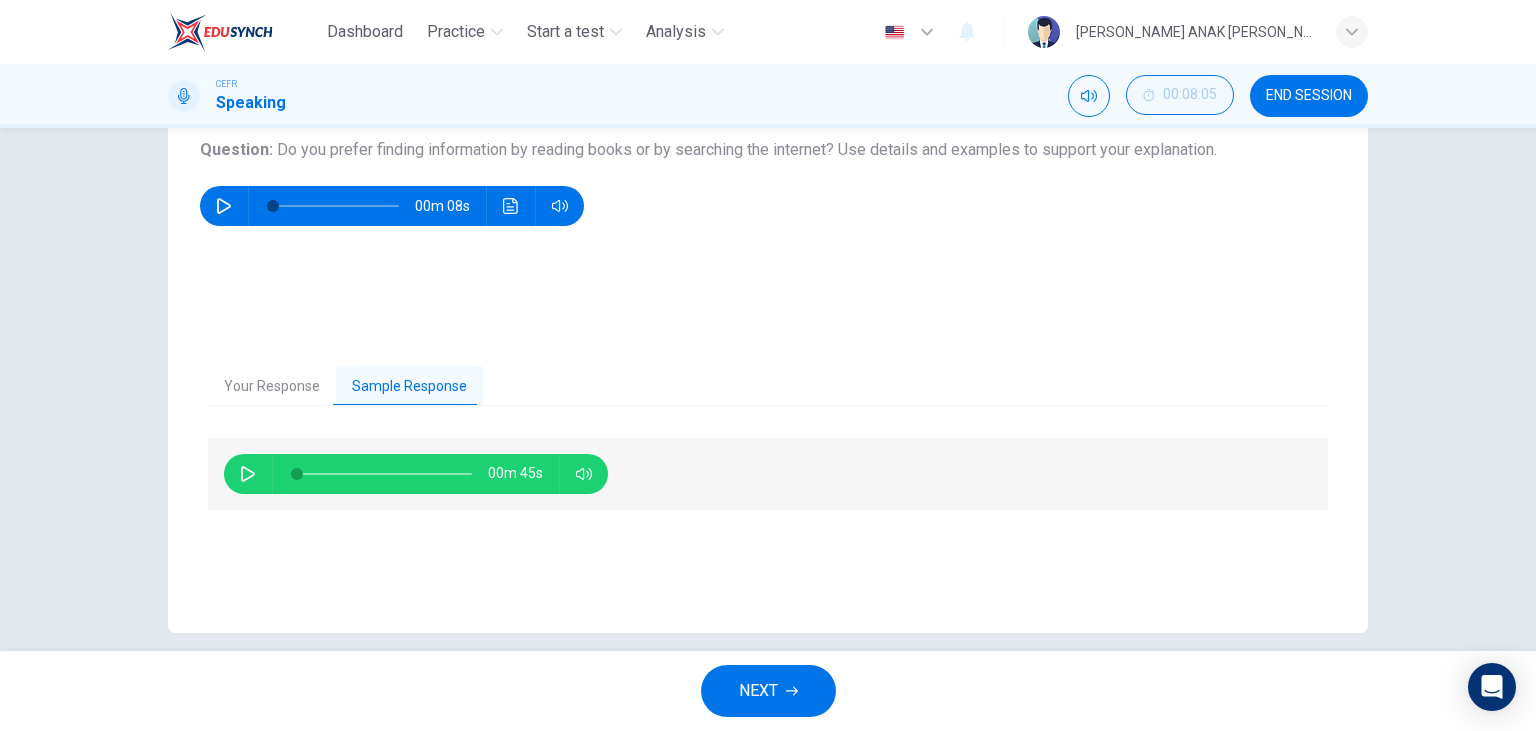 click 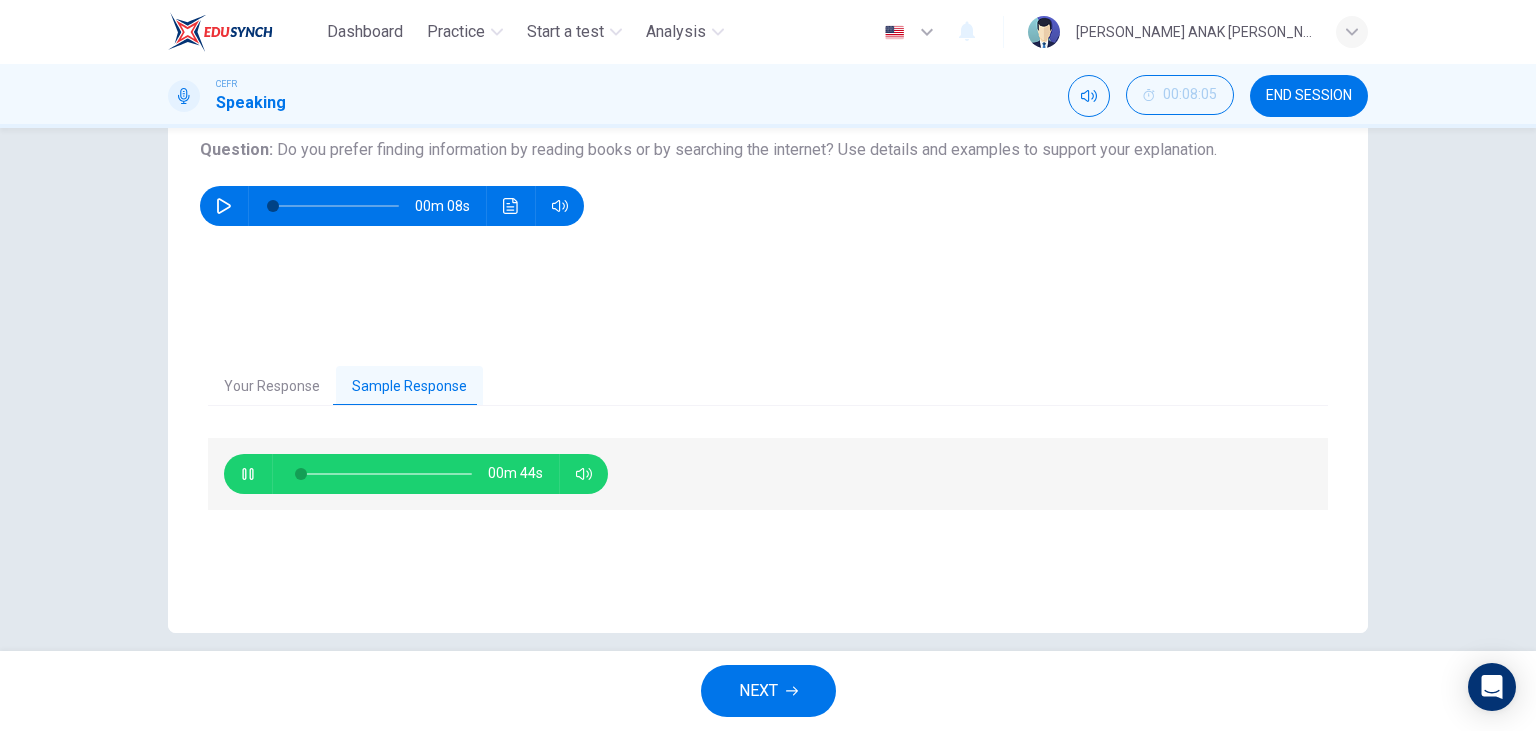 click at bounding box center (384, 474) 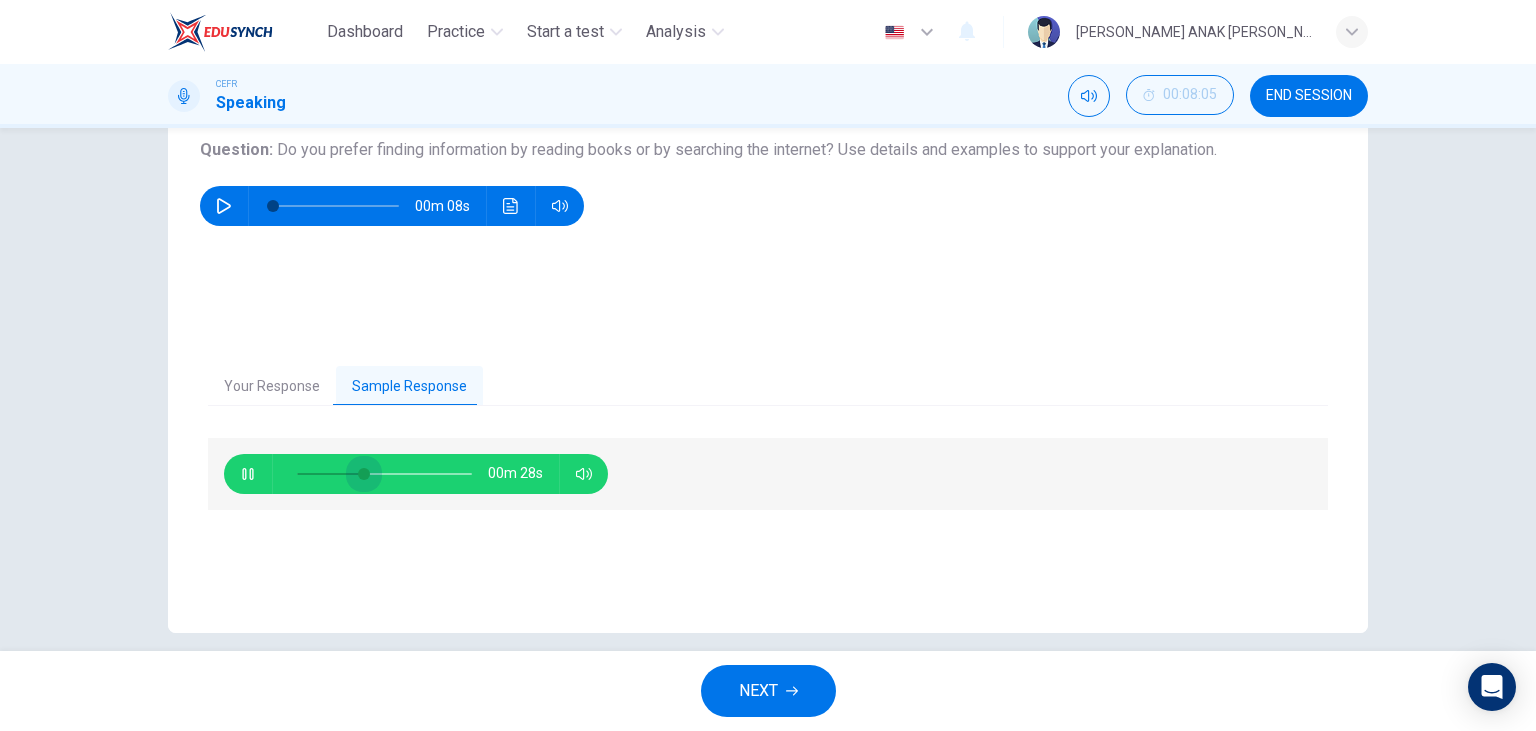 click at bounding box center [364, 474] 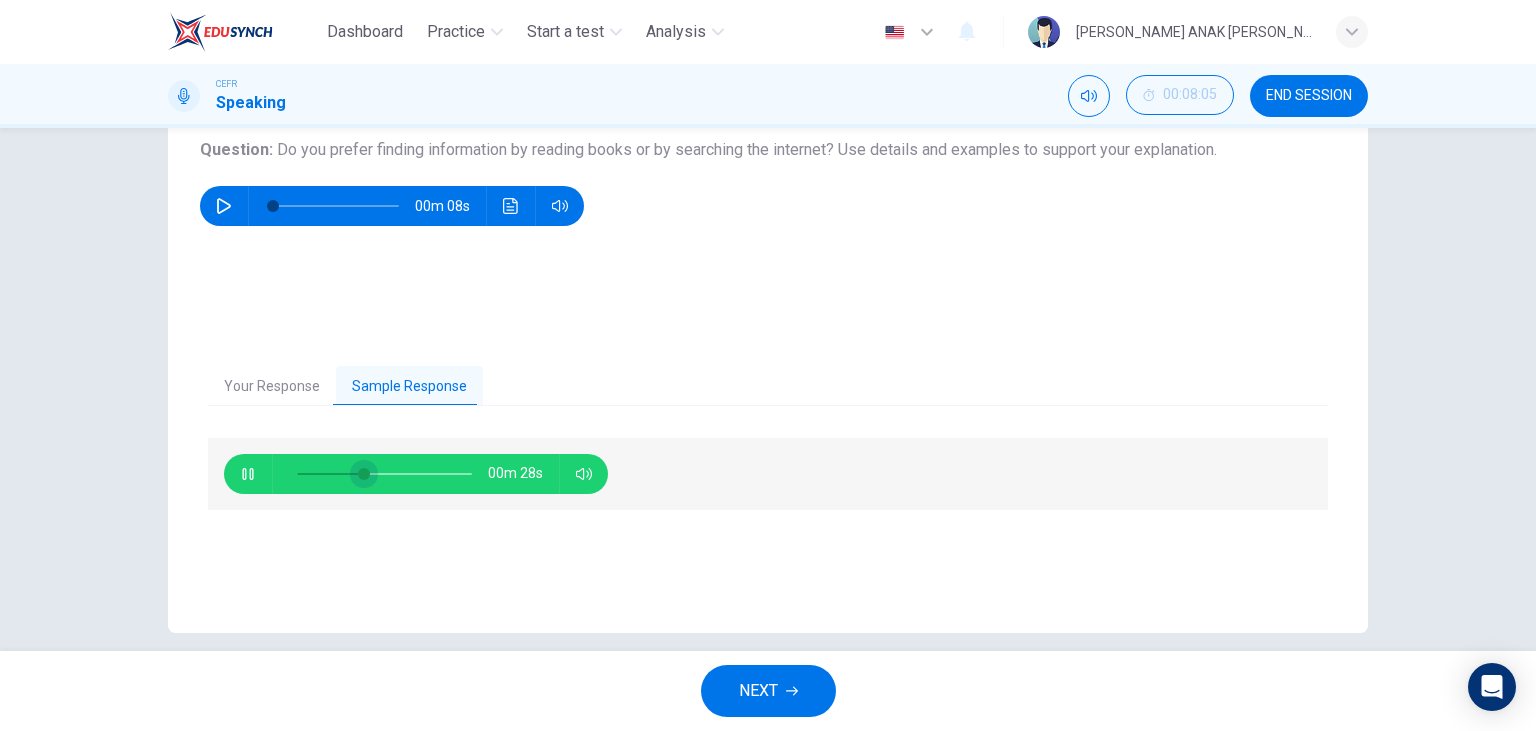 click at bounding box center [384, 474] 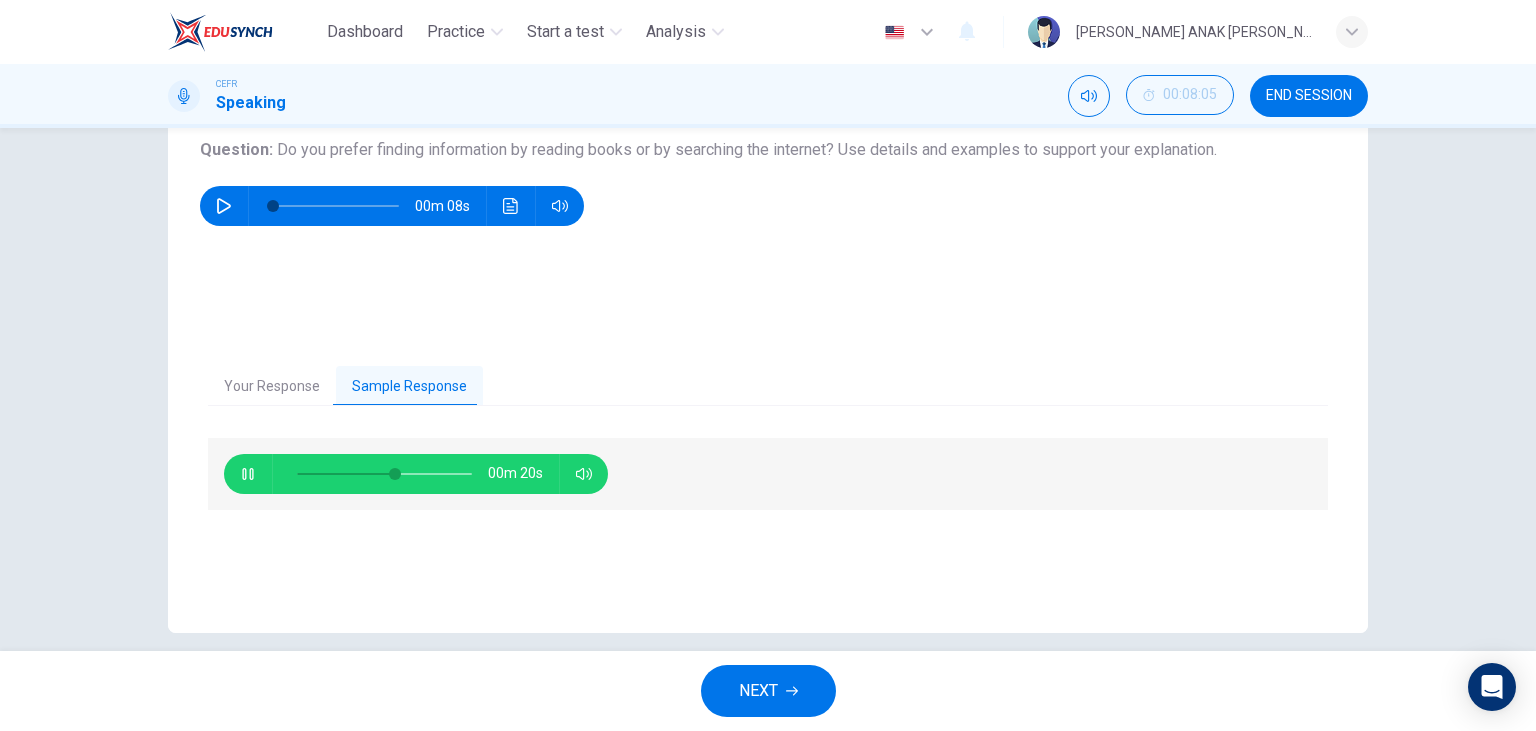 click at bounding box center [384, 474] 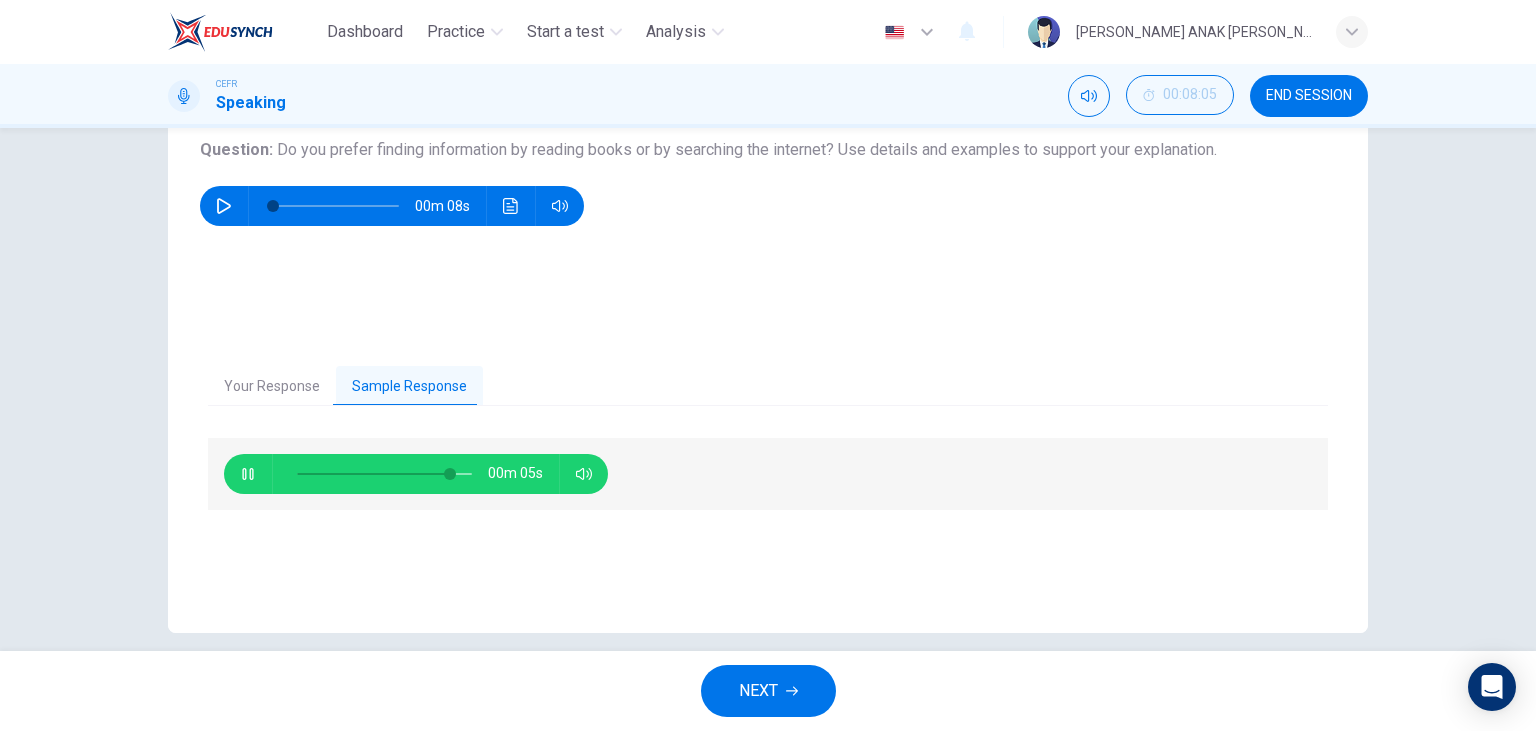 click 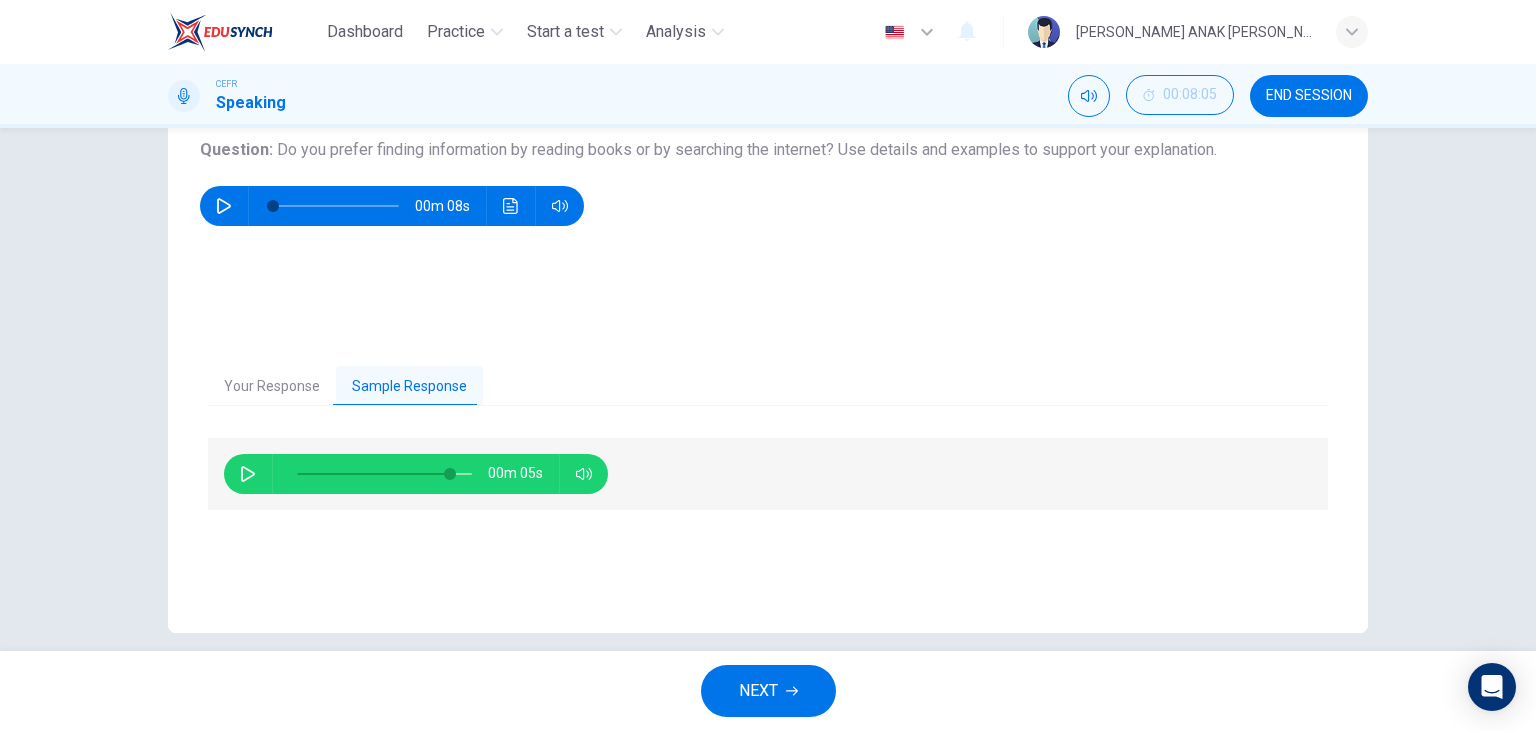 click on "NEXT" at bounding box center [758, 691] 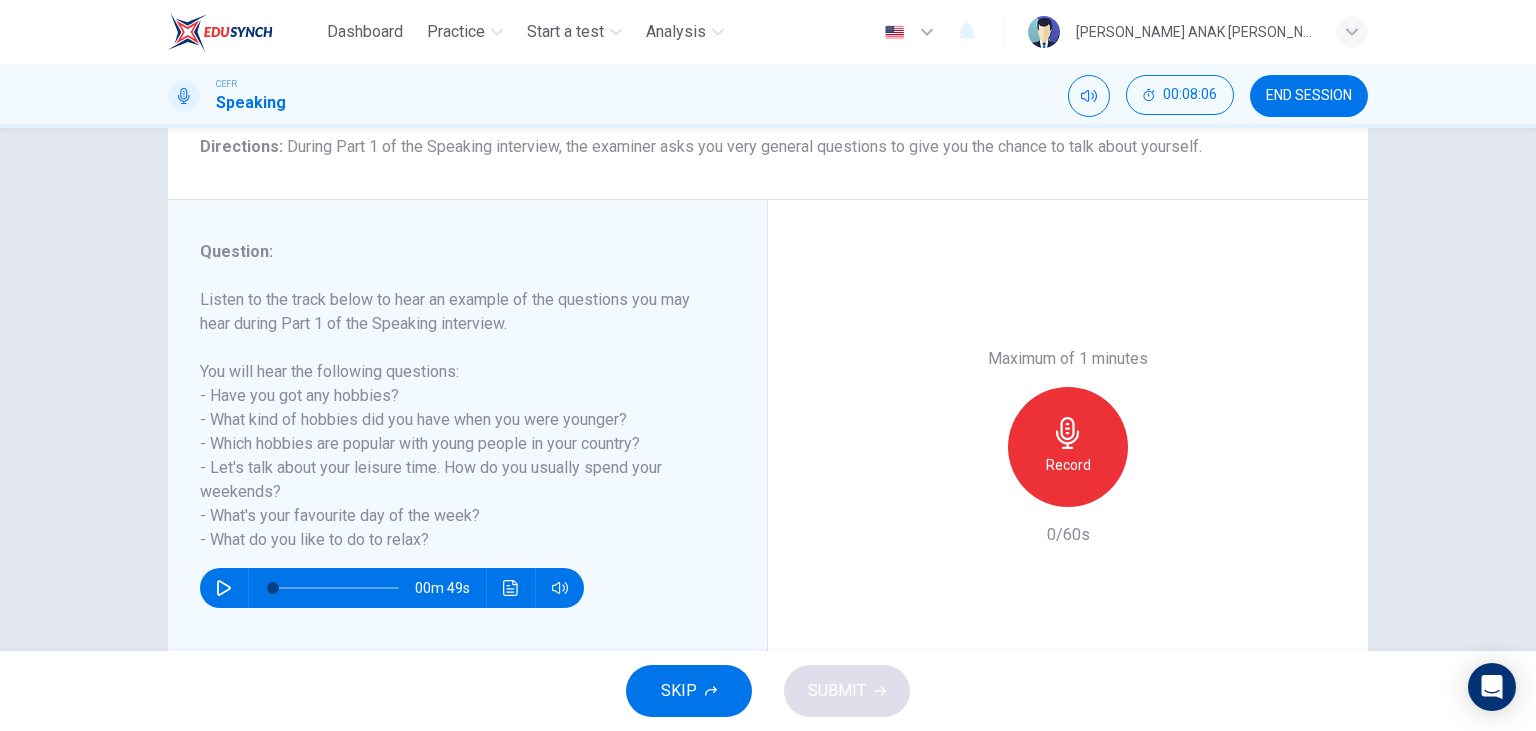 scroll, scrollTop: 230, scrollLeft: 0, axis: vertical 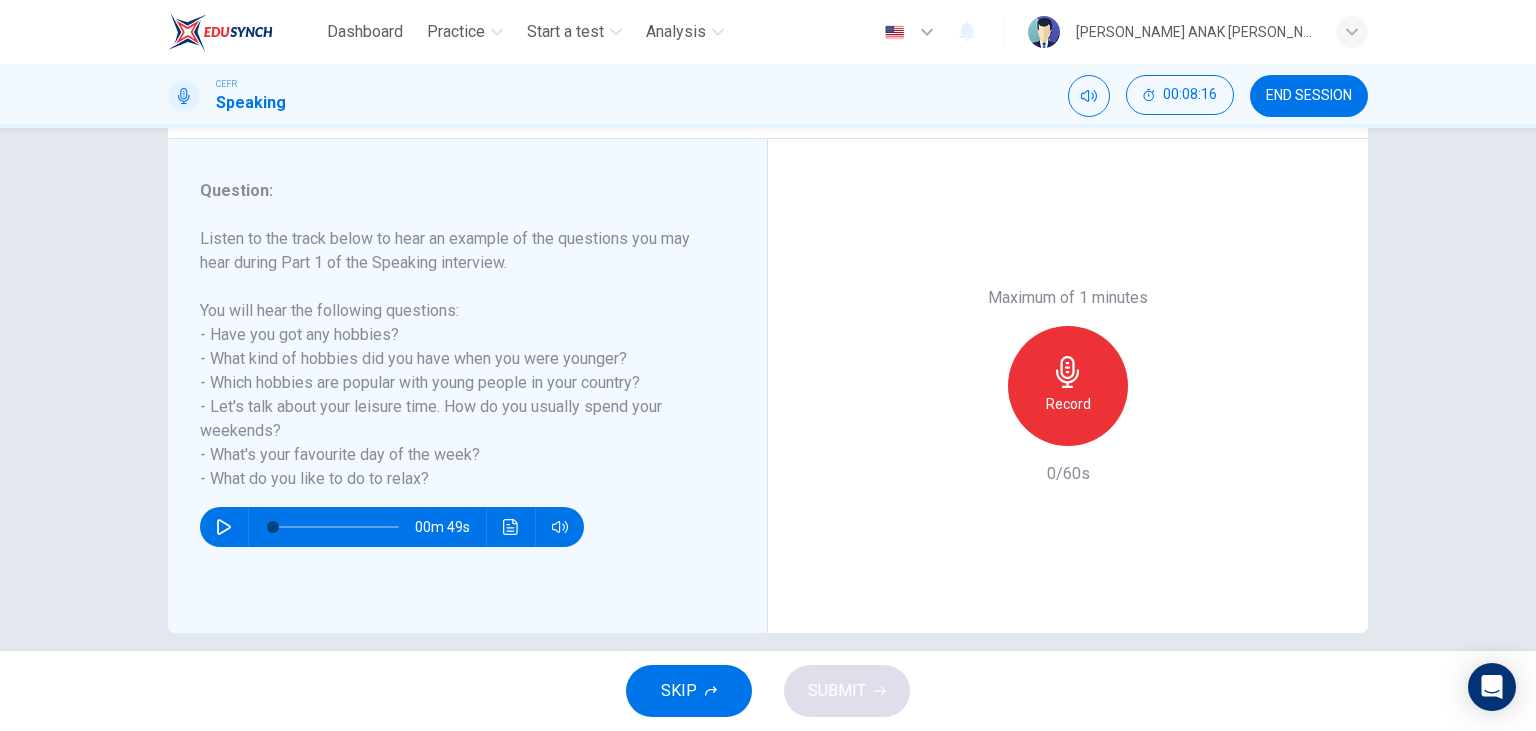 click on "Record" at bounding box center (1068, 404) 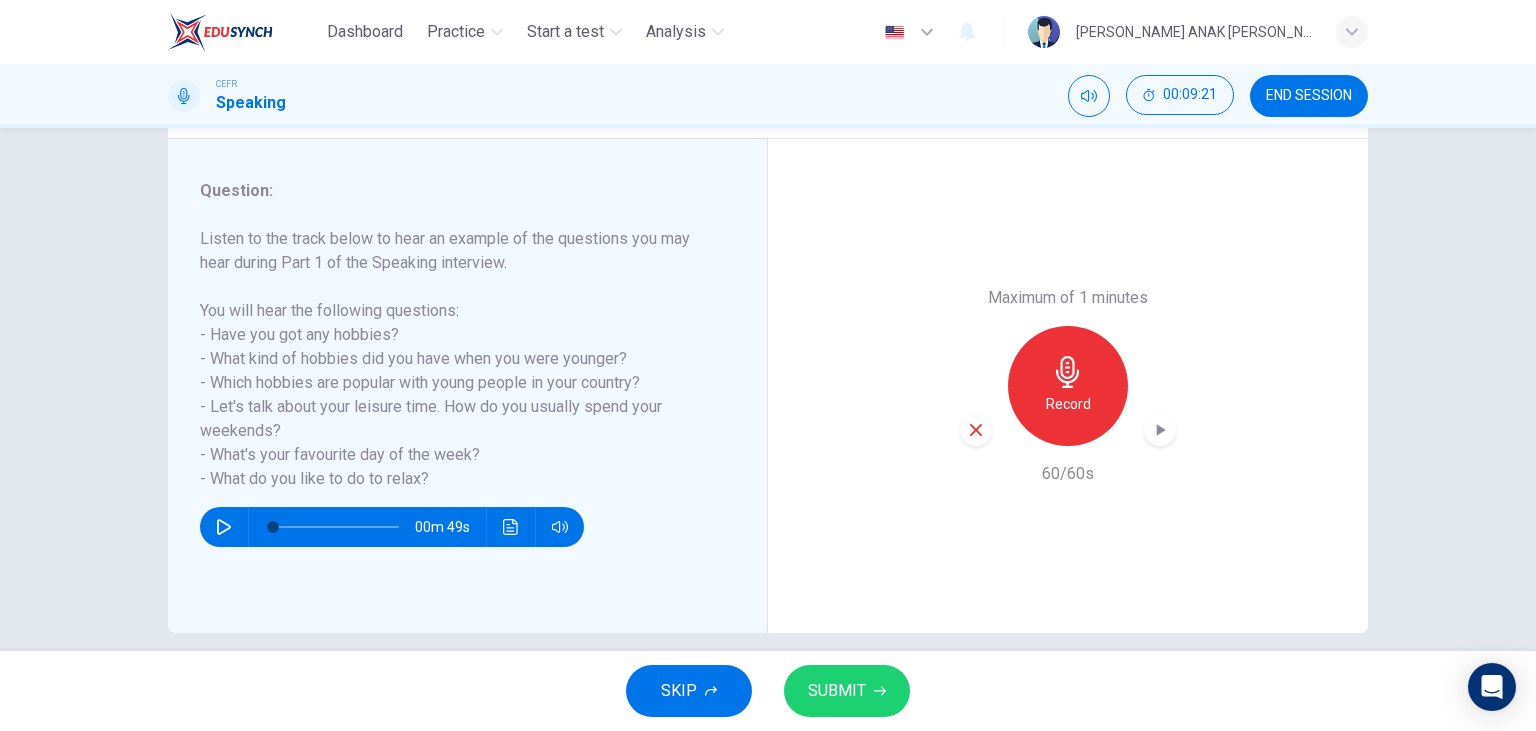 click on "SUBMIT" at bounding box center [837, 691] 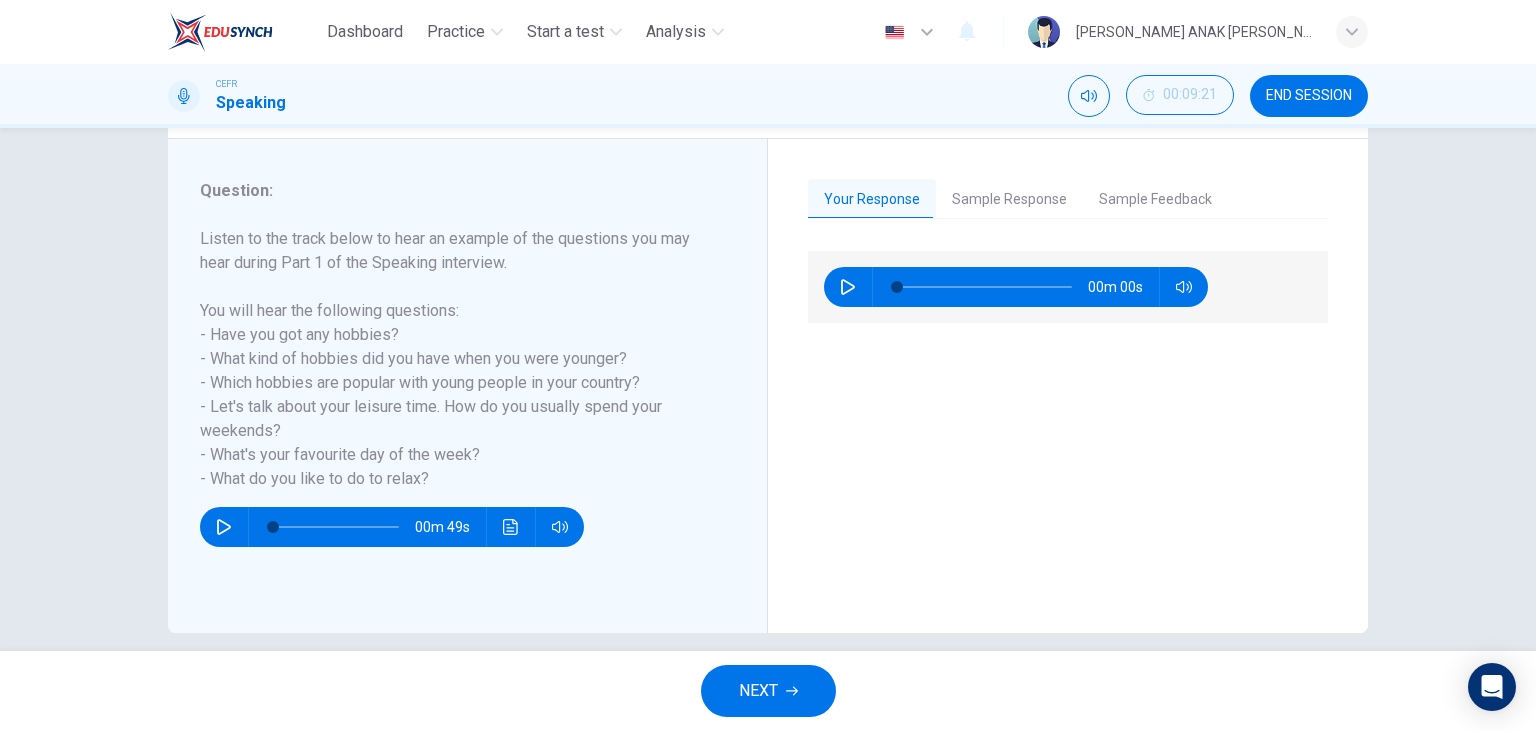 click at bounding box center (848, 287) 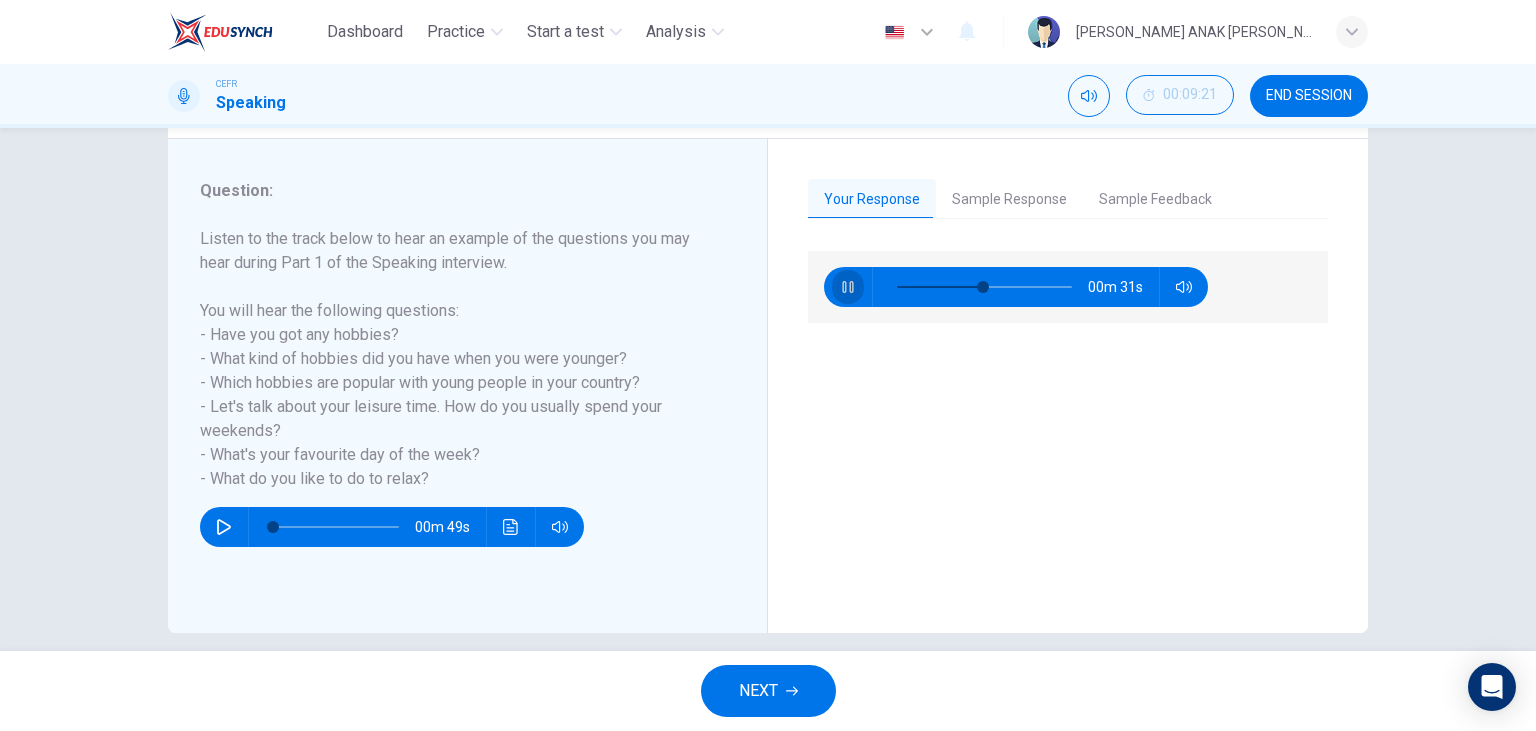 click 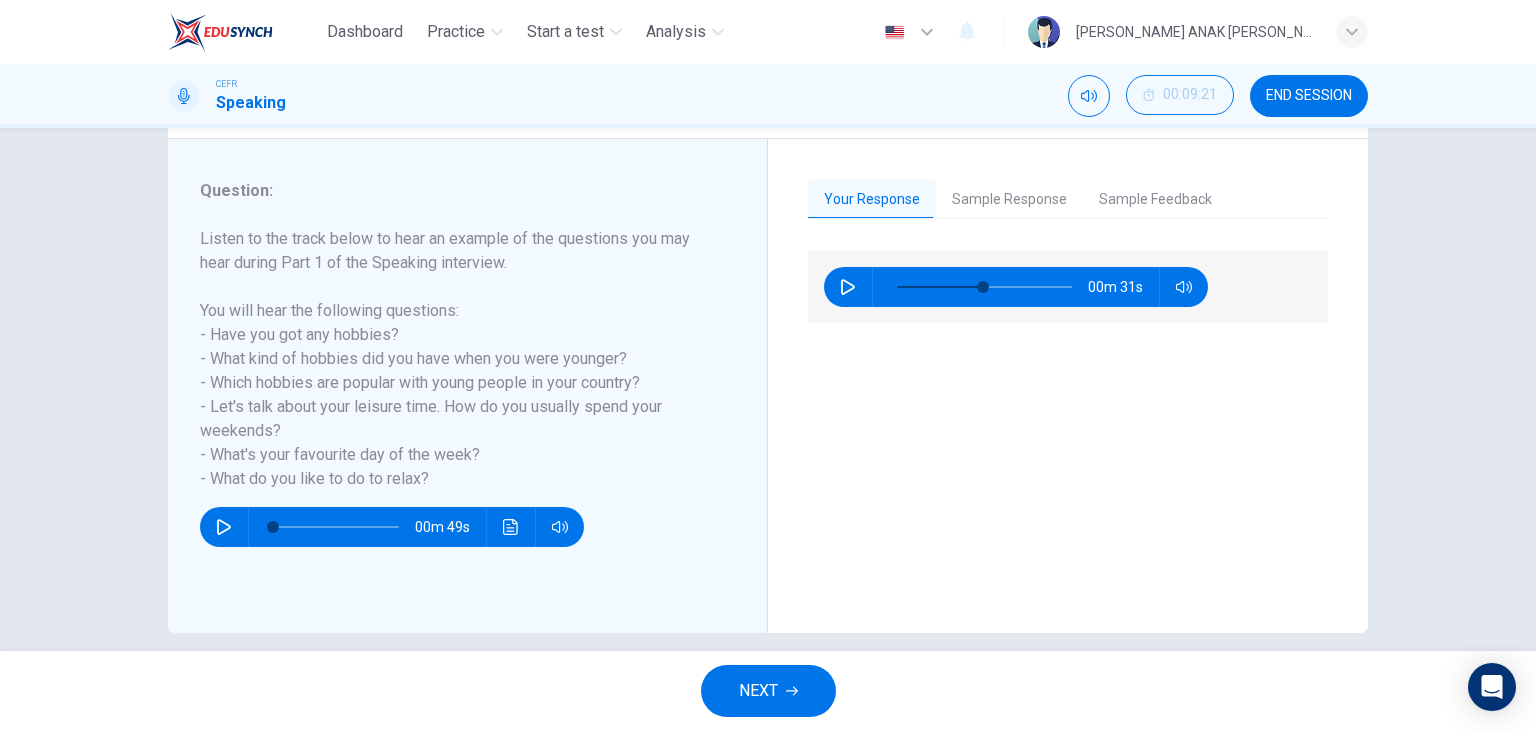 drag, startPoint x: 1013, startPoint y: 214, endPoint x: 952, endPoint y: 257, distance: 74.63243 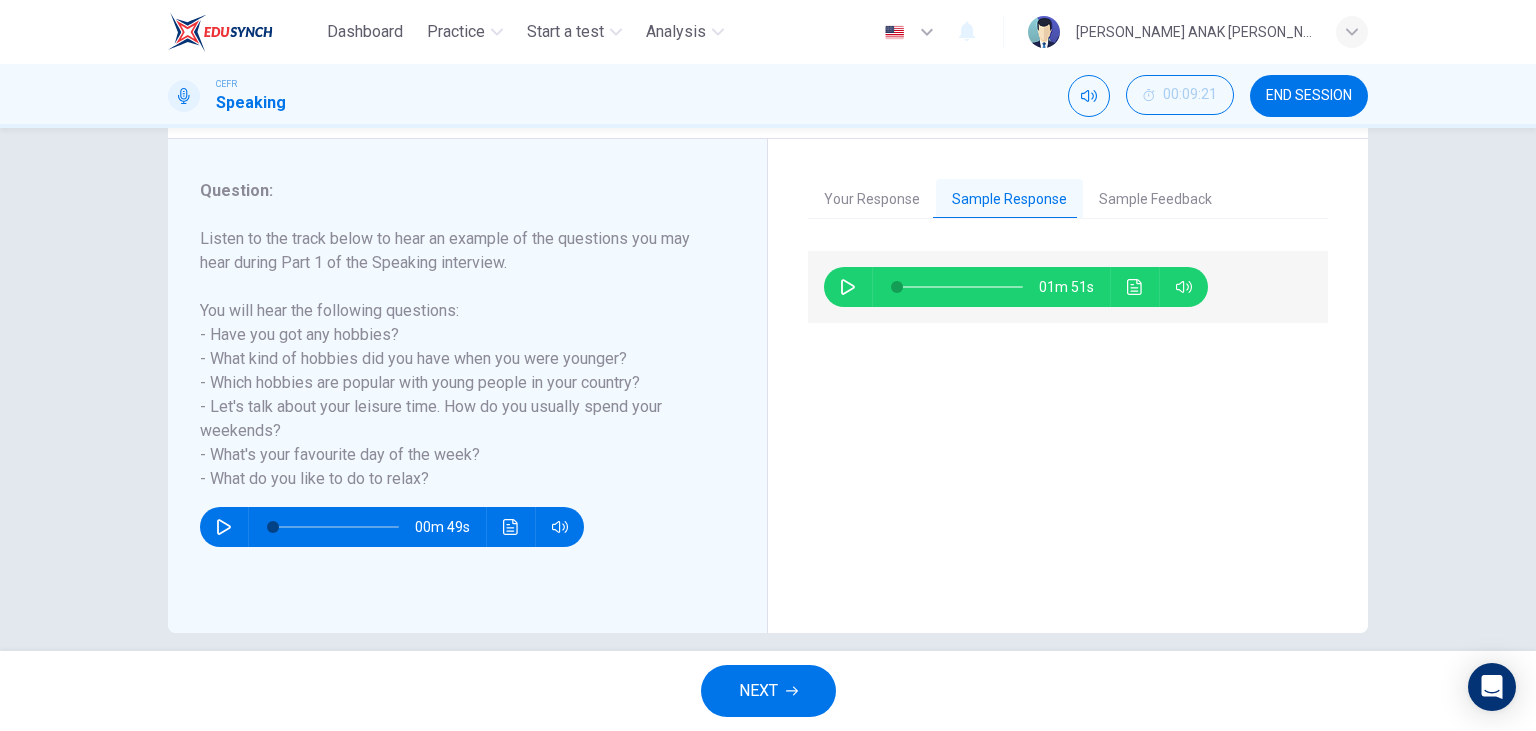 click 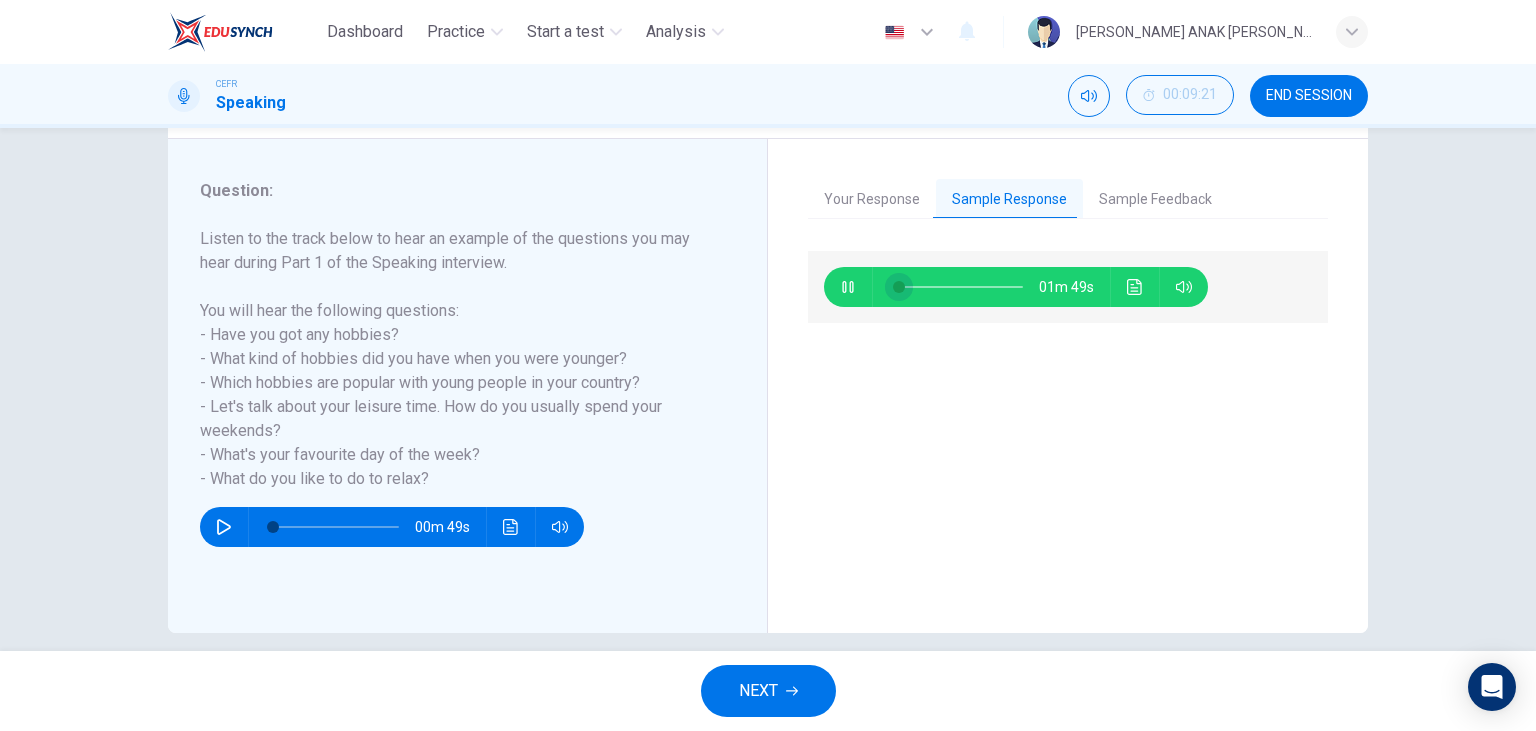 click at bounding box center [899, 287] 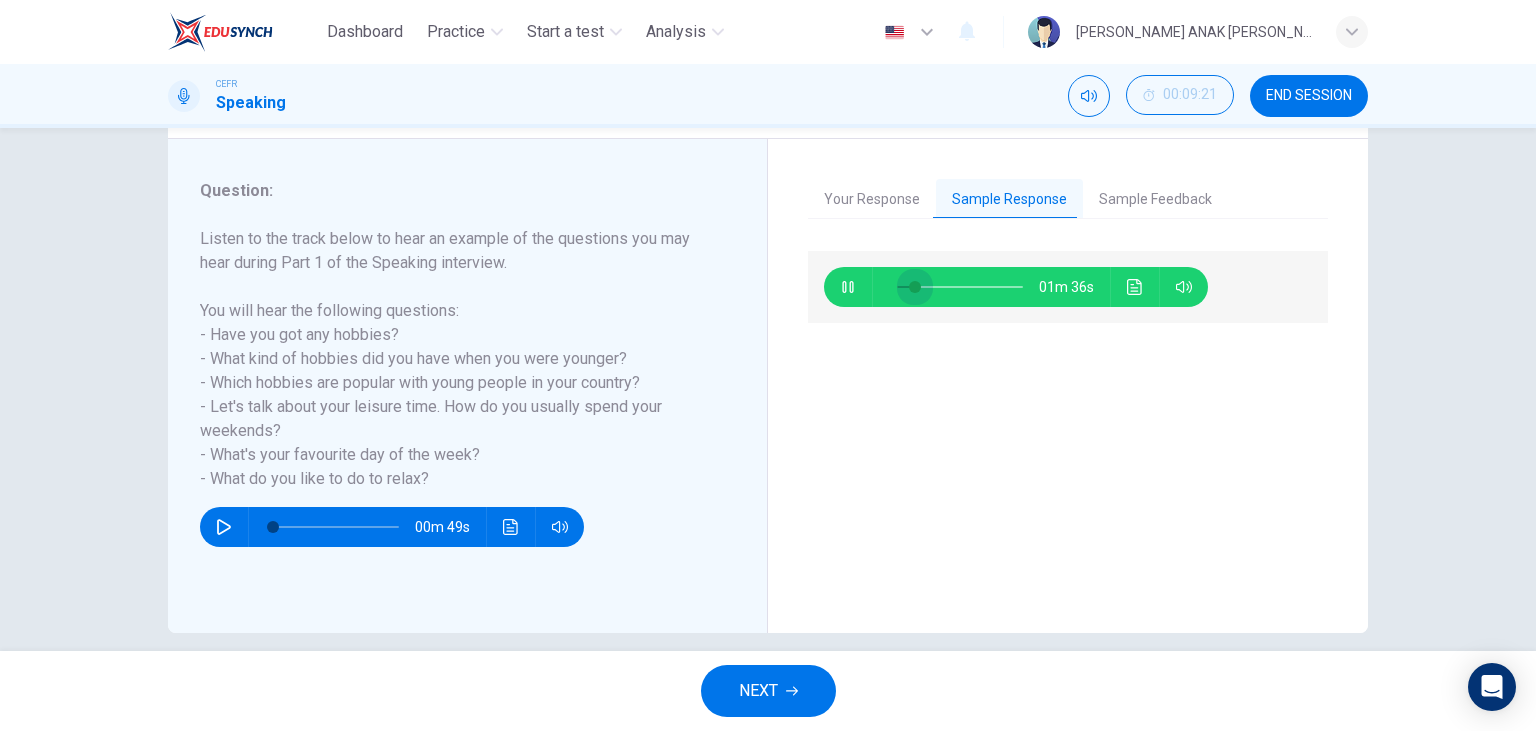 click at bounding box center (915, 287) 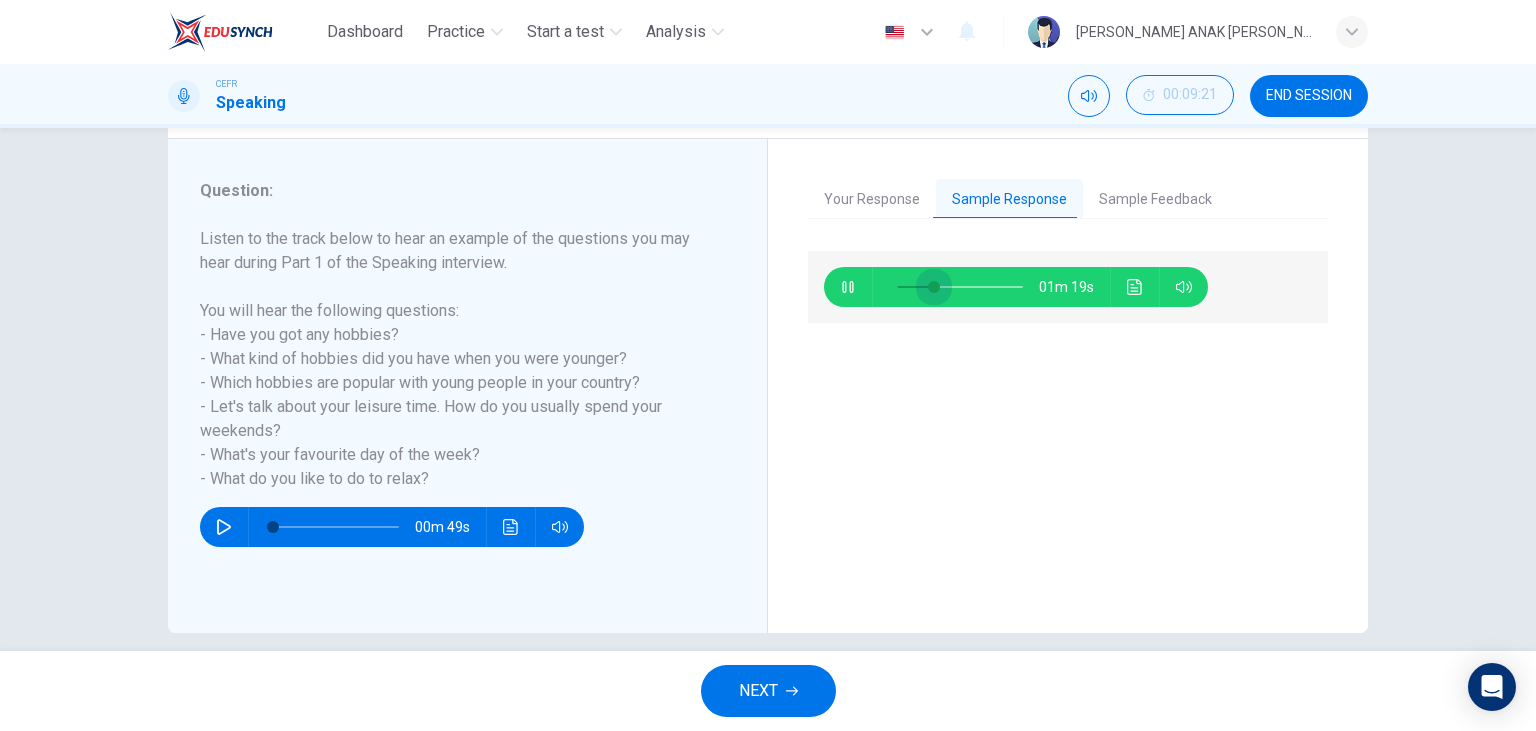 click at bounding box center (934, 287) 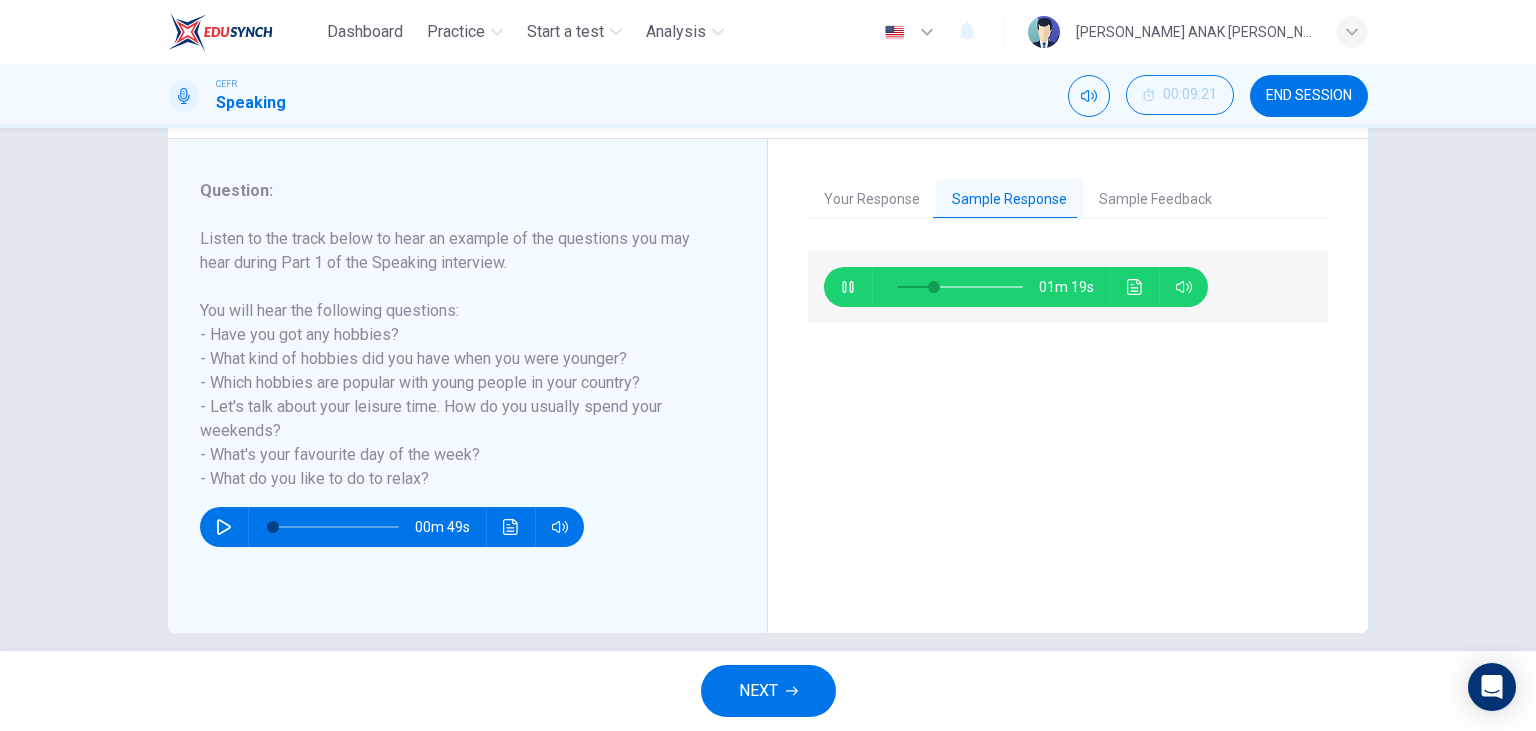 click on "Sample Feedback" at bounding box center (1155, 200) 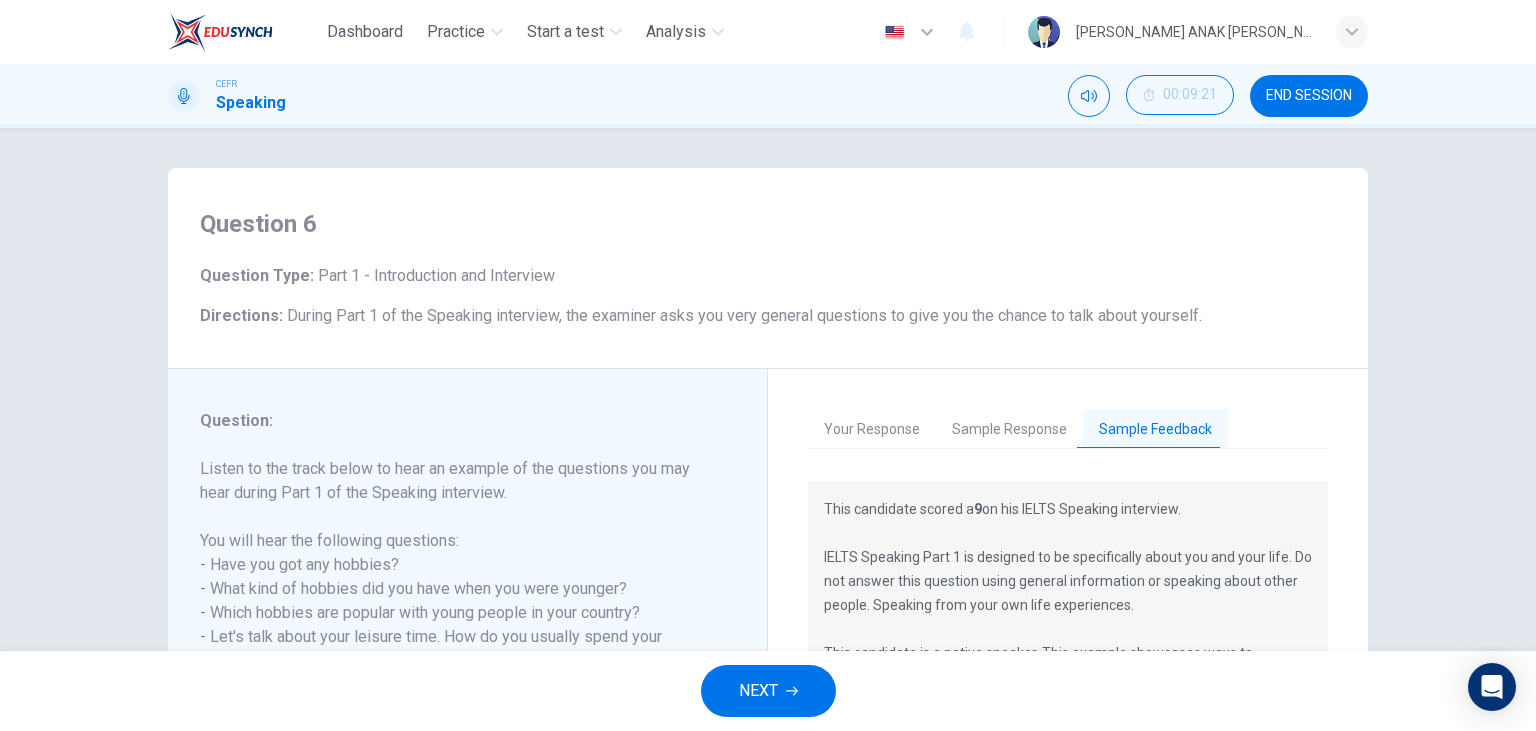 scroll, scrollTop: 230, scrollLeft: 0, axis: vertical 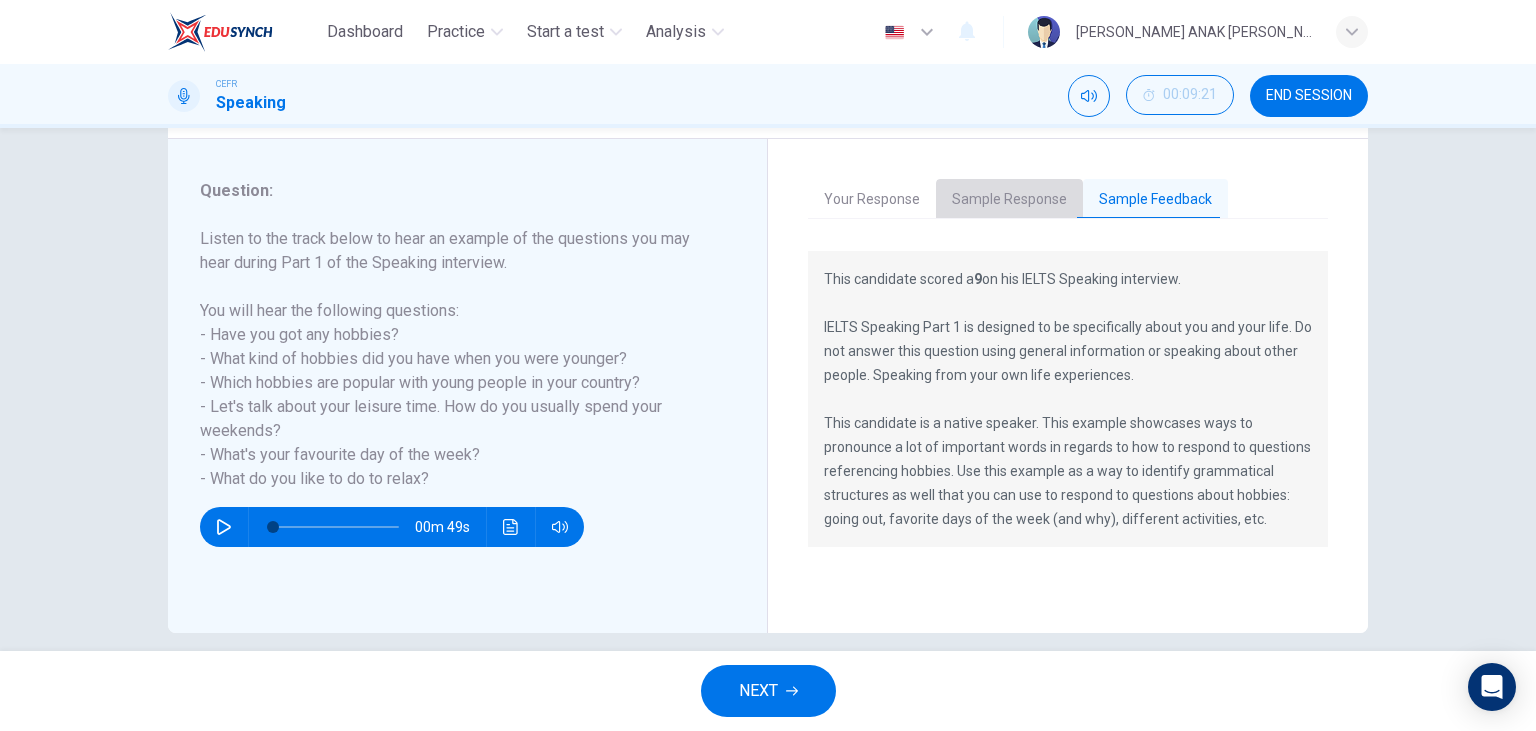 click on "Sample Response" at bounding box center (1009, 200) 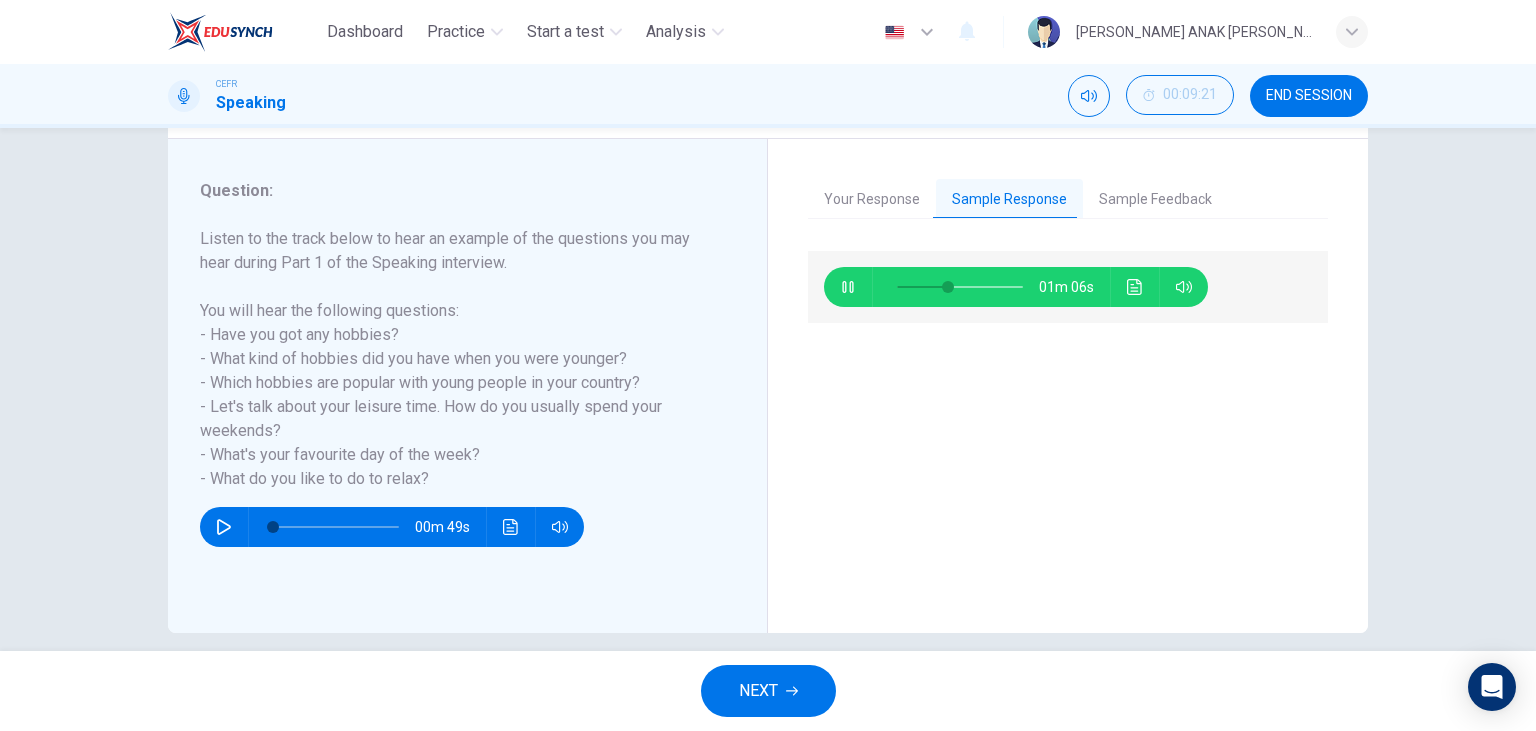 click 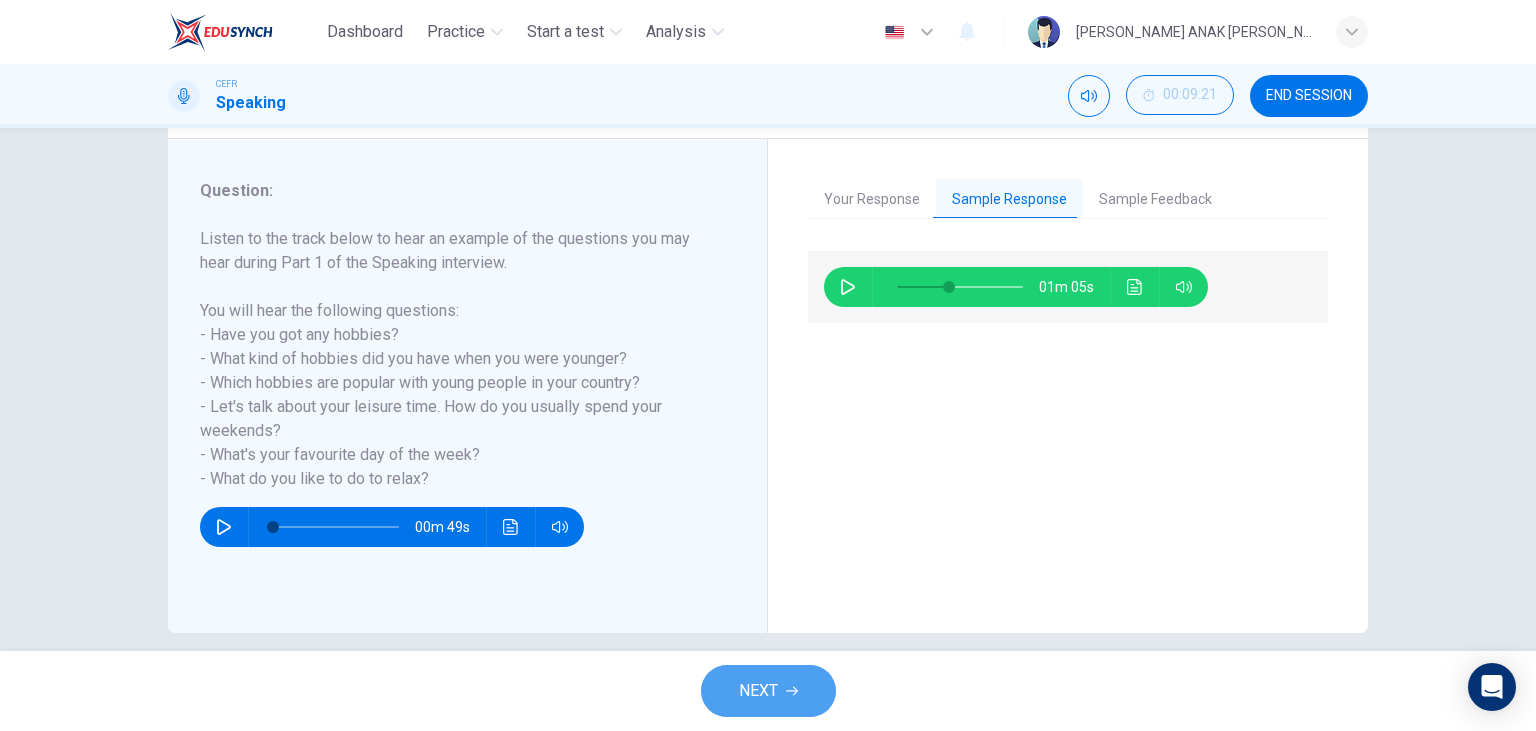 click on "NEXT" at bounding box center (768, 691) 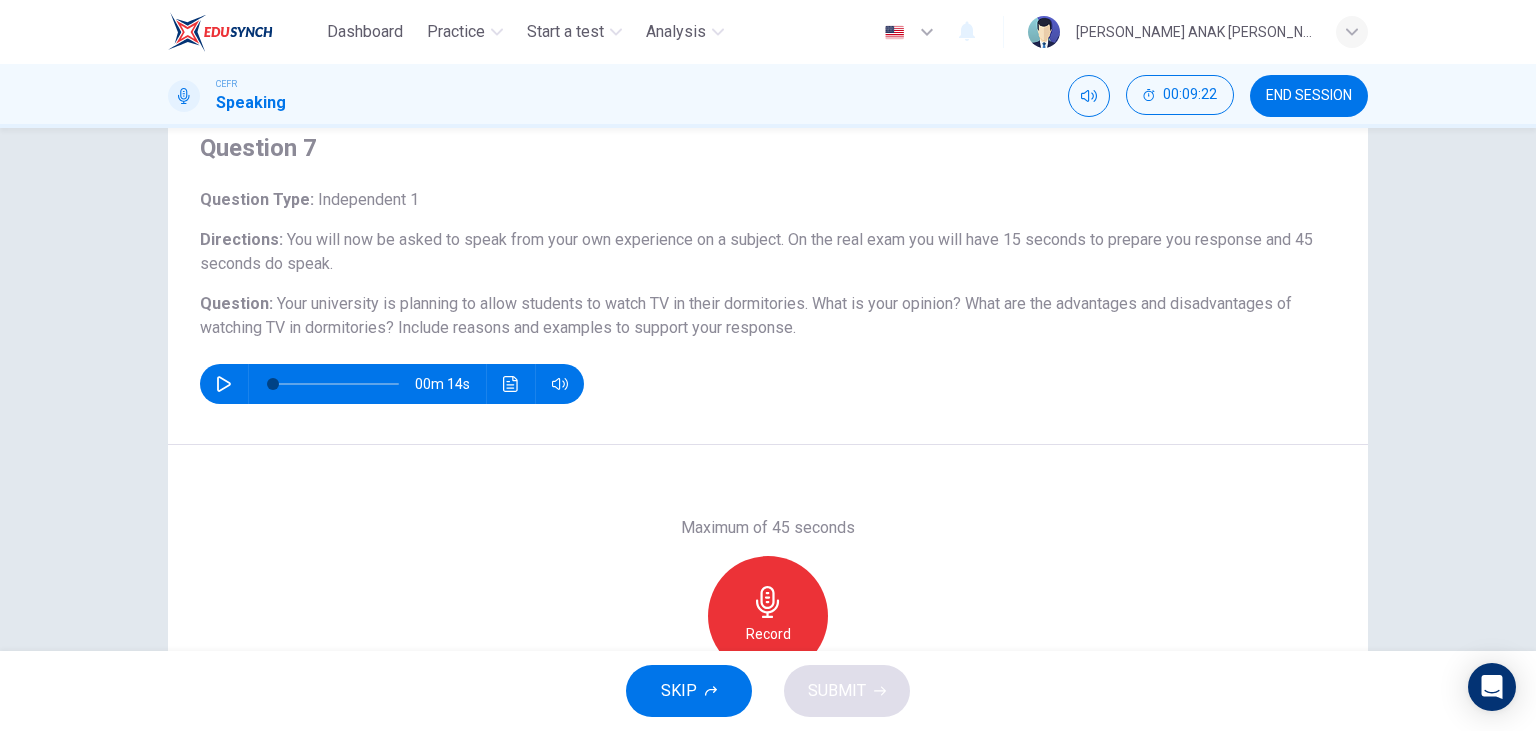 scroll, scrollTop: 115, scrollLeft: 0, axis: vertical 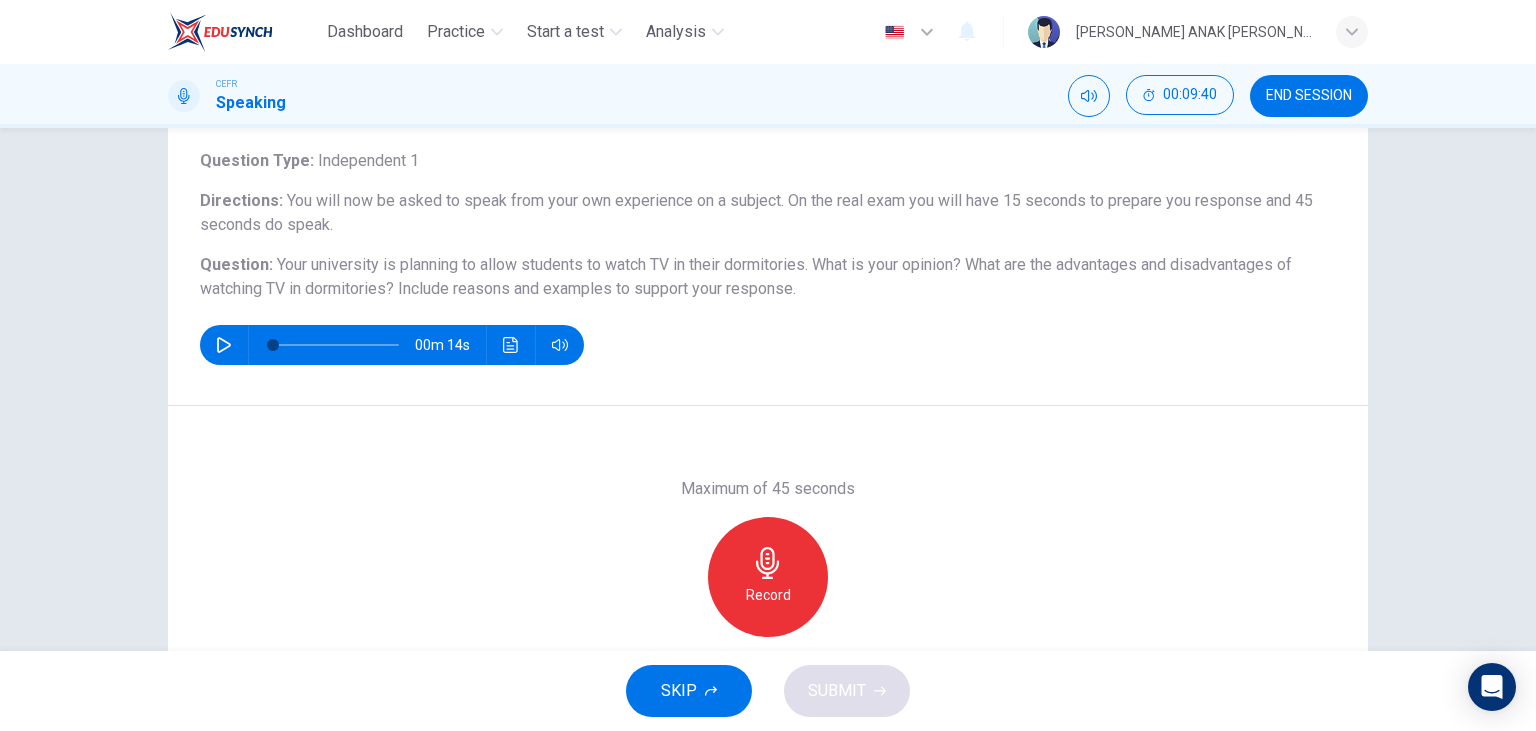 click on "Record" at bounding box center (768, 577) 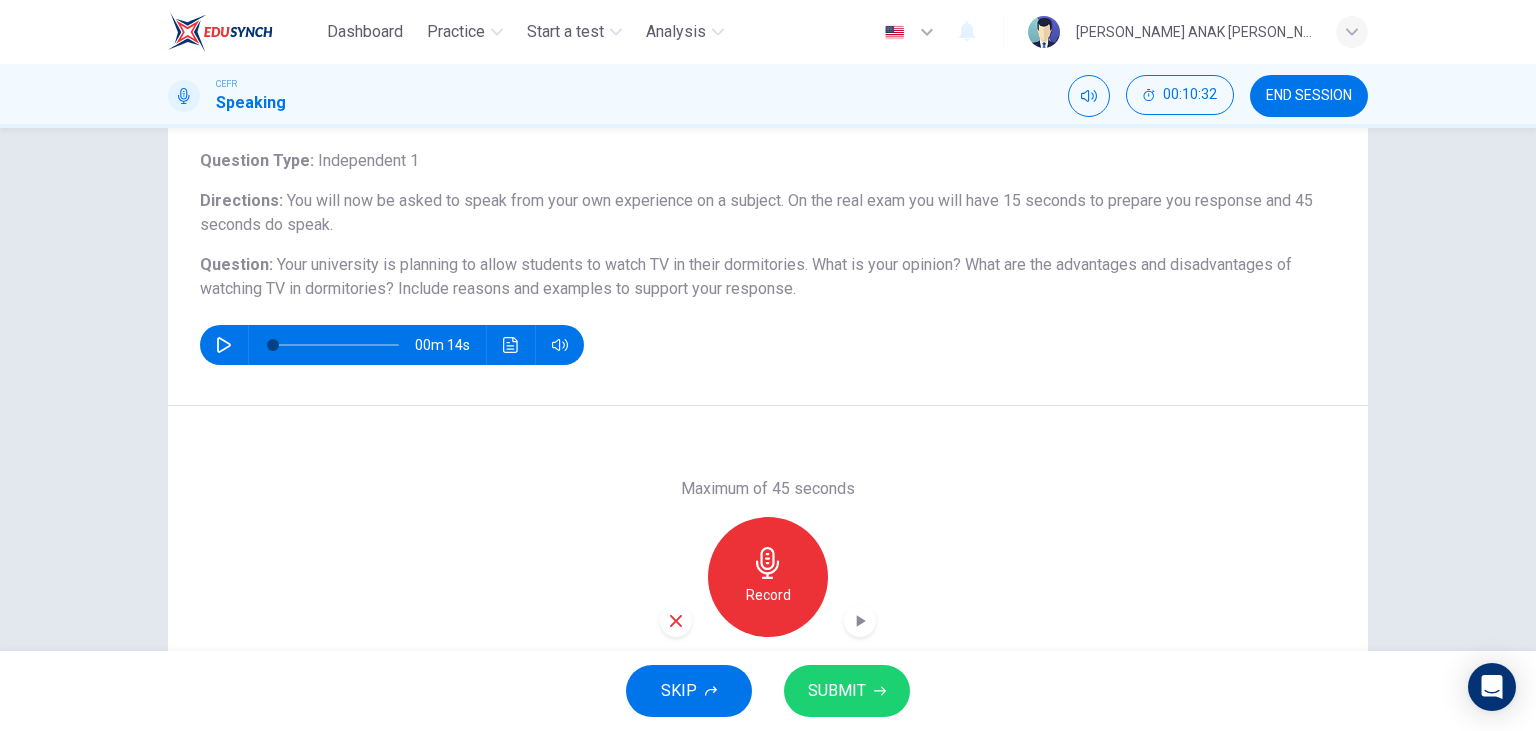 click 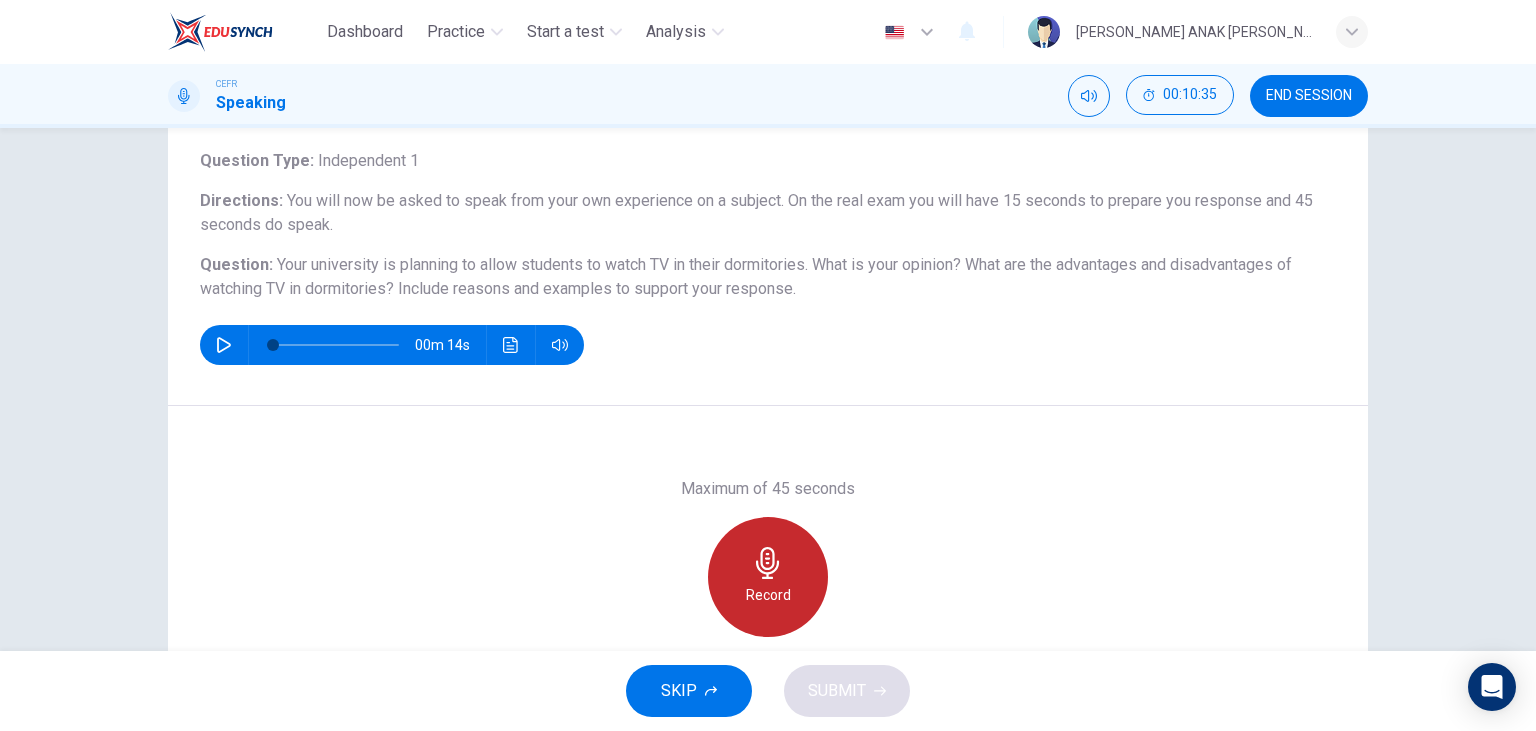 click on "Record" at bounding box center (768, 577) 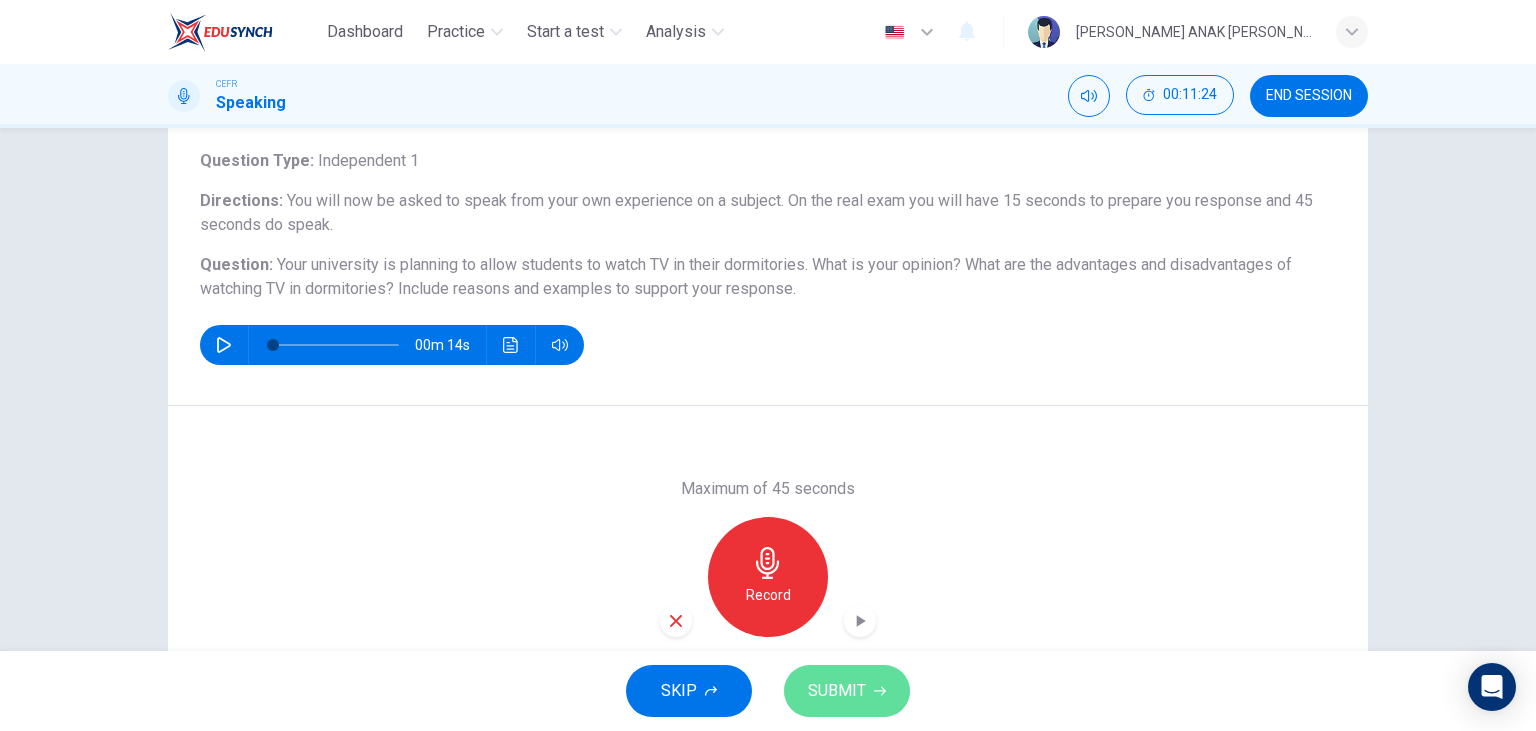 click on "SUBMIT" at bounding box center [837, 691] 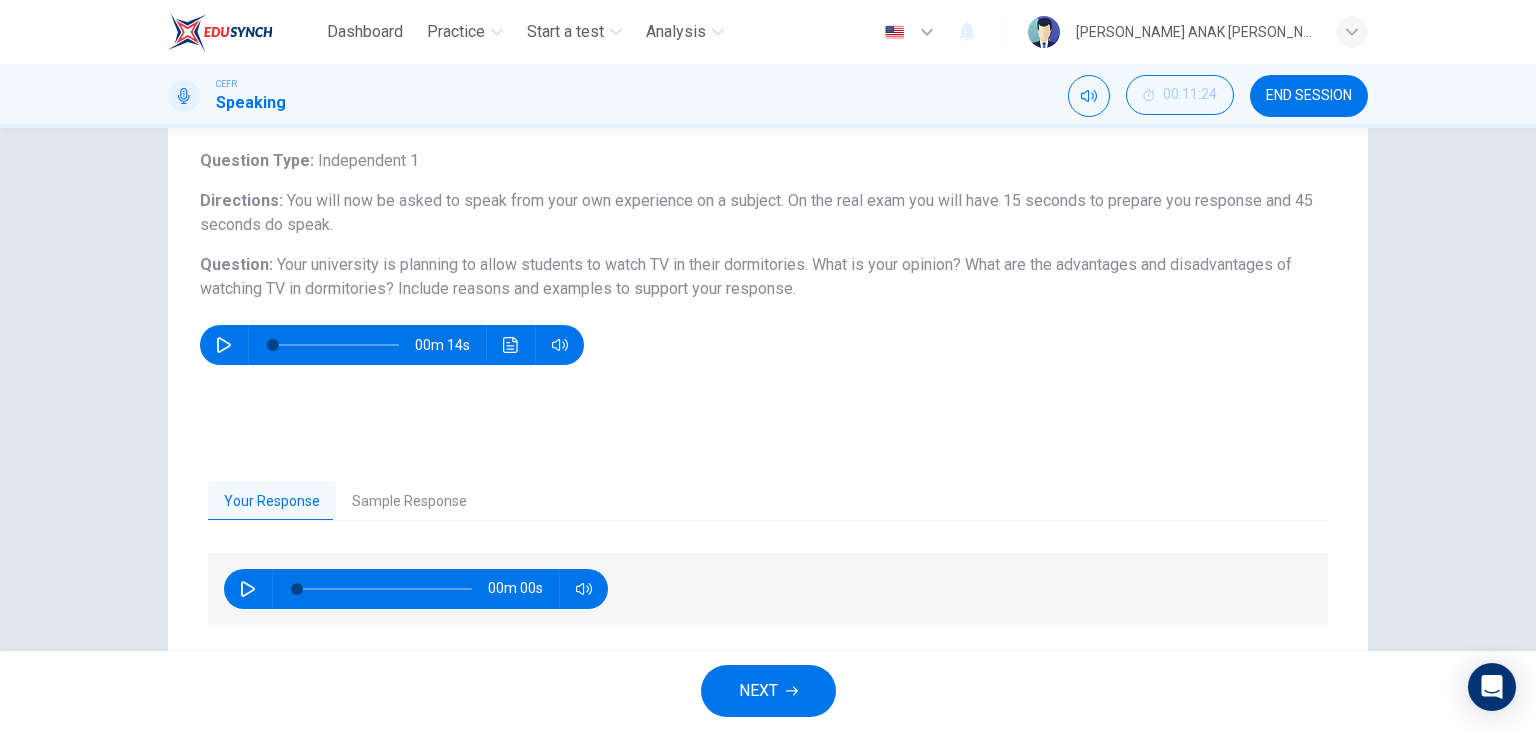 click 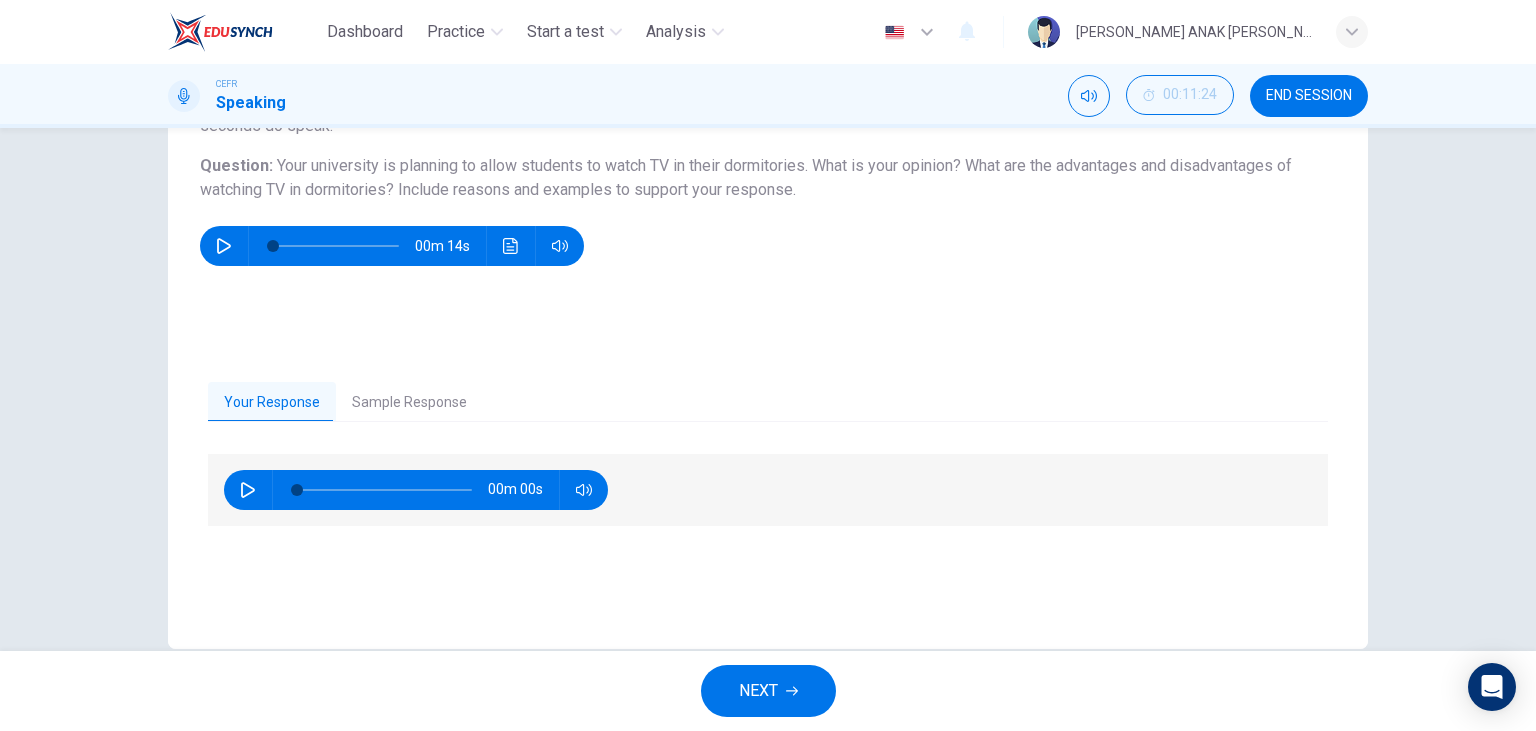 scroll, scrollTop: 252, scrollLeft: 0, axis: vertical 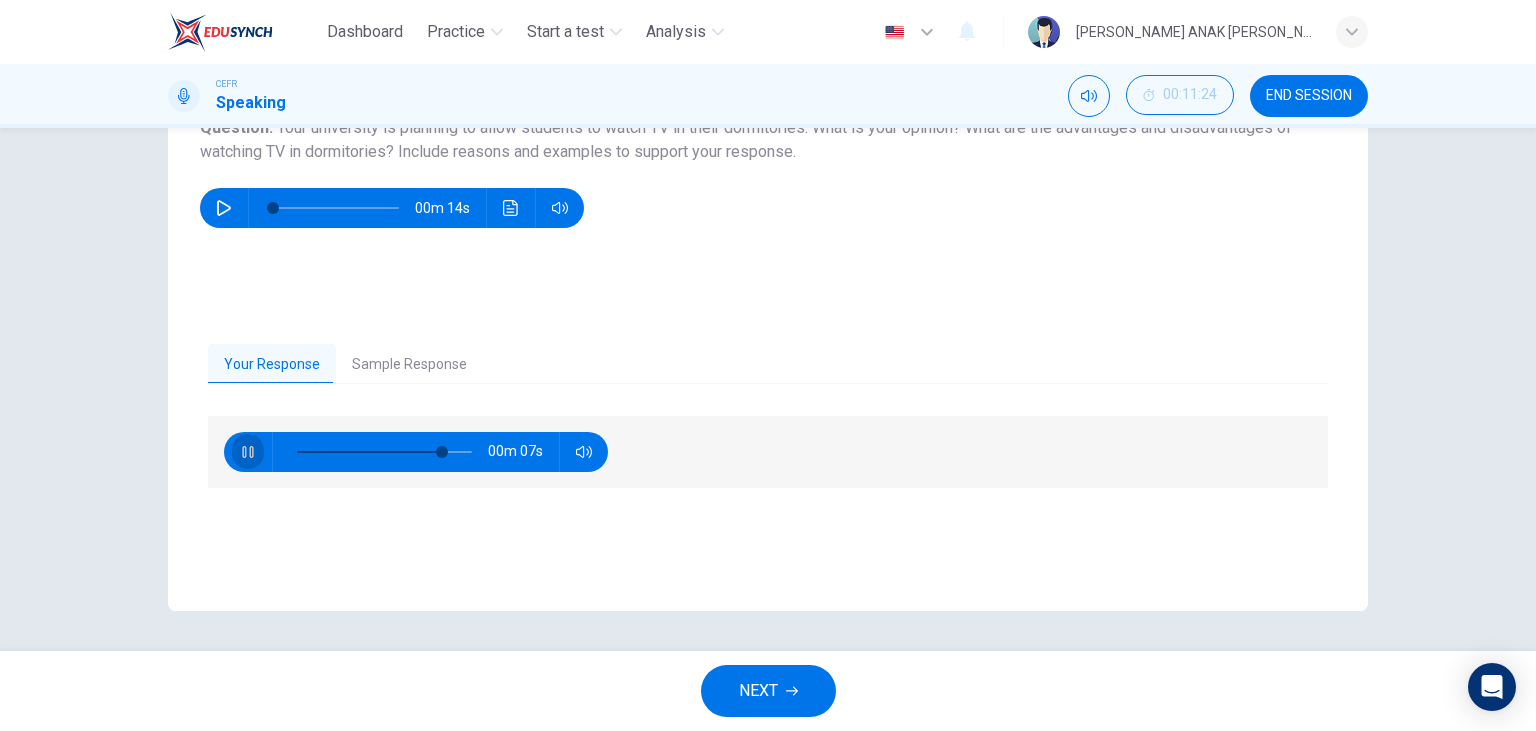 click at bounding box center (248, 452) 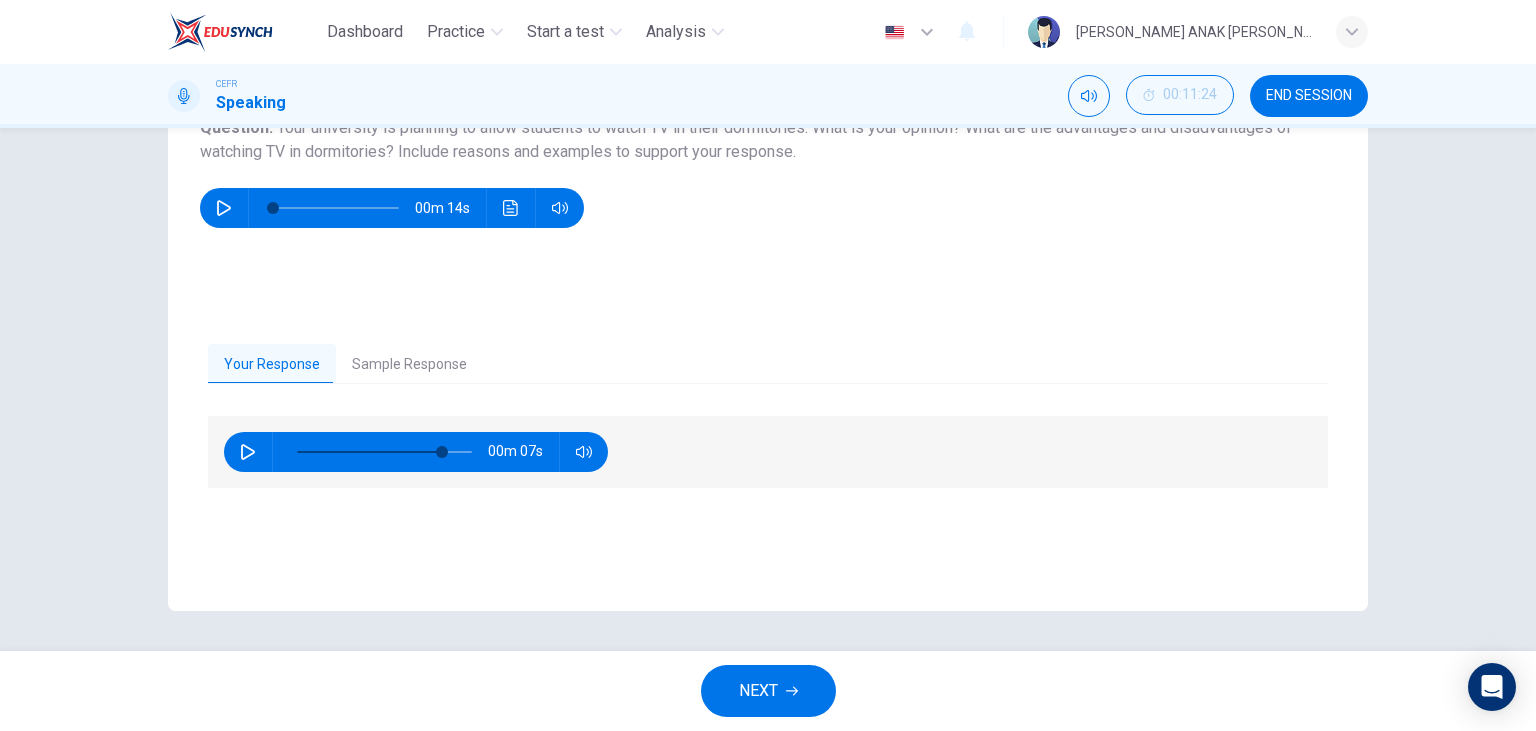 click on "Sample Response" at bounding box center [409, 365] 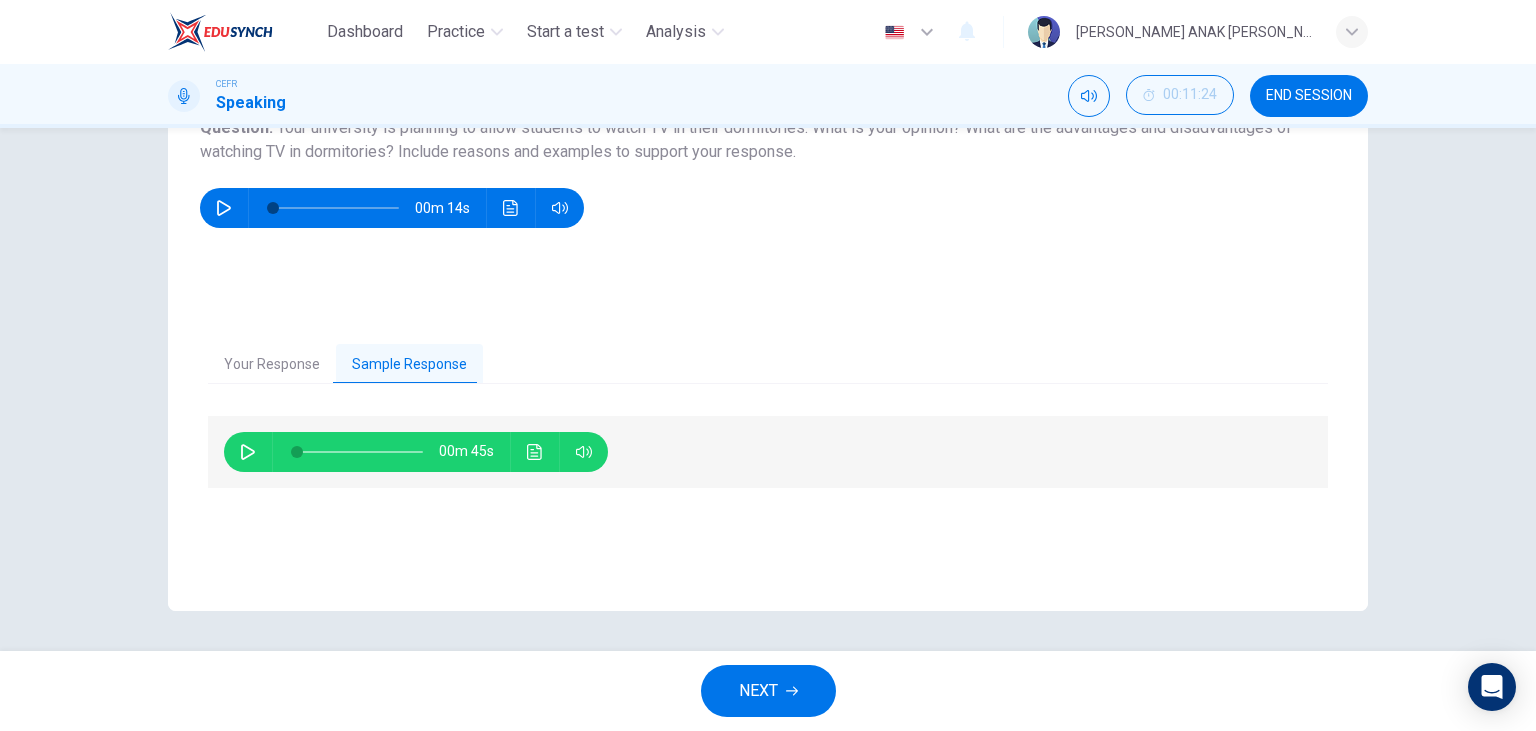 click 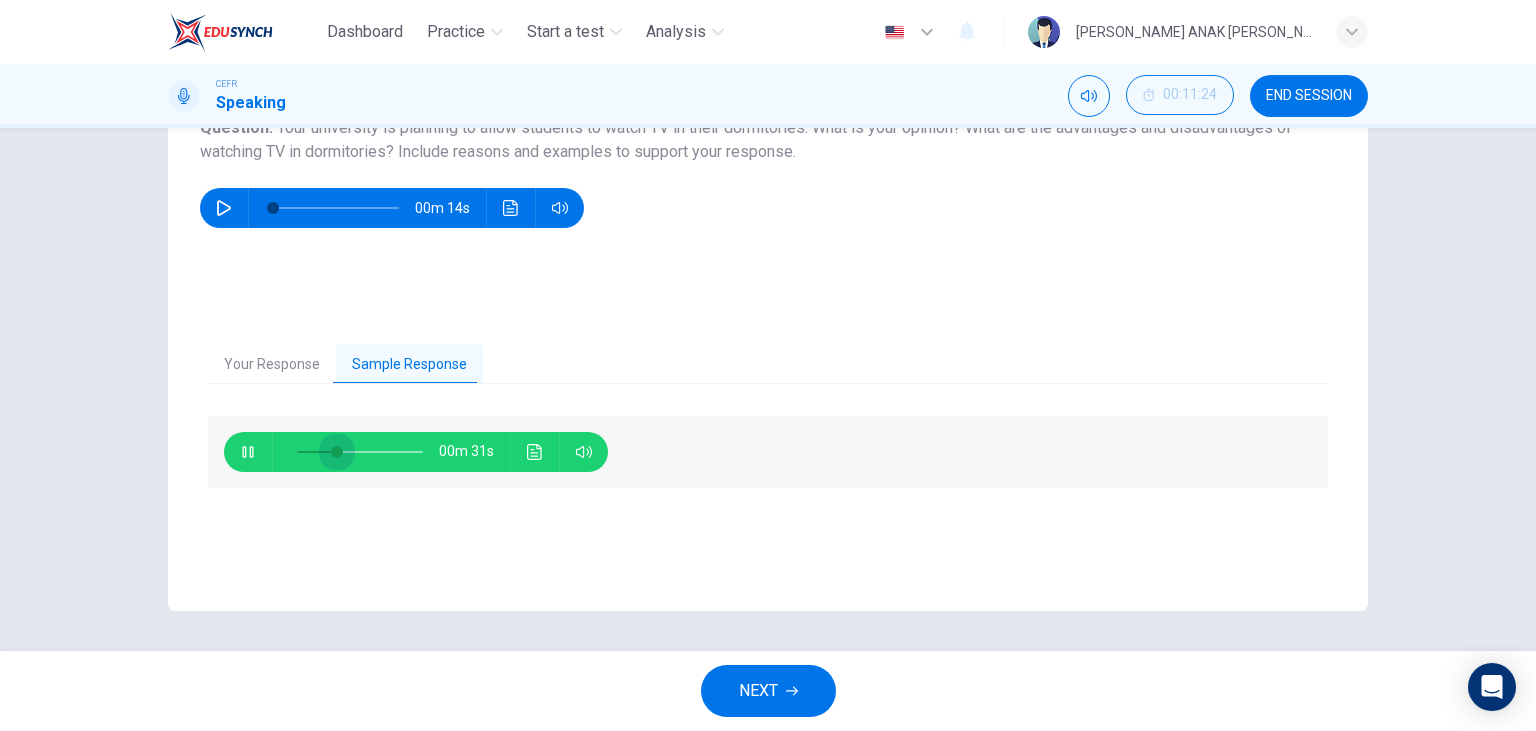 click at bounding box center [337, 452] 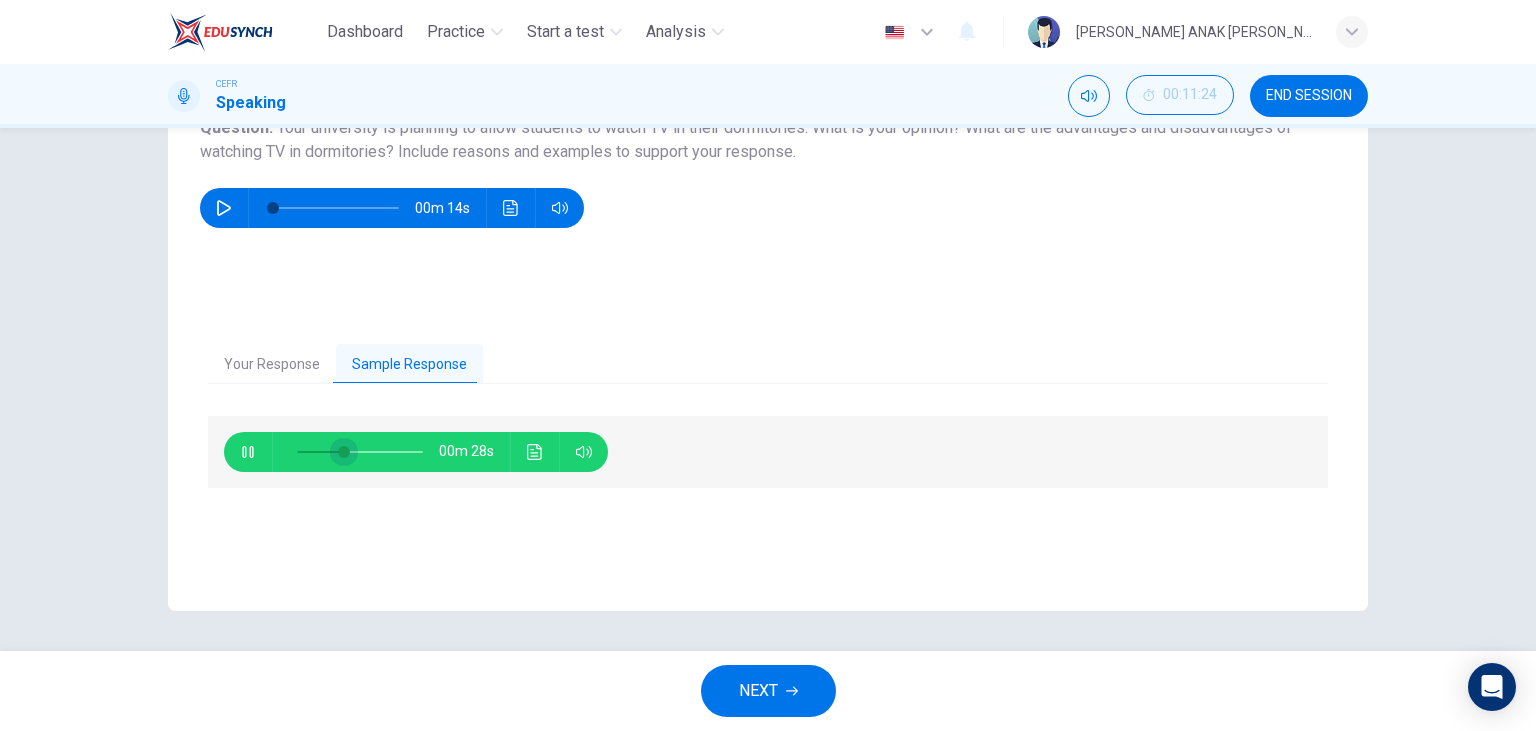 click at bounding box center (344, 452) 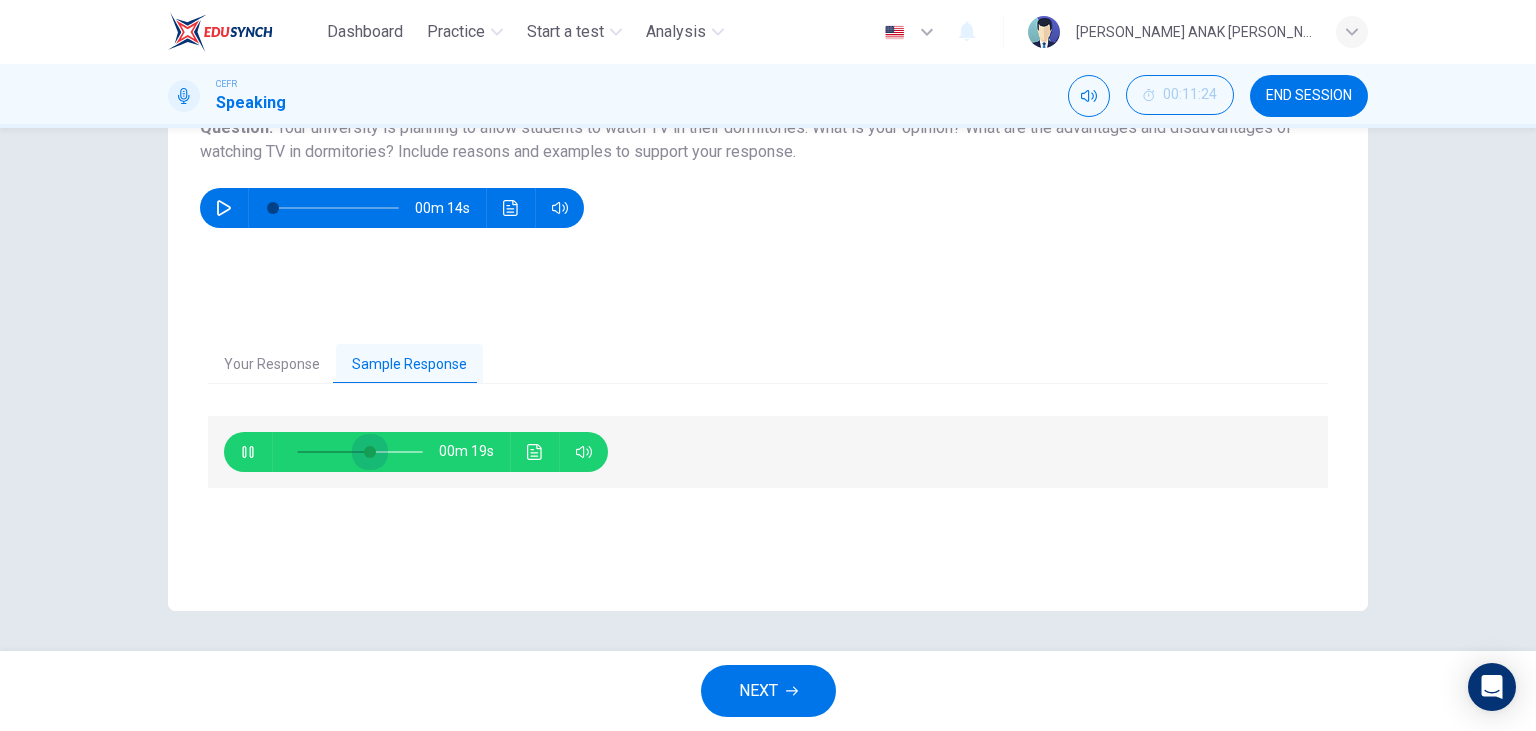click at bounding box center (370, 452) 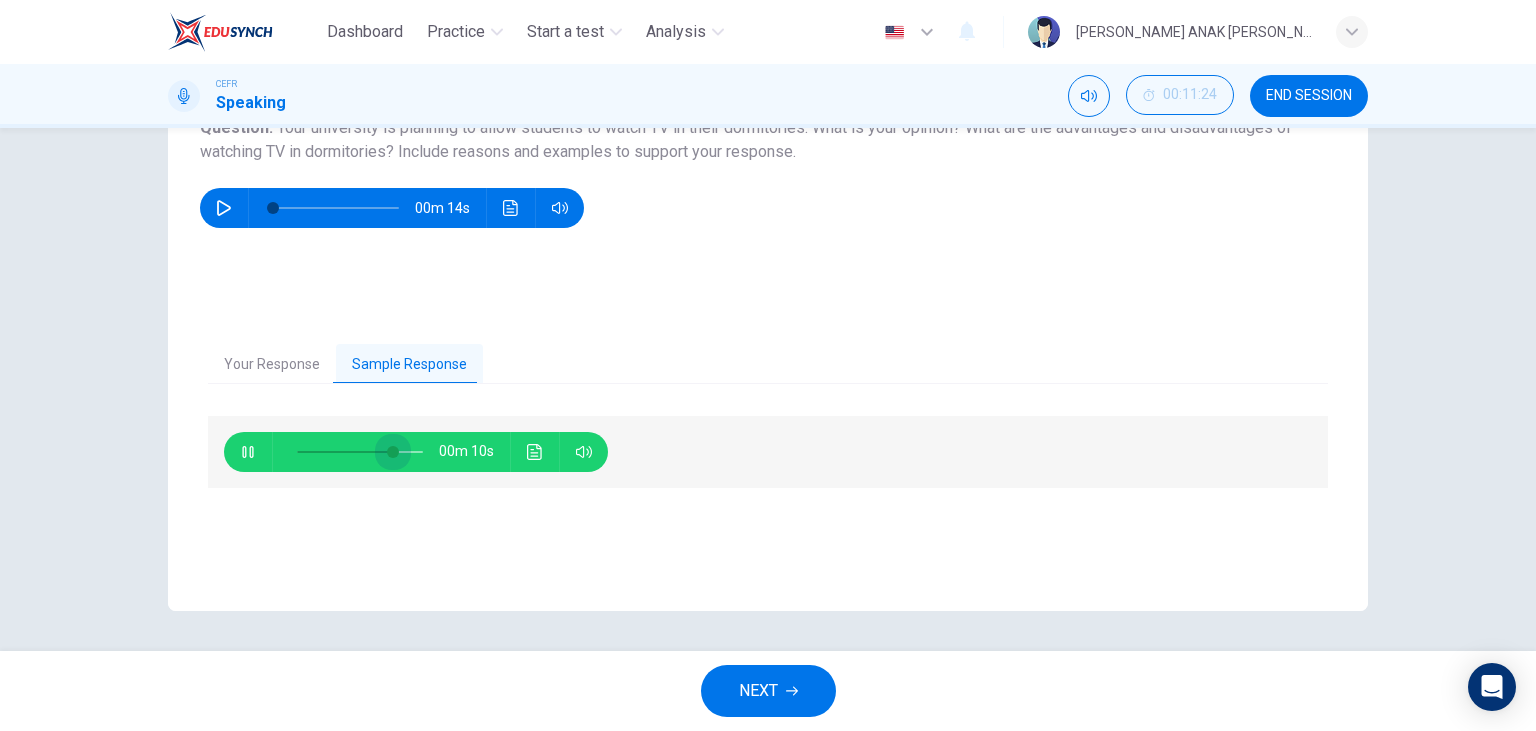 click at bounding box center [360, 452] 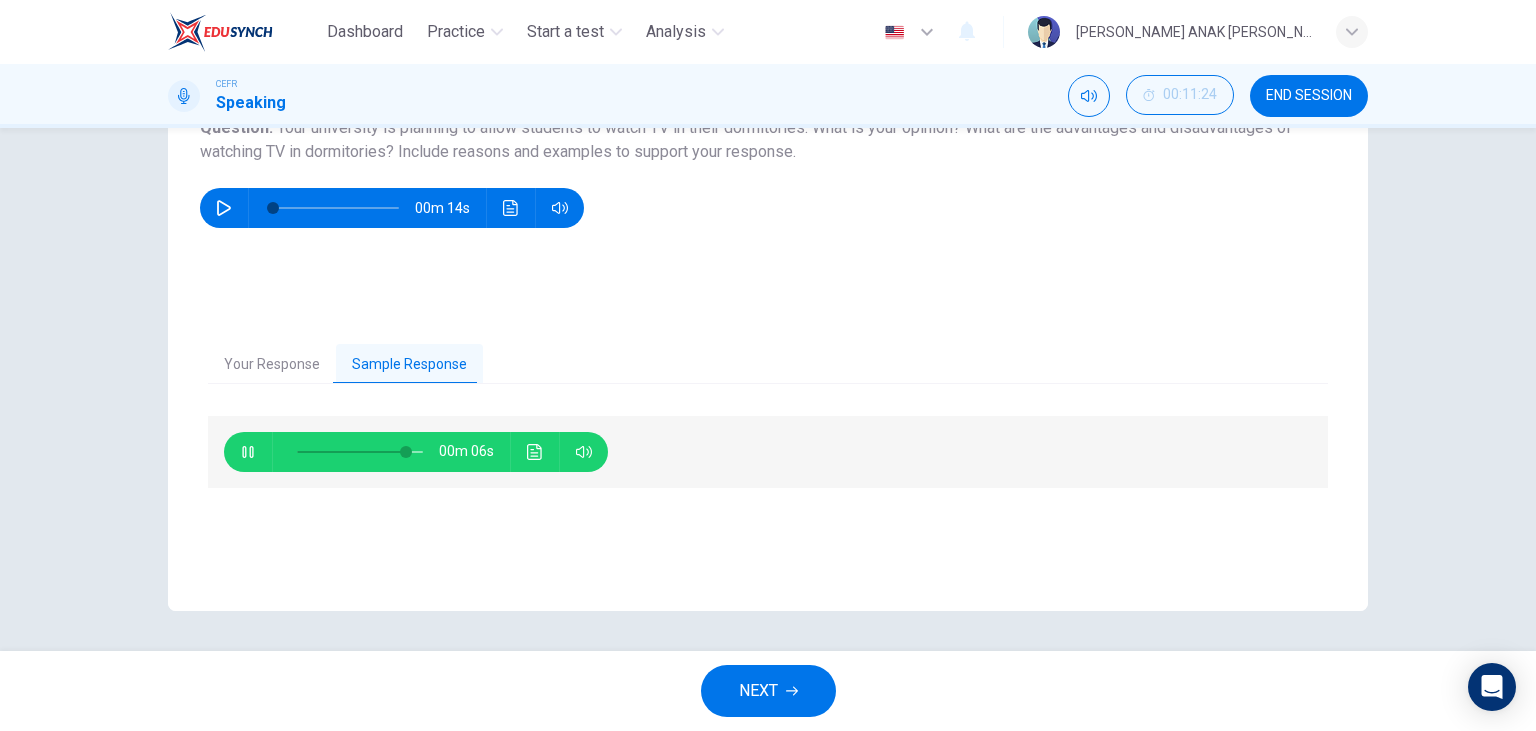 click 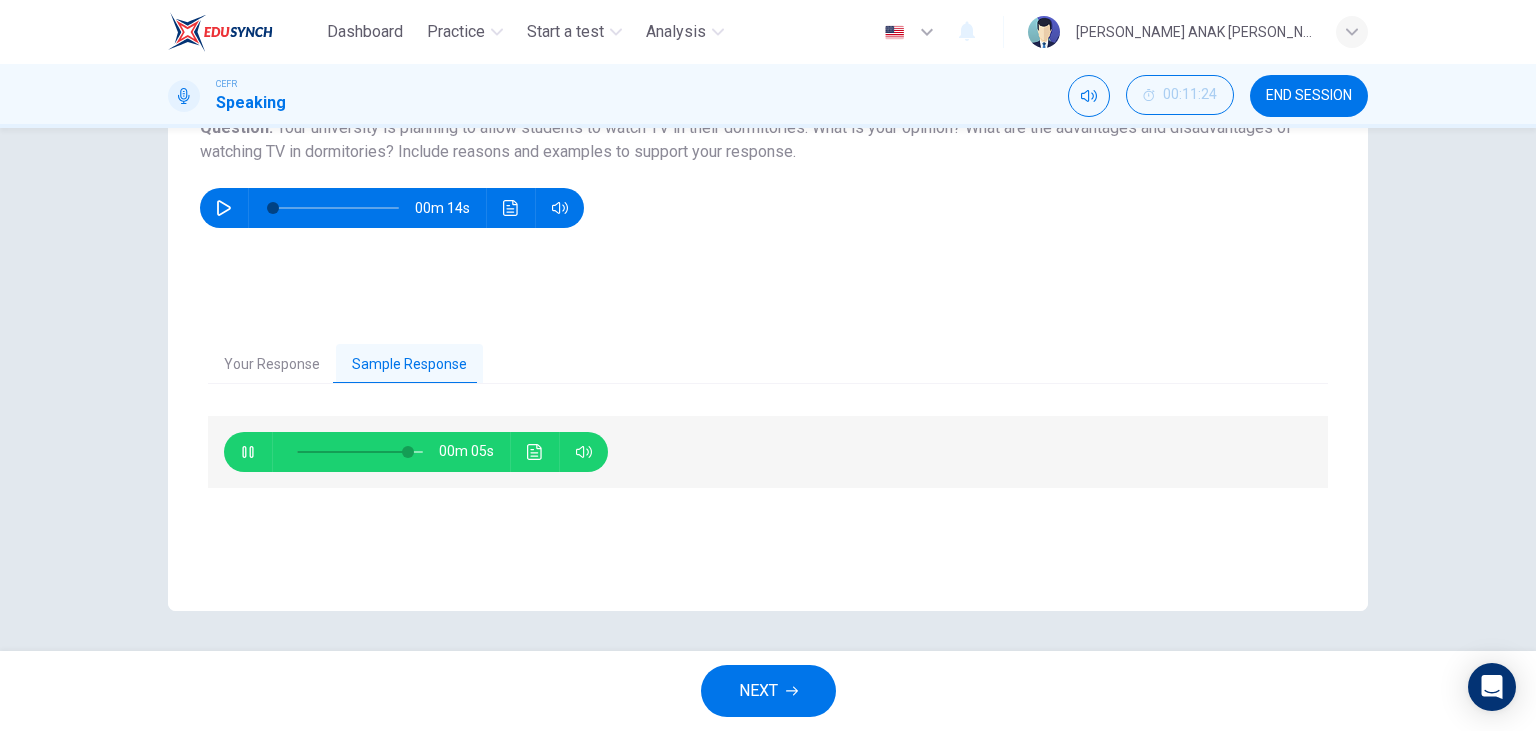 type on "88" 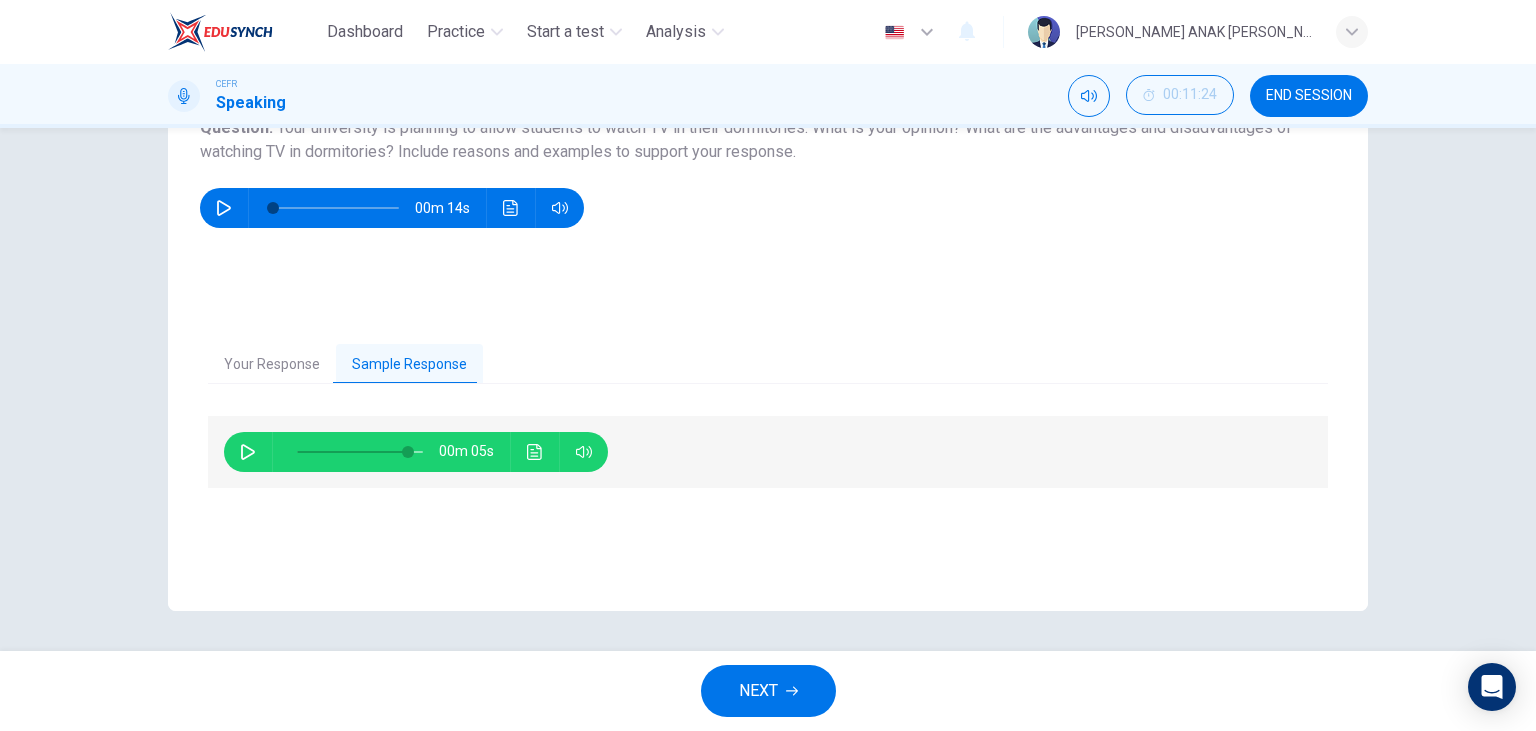 click on "NEXT" at bounding box center (768, 691) 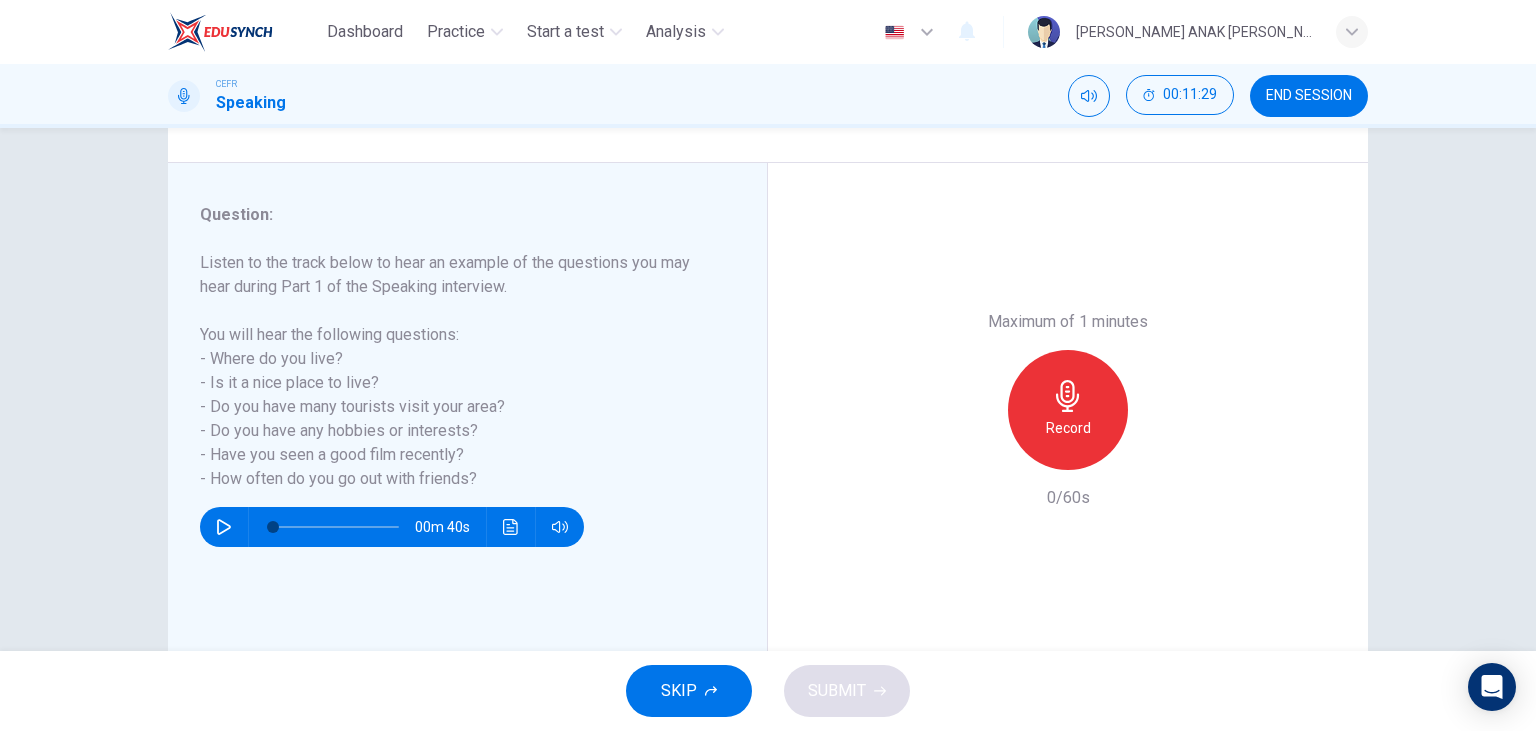scroll, scrollTop: 230, scrollLeft: 0, axis: vertical 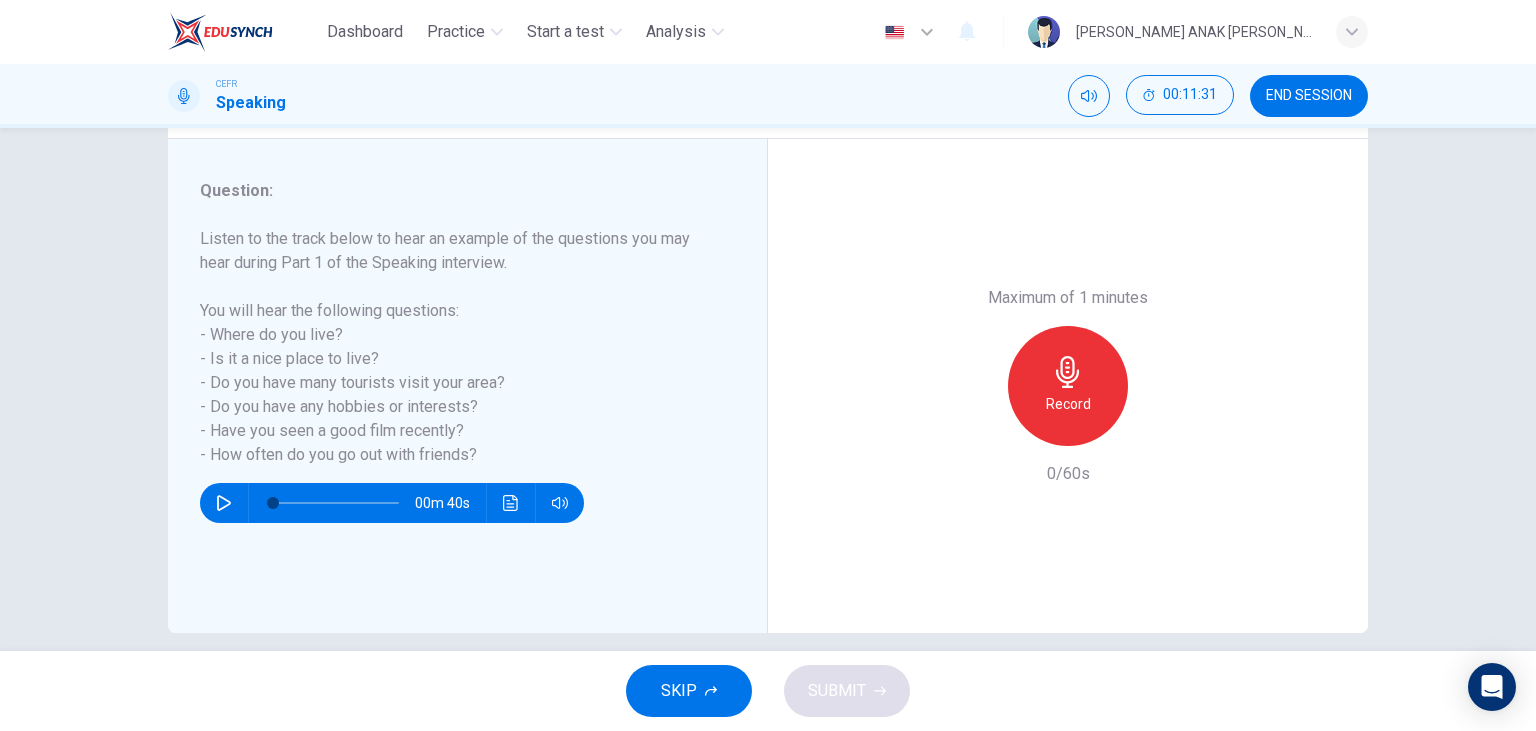 click on "Record" at bounding box center (1068, 386) 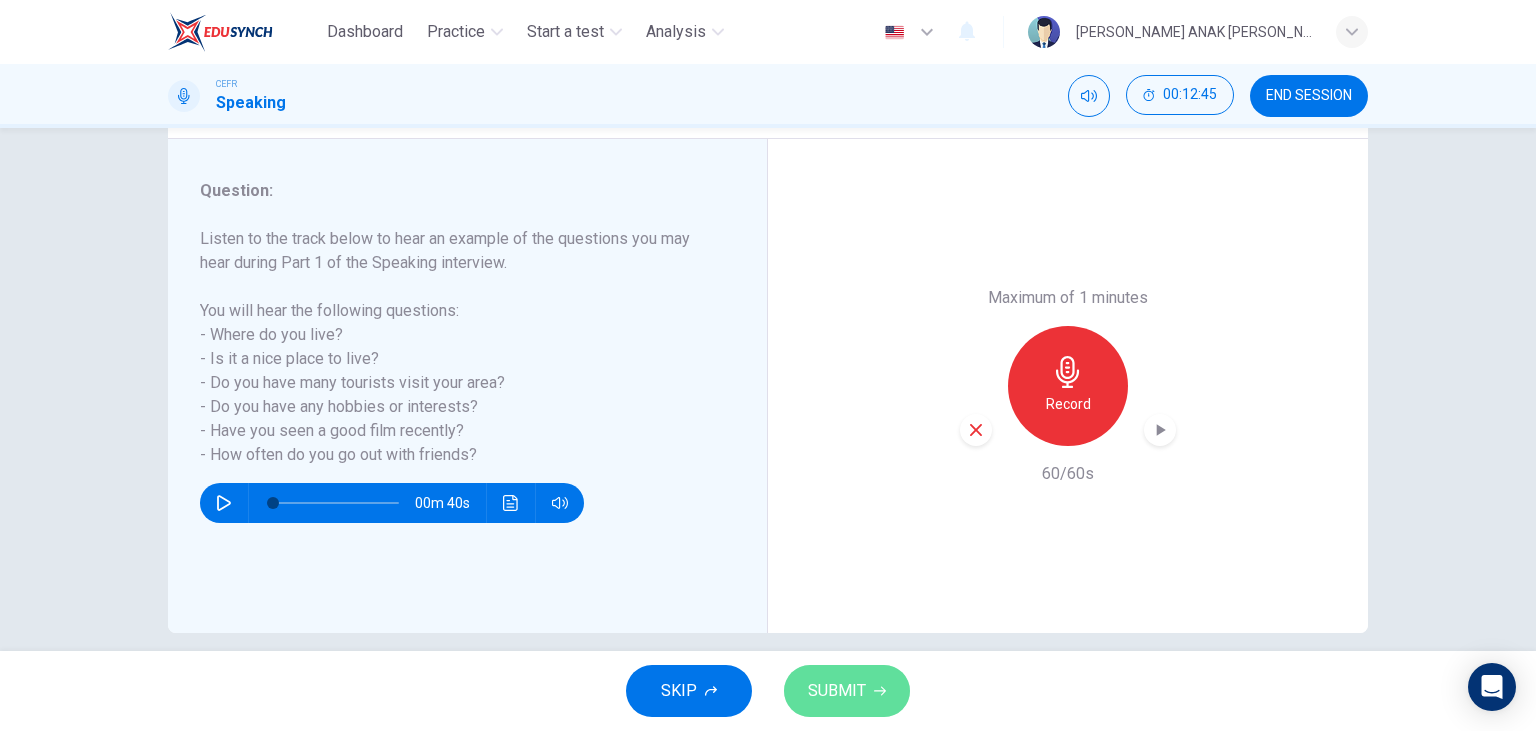 click on "SUBMIT" at bounding box center (837, 691) 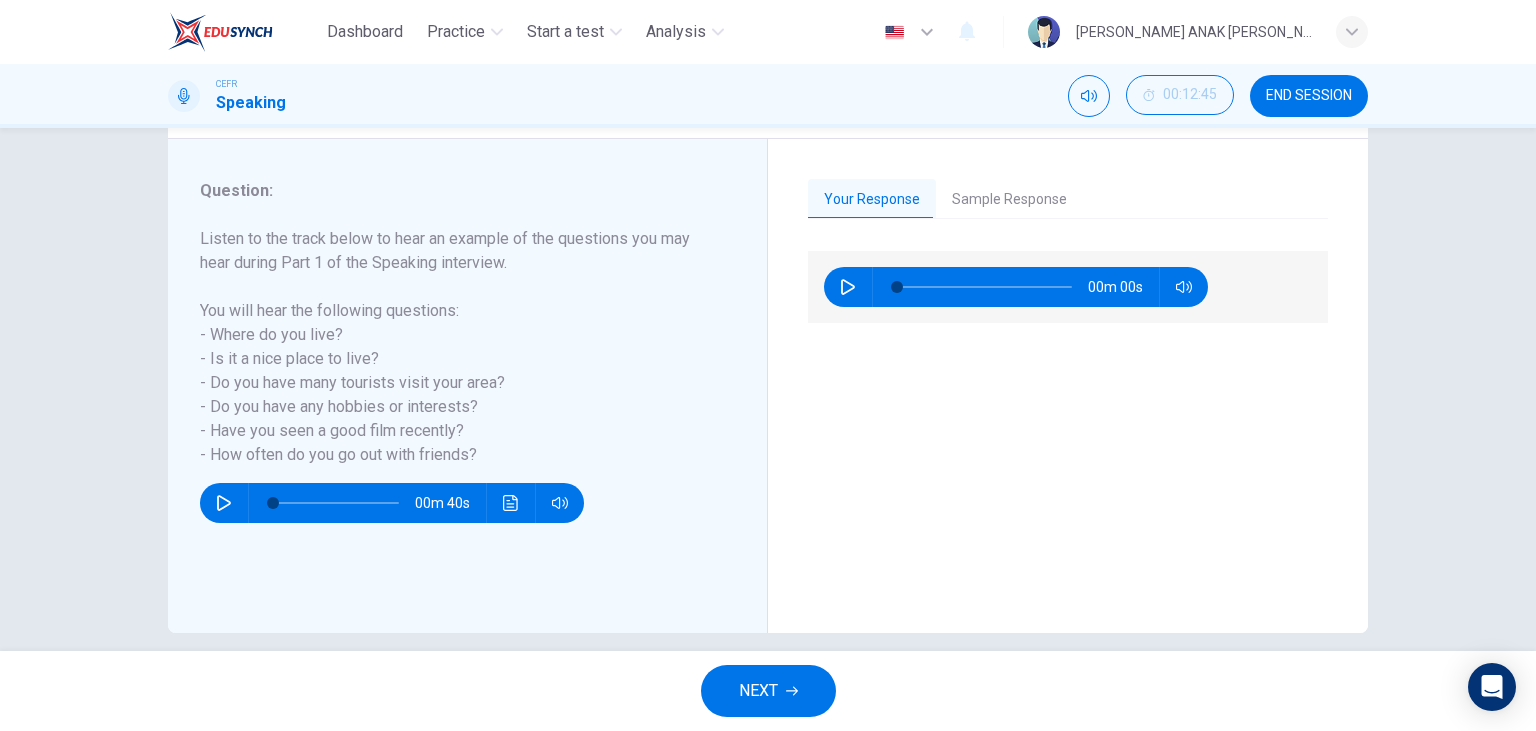click at bounding box center [848, 287] 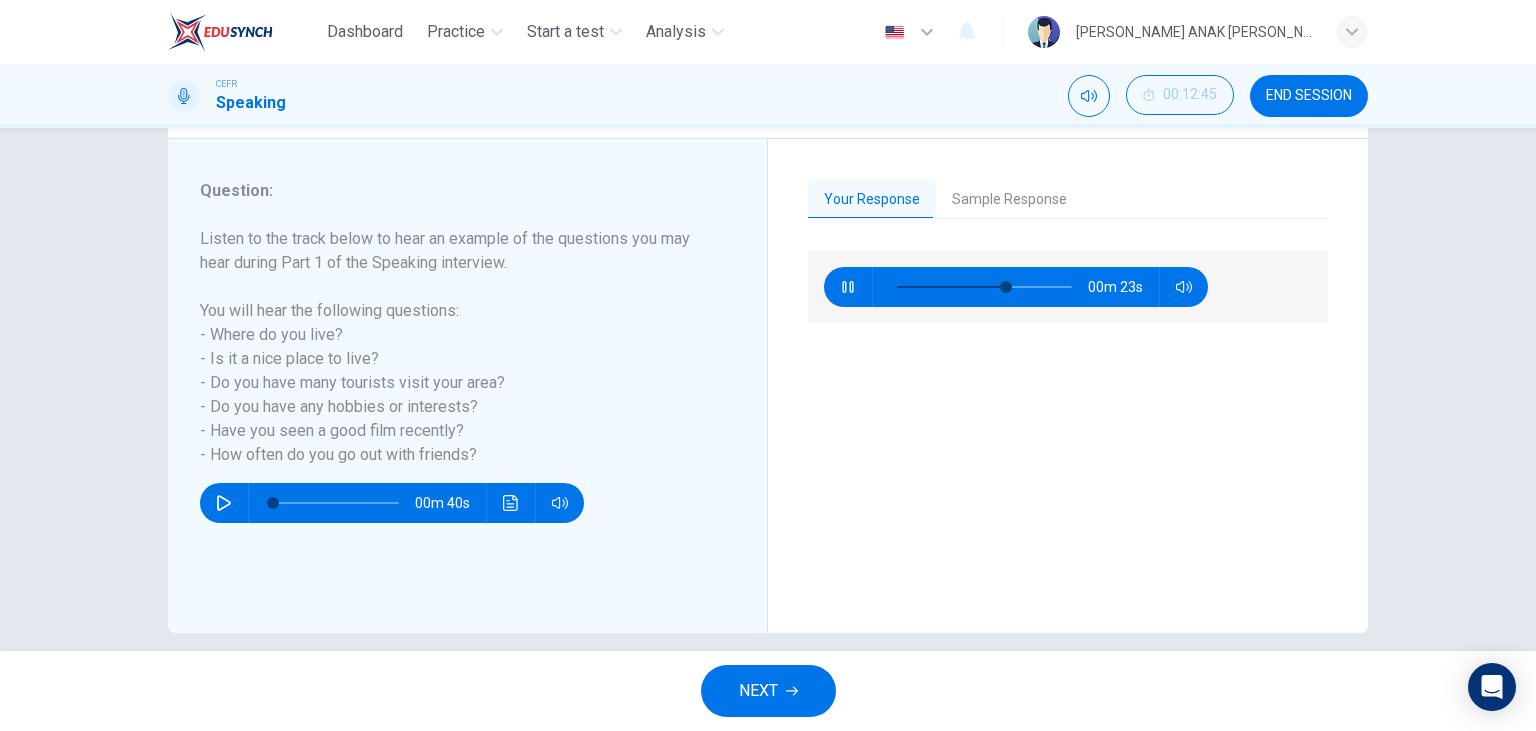 click at bounding box center (848, 287) 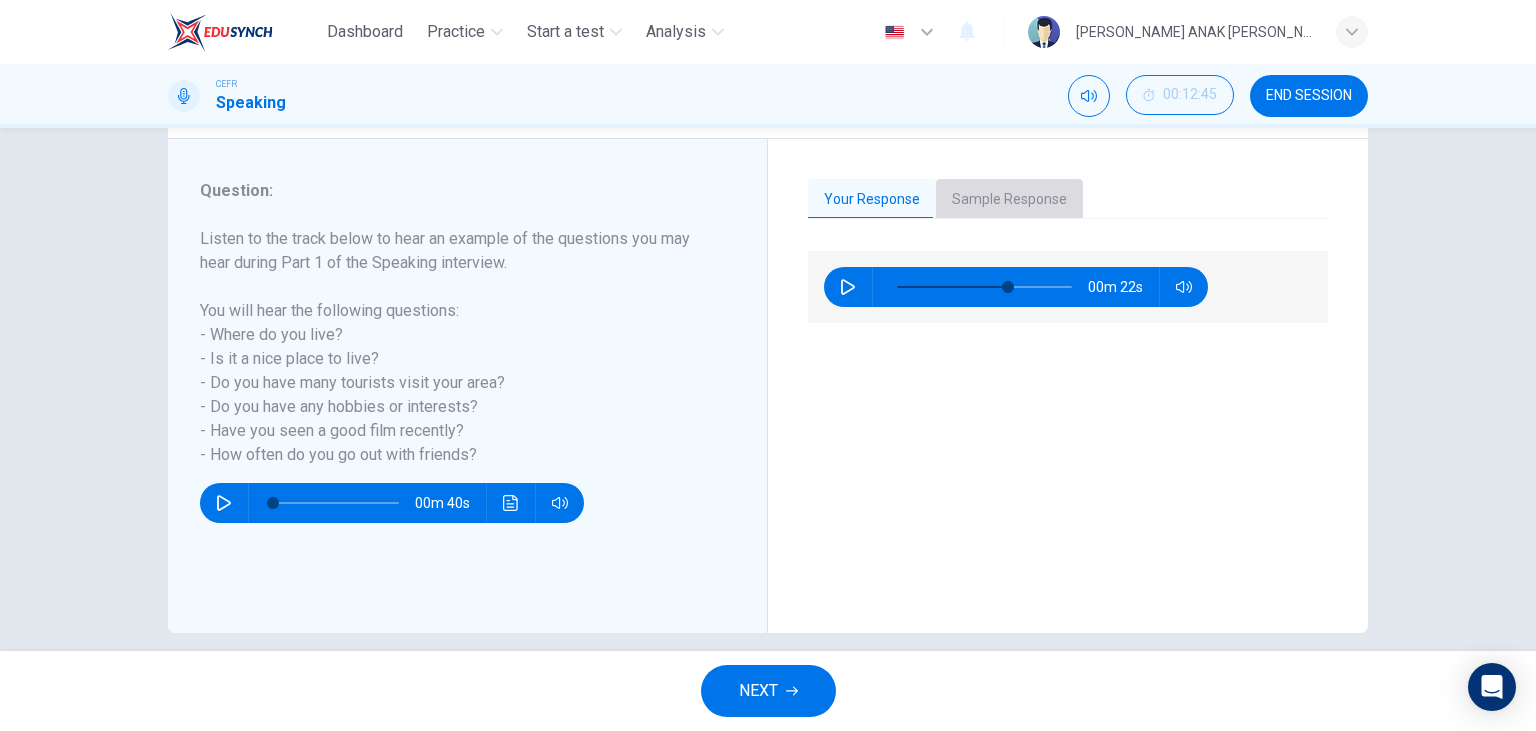click on "Sample Response" at bounding box center [1009, 200] 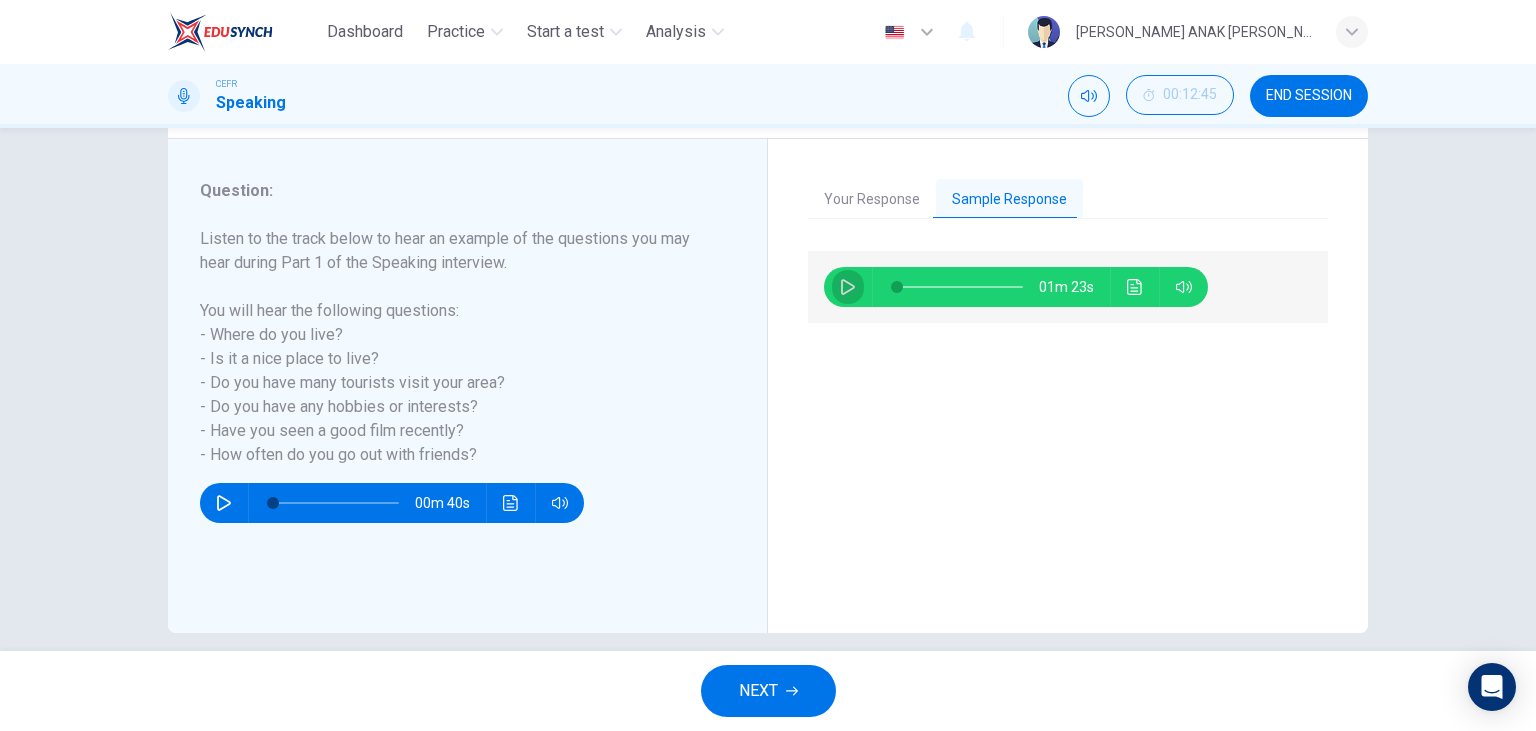 click at bounding box center [848, 287] 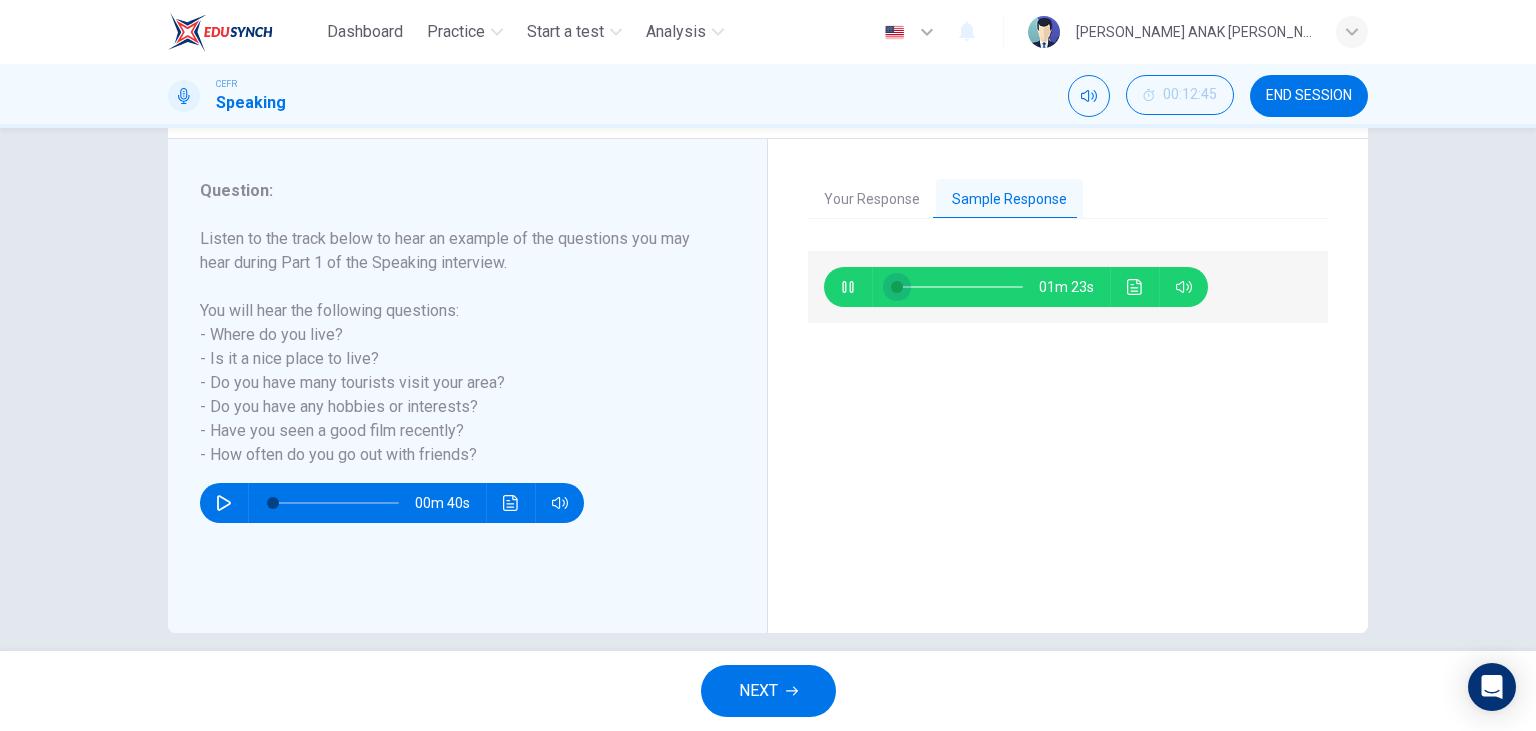 click at bounding box center (897, 287) 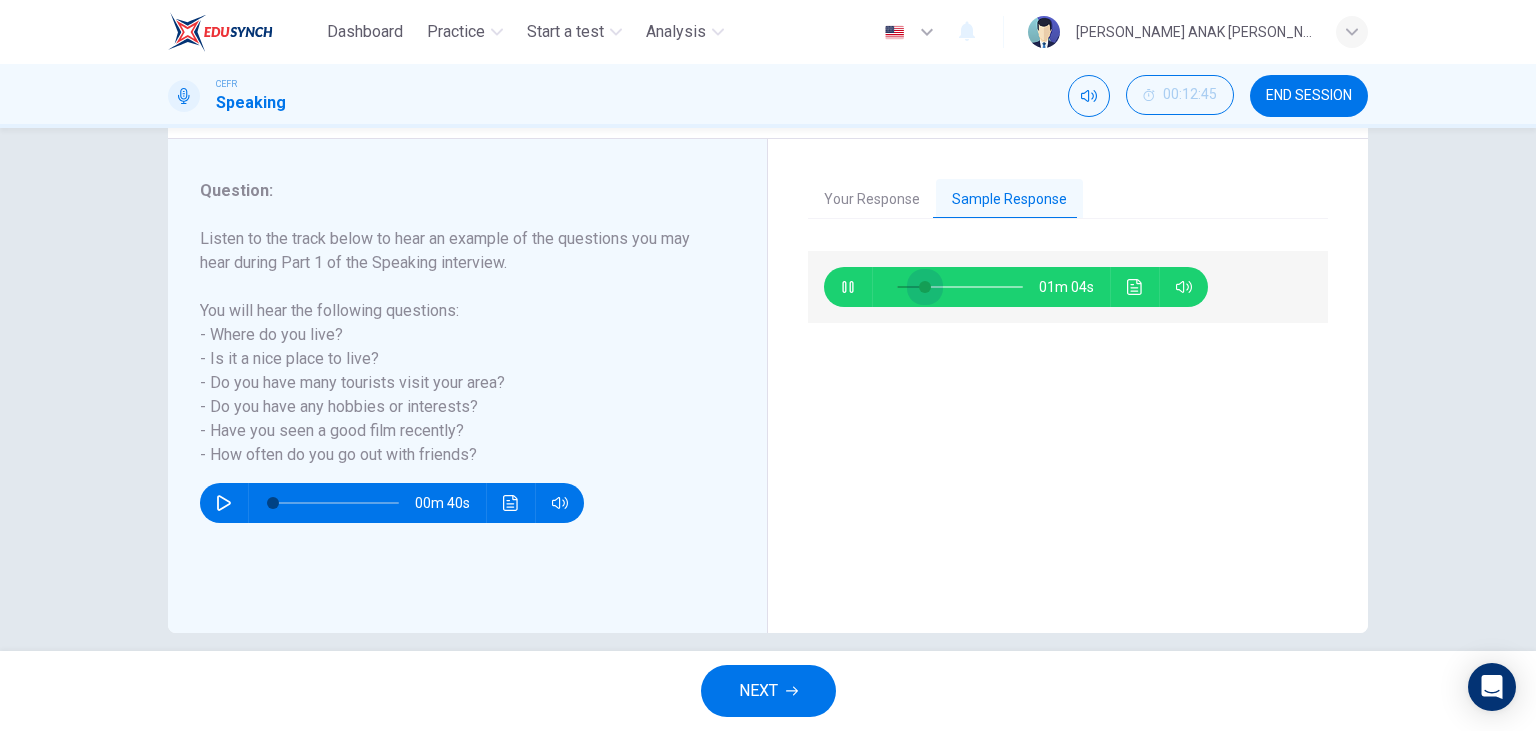 click at bounding box center [925, 287] 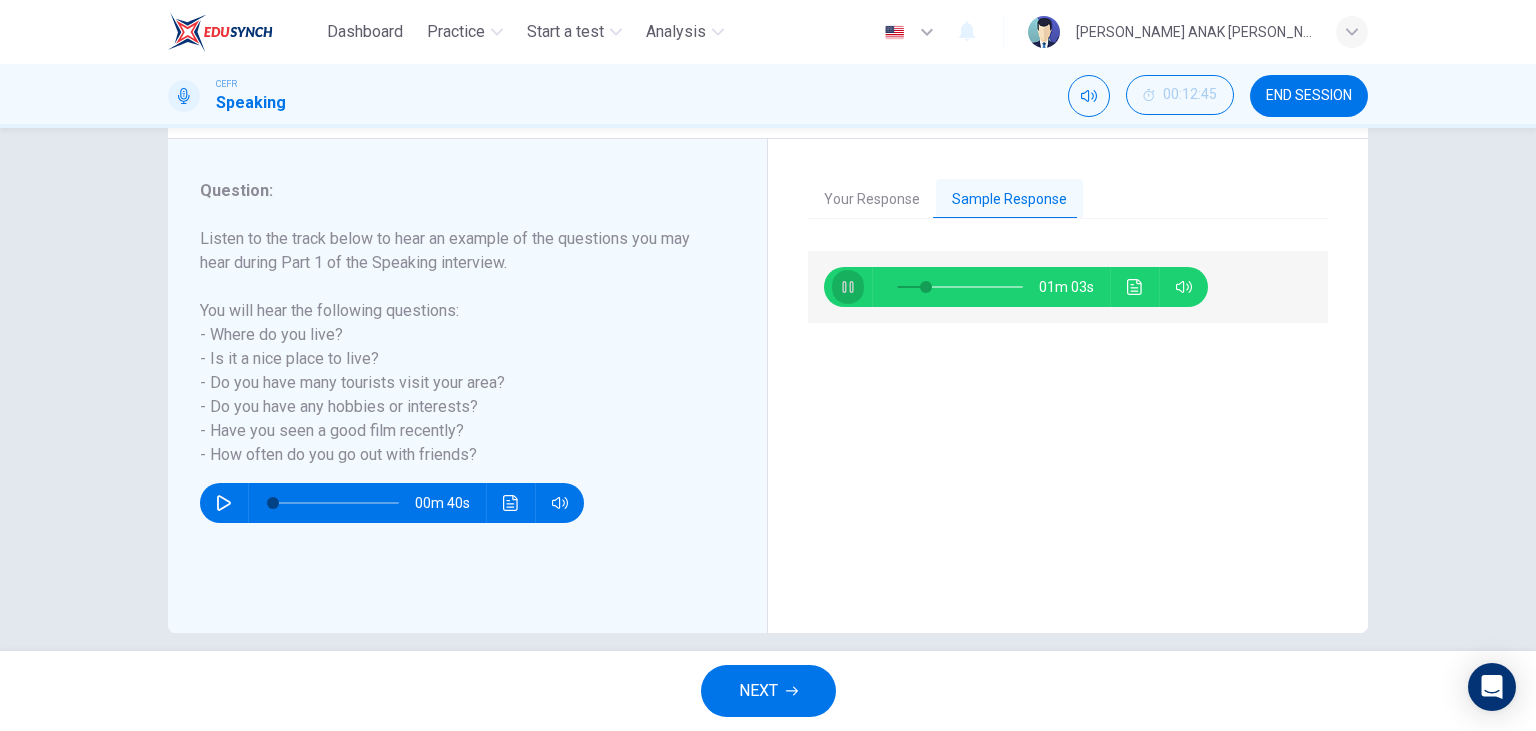 type on "23" 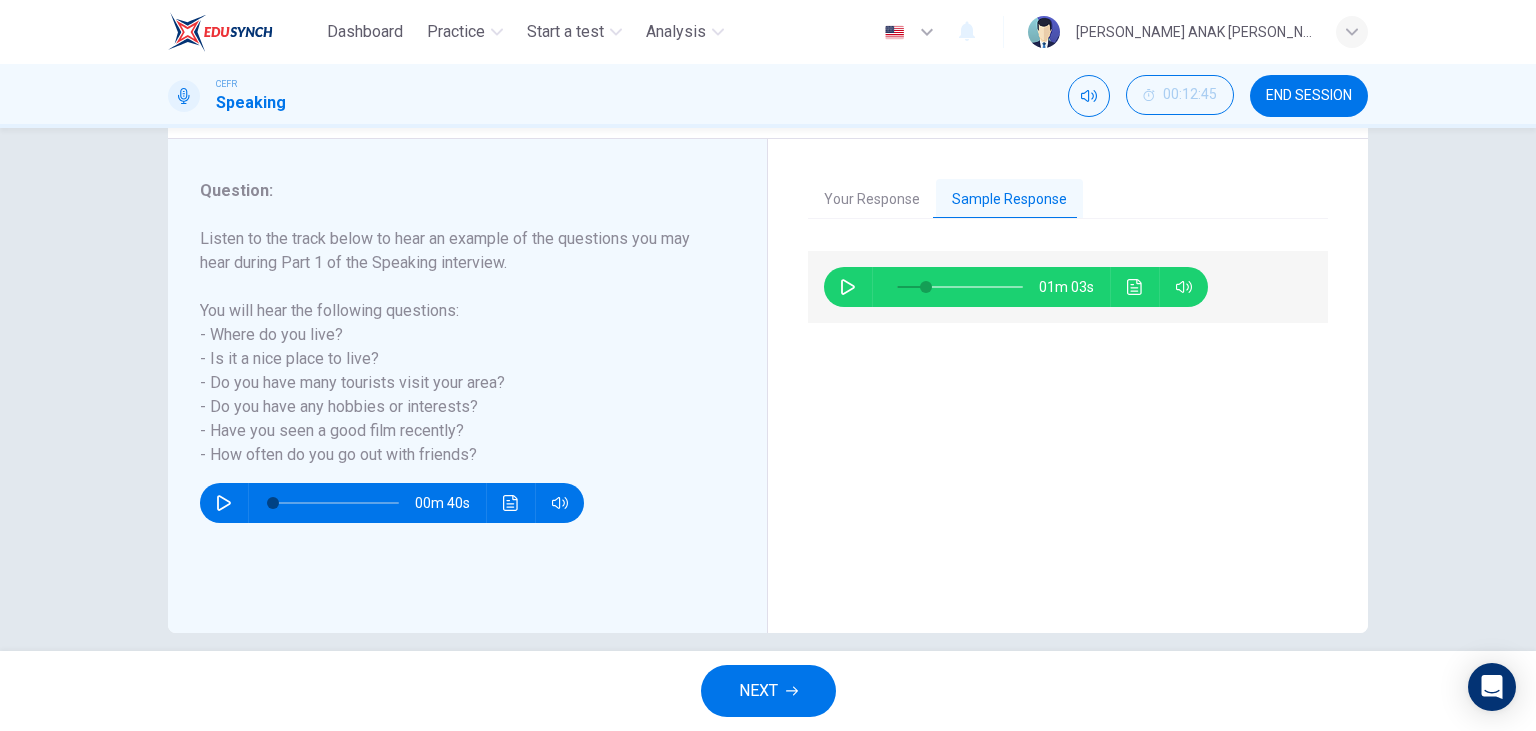 click on "NEXT" at bounding box center (768, 691) 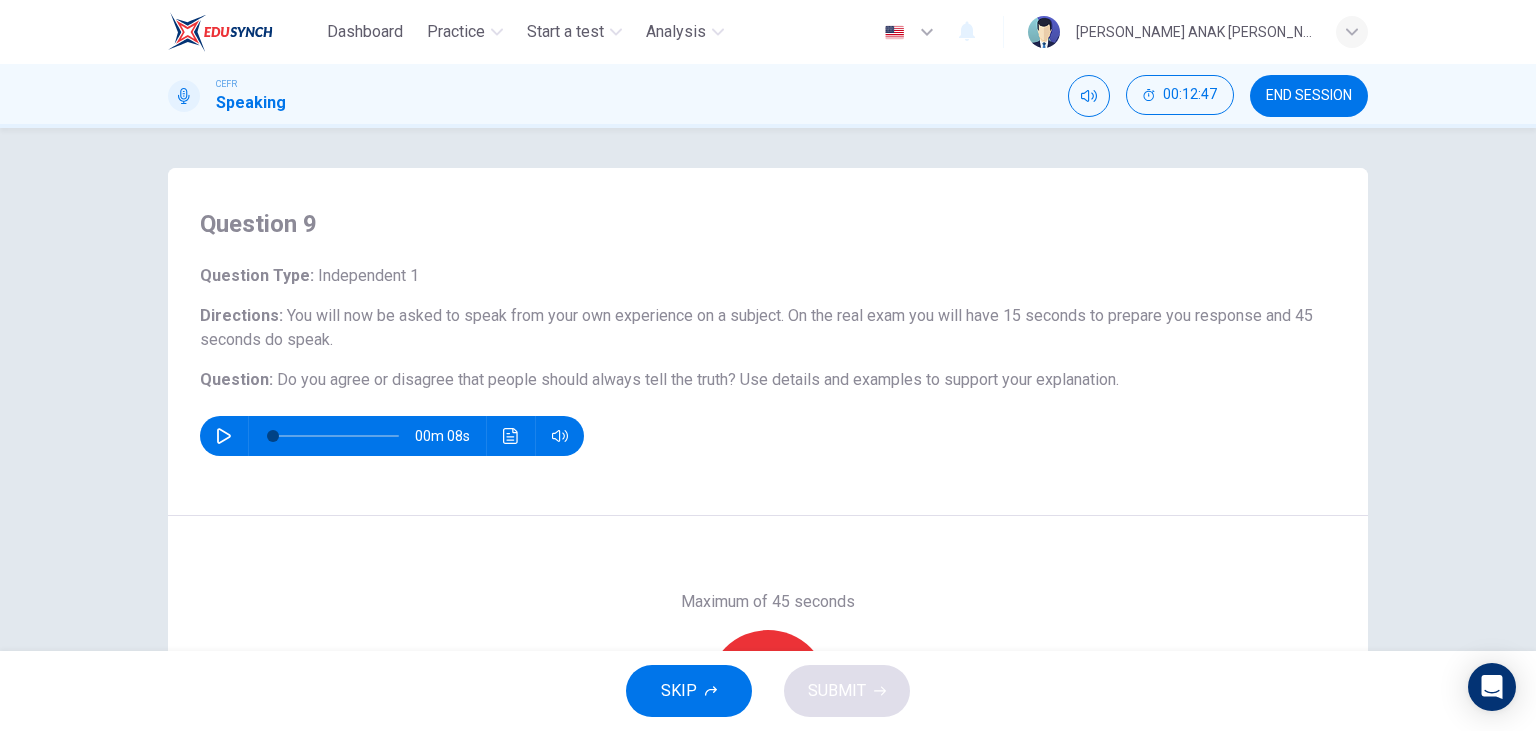 scroll, scrollTop: 230, scrollLeft: 0, axis: vertical 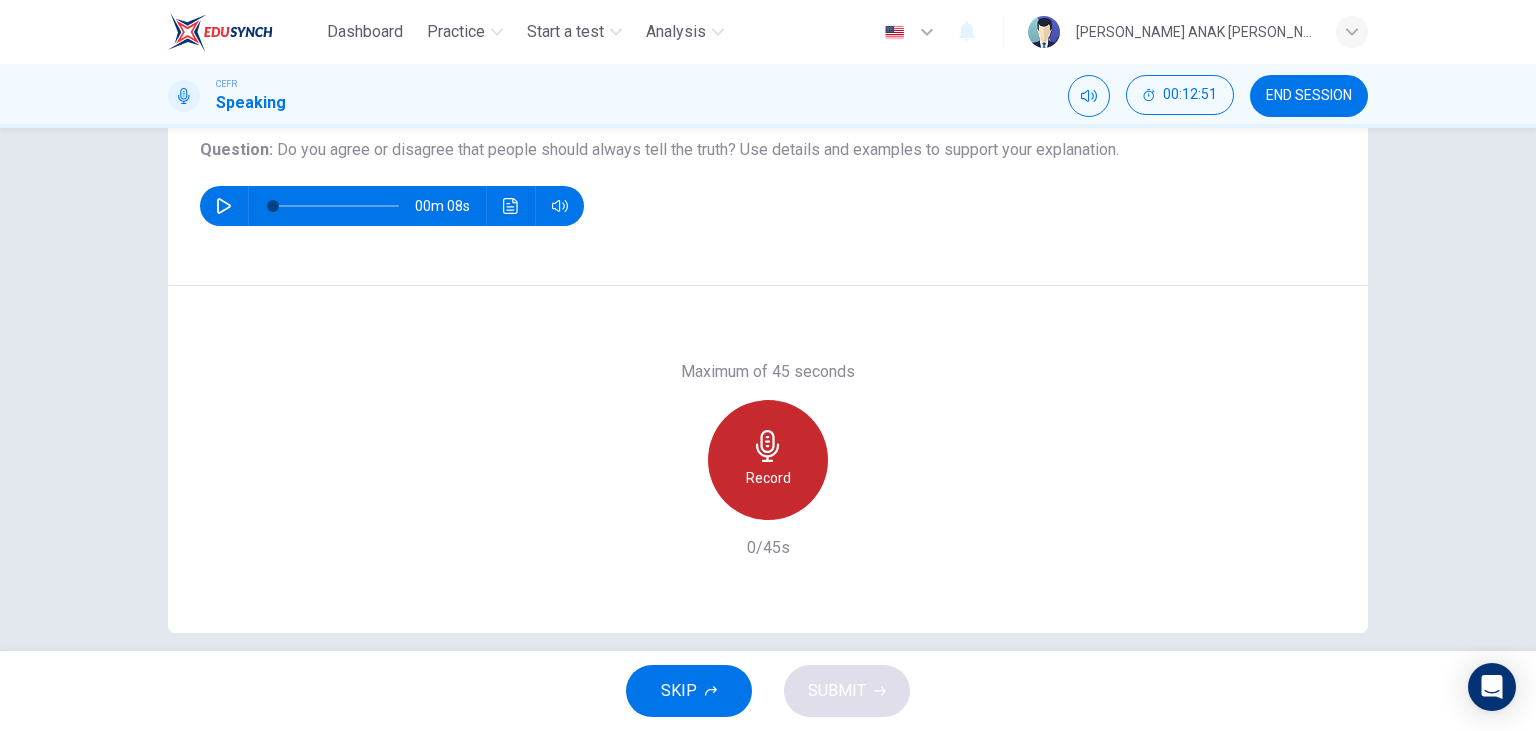 click on "Record" at bounding box center (768, 460) 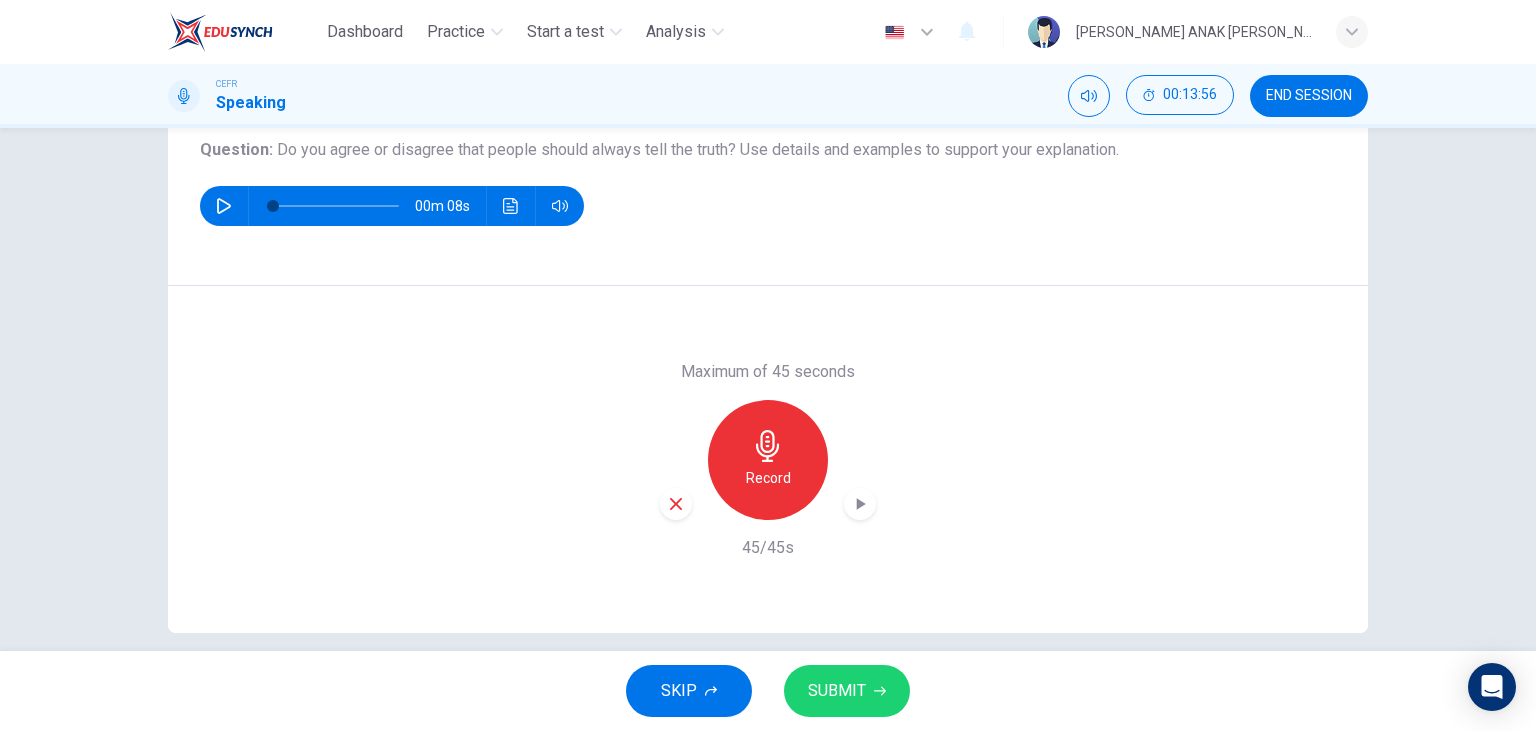 click at bounding box center (676, 504) 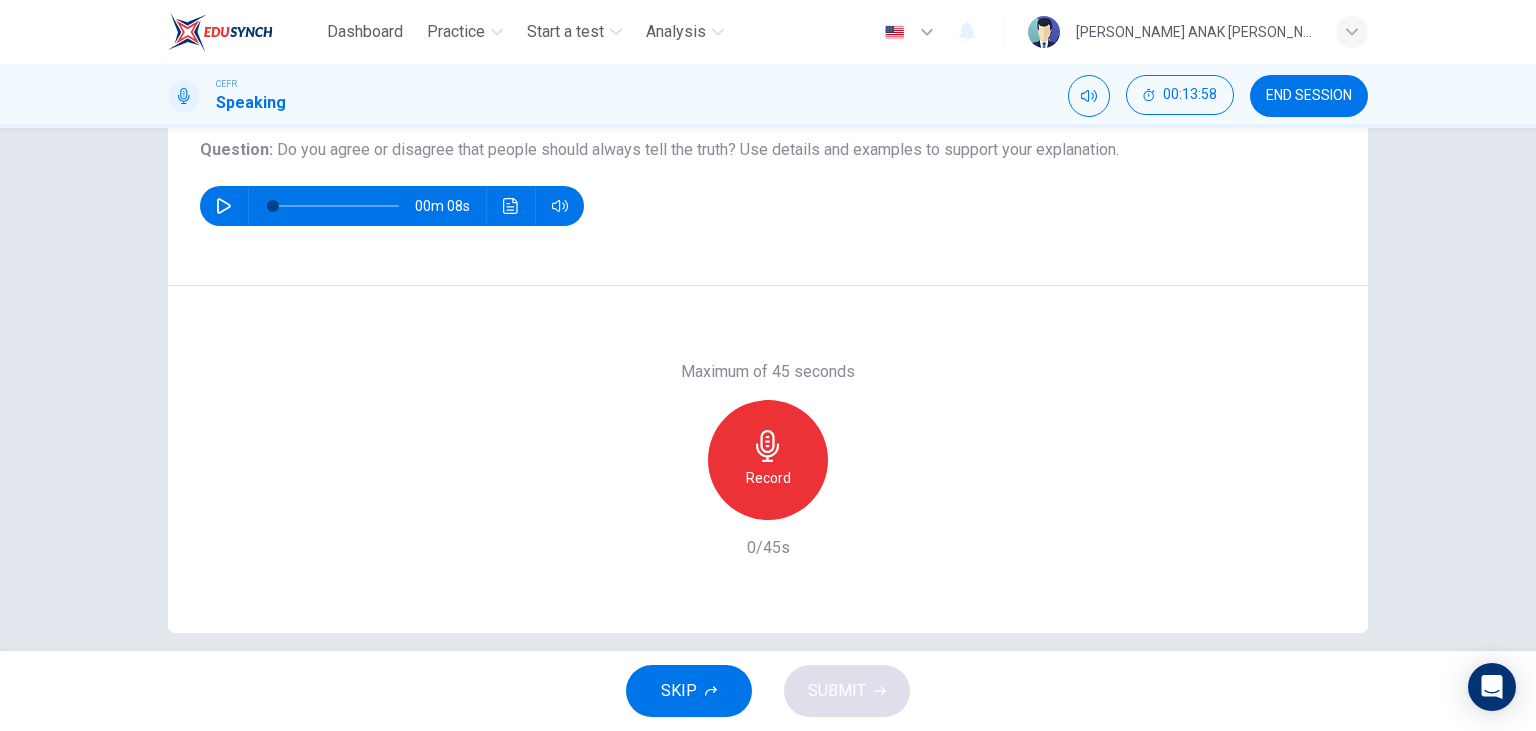 click on "Record" at bounding box center (768, 460) 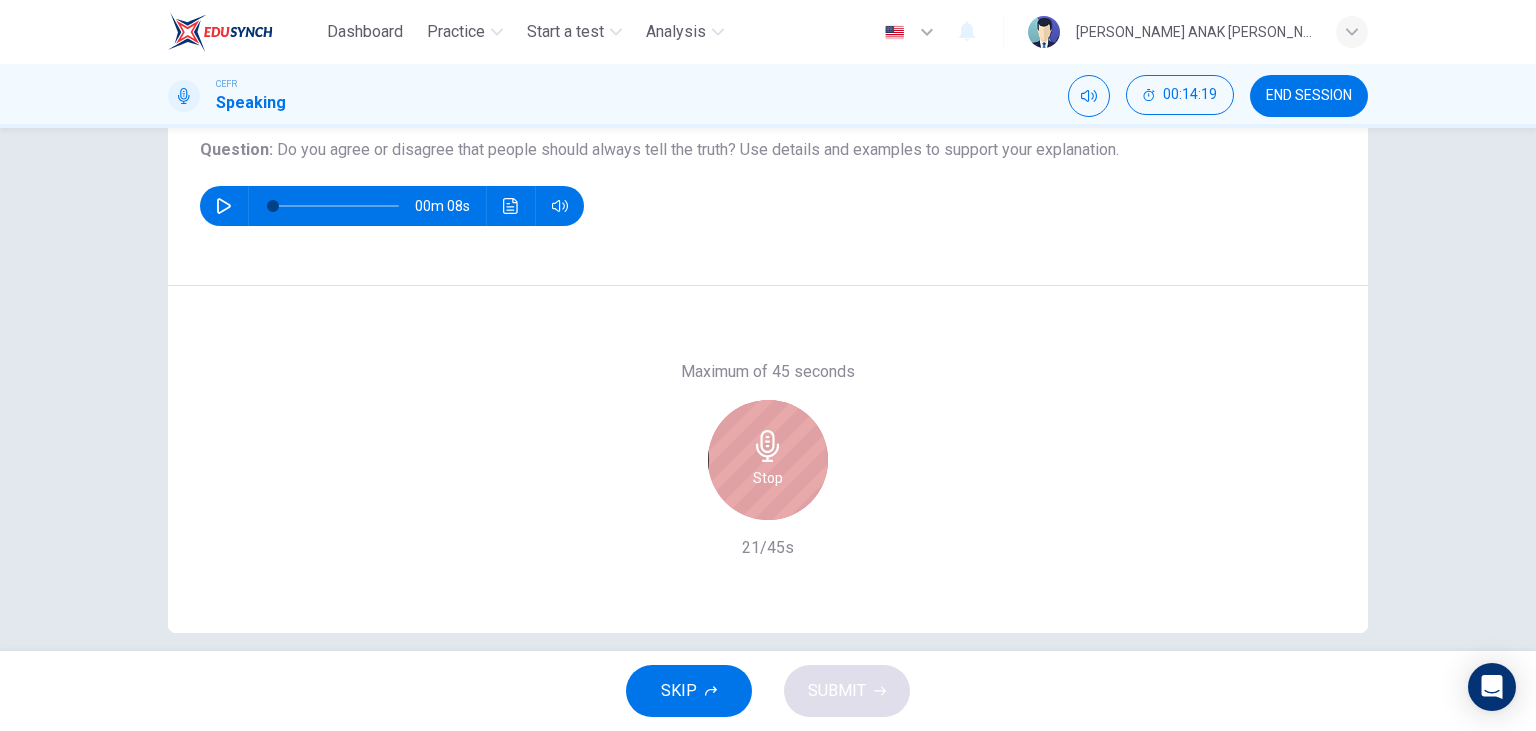 click on "Stop" at bounding box center [768, 460] 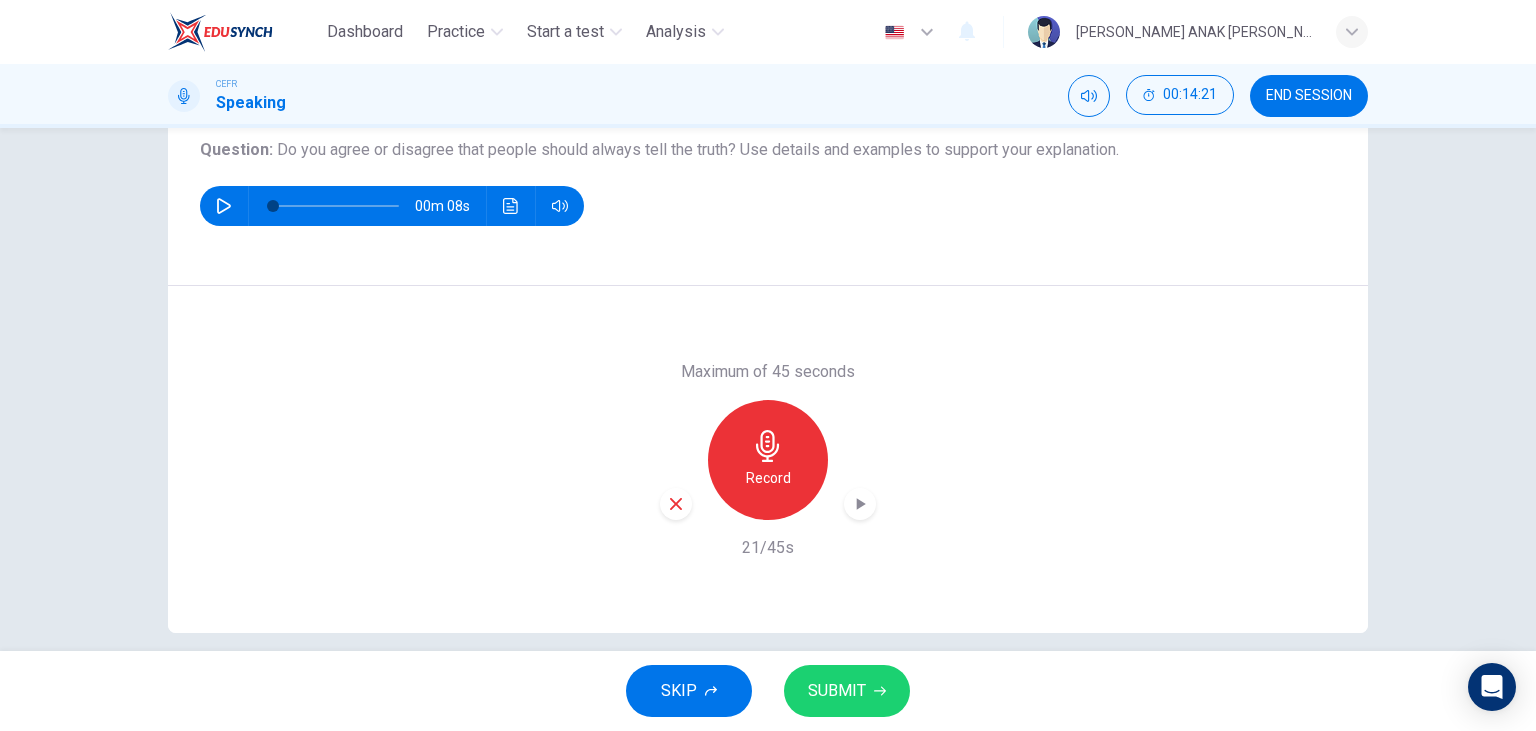 click 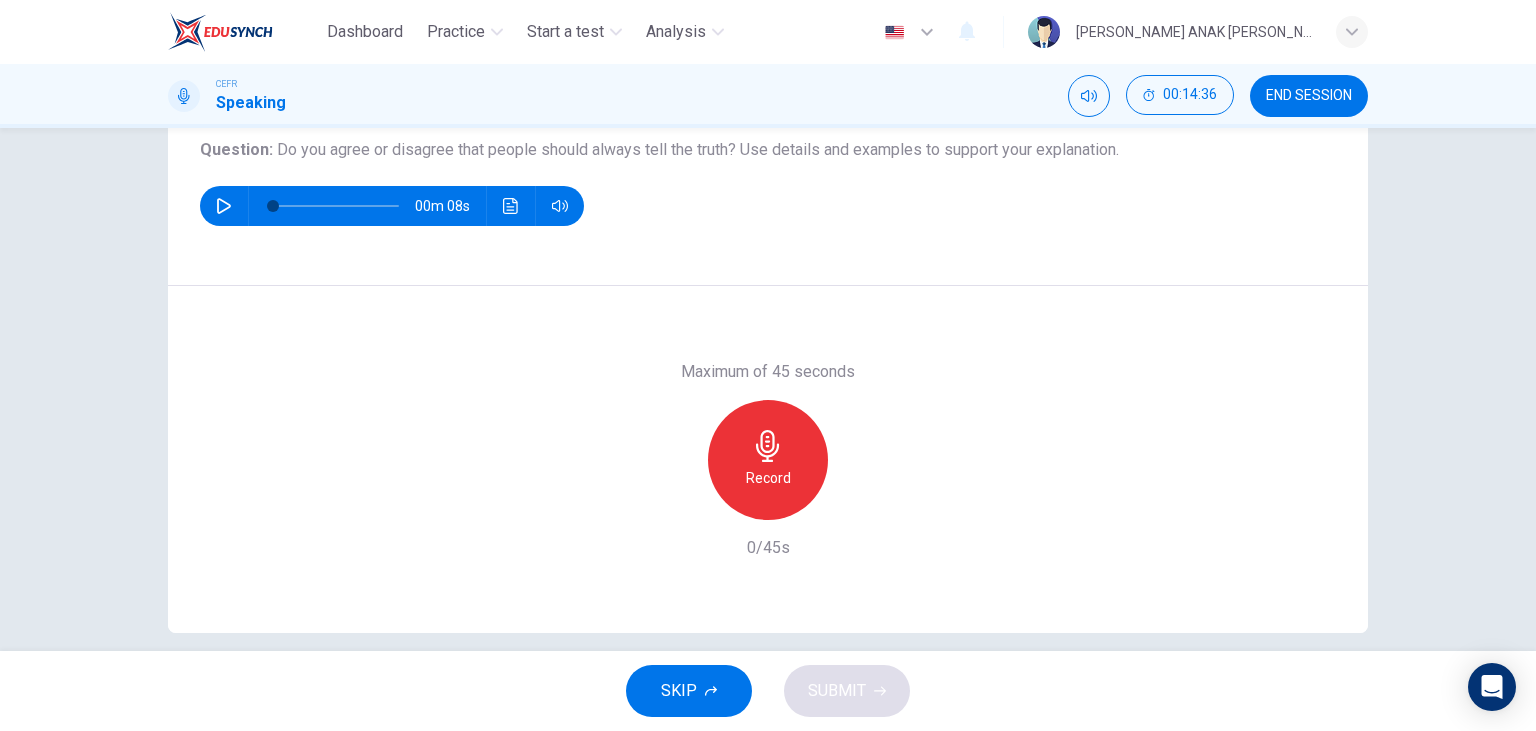 click 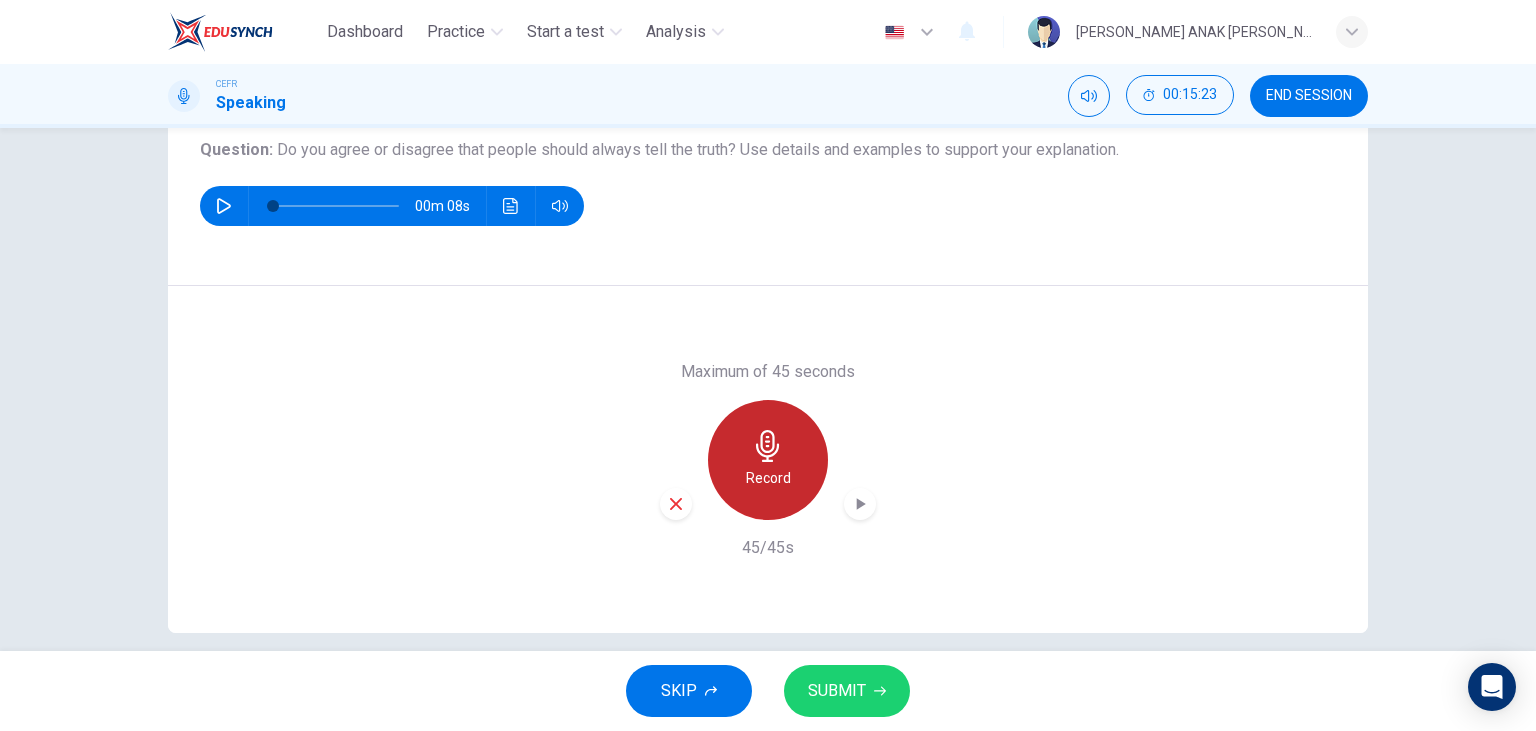 click 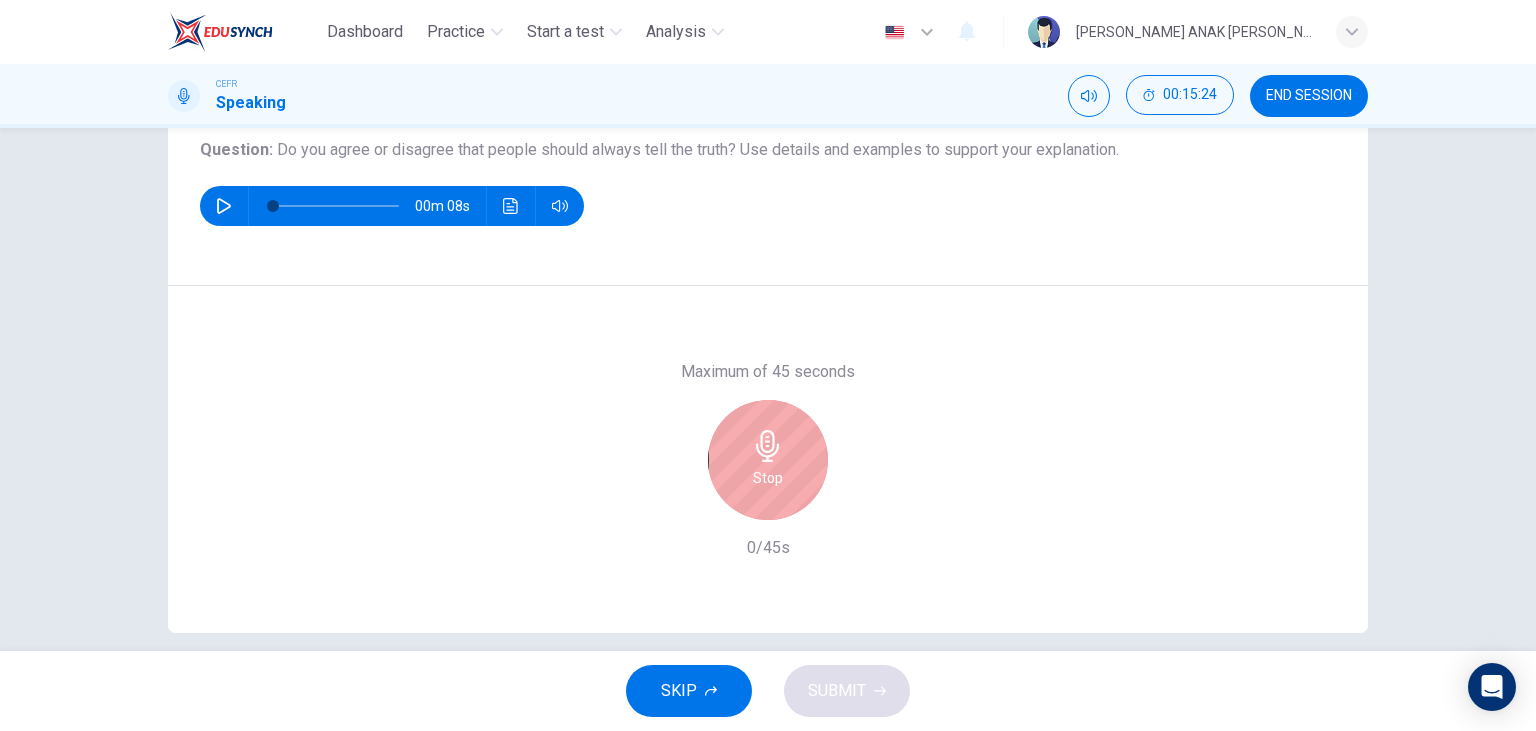 click 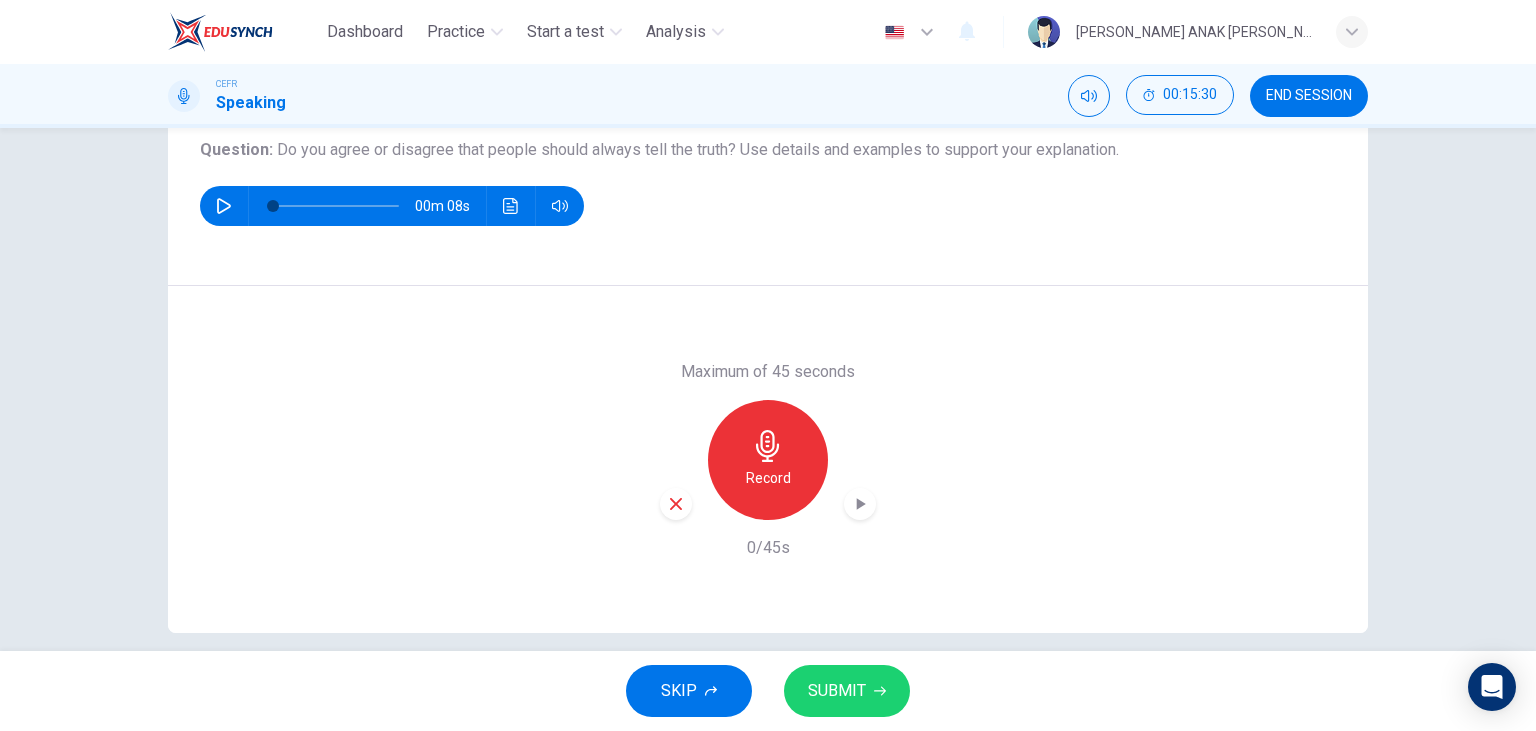 click 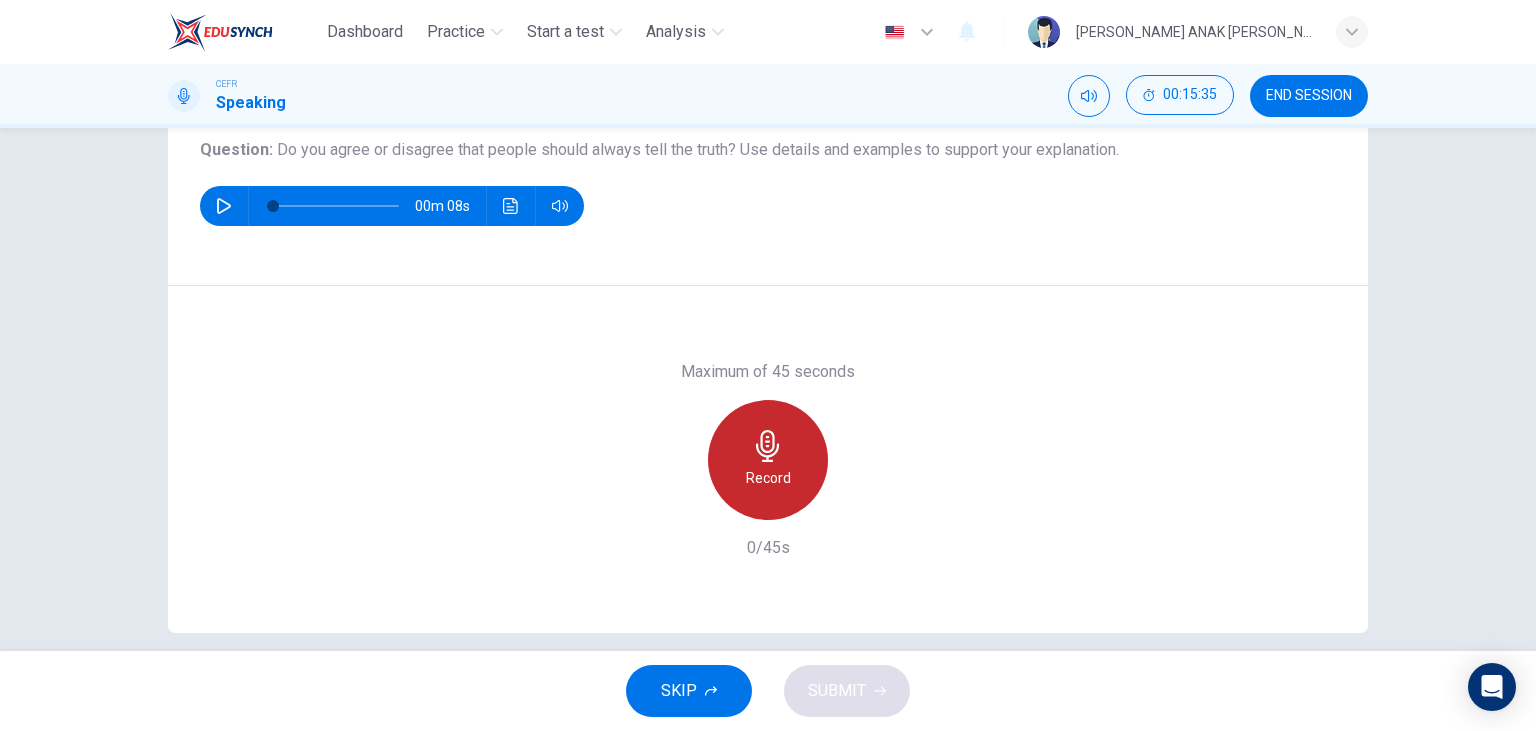 click on "Record" at bounding box center [768, 460] 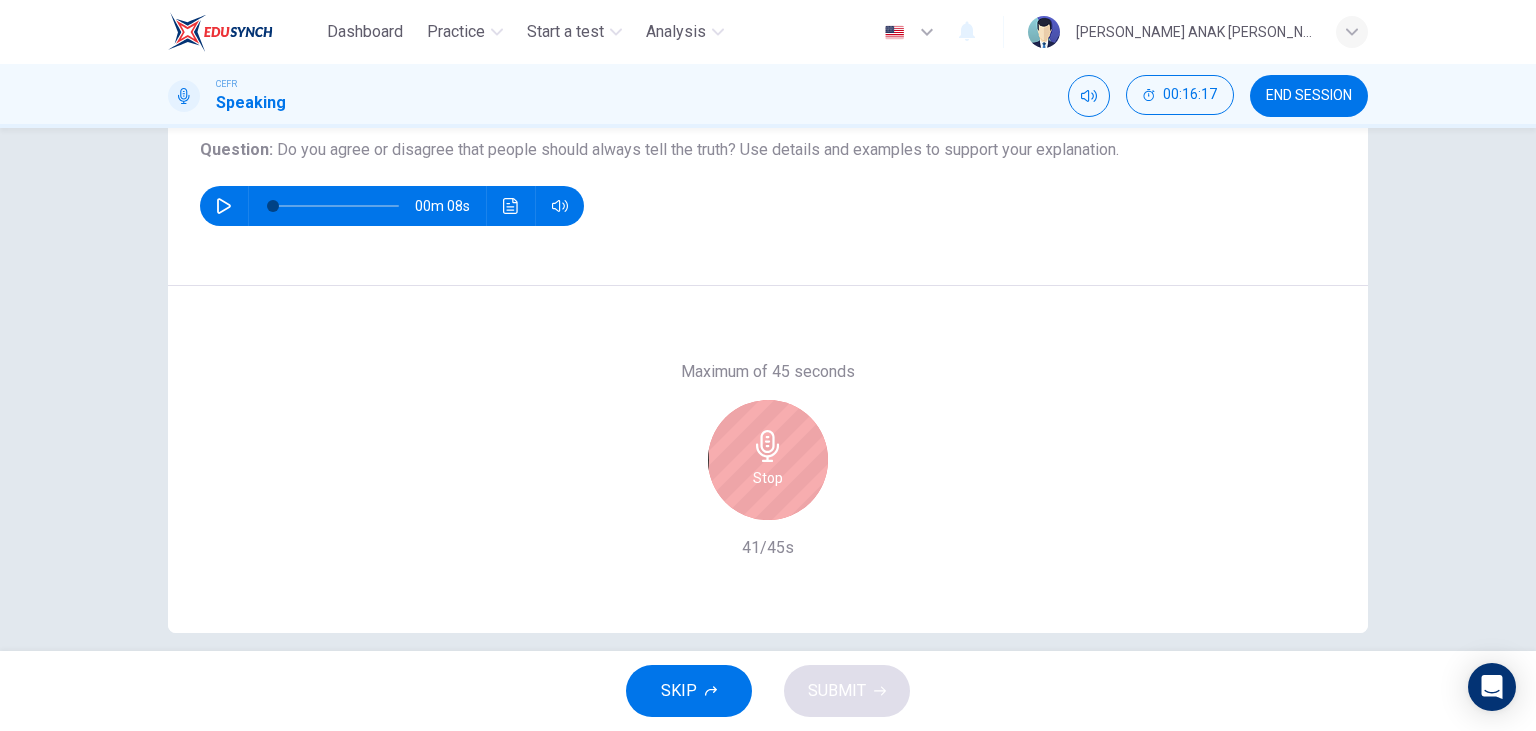 click on "Stop" at bounding box center (768, 460) 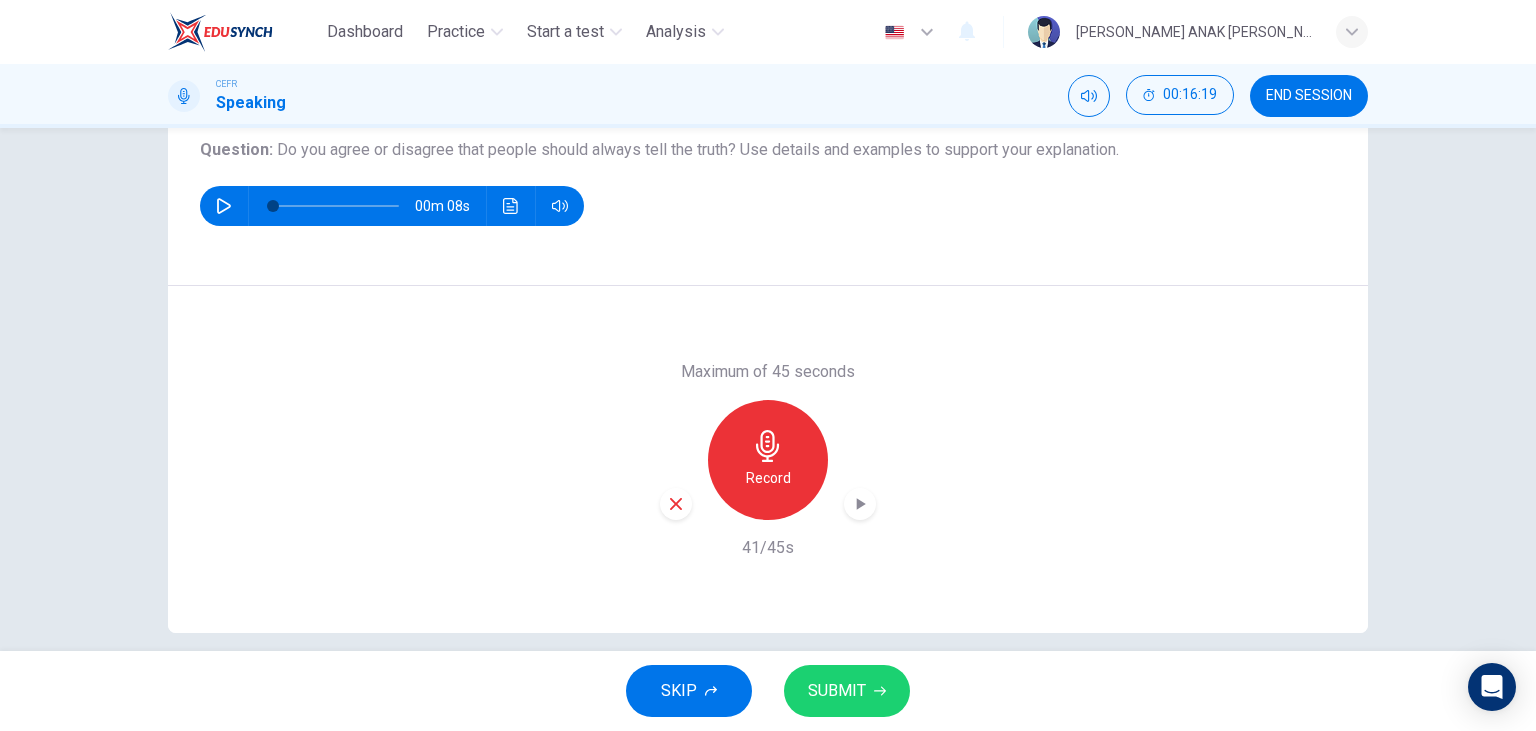 click on "SUBMIT" at bounding box center [847, 691] 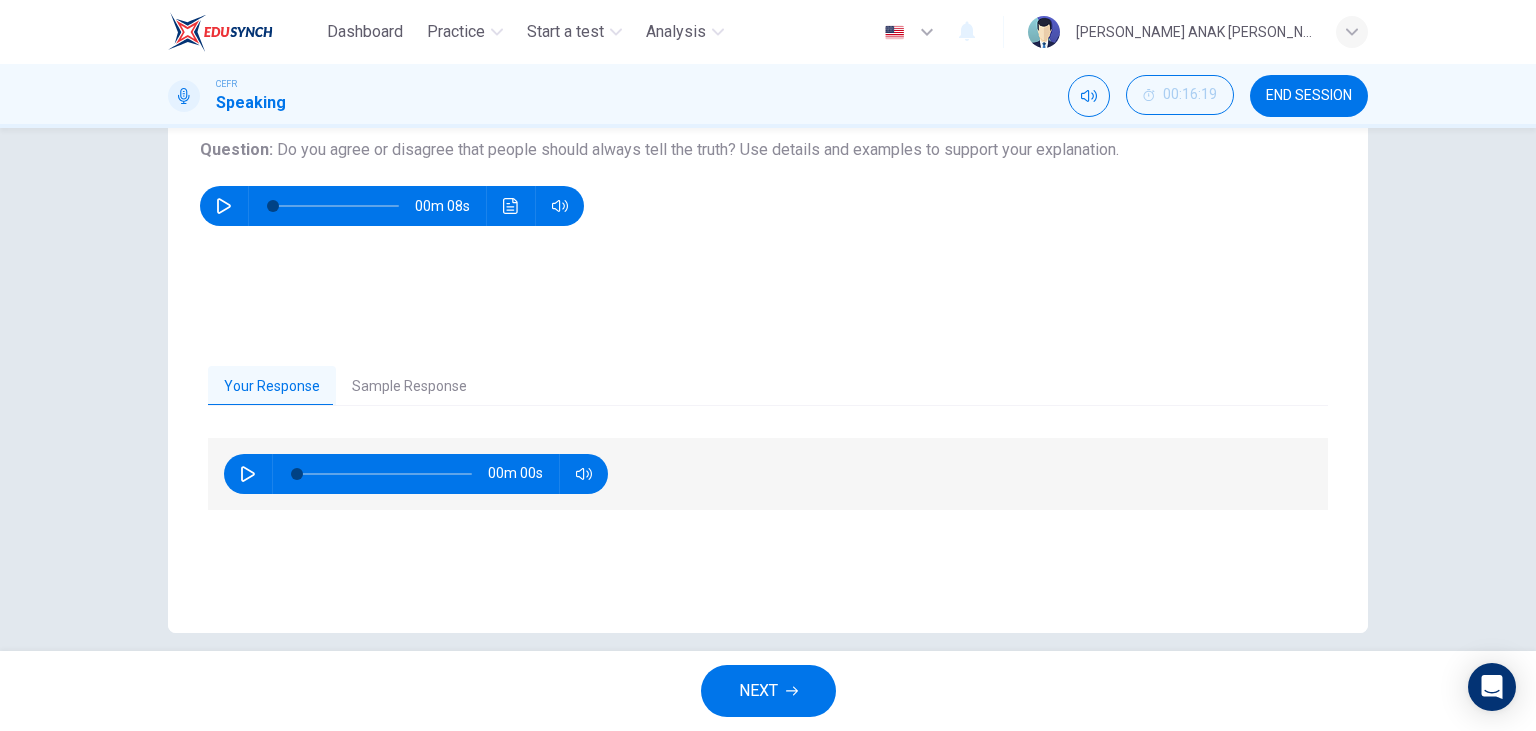click 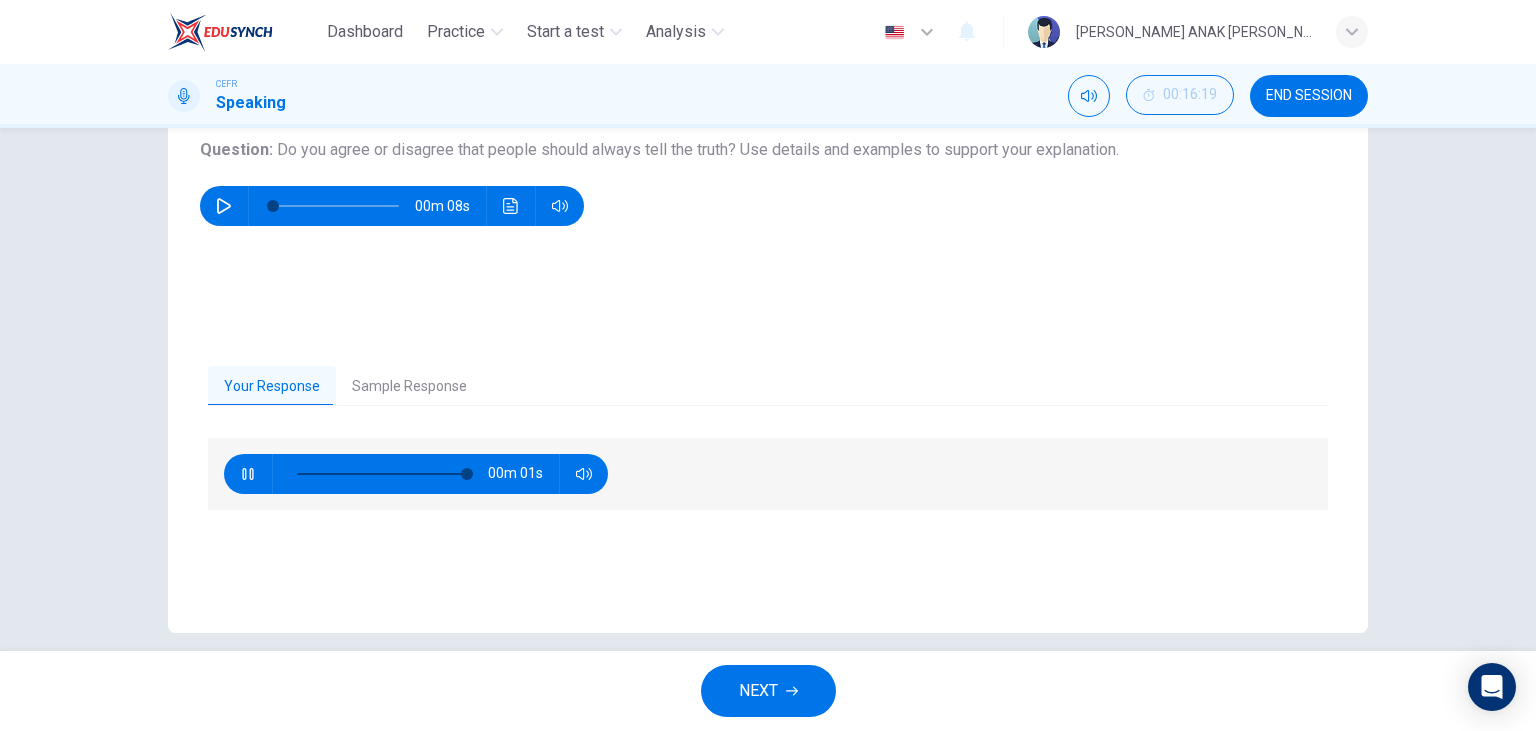 click 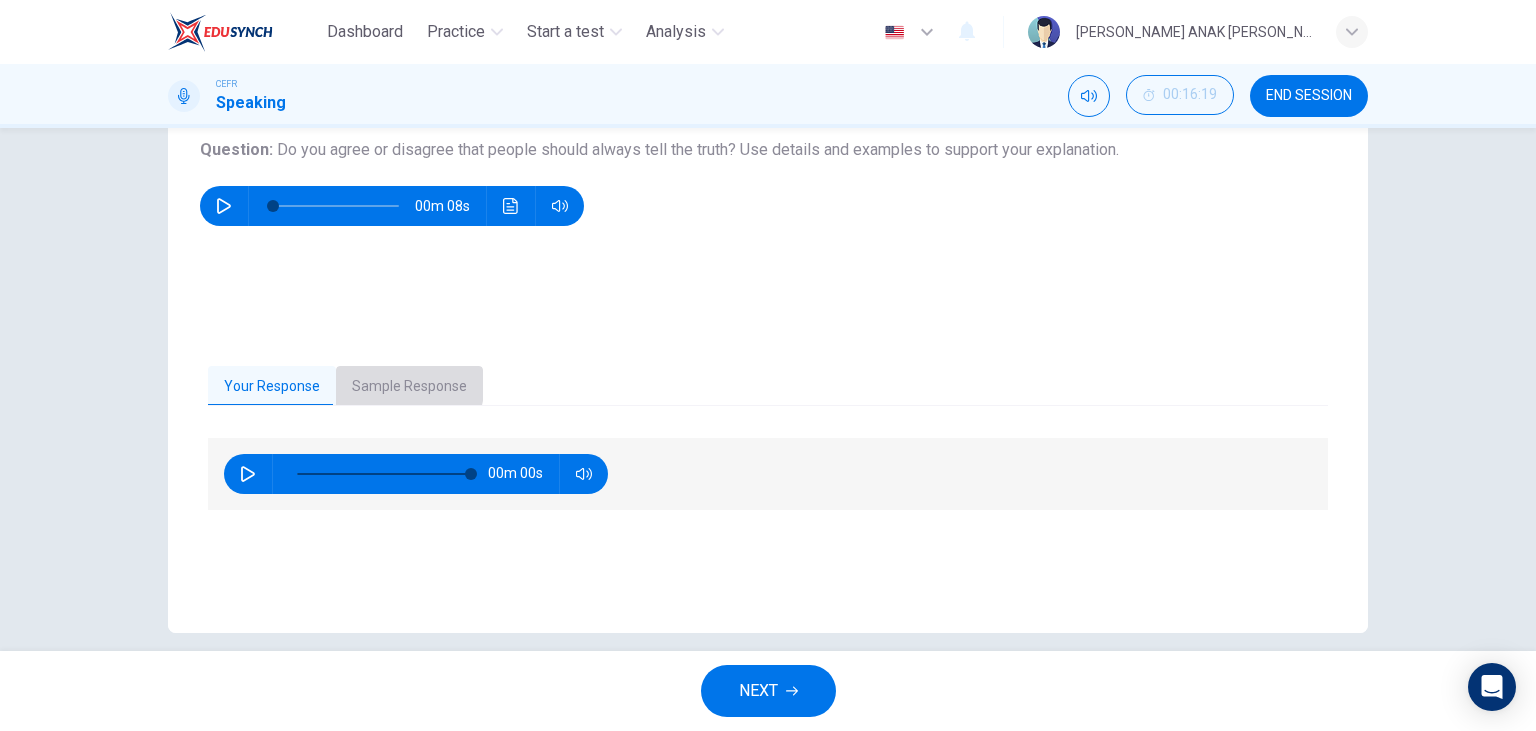 click on "Sample Response" at bounding box center [409, 387] 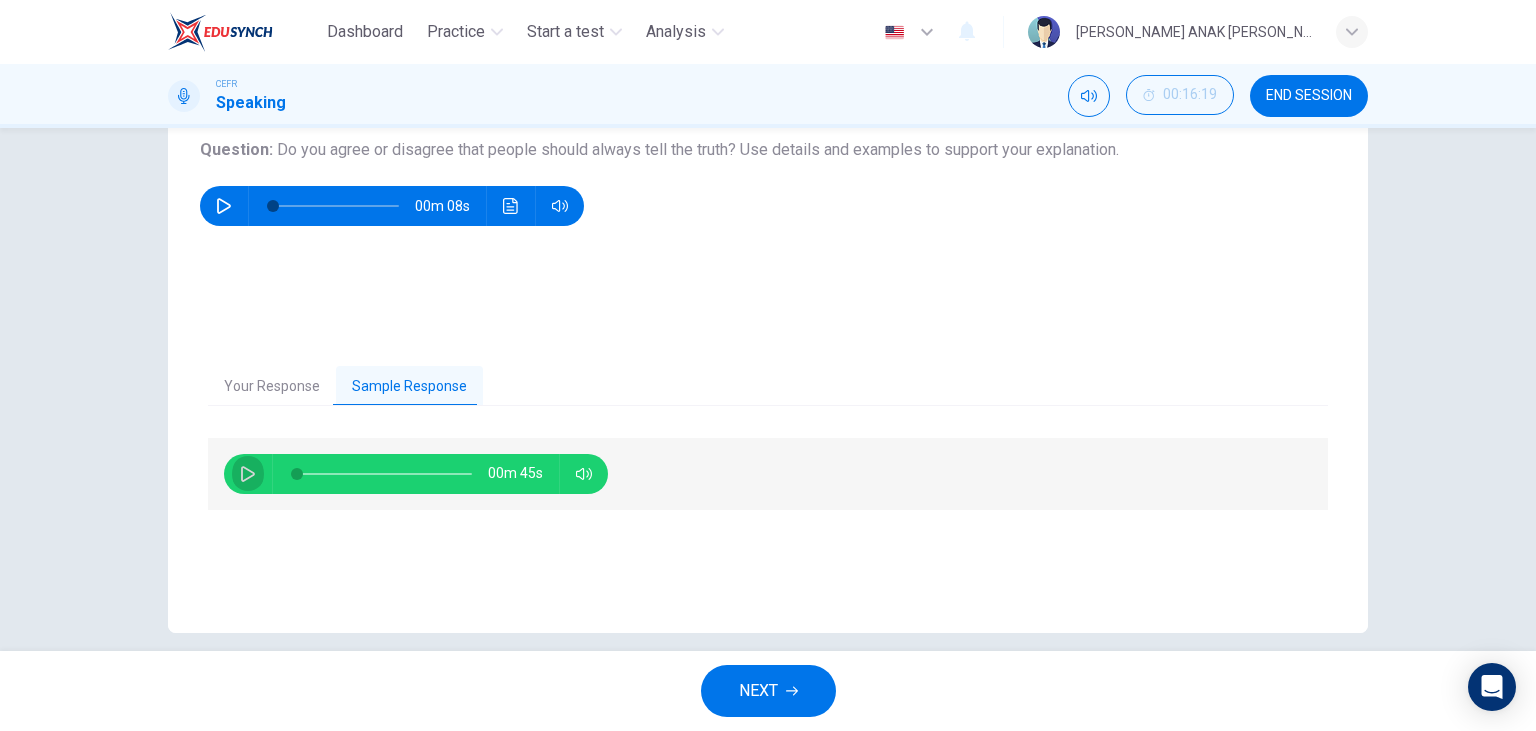 click 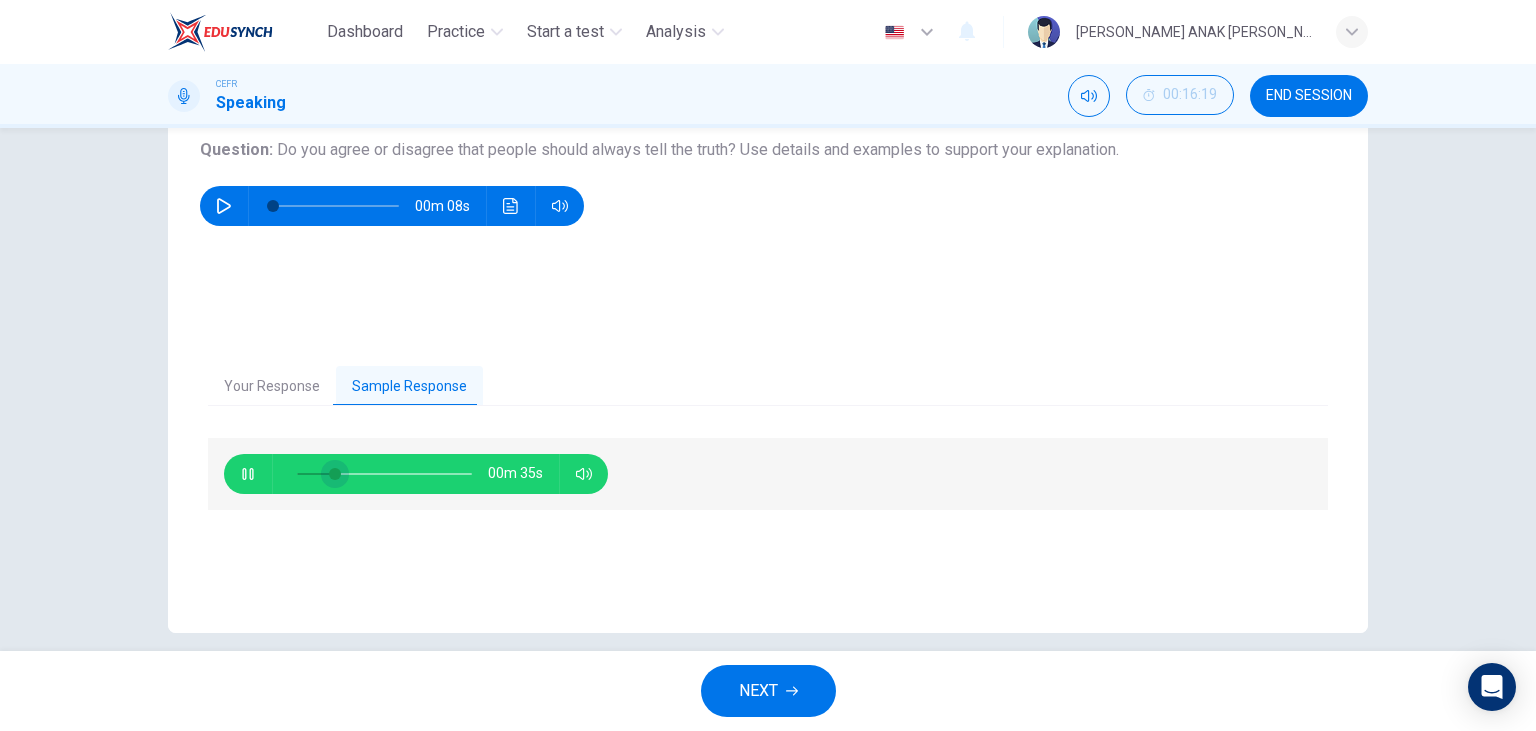 click at bounding box center (335, 474) 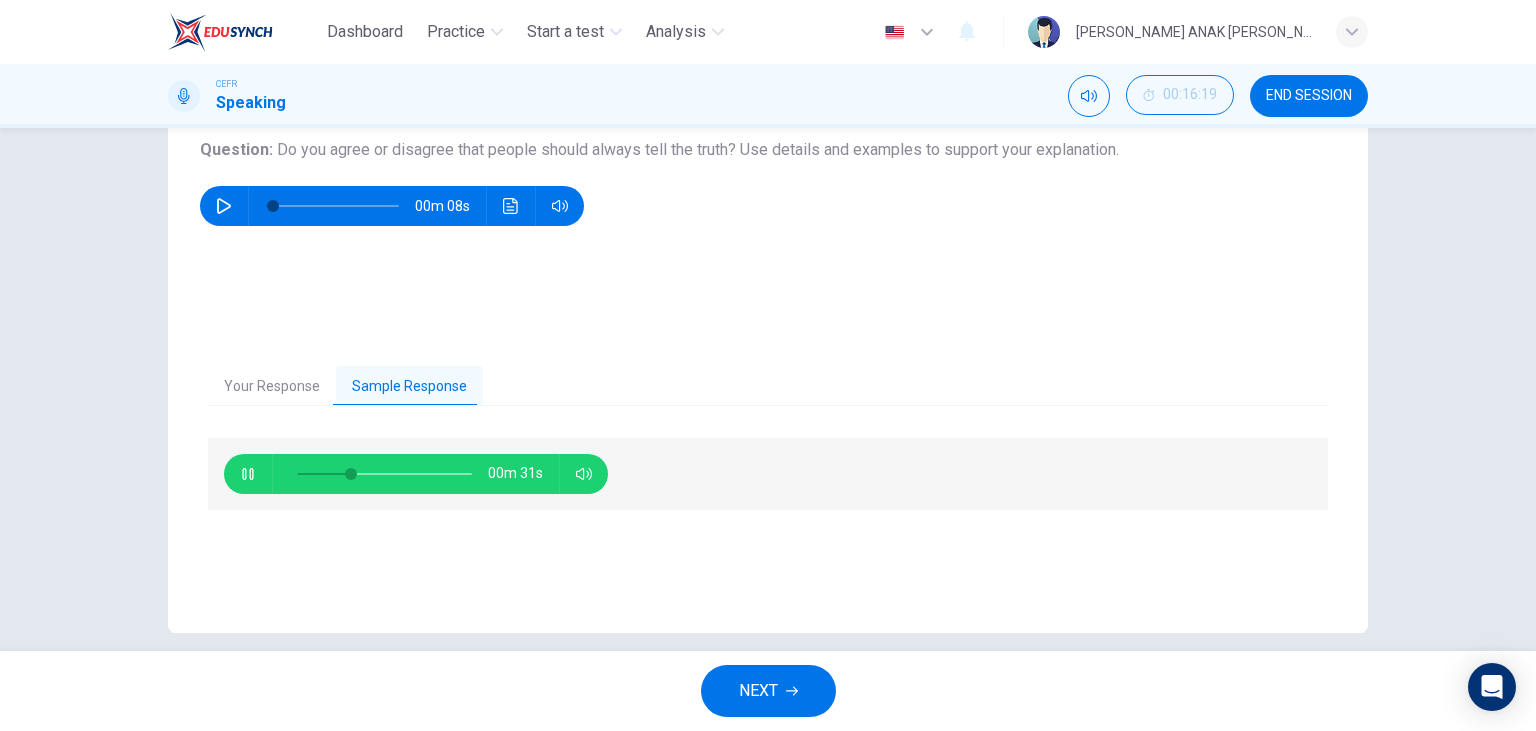 click at bounding box center (351, 474) 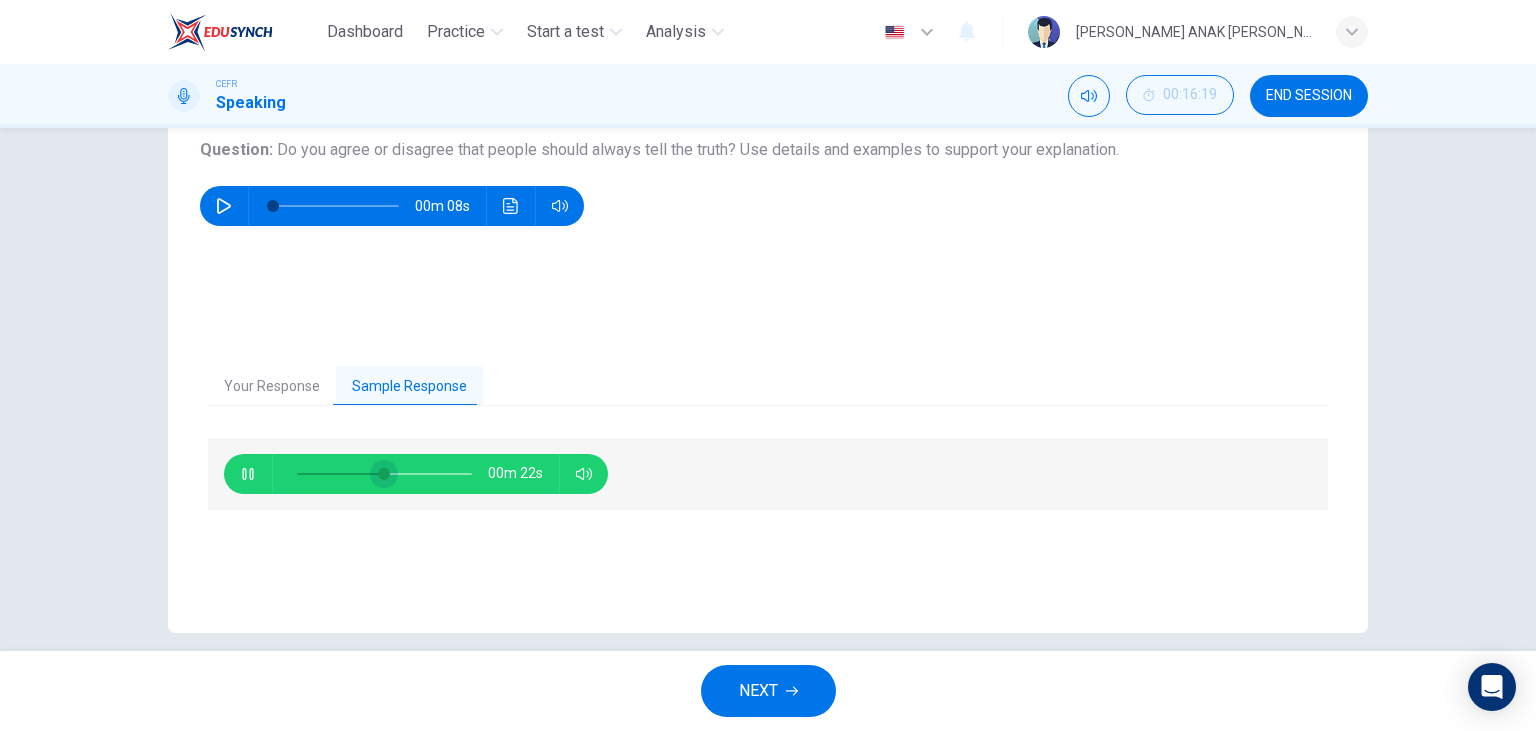 click at bounding box center [384, 474] 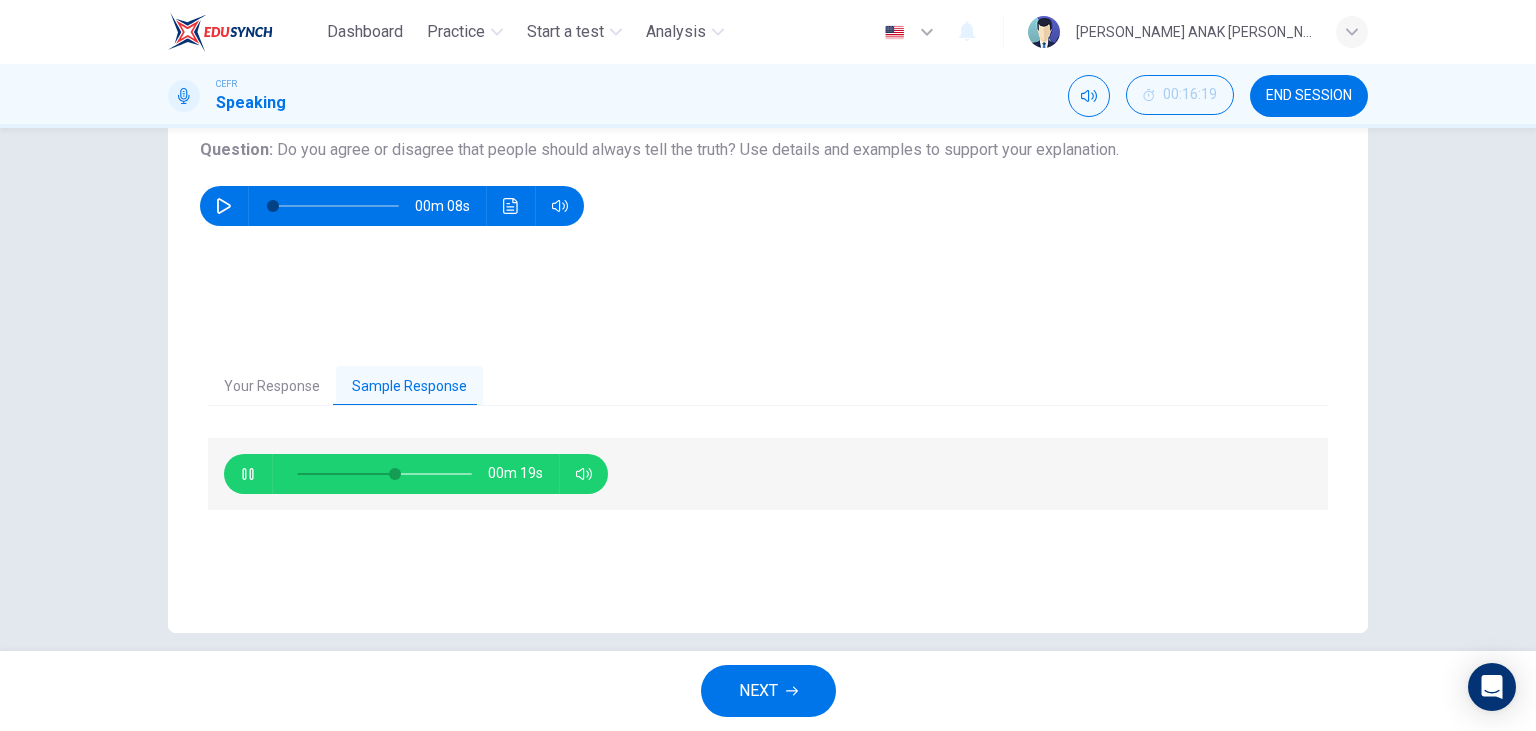 click at bounding box center (384, 474) 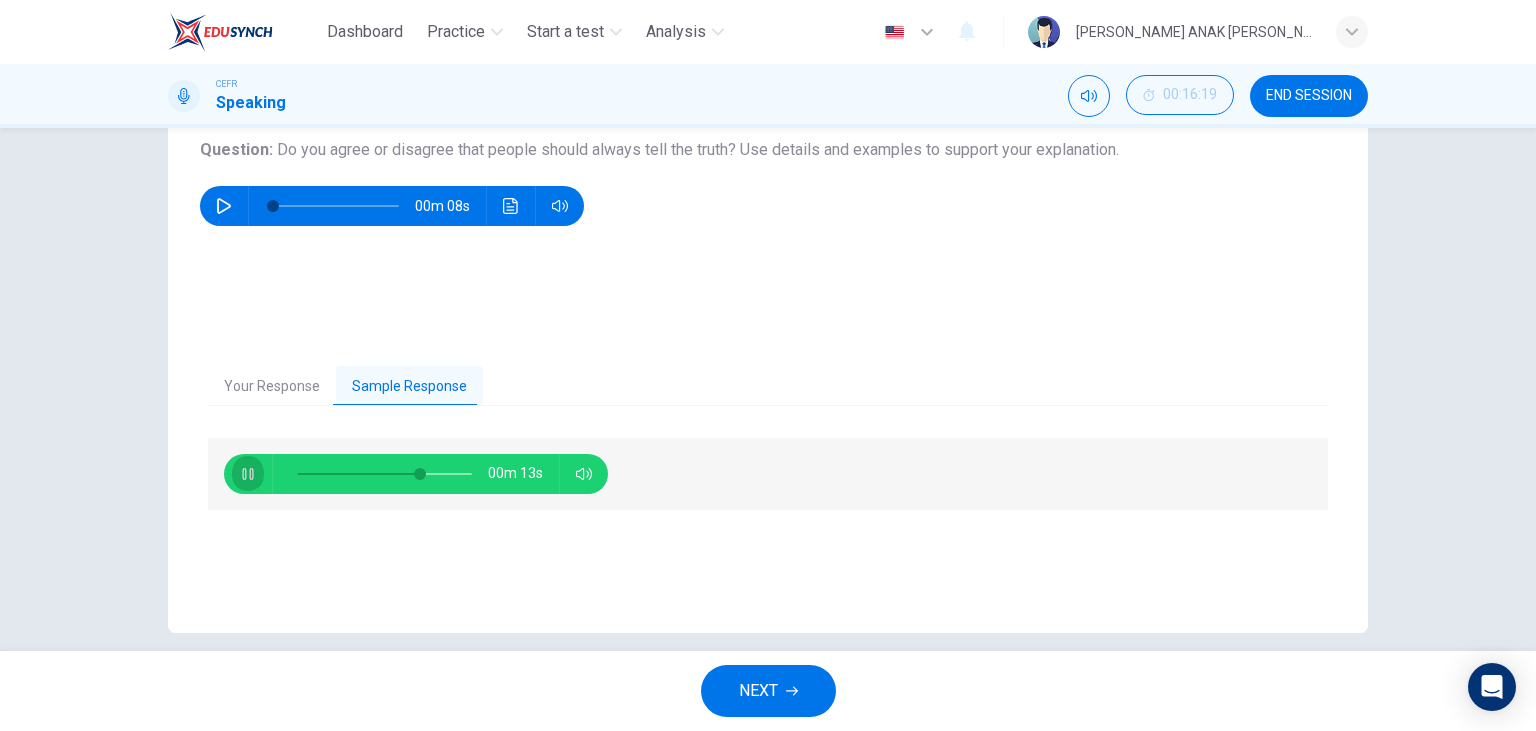 click at bounding box center [248, 474] 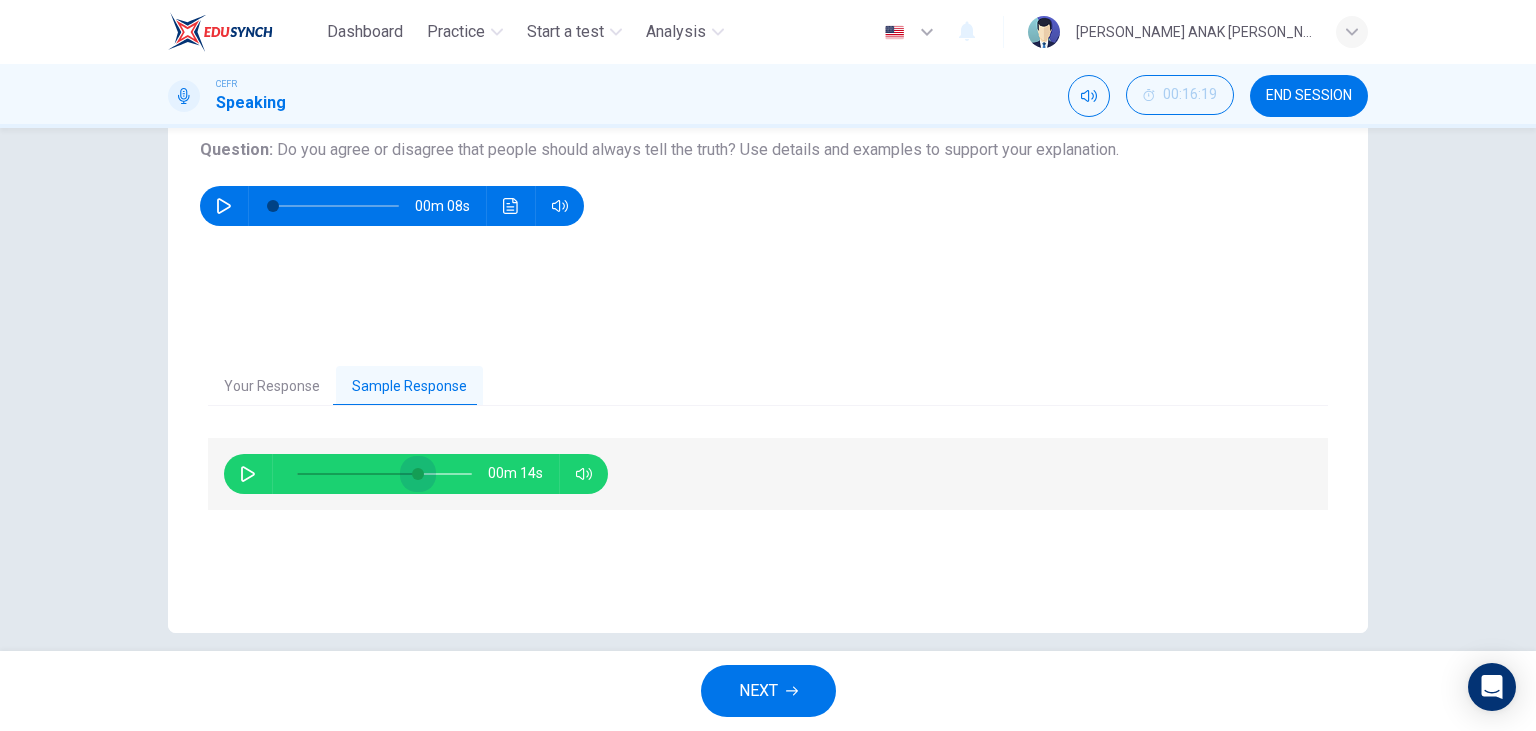 type on "0" 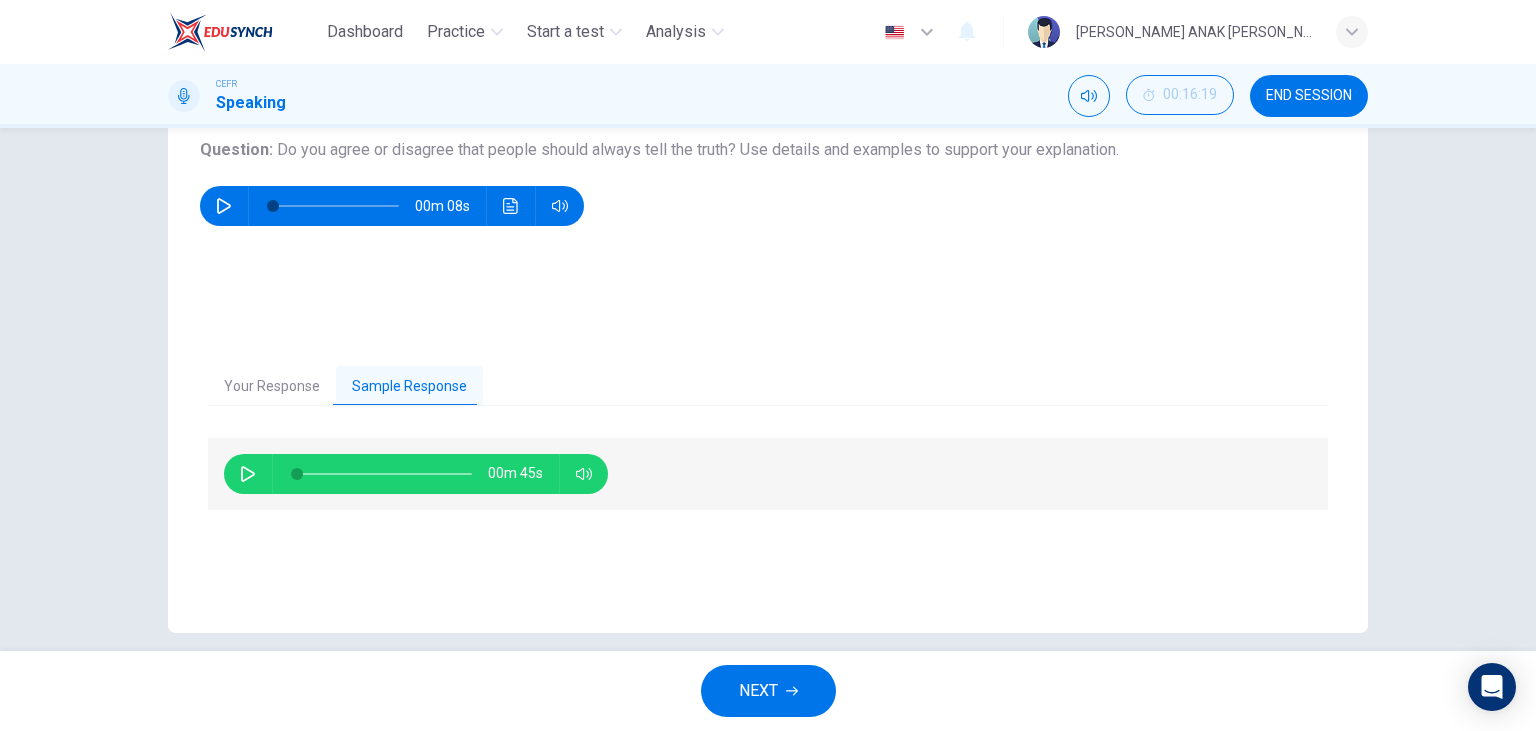 click on "NEXT" at bounding box center (758, 691) 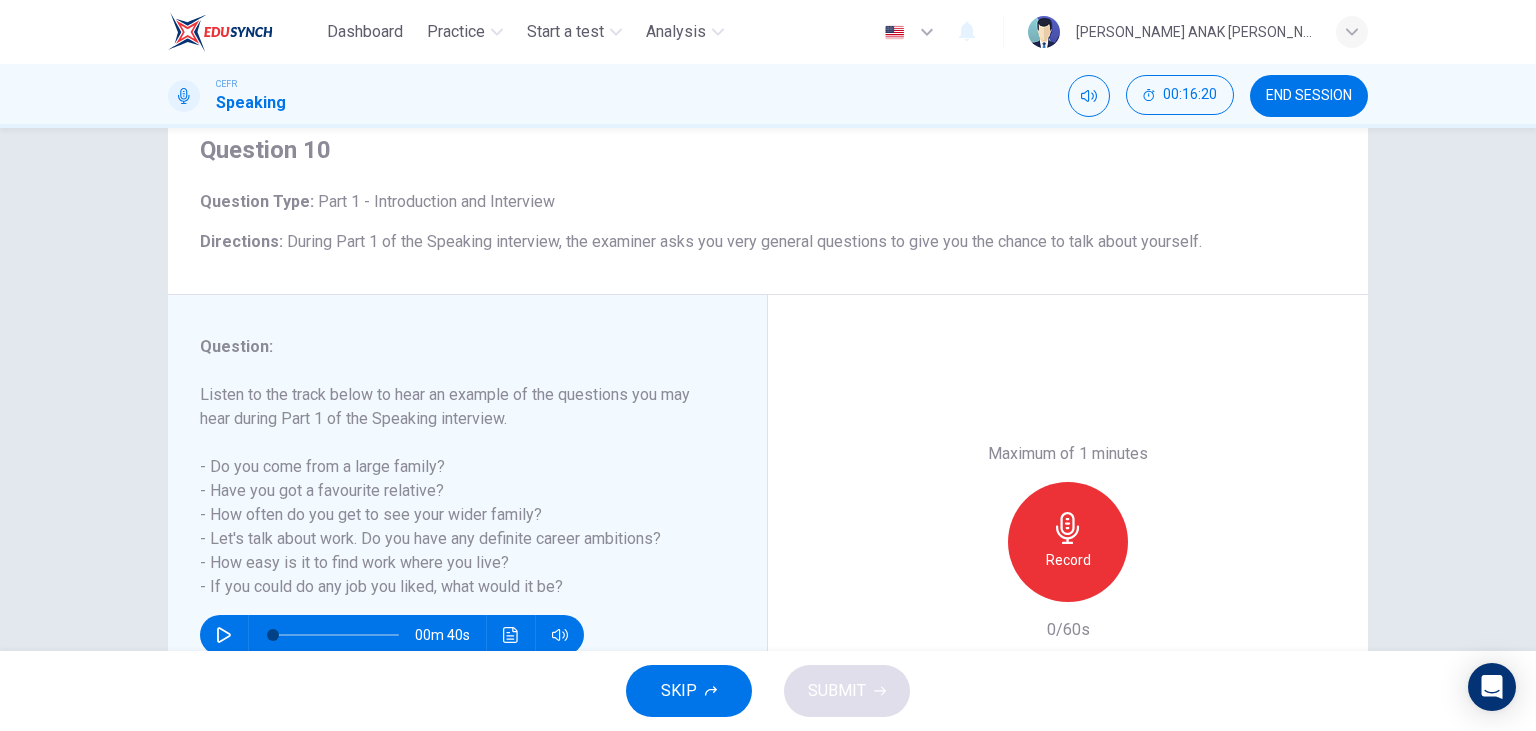 scroll, scrollTop: 115, scrollLeft: 0, axis: vertical 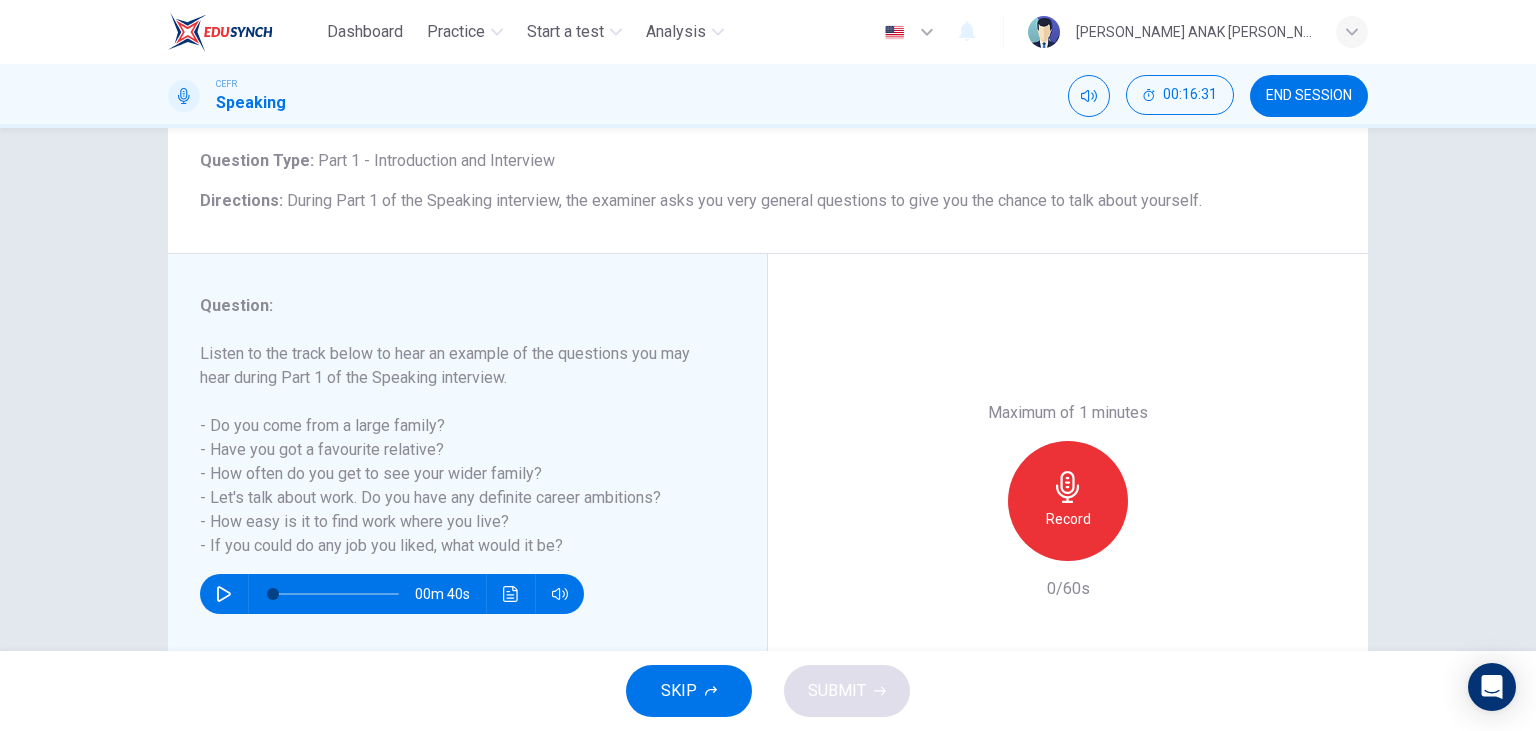 click on "Record" at bounding box center [1068, 519] 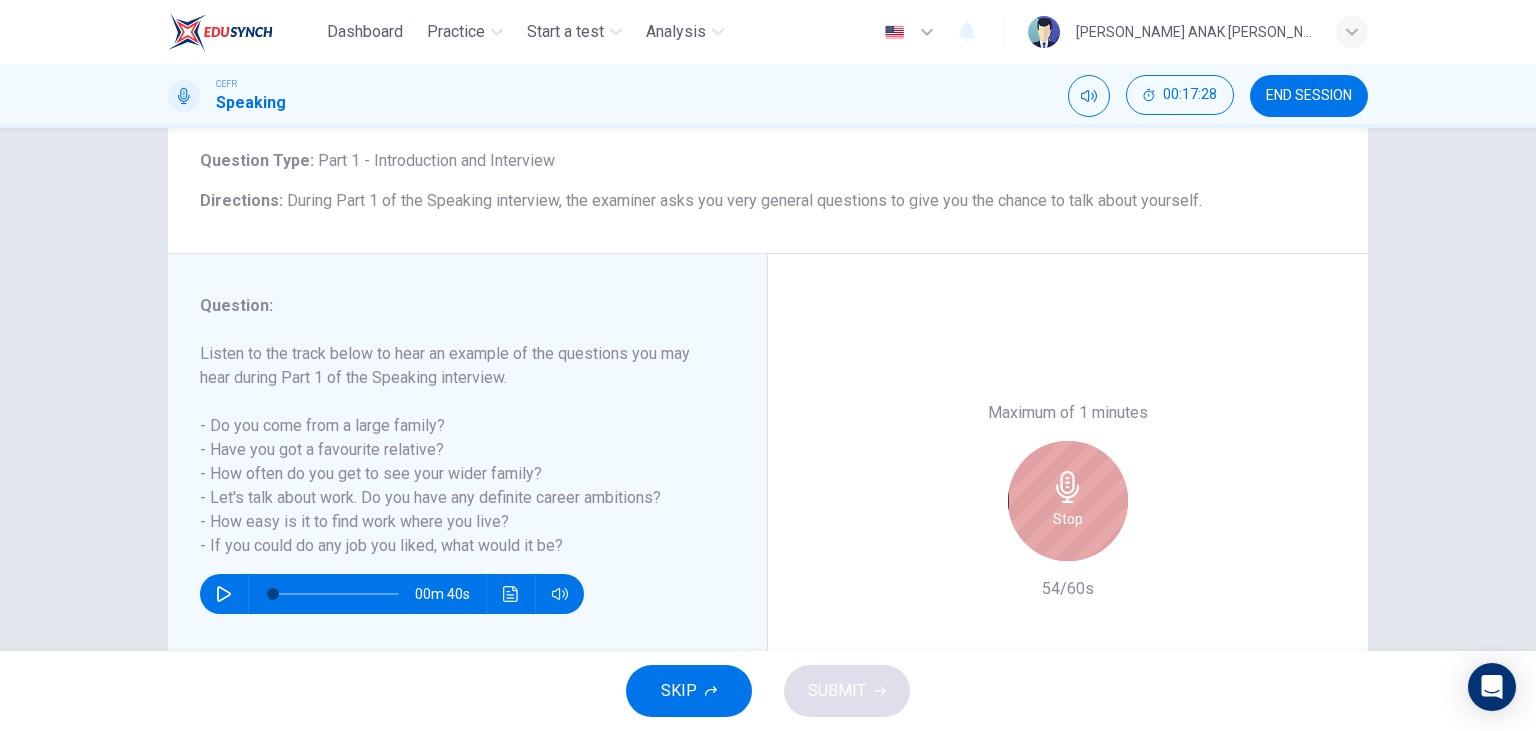 click on "Stop" at bounding box center (1068, 519) 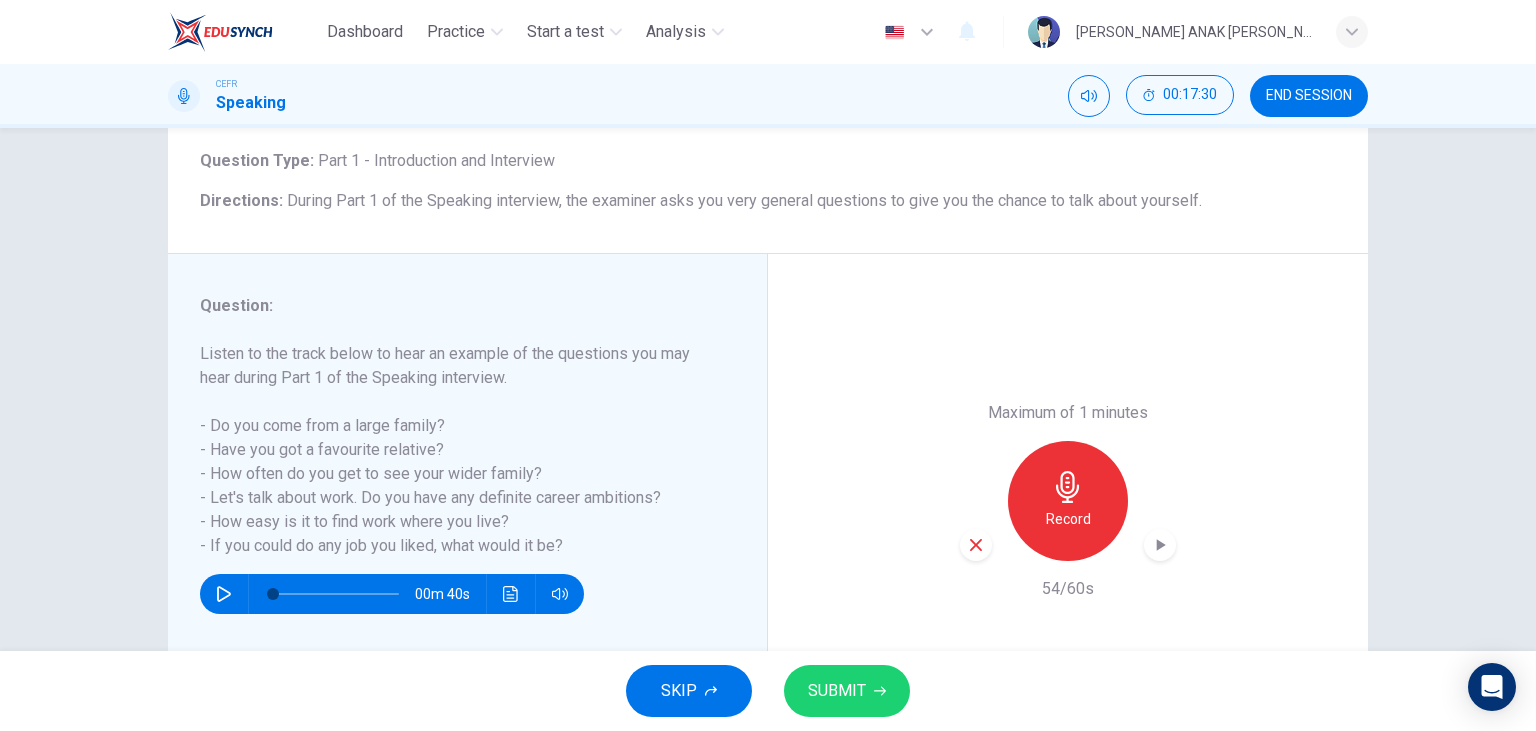 click on "SUBMIT" at bounding box center (847, 691) 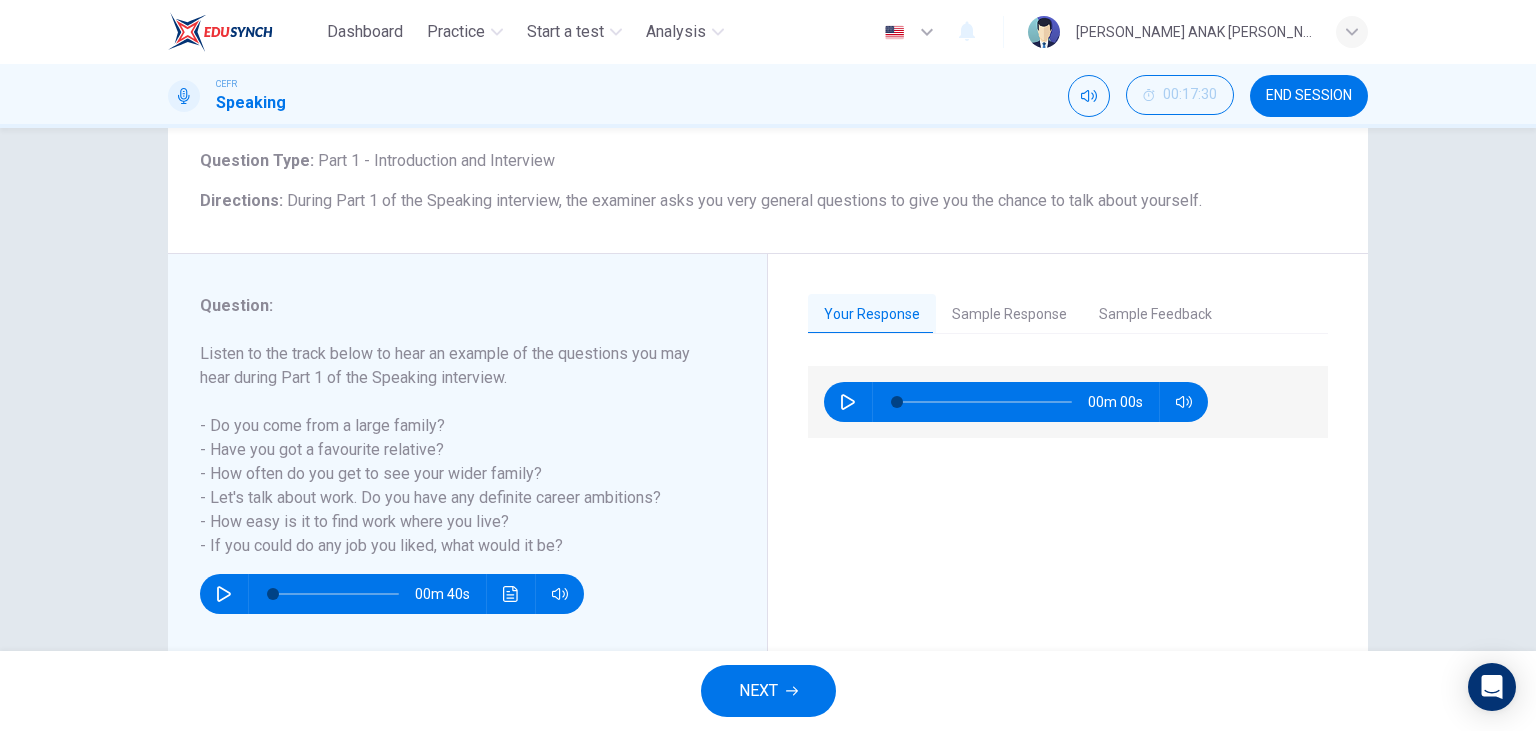 click at bounding box center (848, 402) 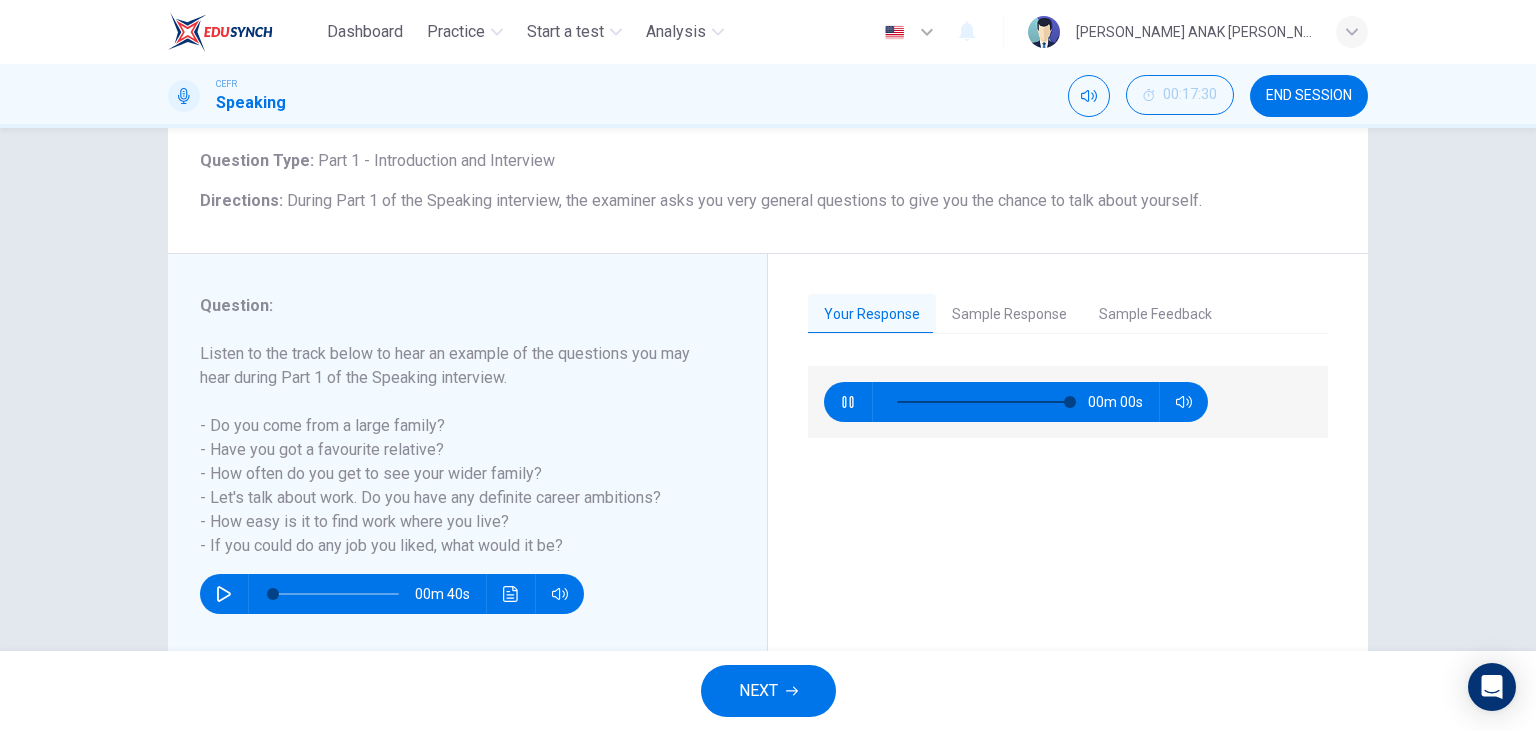 type on "0" 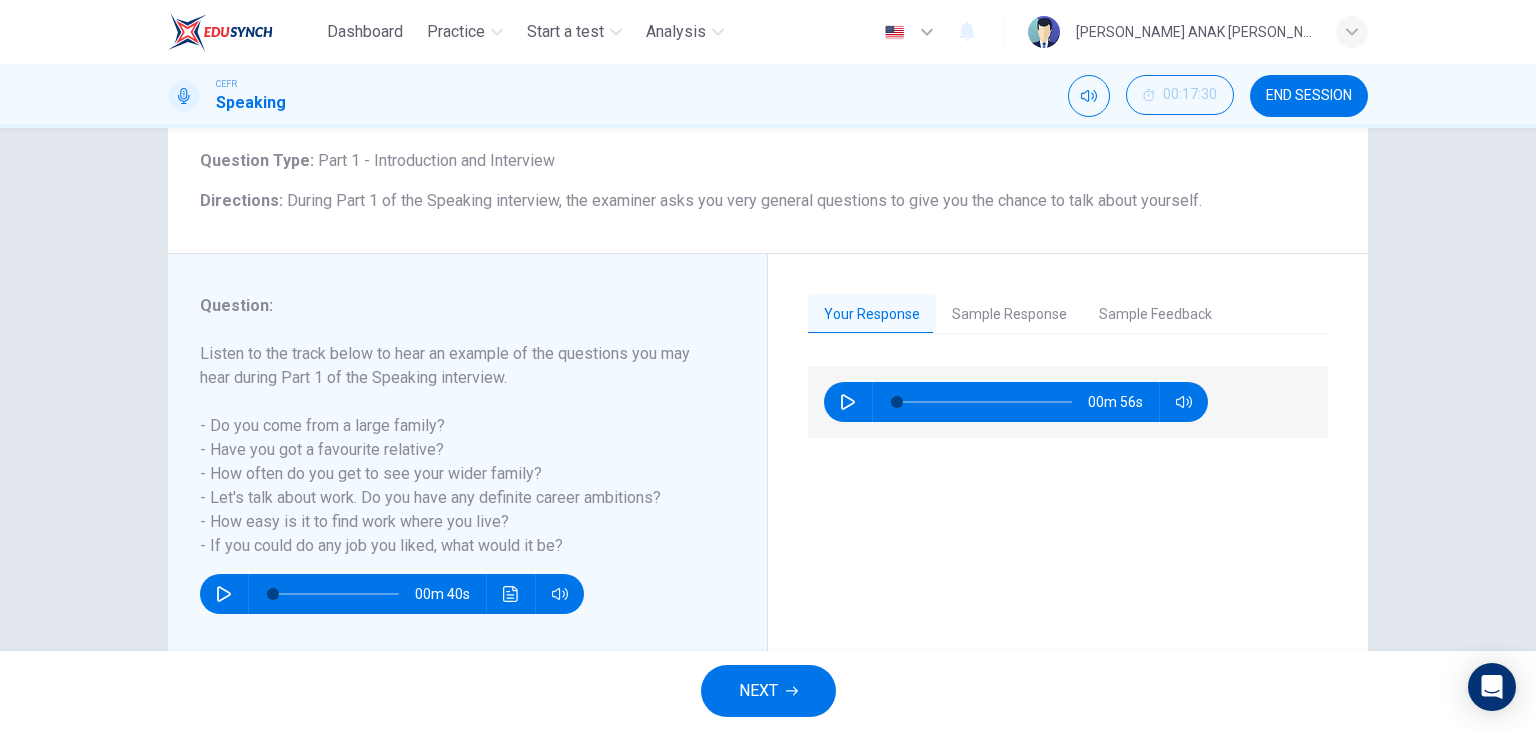 click on "Your Response Sample Response Sample Feedback 00m 56s 02m 07s This candidate scored an  8.5  on her IELTS Speaking interview.
IELTS Speaking Part 1 is designed to be specifically about you and your life. Do not answer this question using general information or speaking about other people. Speaking from your own life experiences.
The candidate showcases a large vocabulary by using words like “conversationalist” as well as a wide range of grammatical structures, including usage of colloquial phrases like “meet up”, “scaled-down”. Using personal examples, it’s clear that she understands the questions and can speak to them clearly. Even when she pauses, it is more to think about the content of her response, and less about trying to find the correct English word or phrase." at bounding box center [1068, 501] 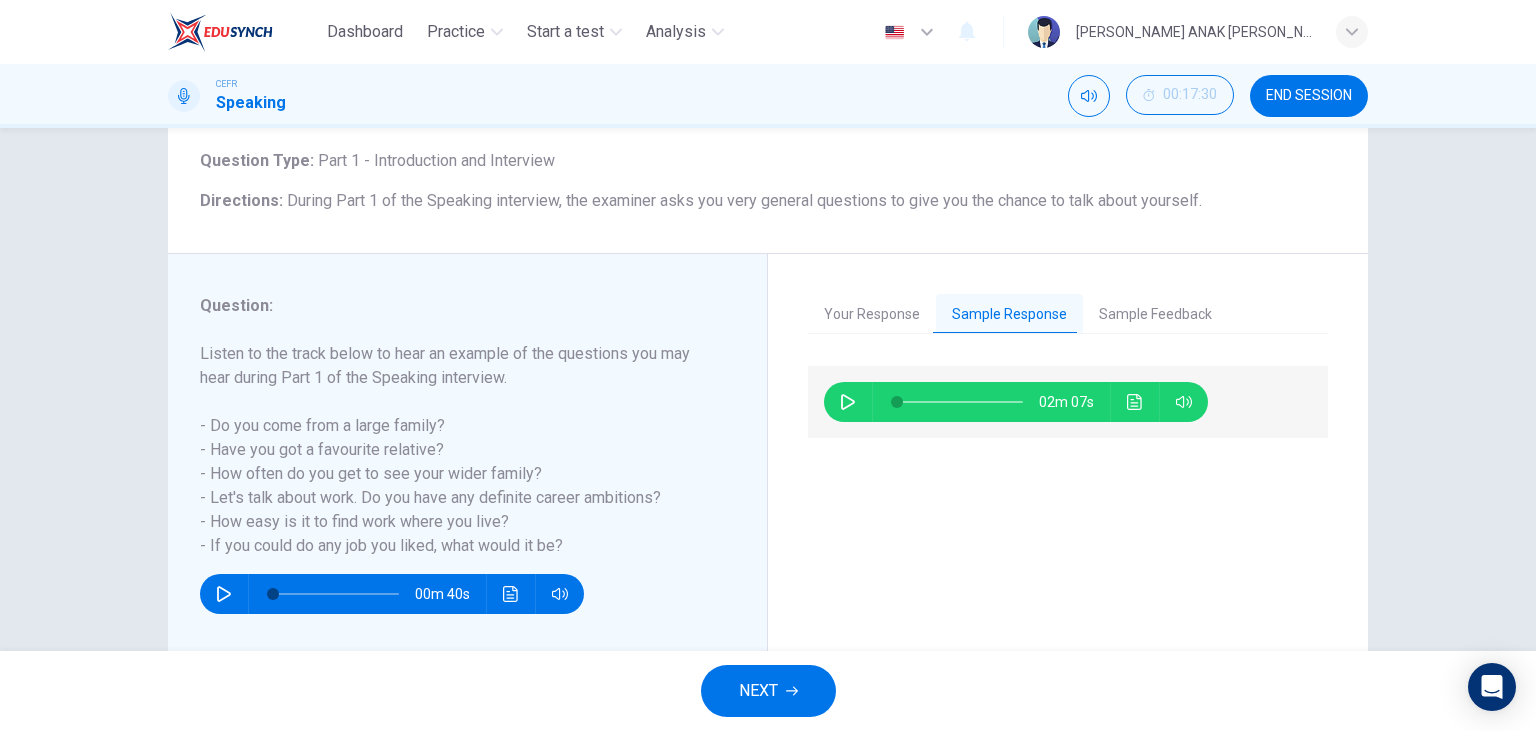 click 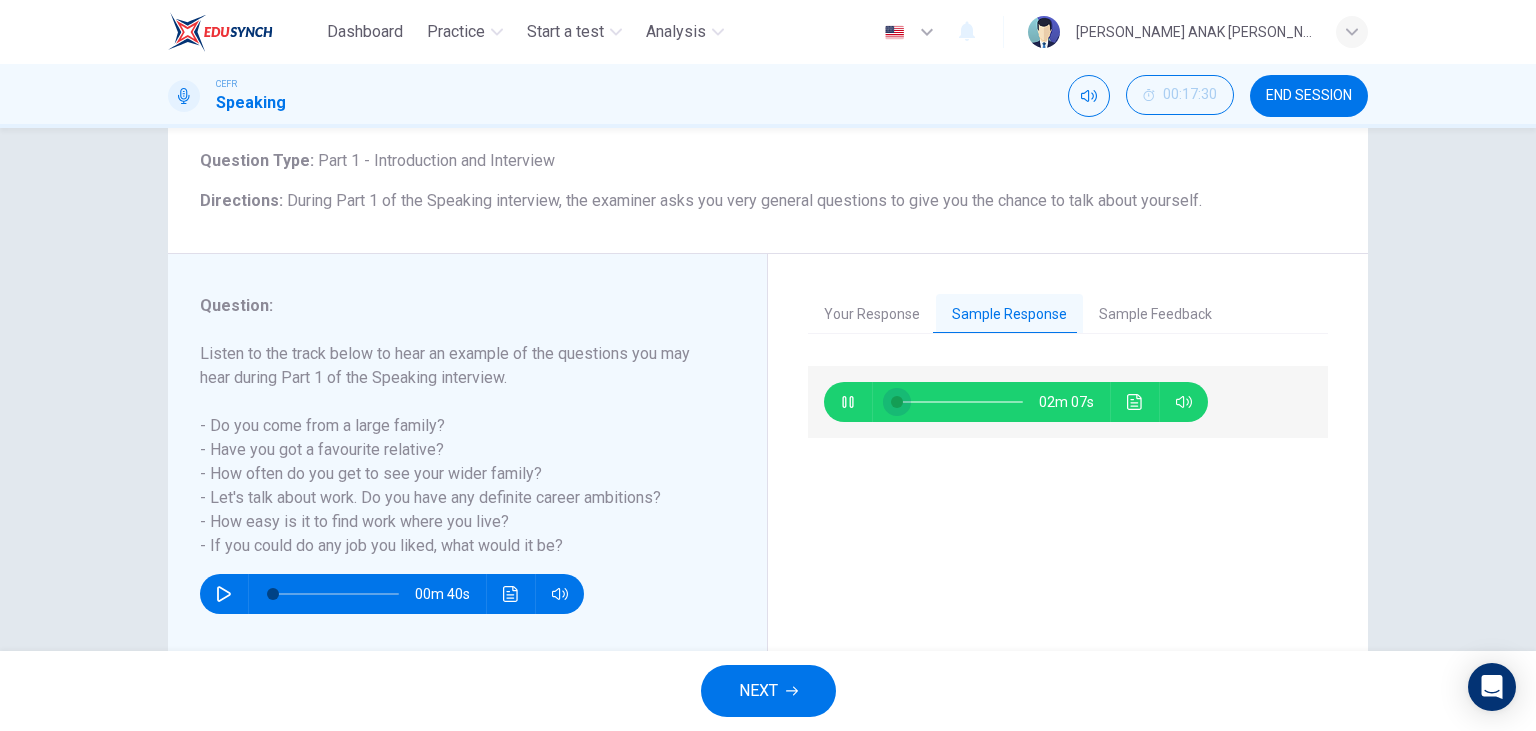 click at bounding box center [897, 402] 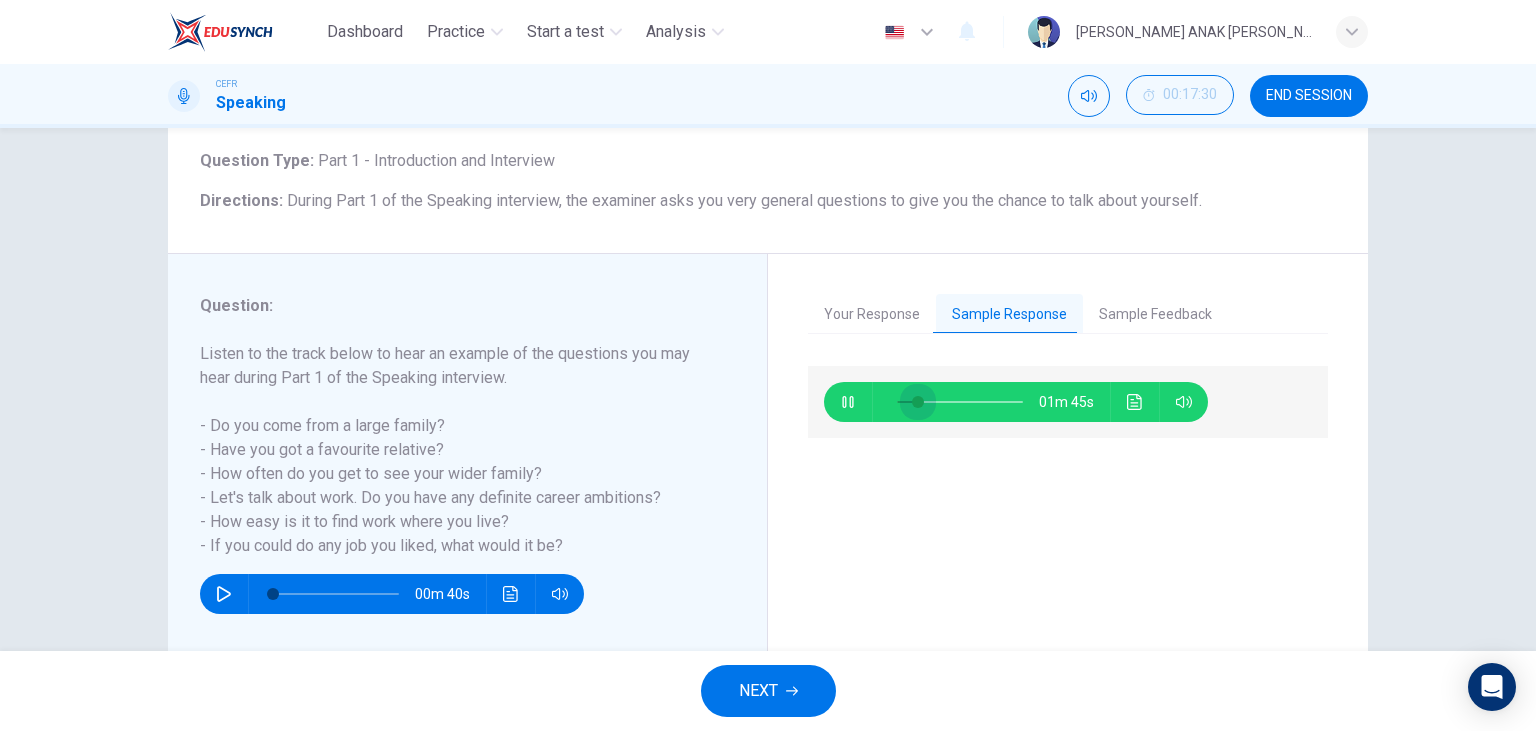 click at bounding box center [918, 402] 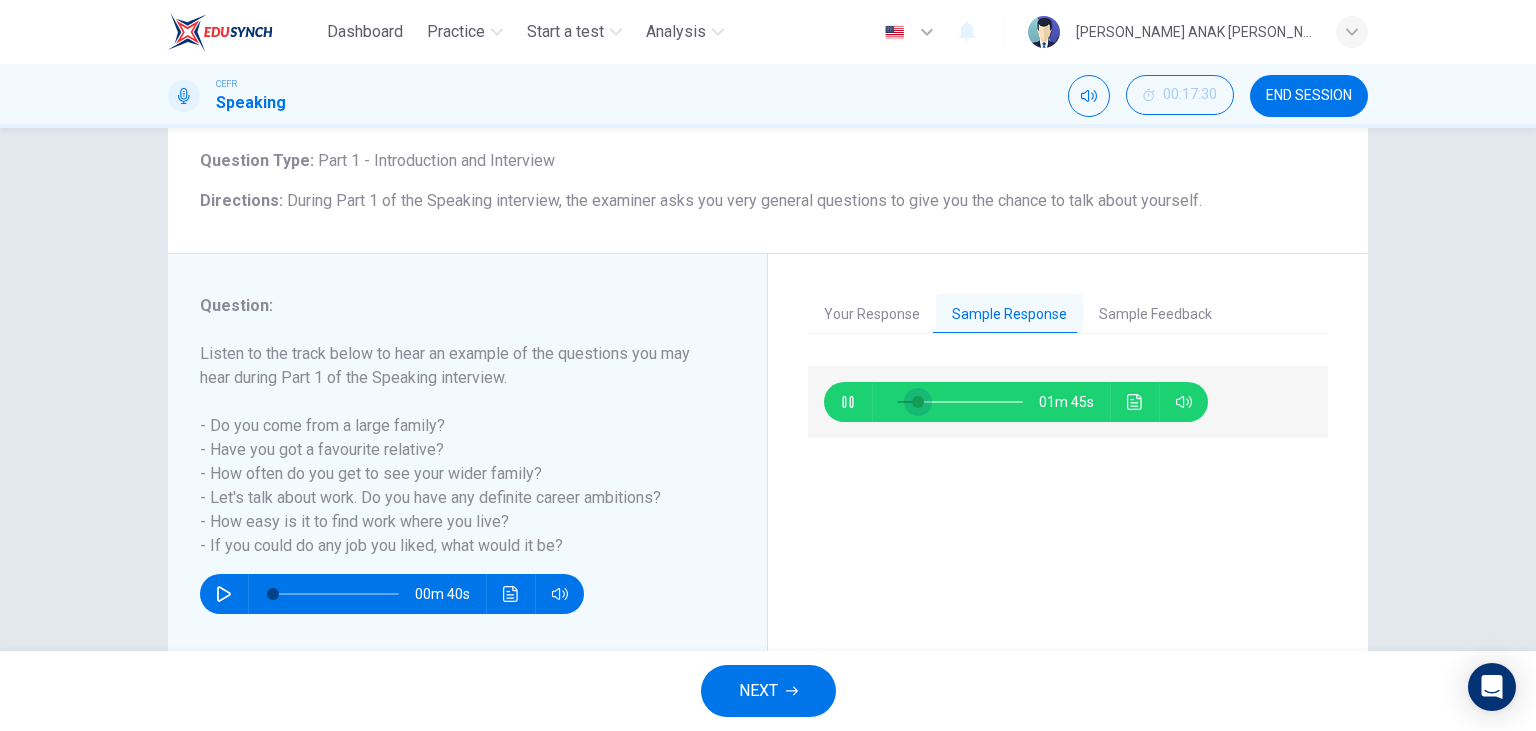 click at bounding box center [918, 402] 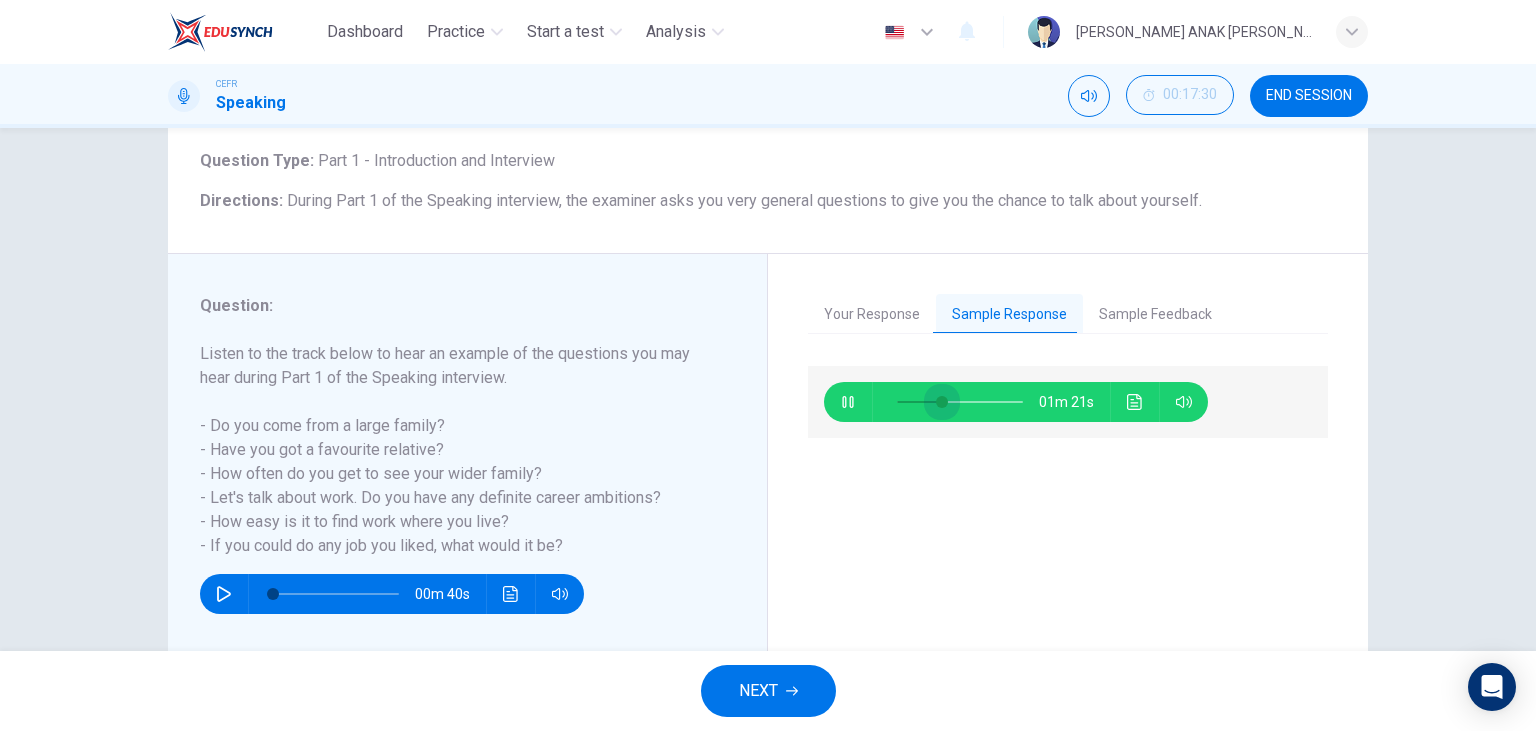 click at bounding box center [942, 402] 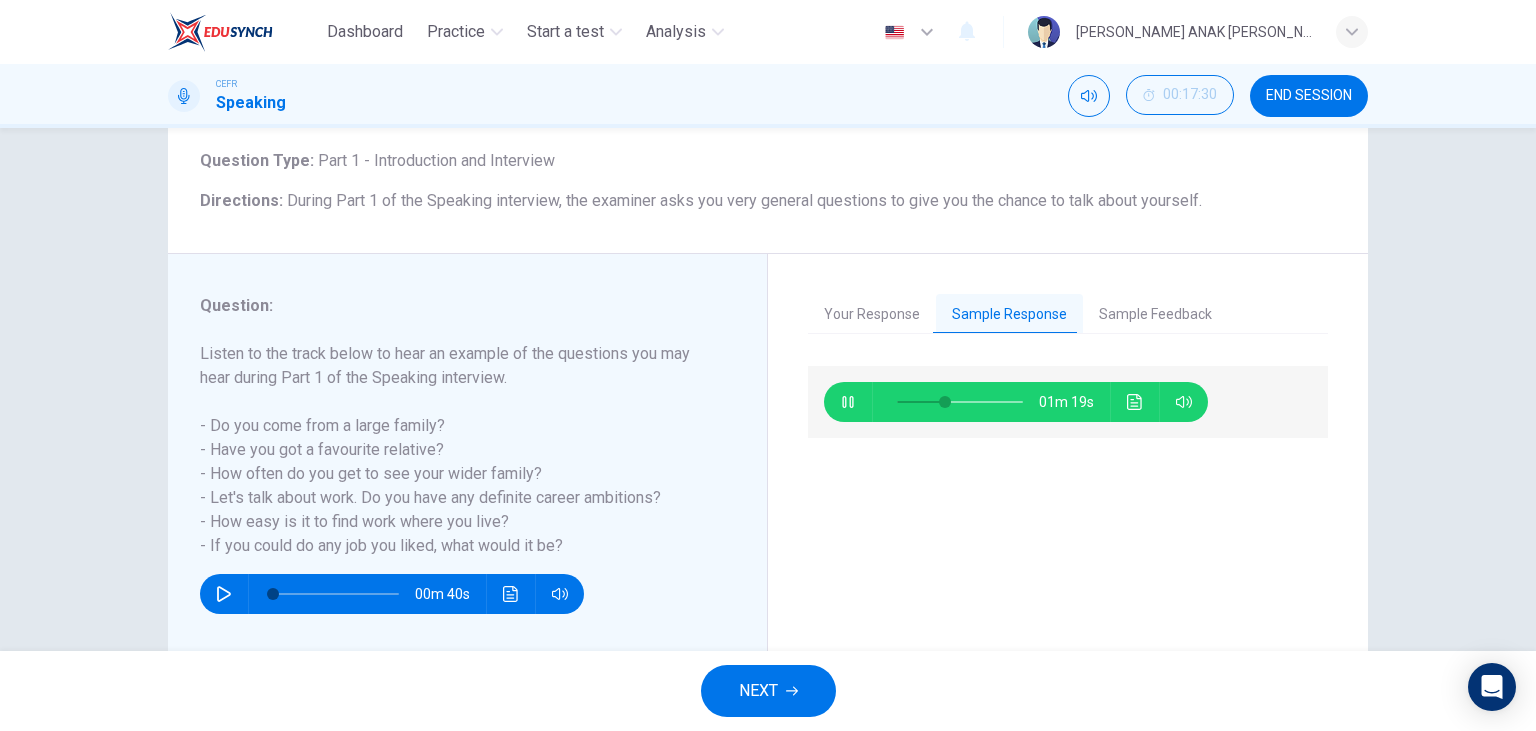 click at bounding box center (945, 402) 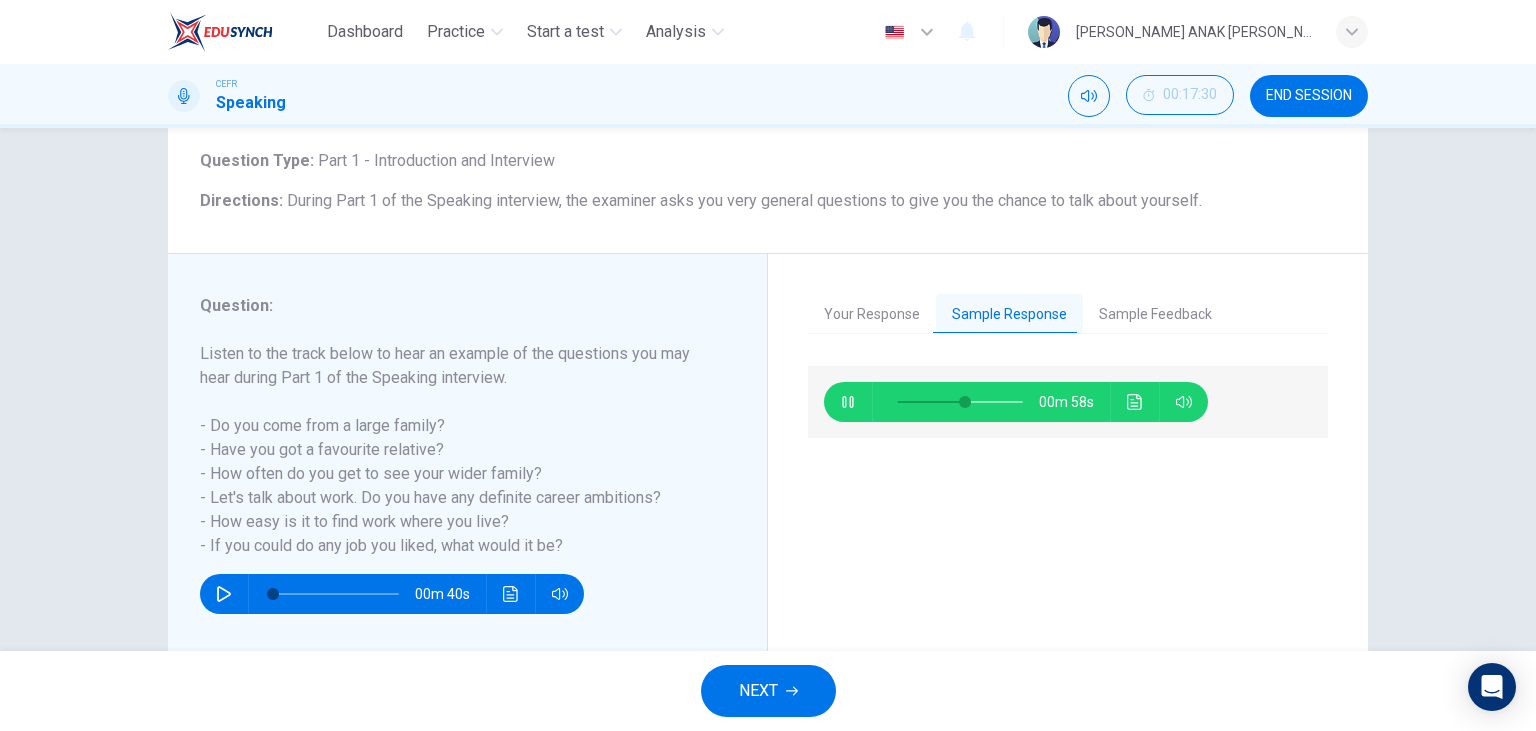 click on "Sample Feedback" at bounding box center [1155, 315] 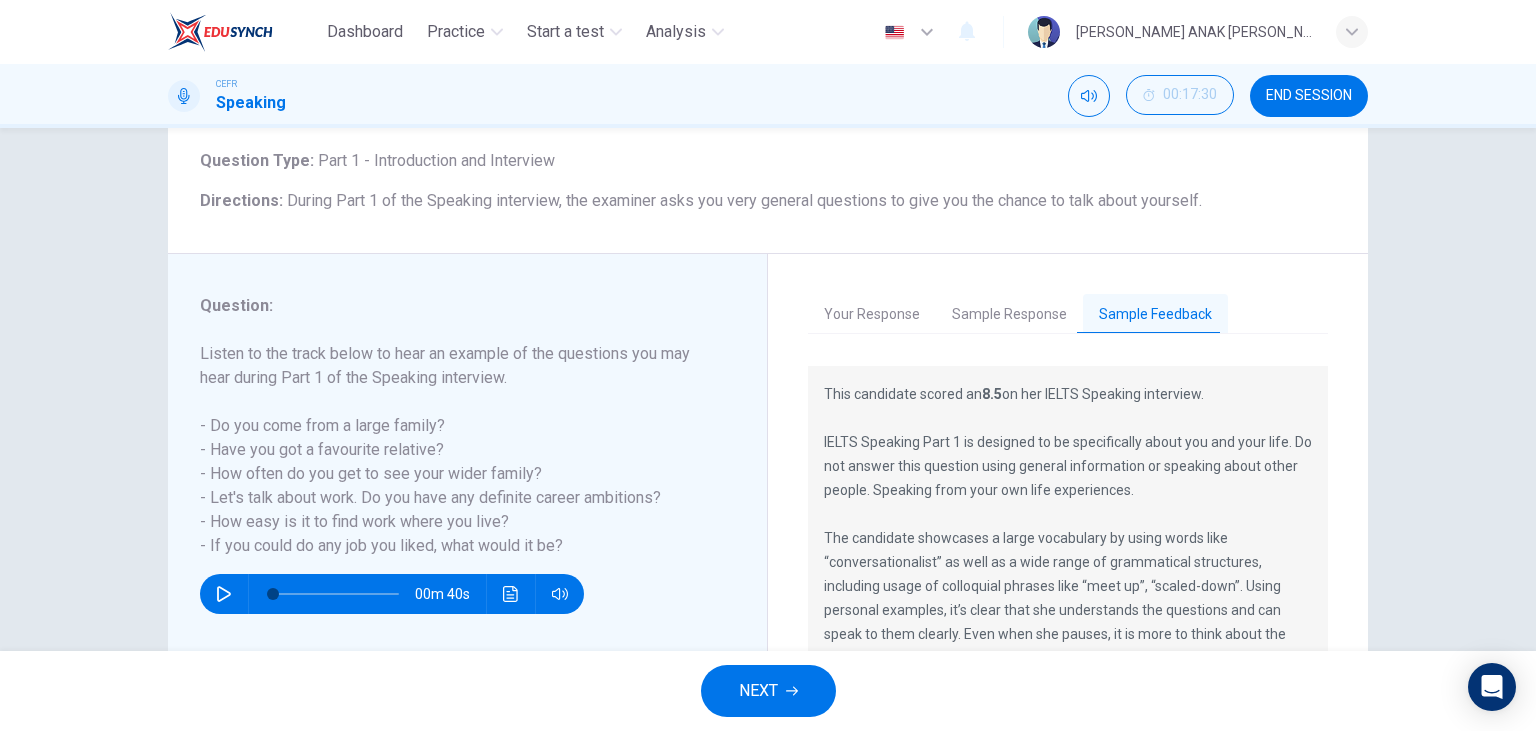 scroll, scrollTop: 0, scrollLeft: 0, axis: both 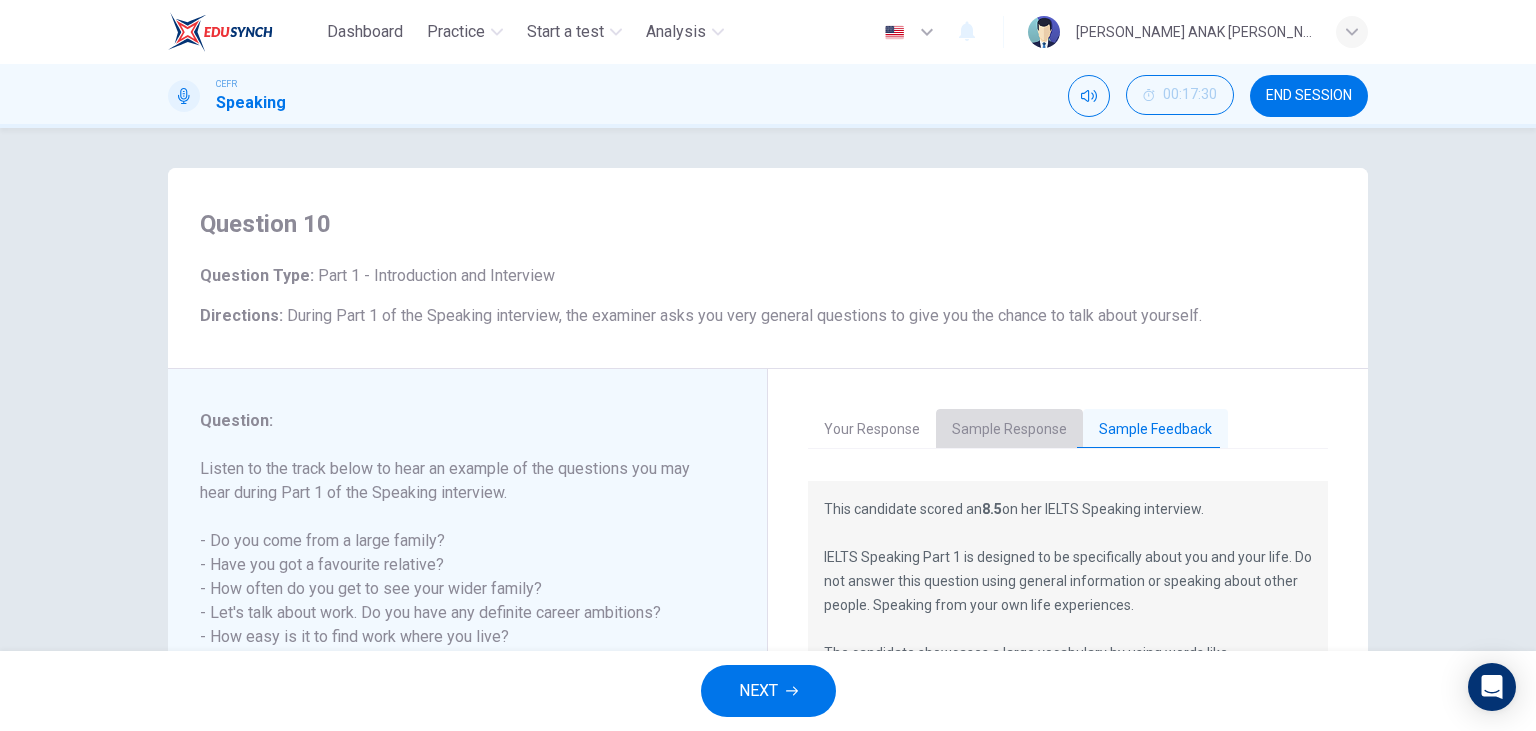 click on "Sample Response" at bounding box center (1009, 430) 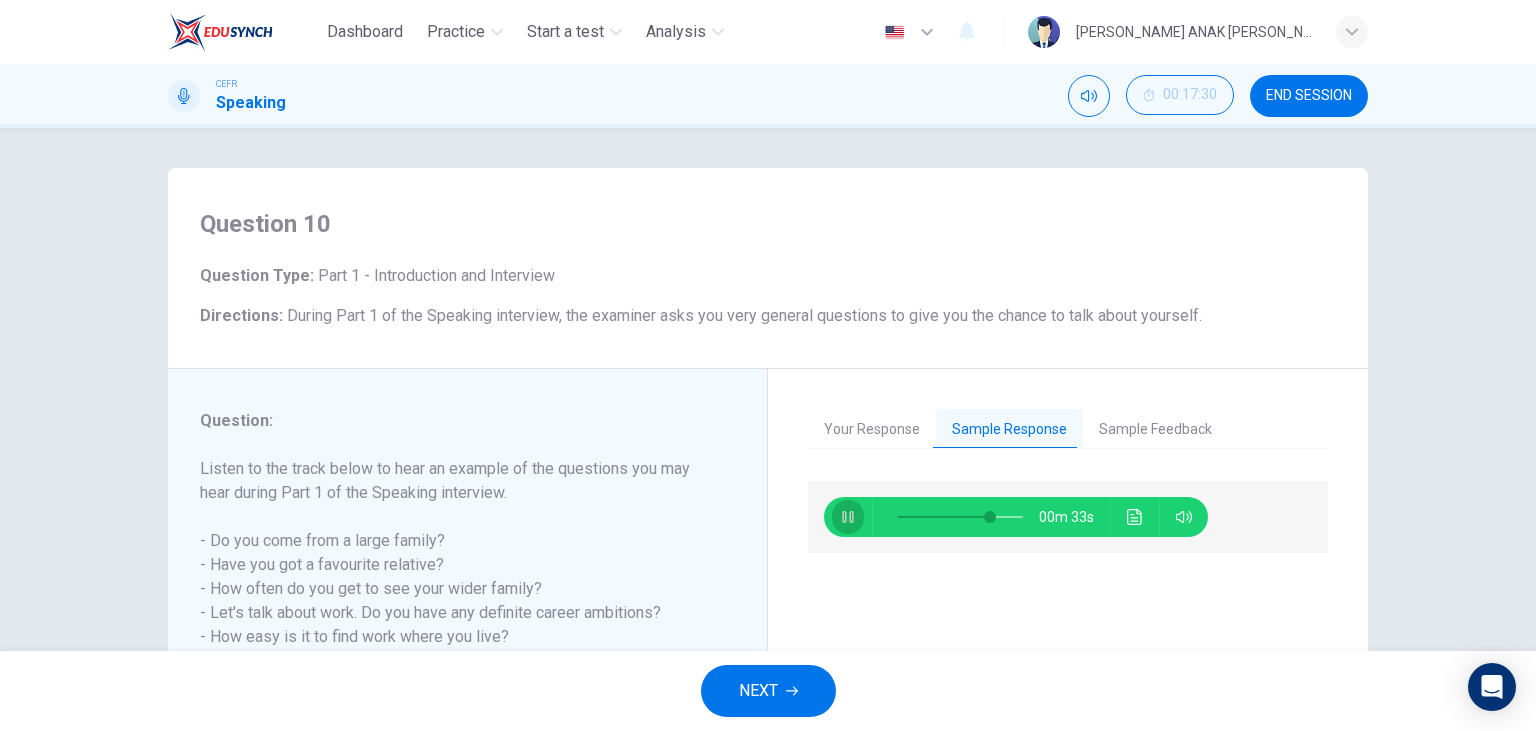 click at bounding box center [848, 517] 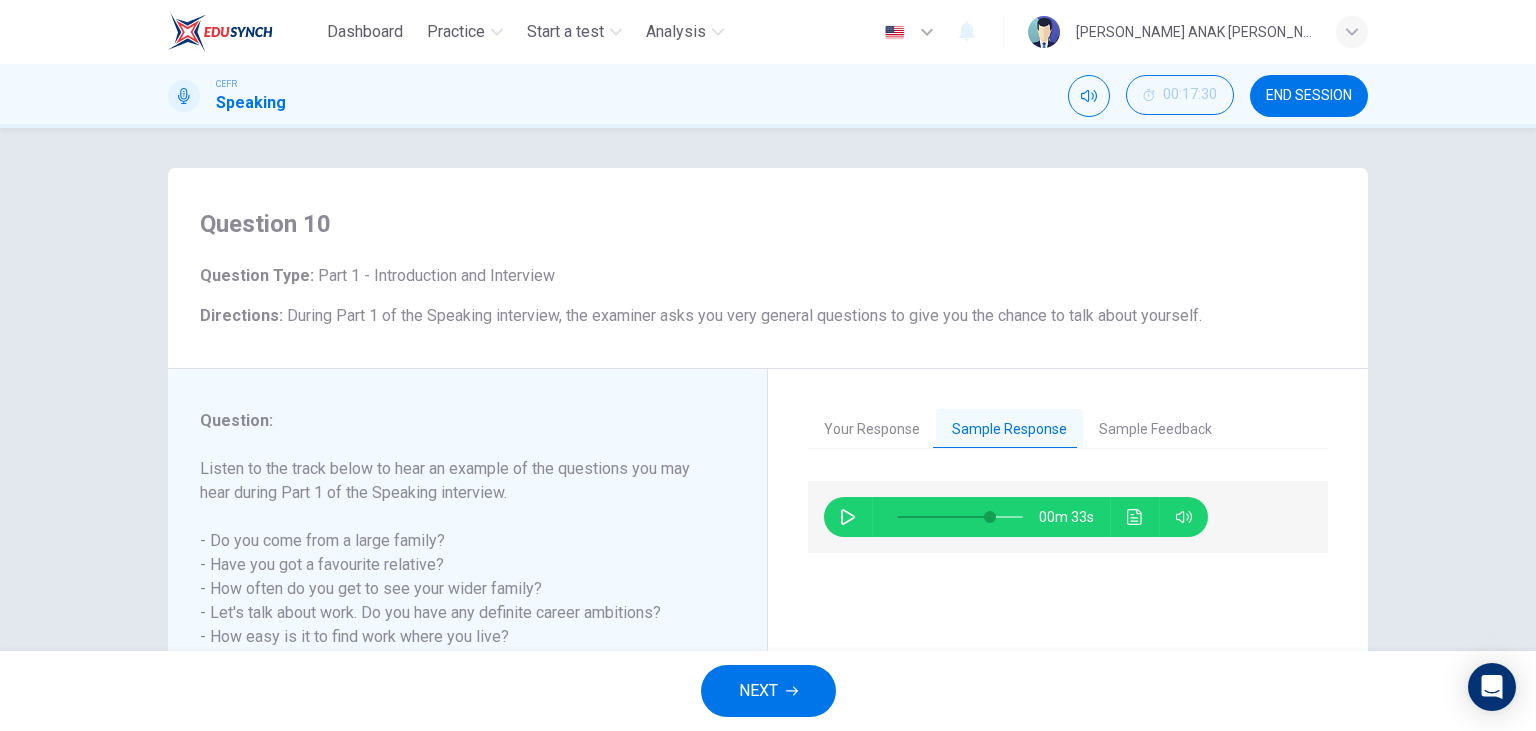 type on "74" 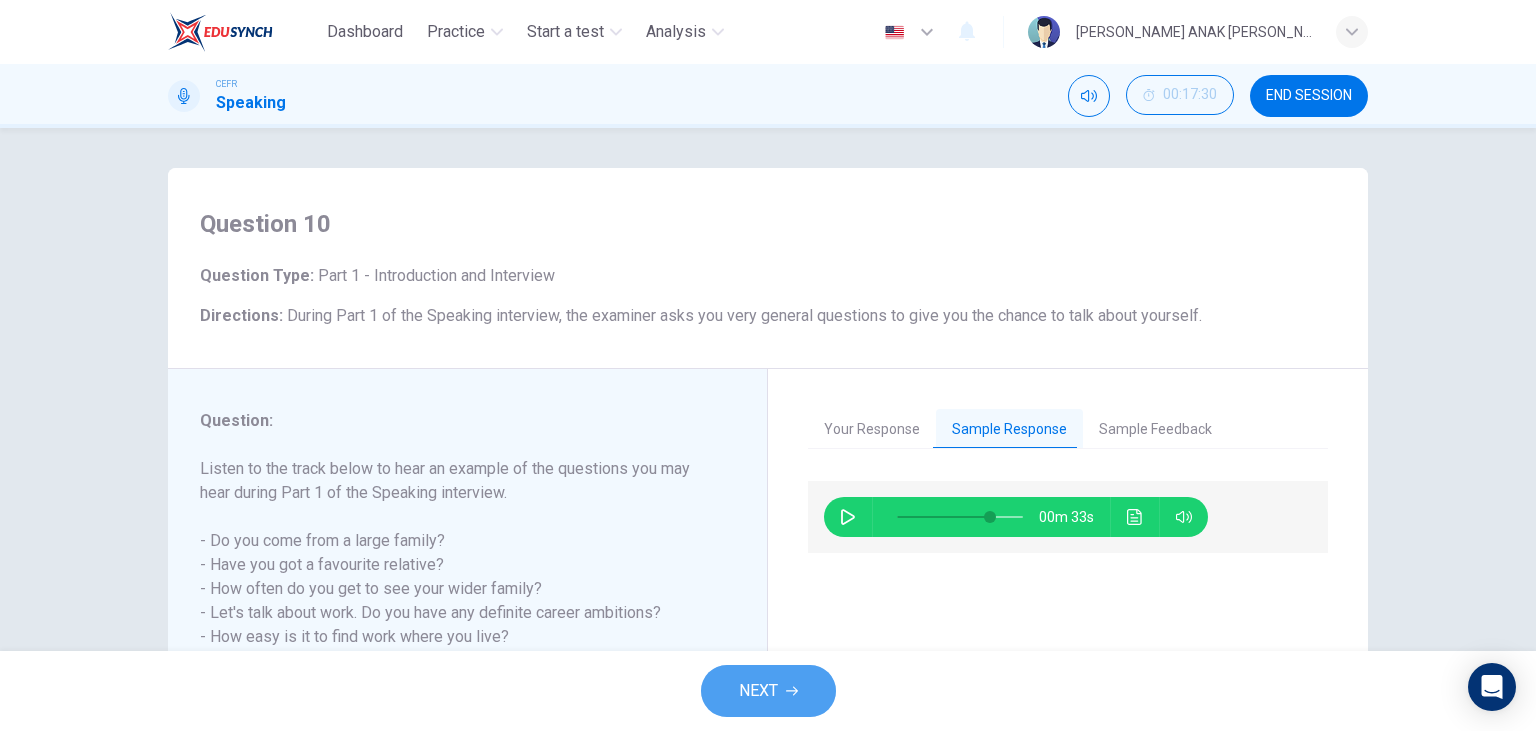 click on "NEXT" at bounding box center [768, 691] 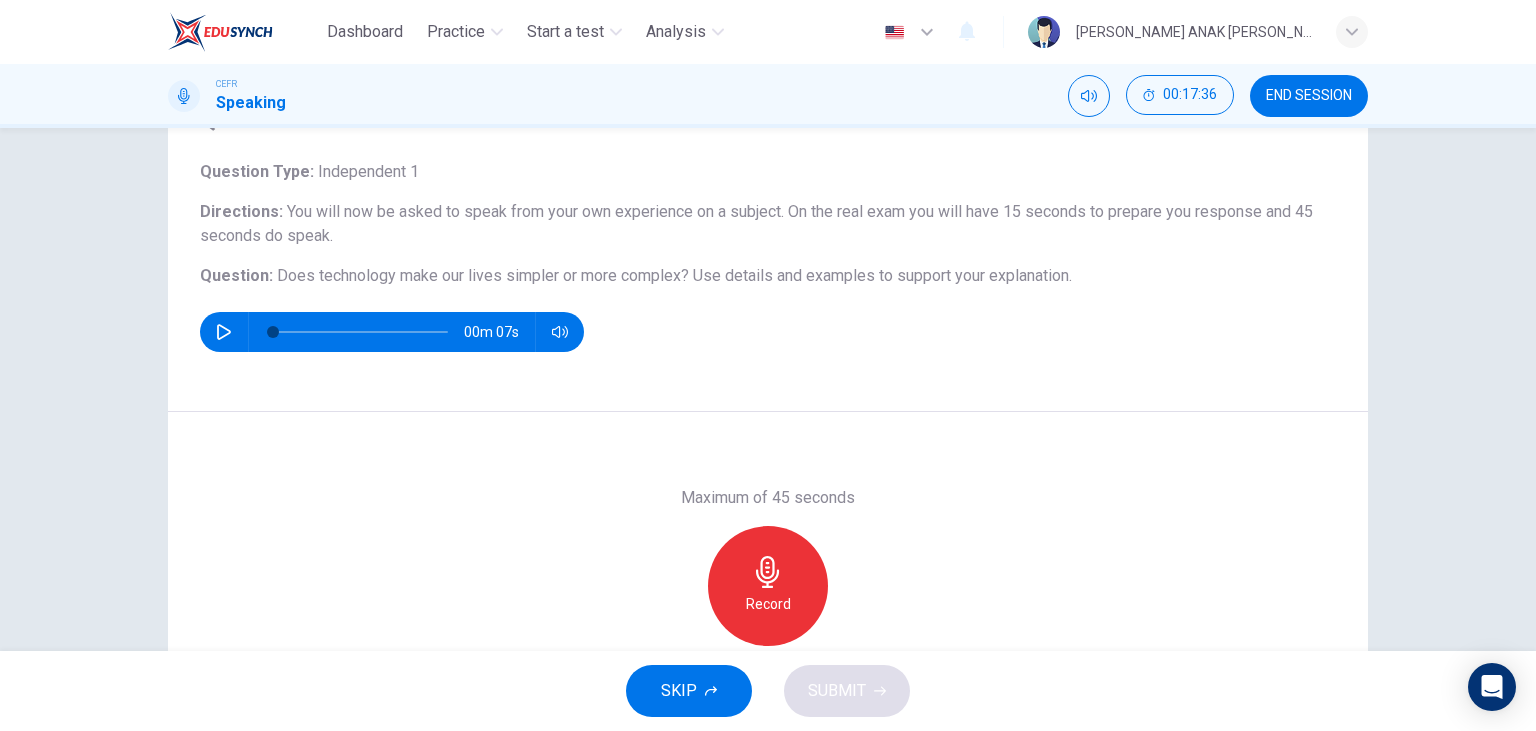 scroll, scrollTop: 137, scrollLeft: 0, axis: vertical 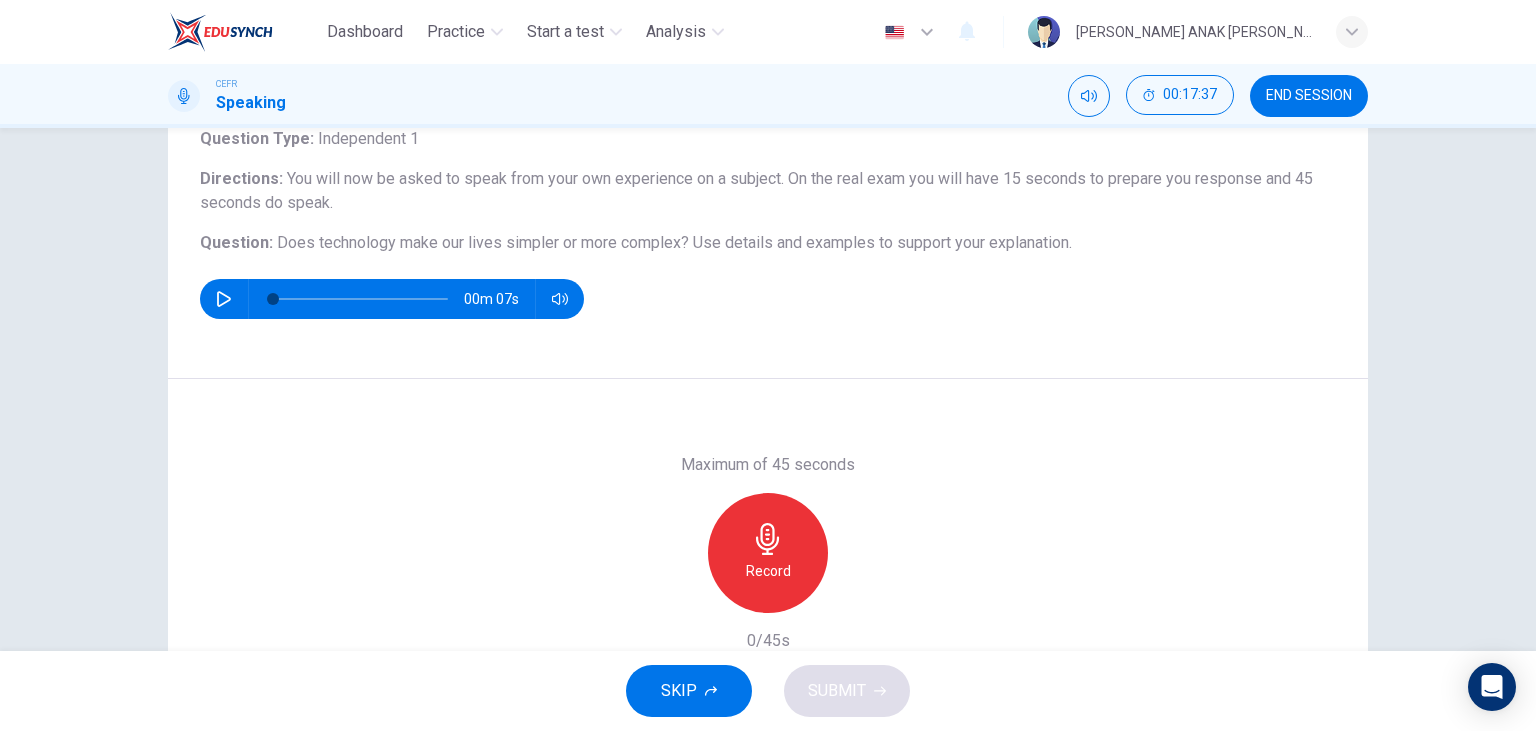 click on "Record" at bounding box center [768, 553] 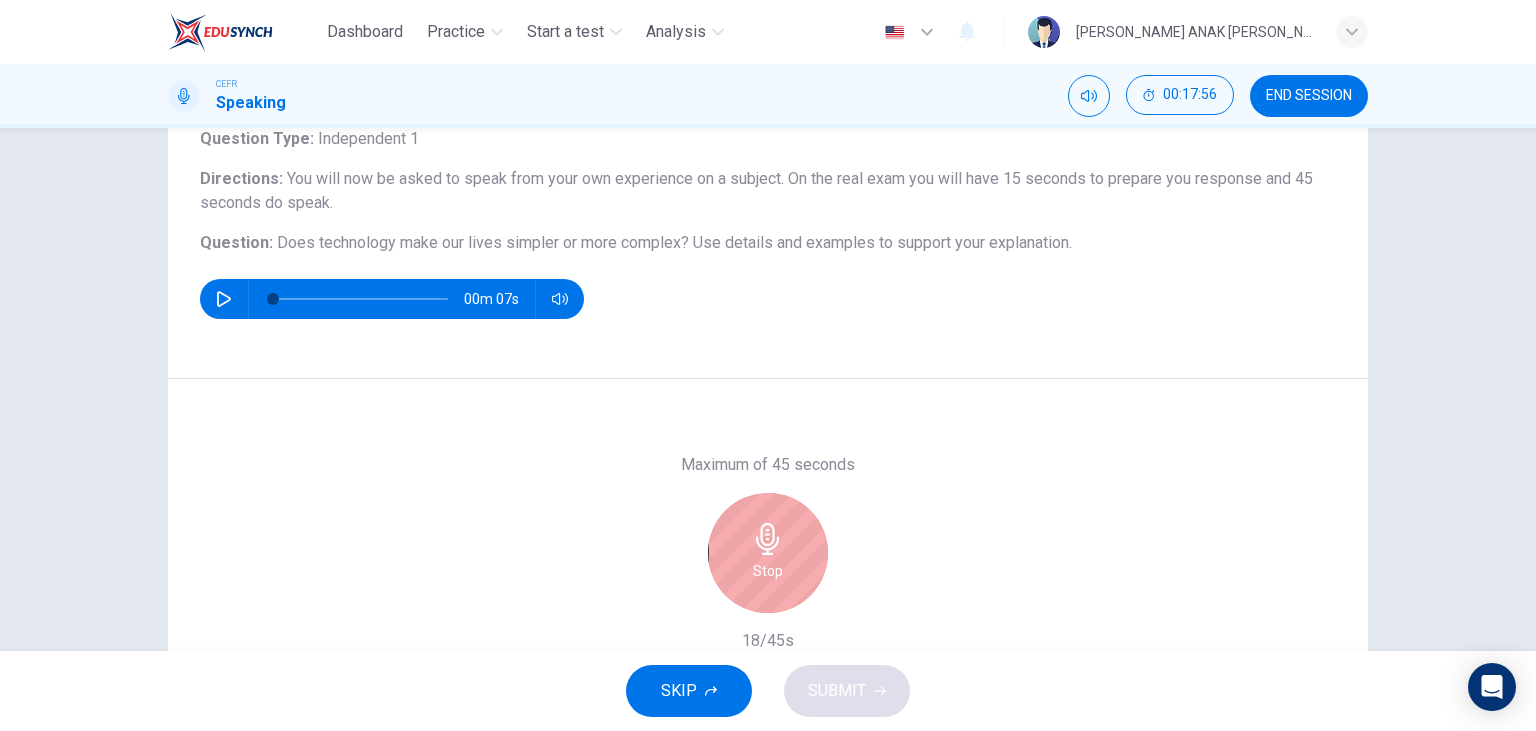 click on "Stop" at bounding box center [768, 553] 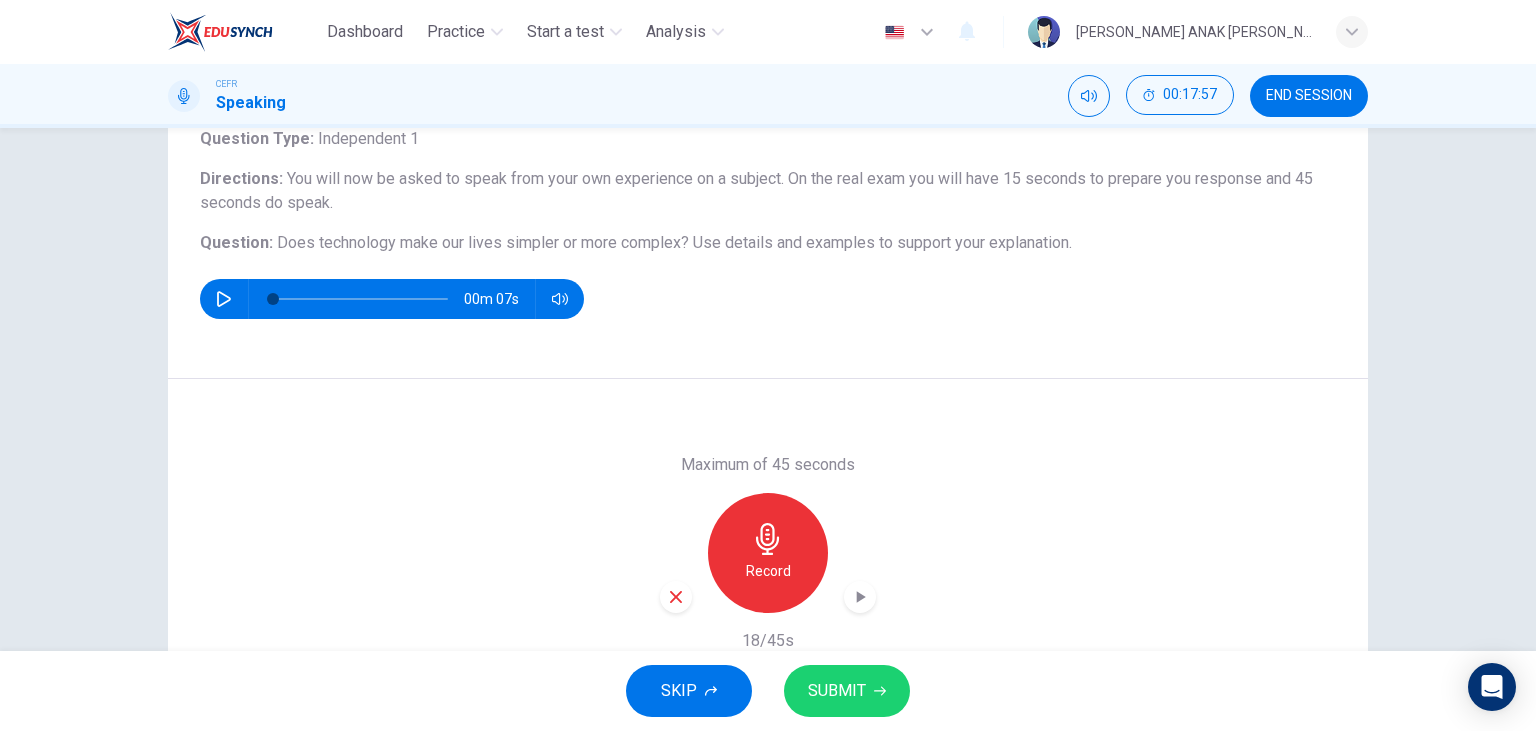 click at bounding box center [676, 597] 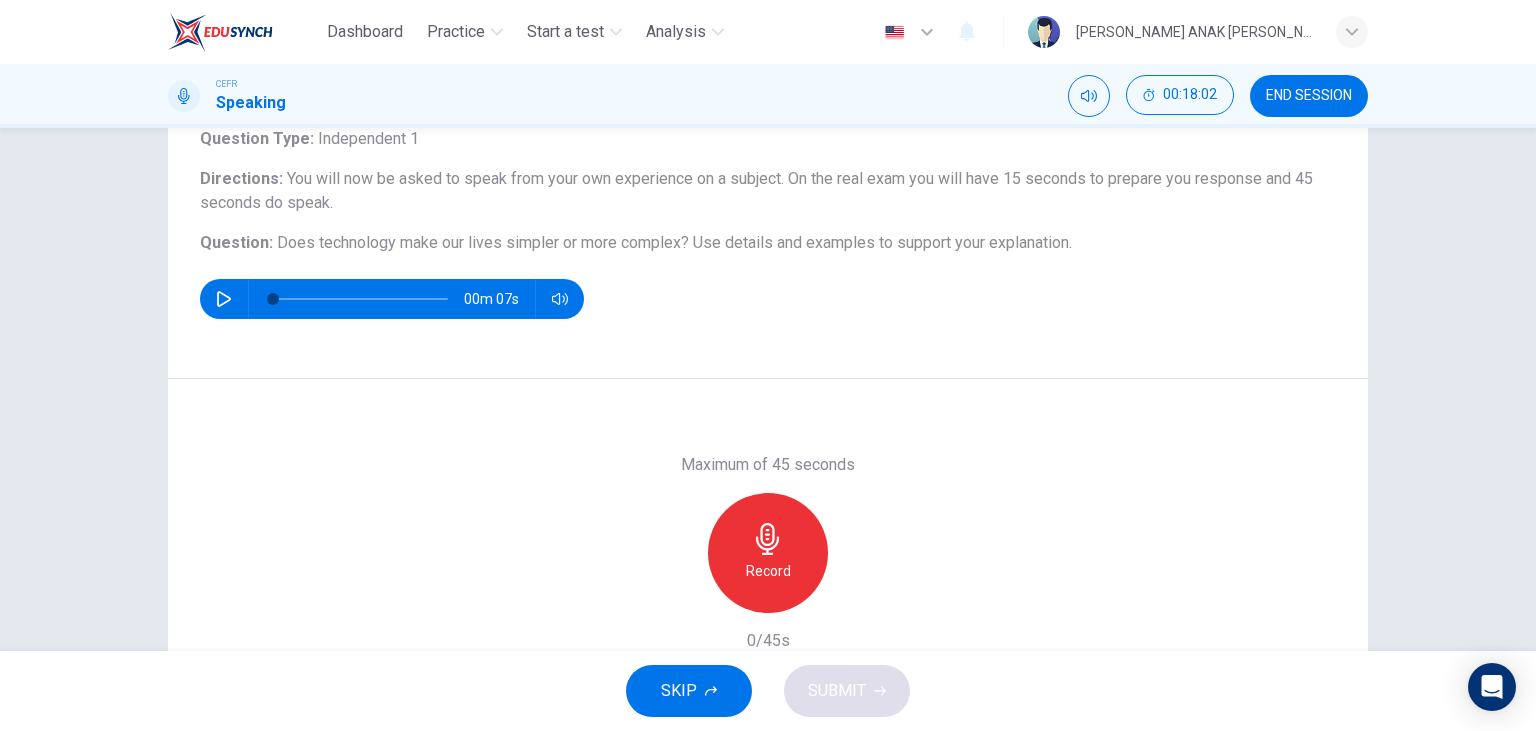 click on "Record" at bounding box center (768, 553) 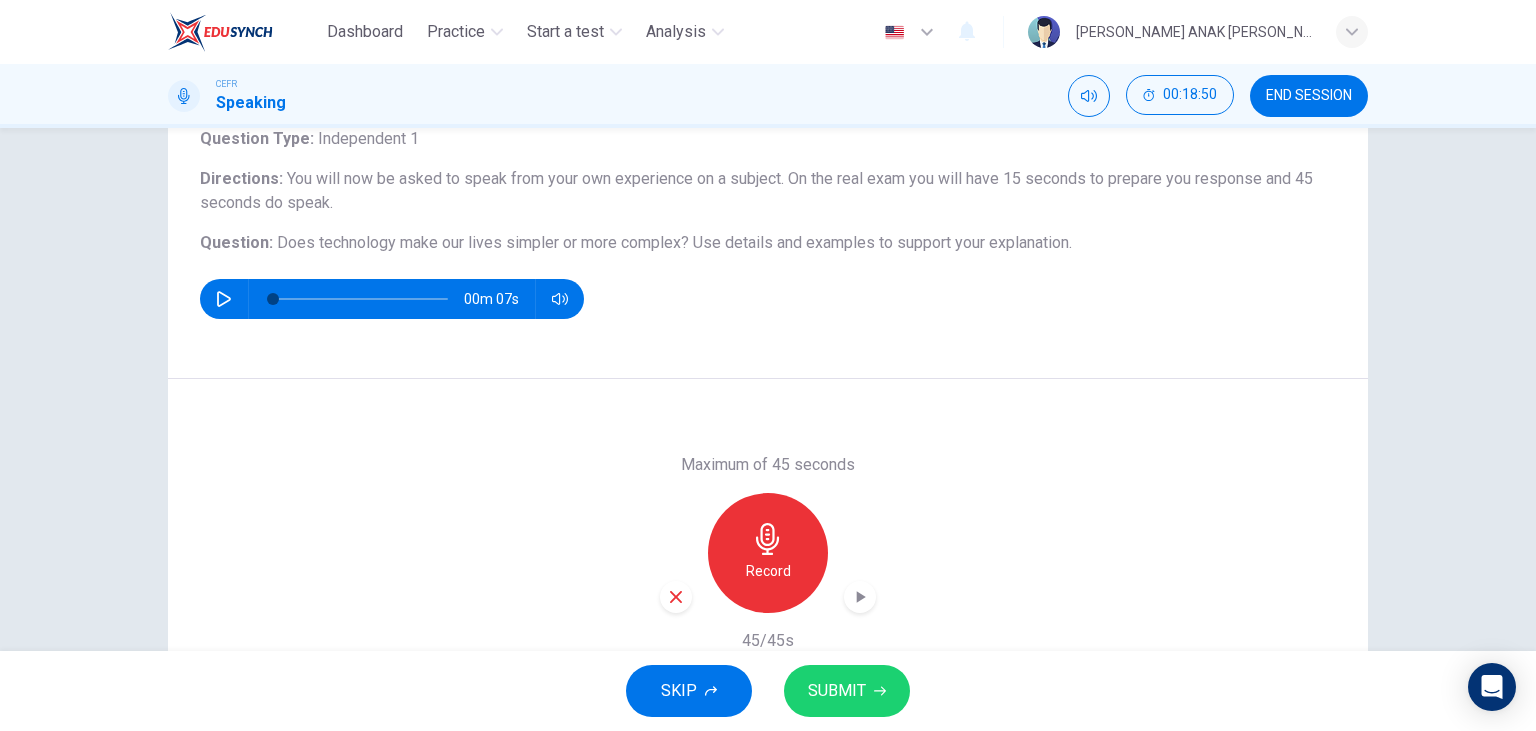 click on "SUBMIT" at bounding box center [837, 691] 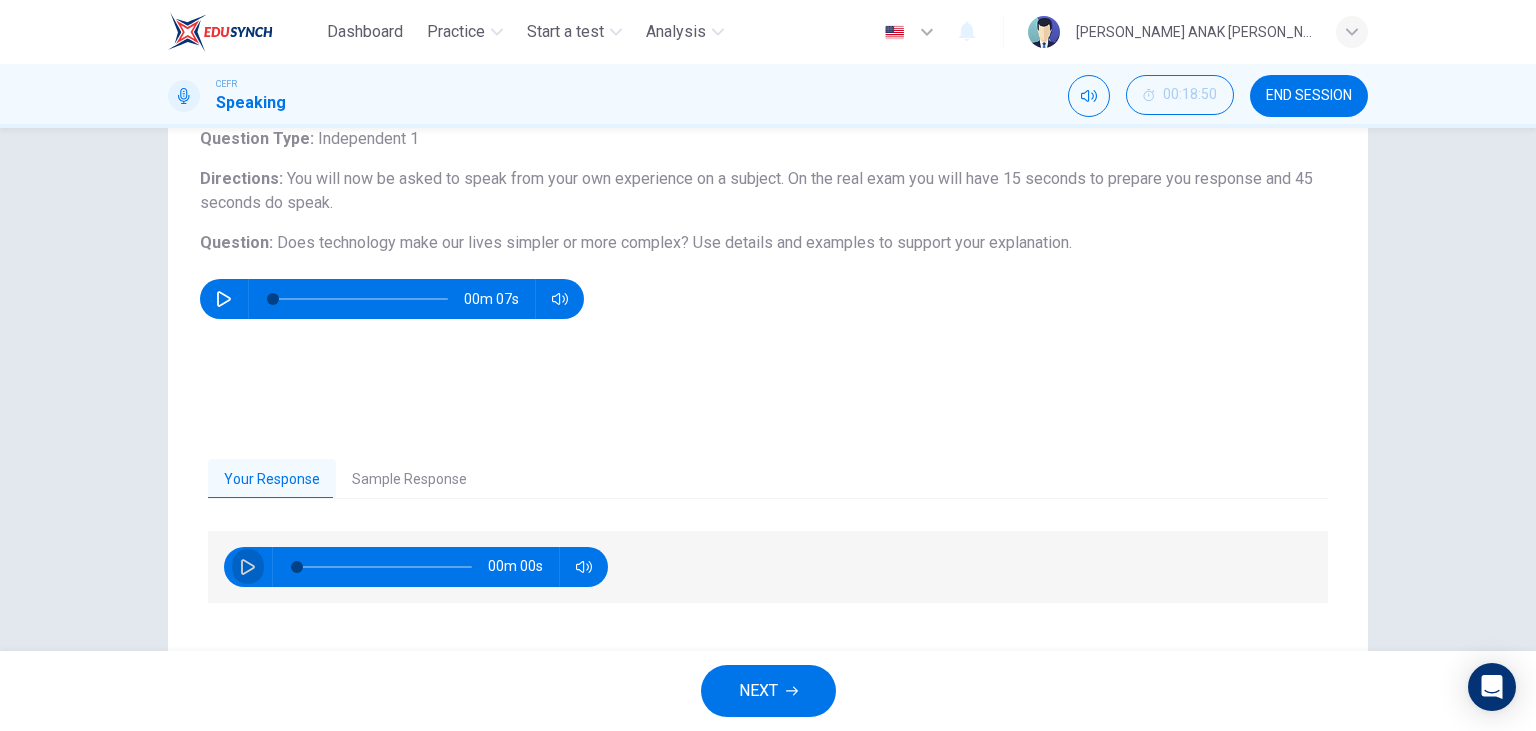 click at bounding box center [248, 567] 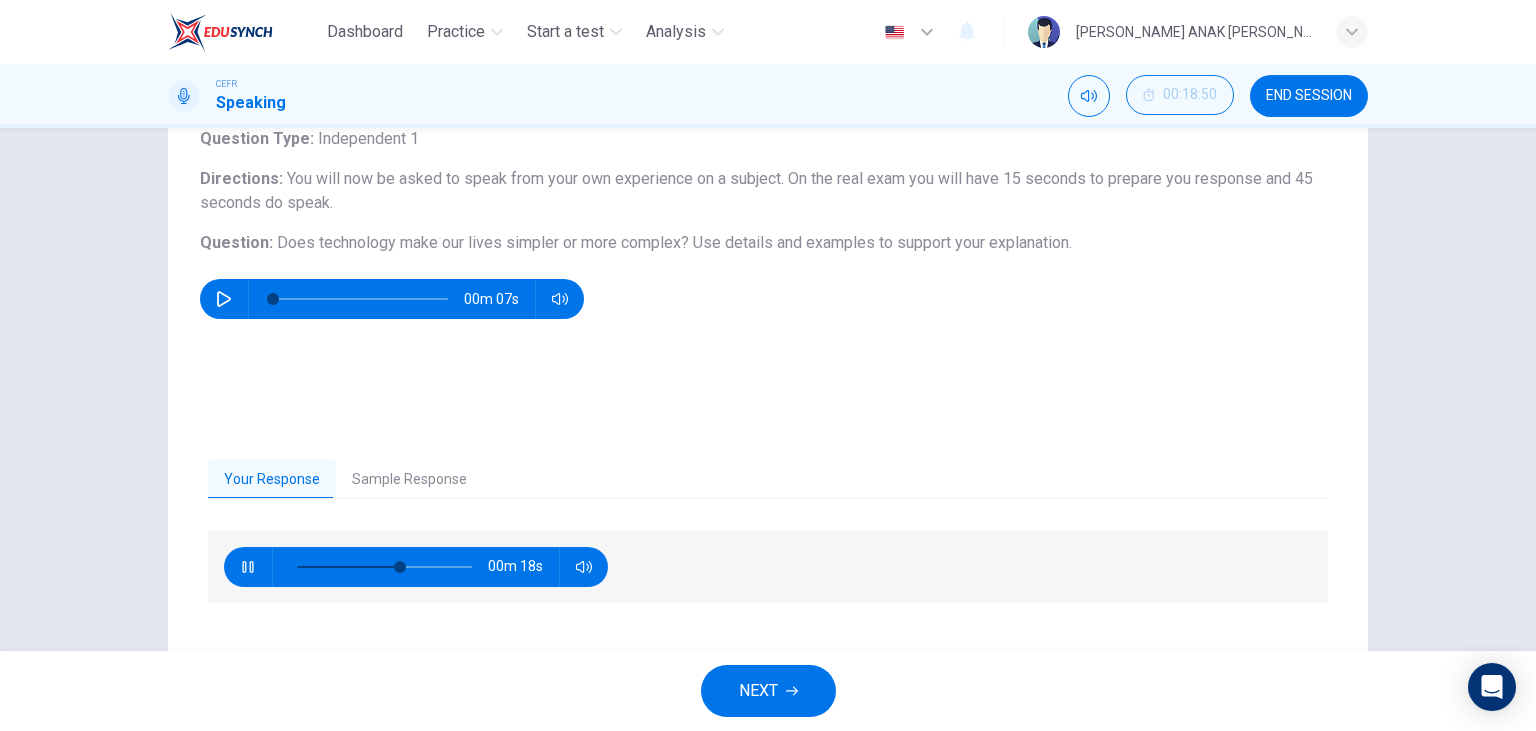 click 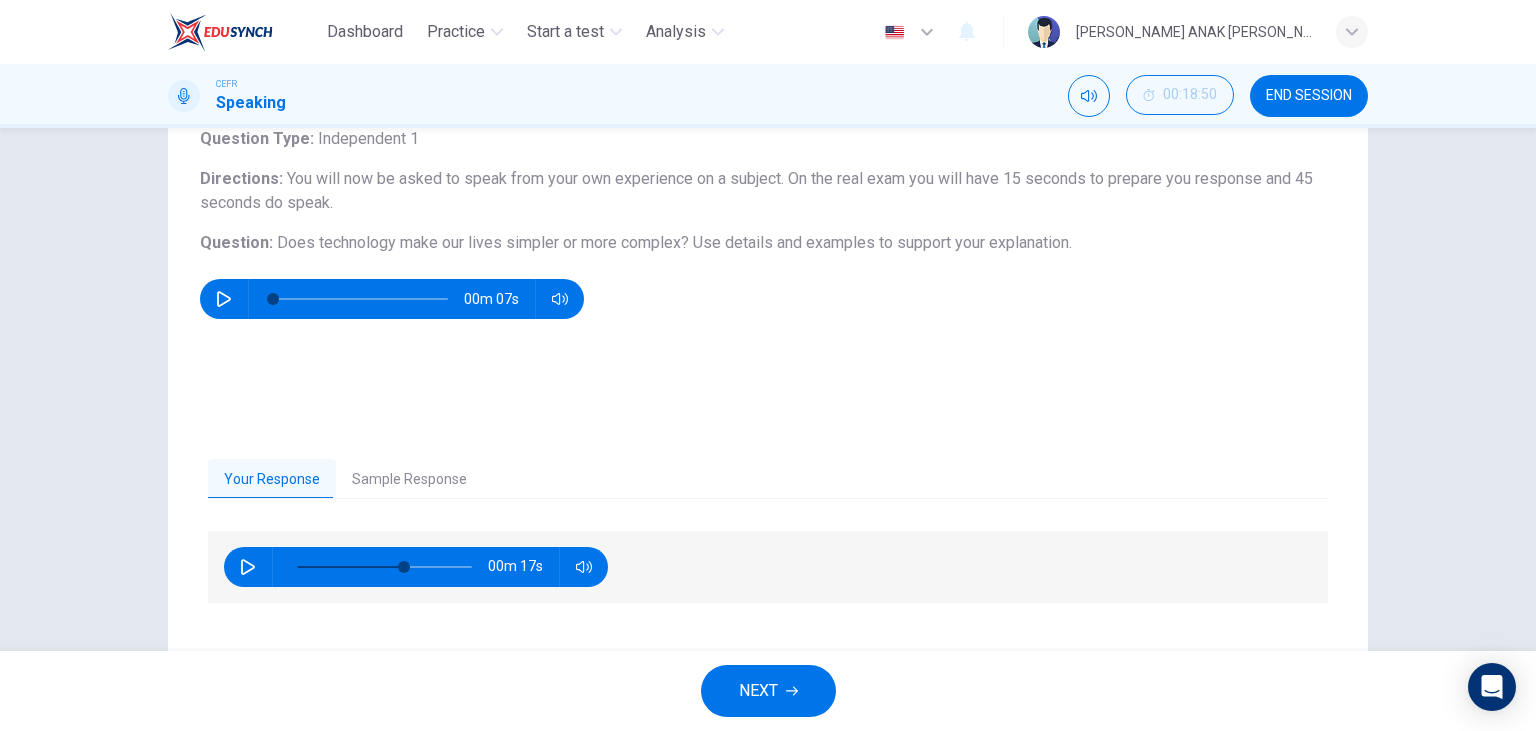 click on "Sample Response" at bounding box center [409, 480] 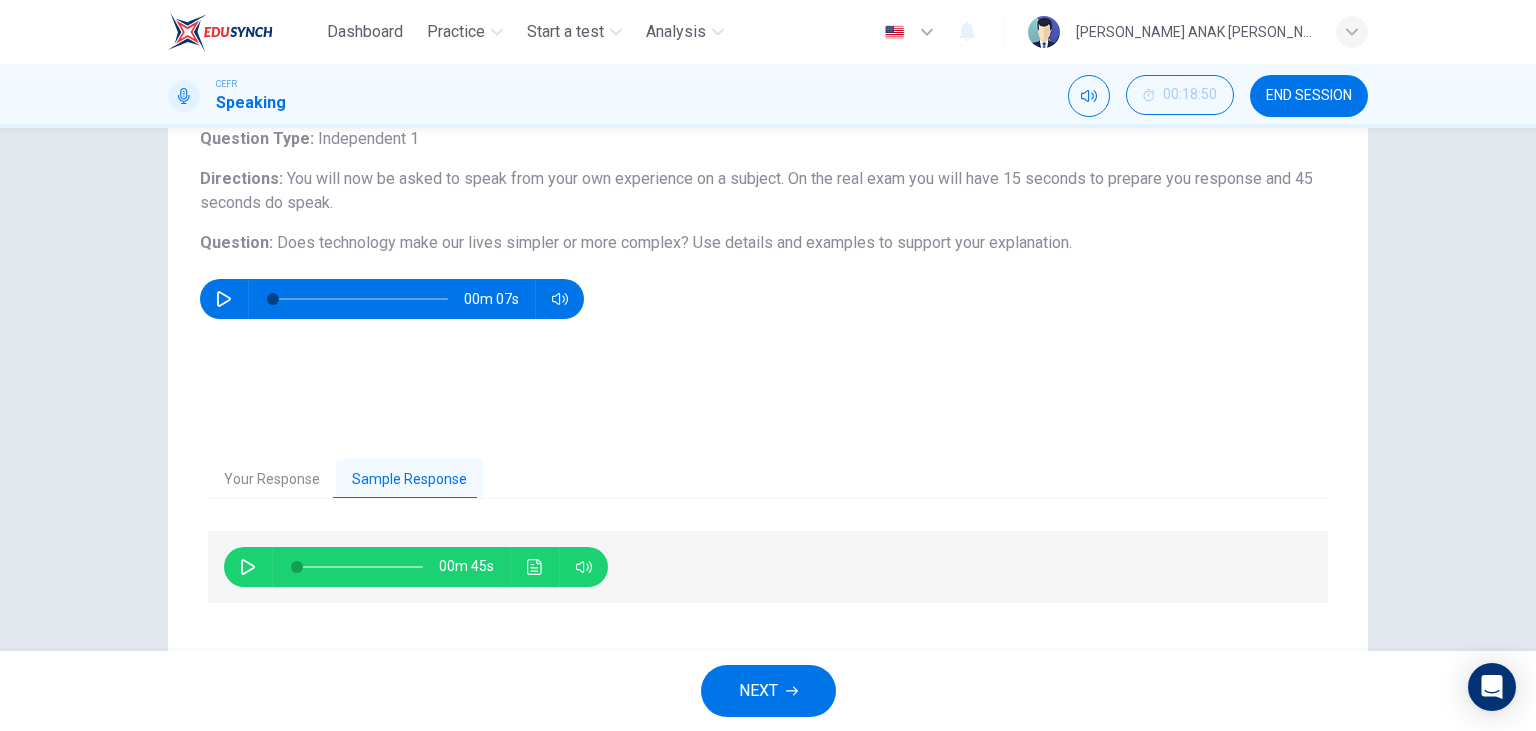 drag, startPoint x: 257, startPoint y: 565, endPoint x: 275, endPoint y: 554, distance: 21.095022 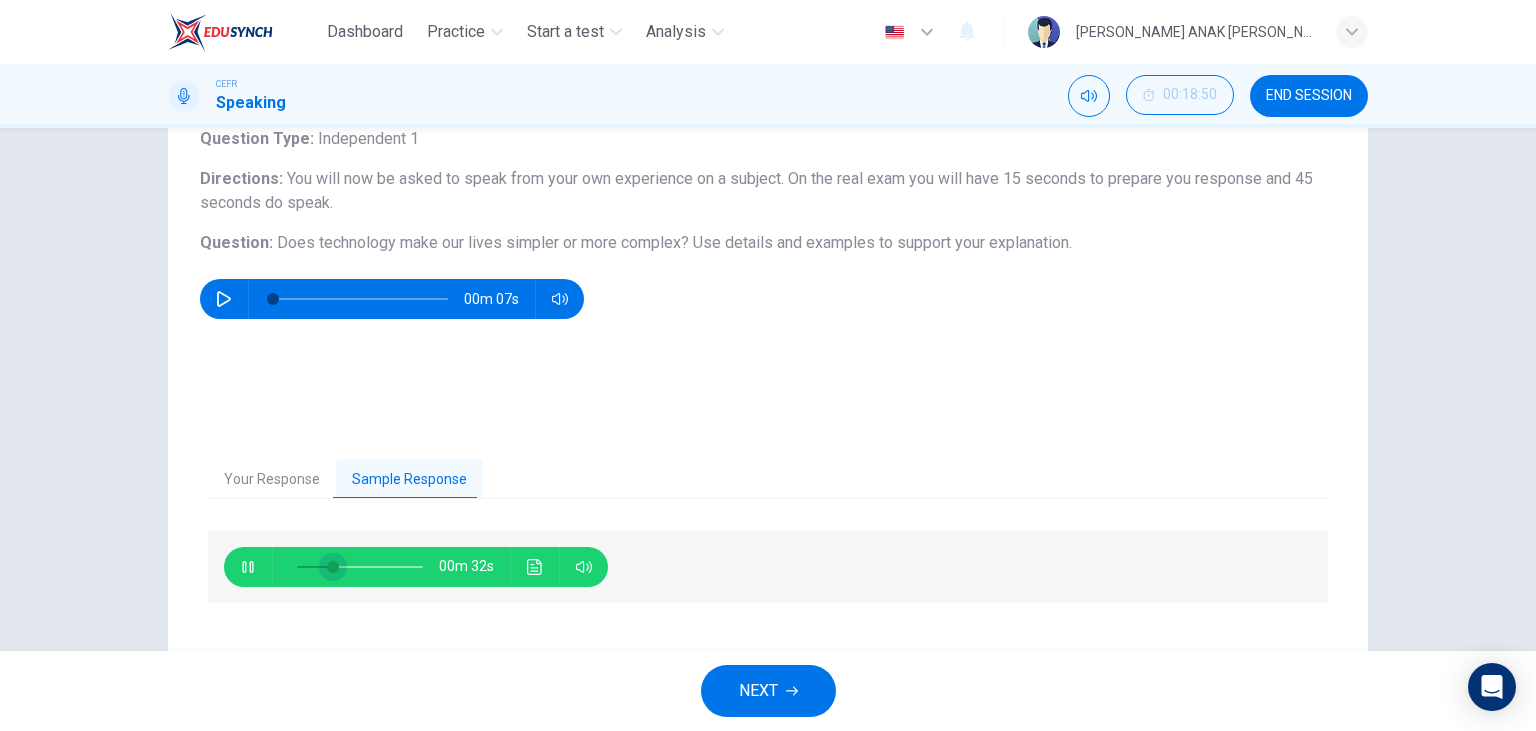 click at bounding box center (333, 567) 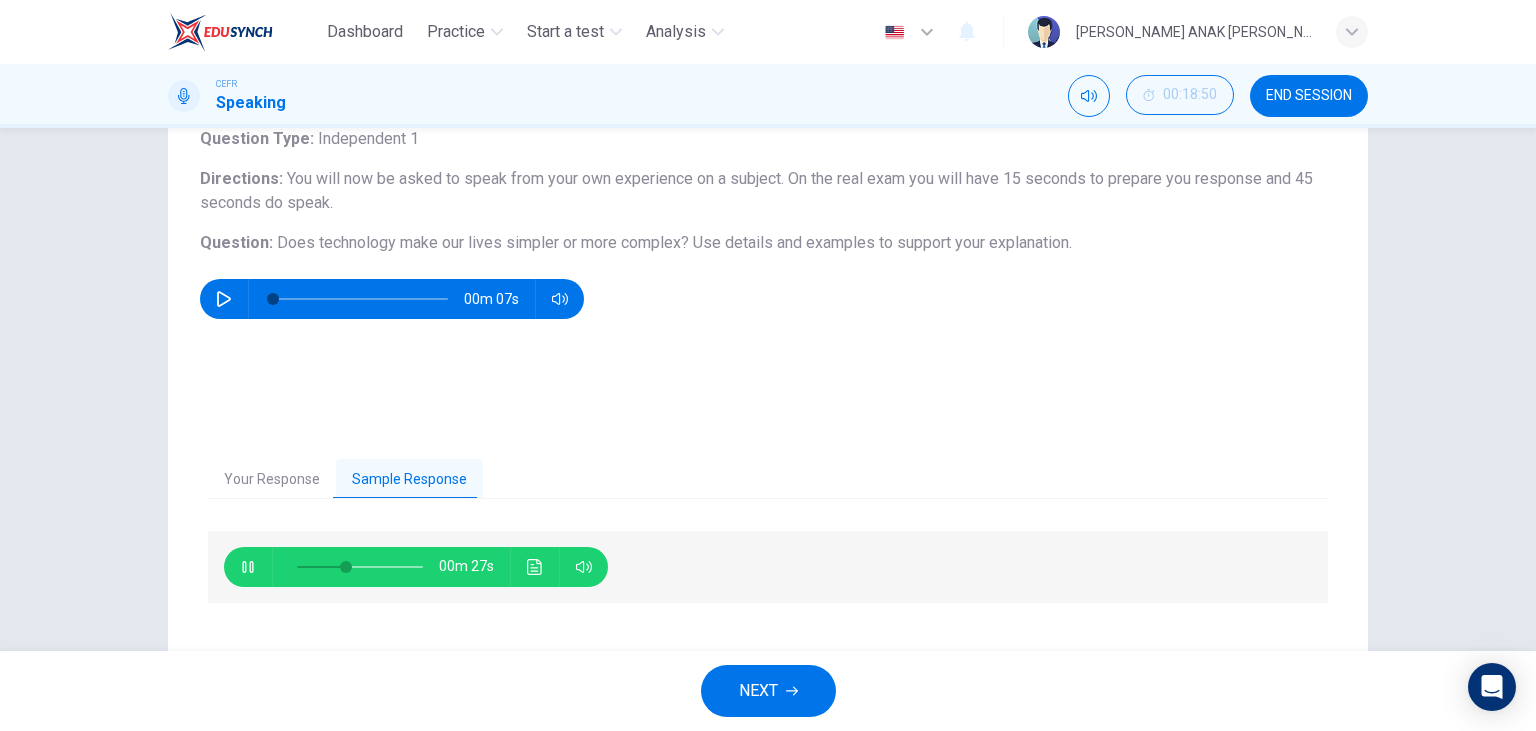 click at bounding box center [360, 567] 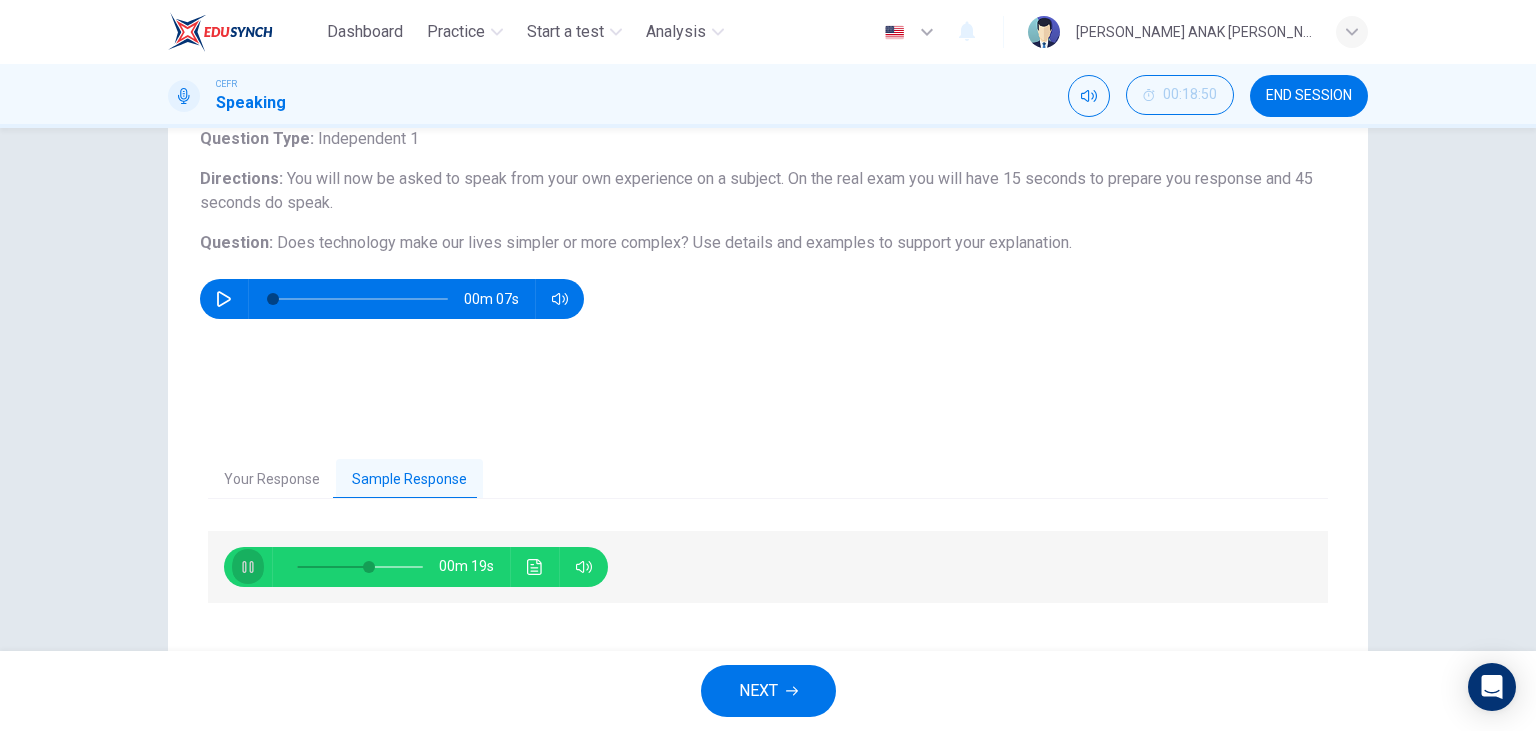 click at bounding box center (248, 567) 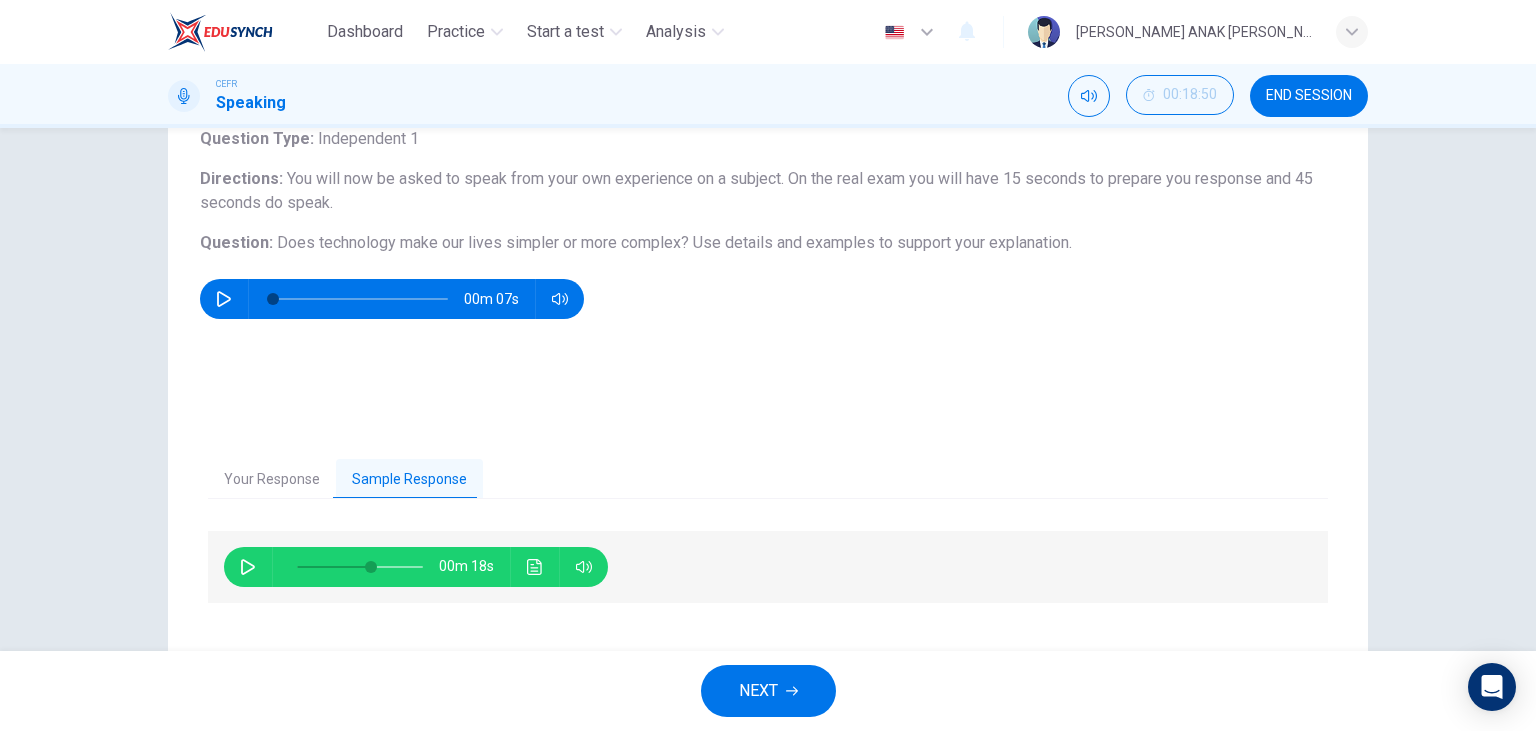 click on "Your Response Sample Response 00m 17s 00m 18s" at bounding box center [768, 573] 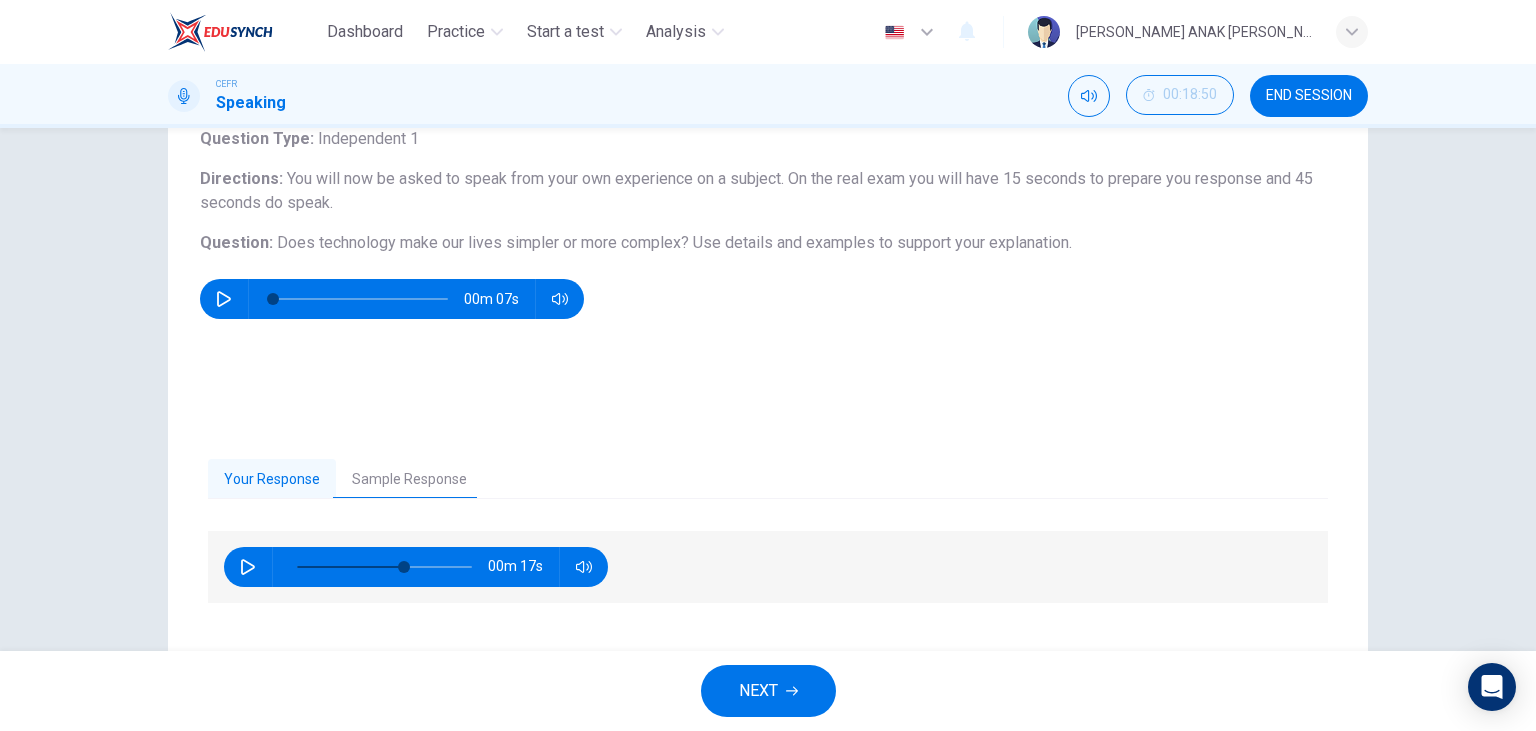 type on "61" 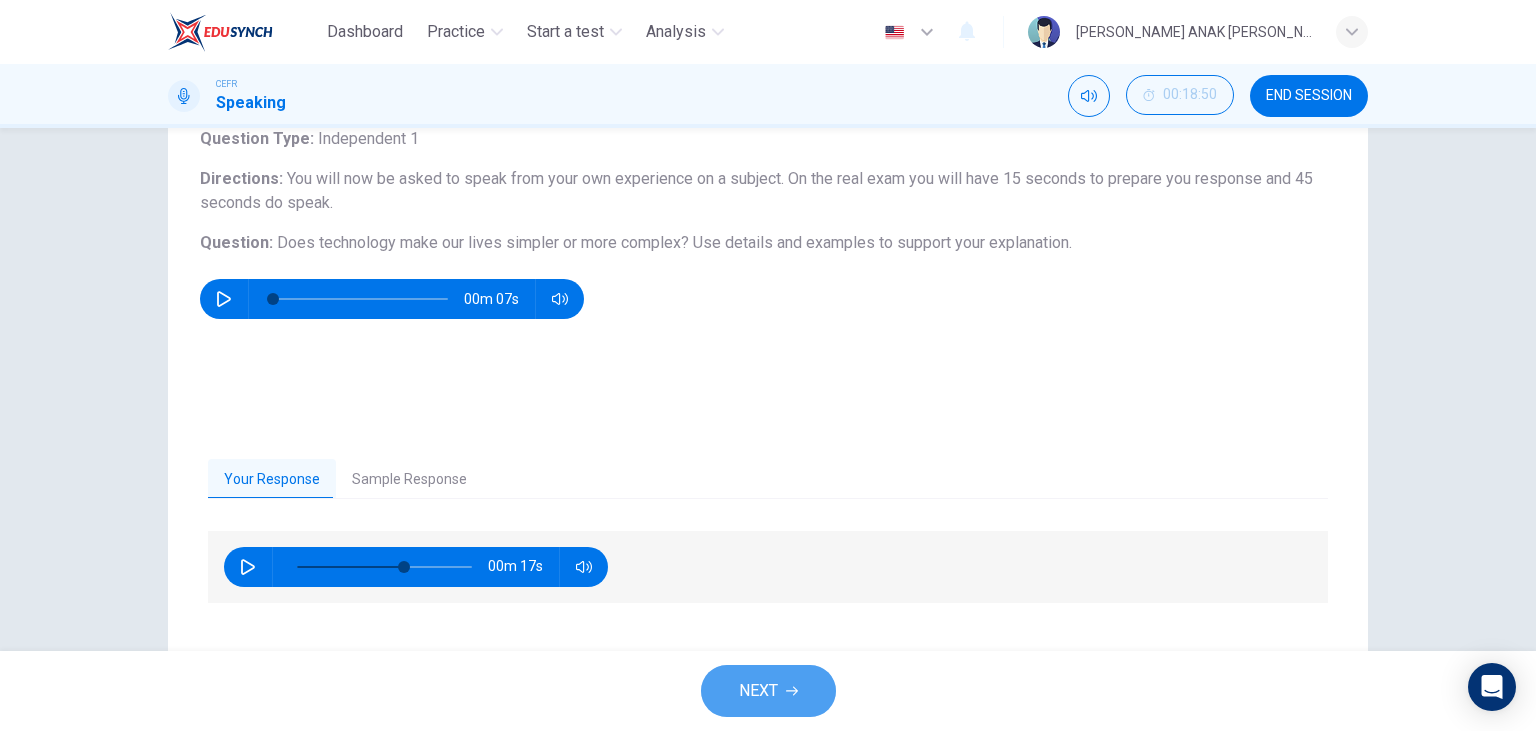 click on "NEXT" at bounding box center (768, 691) 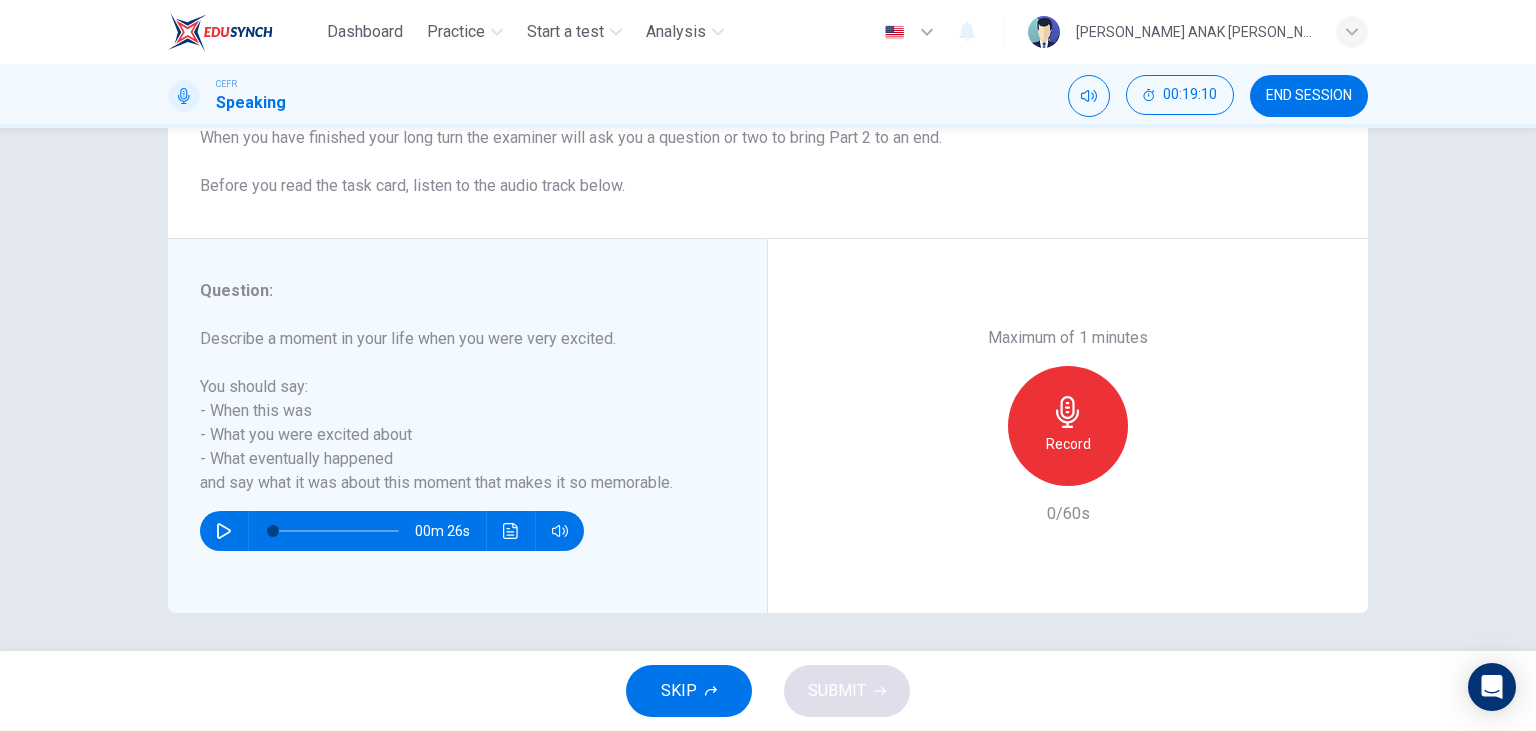 scroll, scrollTop: 252, scrollLeft: 0, axis: vertical 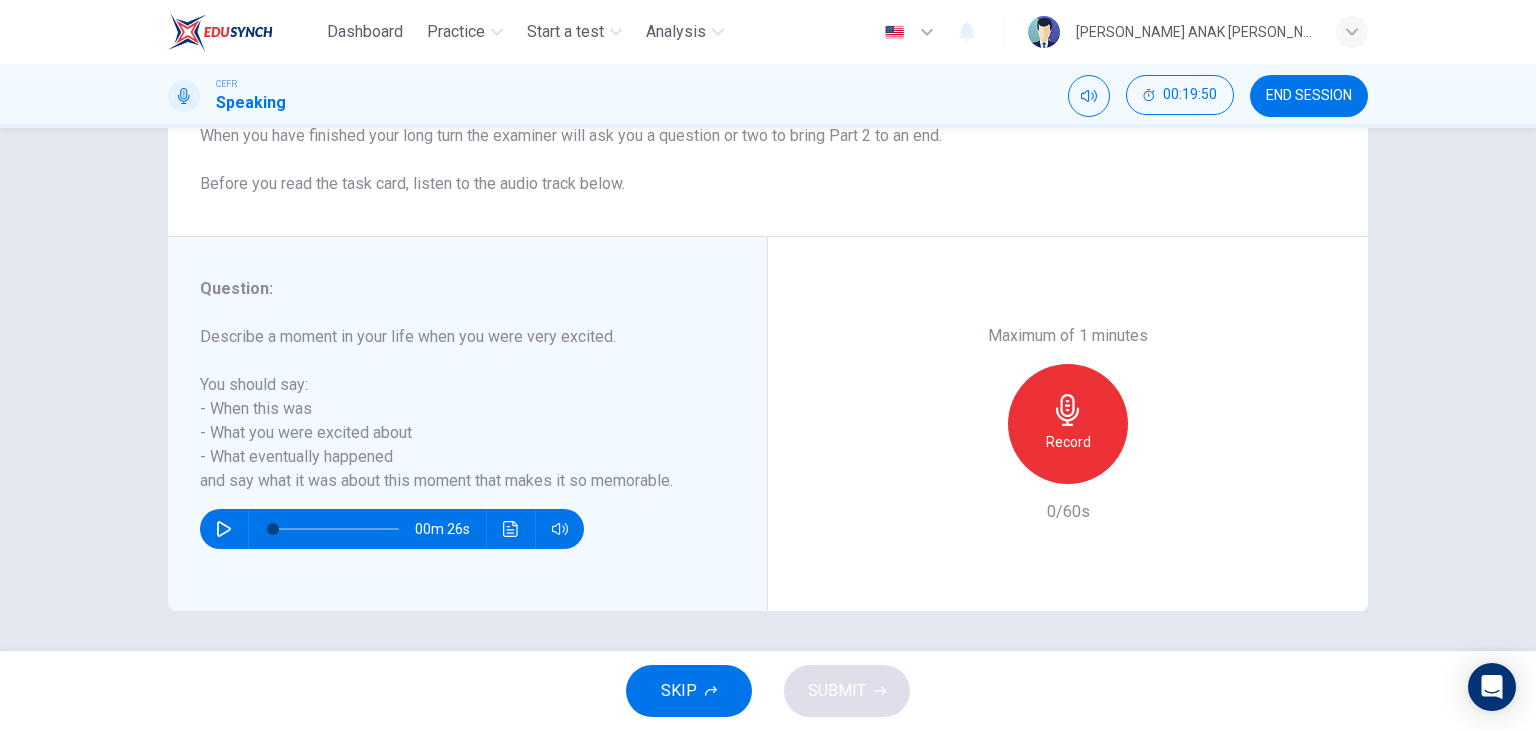 click on "Record" at bounding box center [1068, 442] 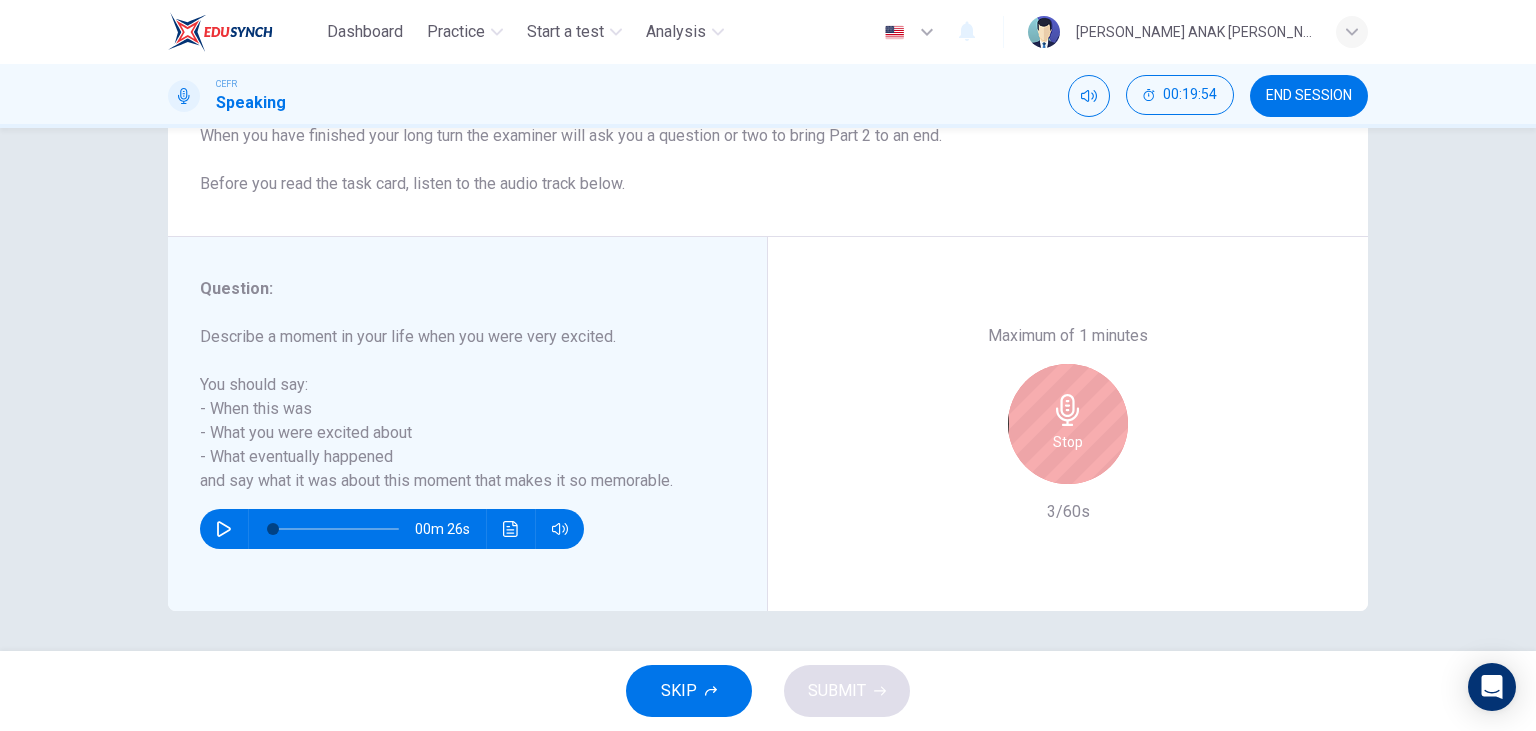click on "Stop" at bounding box center [1068, 442] 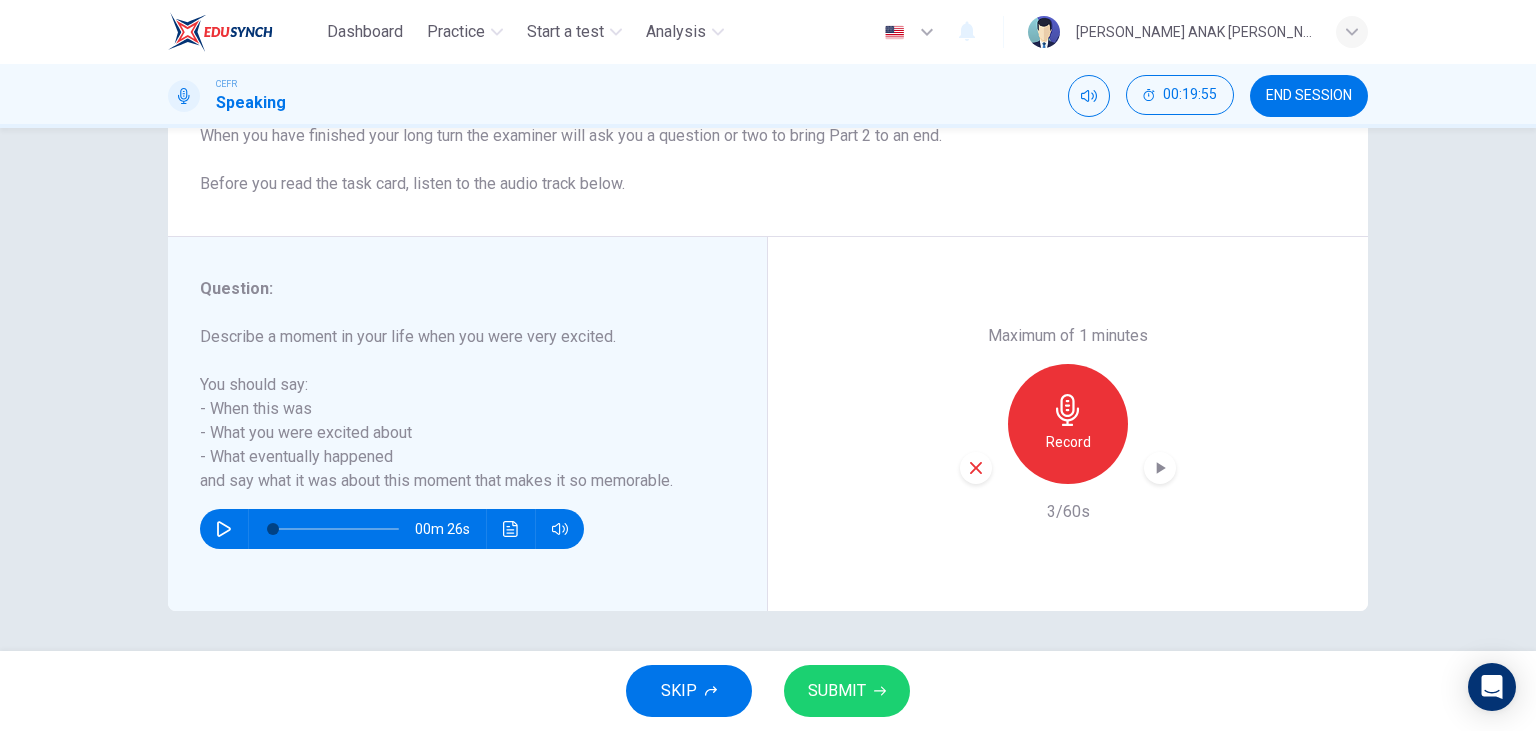click 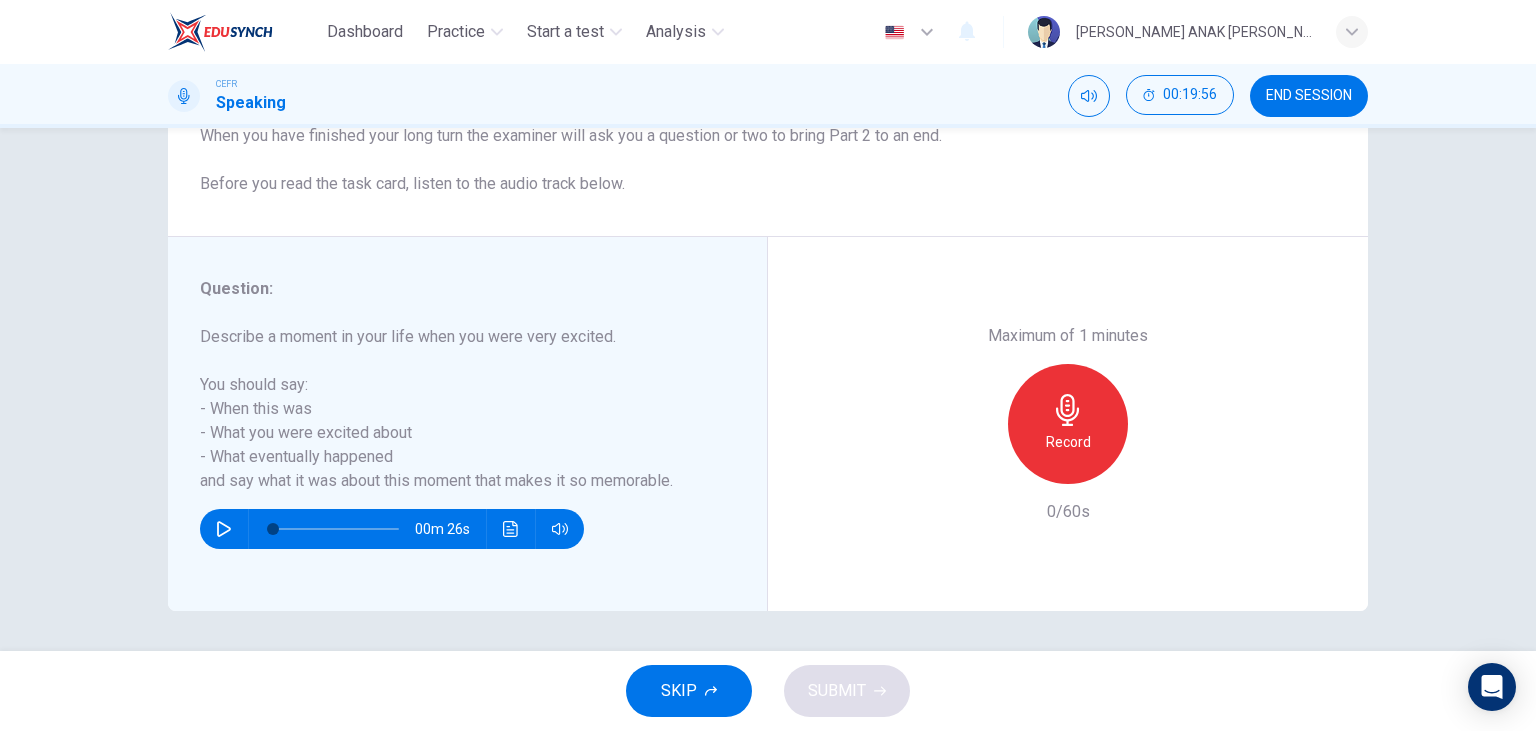 click 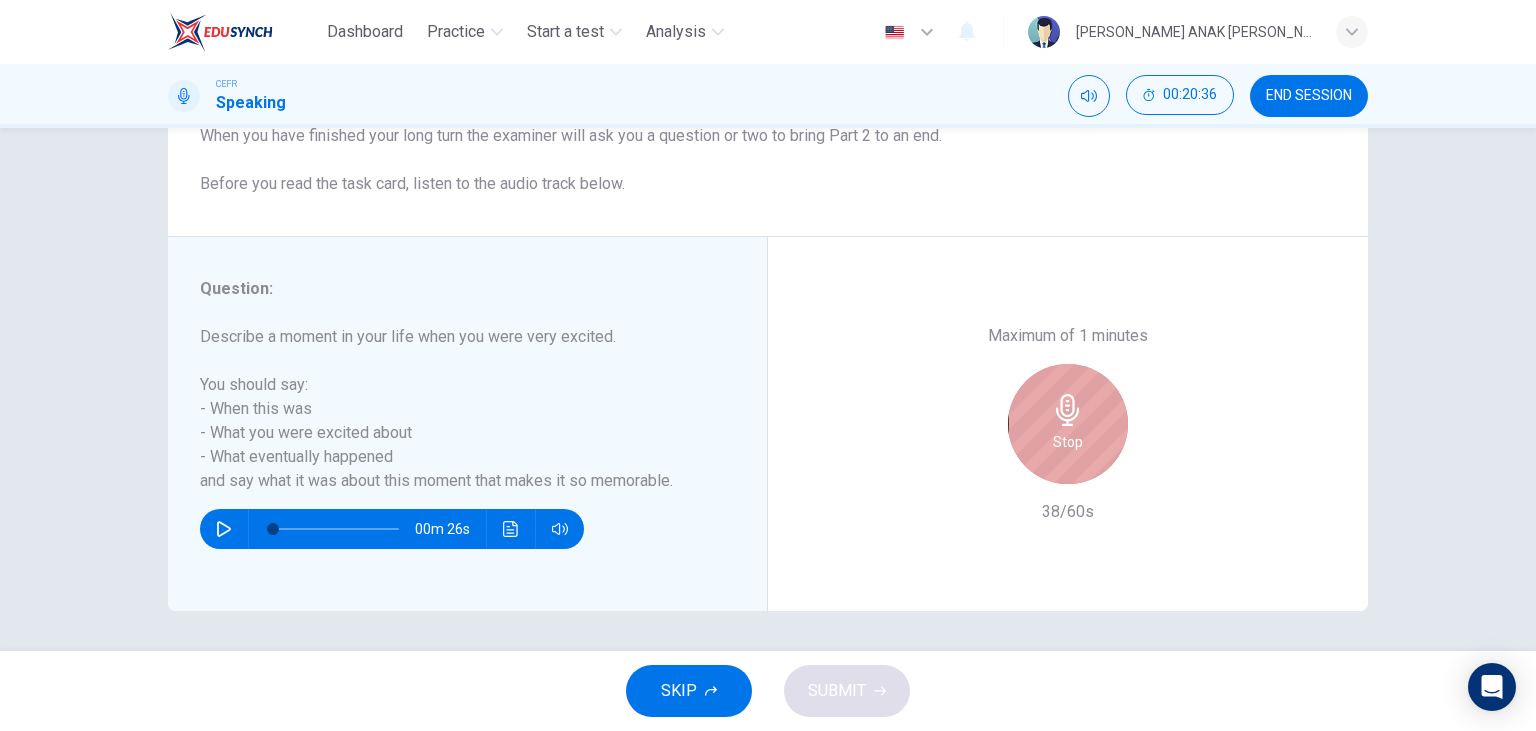 click 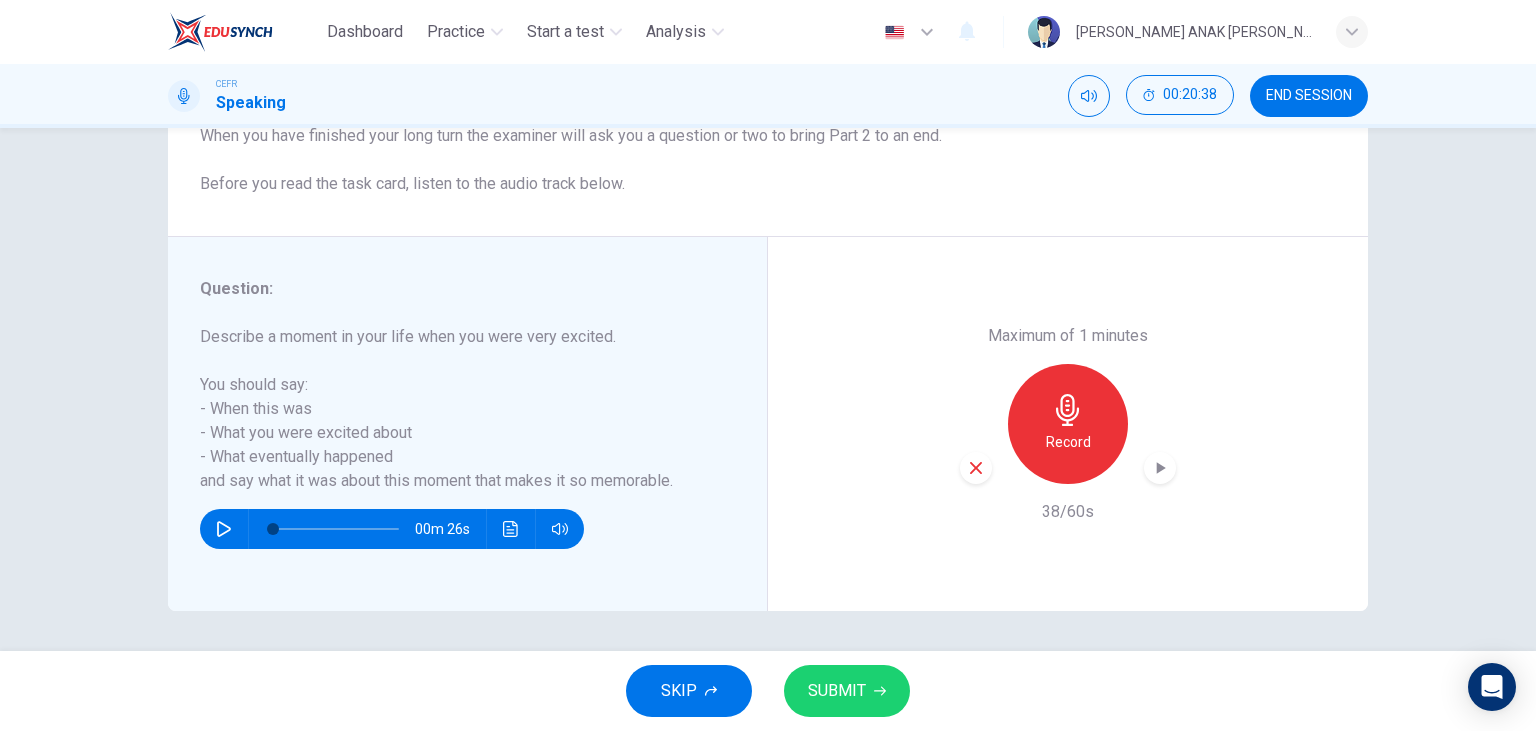 click 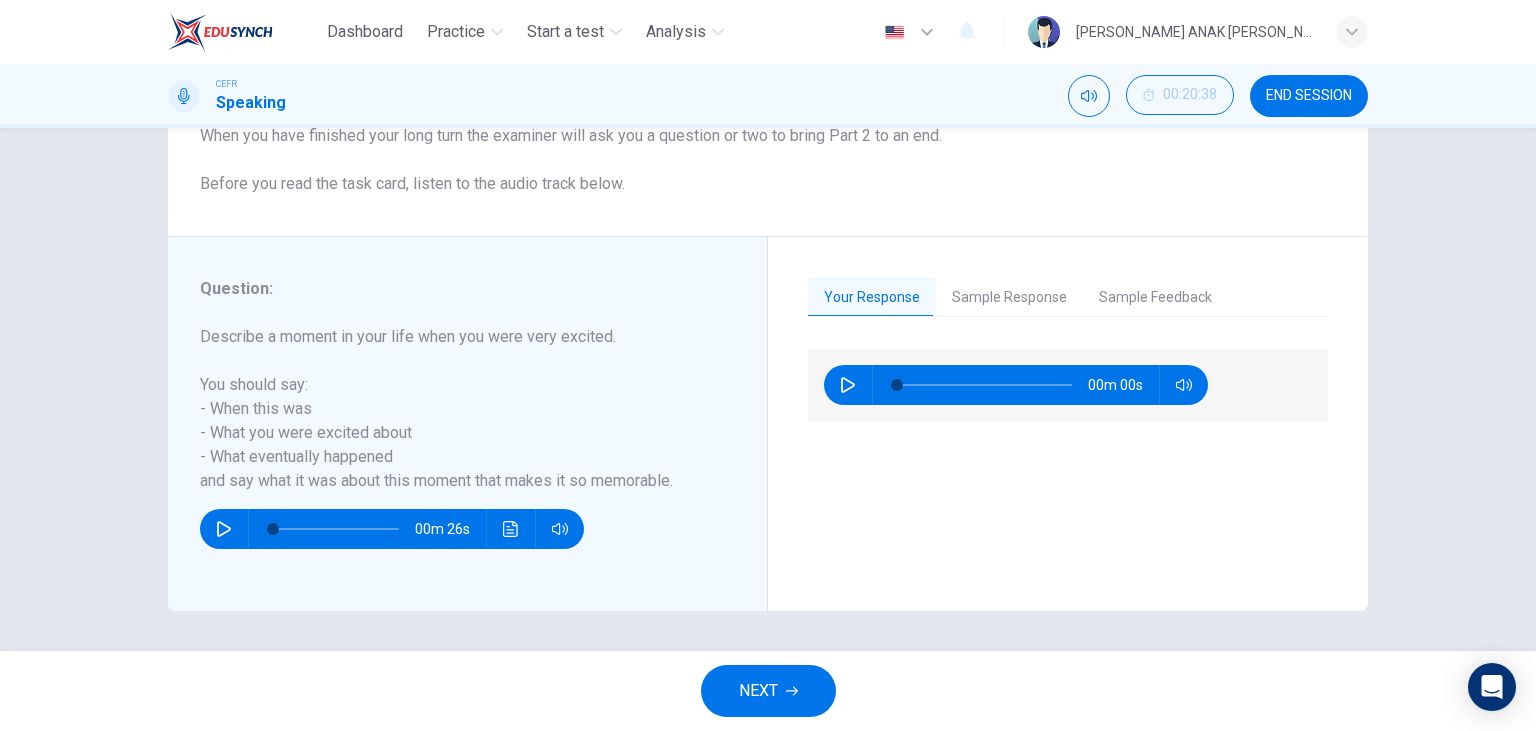 click on "Your Response Sample Response Sample Feedback 00m 00s 01m 59s This candidate scored a  9  on his IELTS Speaking interview.
On IELTS Part 2, you should start by confidently paraphrasing the topic that the interviewer gives you. This essentially means repeating what was asked of you before you dive into the actual answers.
This candidate is a native speaker. His response is a good example of how to structure a response to get full marks on Part 2 of the speaking interview. He uses a moment that was very recent so that he can describe it fully and in detail. Notice he uses the past tense specifically as he is recounting a past event, but mixes in other tenses as necessary. His response is engaging, uses expressions (“to cut a long story short”) and a wide range of vocabulary and structure to get his point across." at bounding box center (1068, 424) 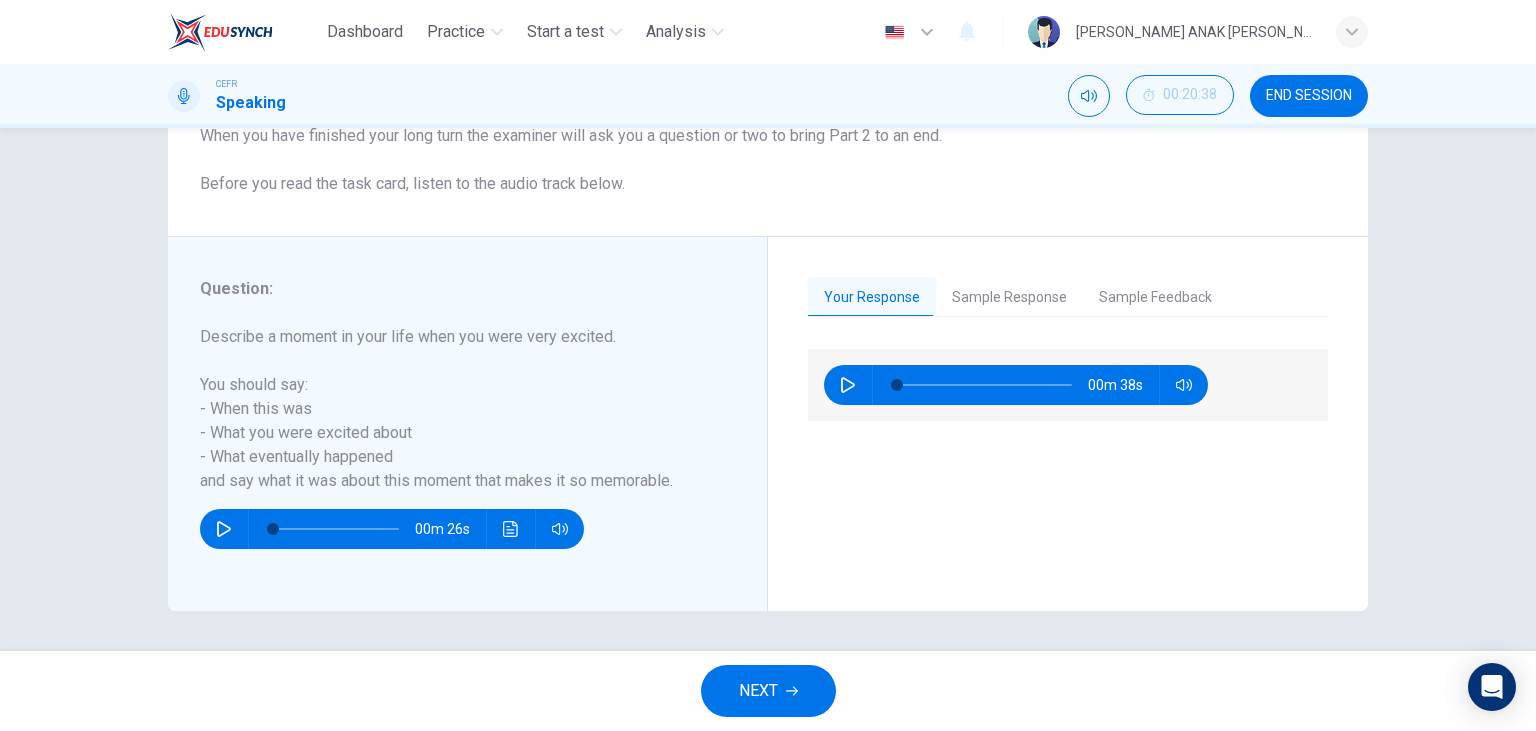 click on "Sample Response" at bounding box center [1009, 298] 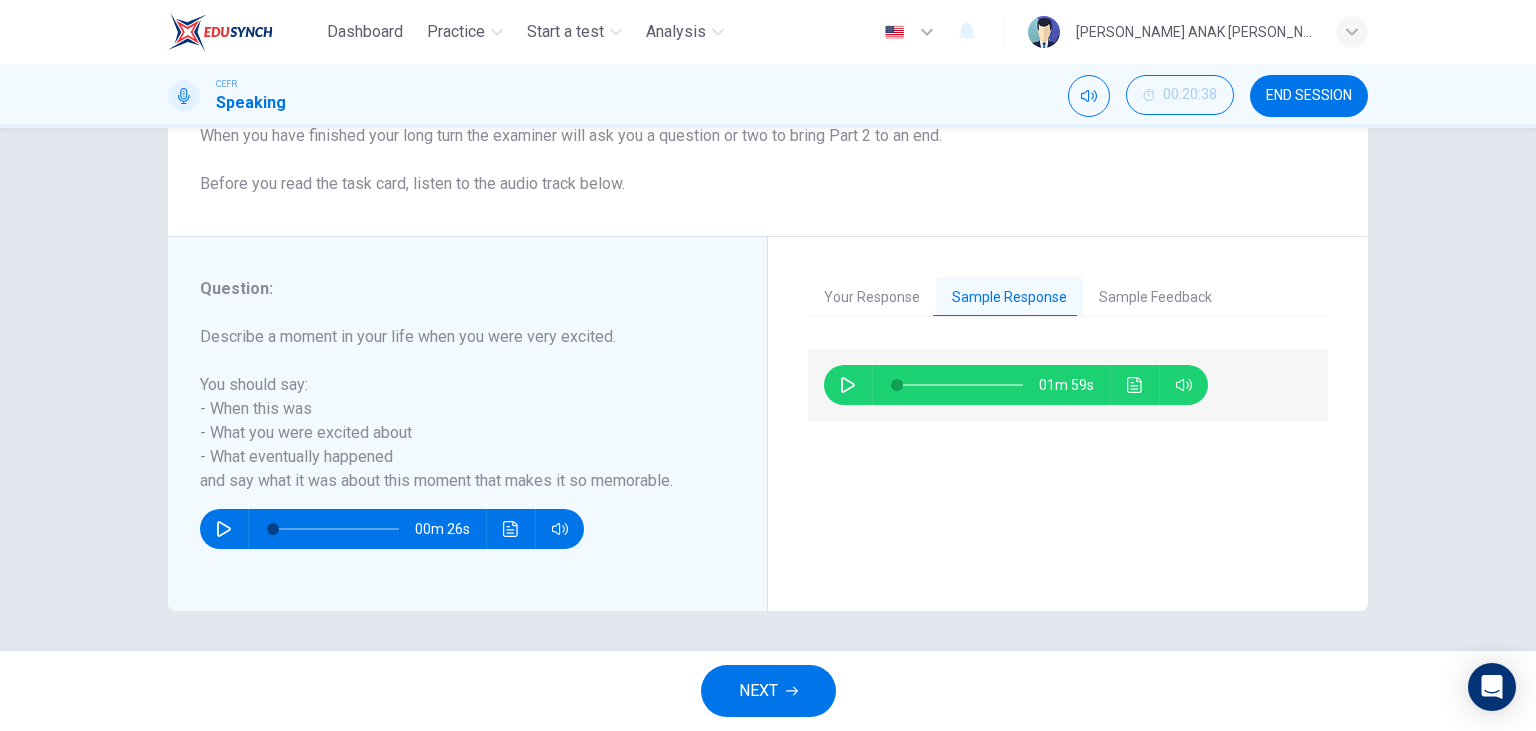 click on "Sample Feedback" at bounding box center [1155, 298] 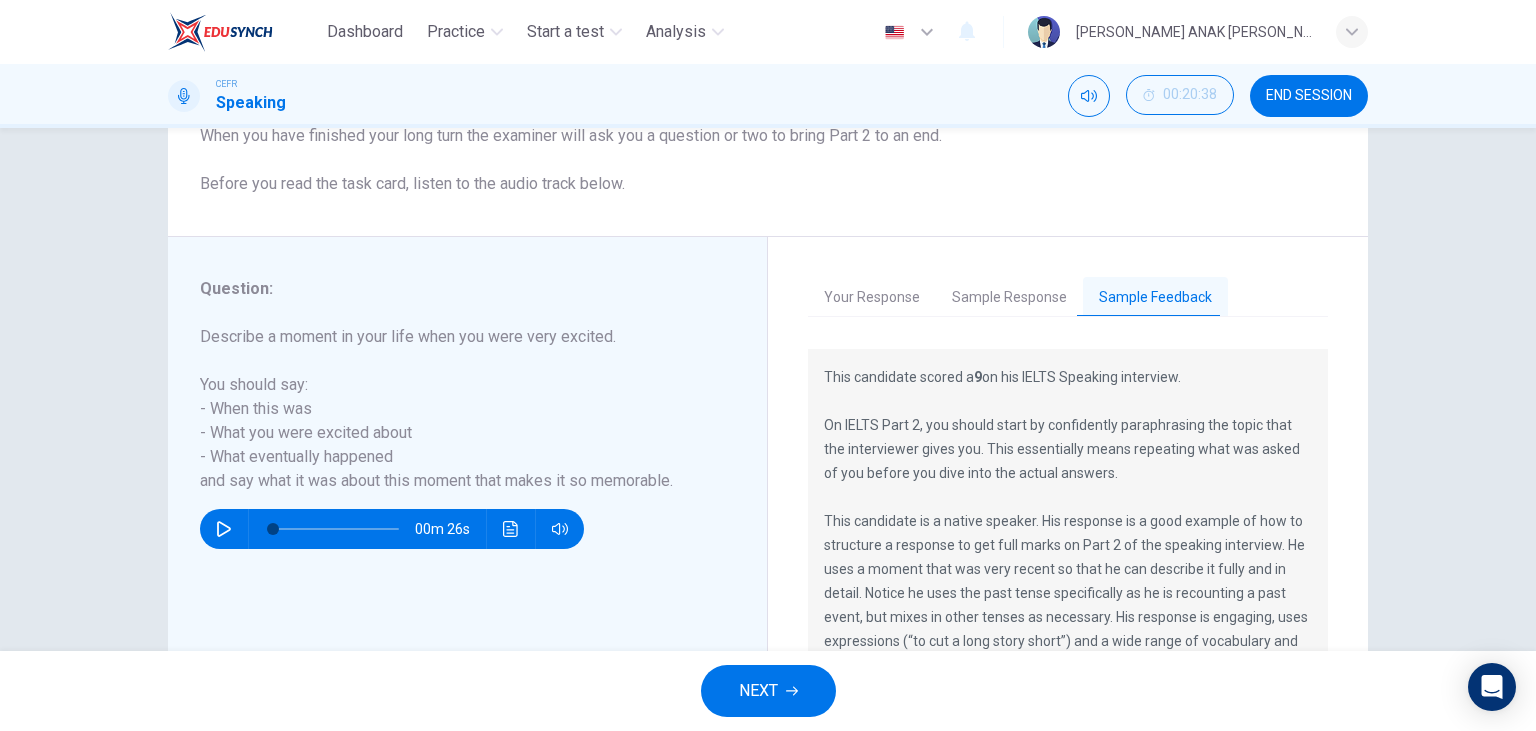 click on "Sample Response" at bounding box center [1009, 298] 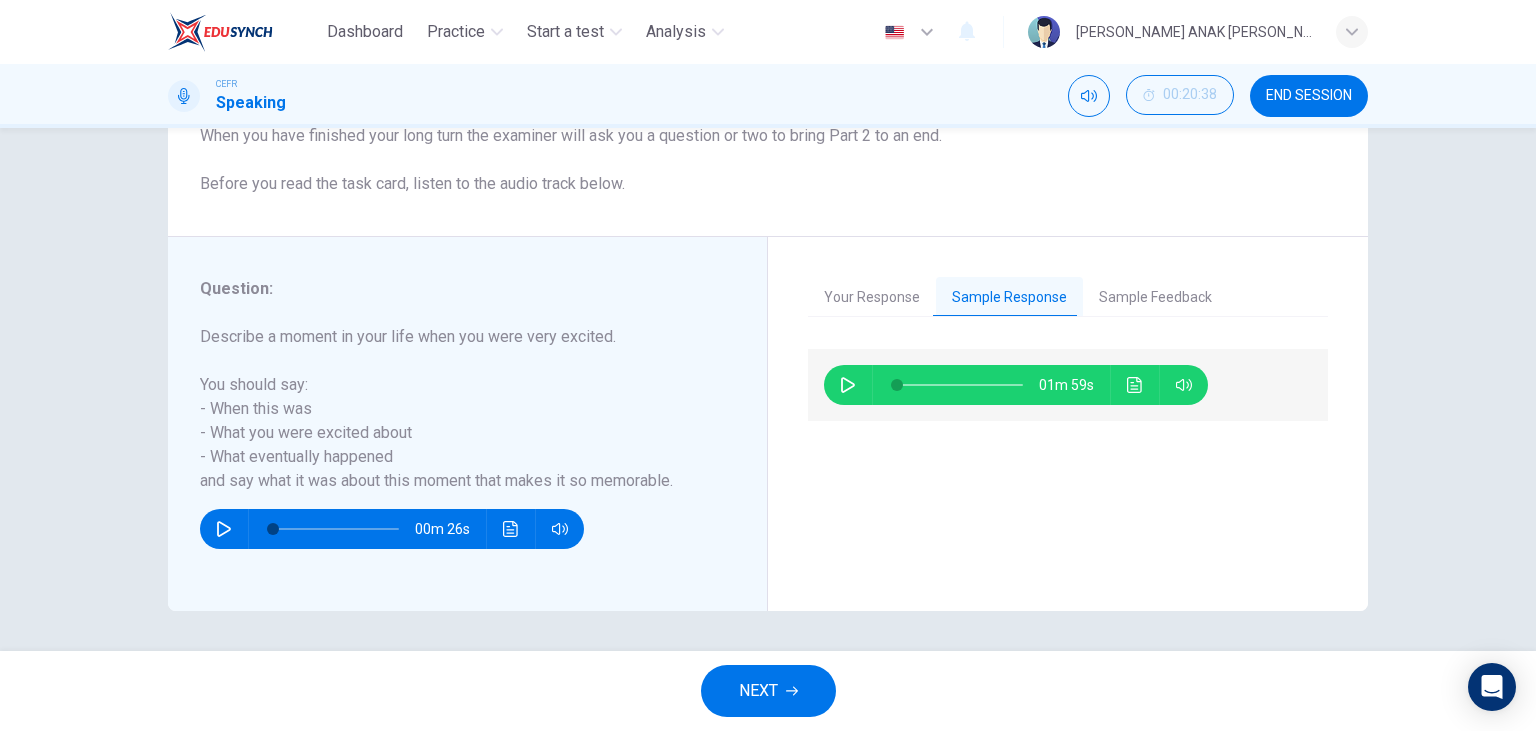 click on "Sample Feedback" at bounding box center [1155, 298] 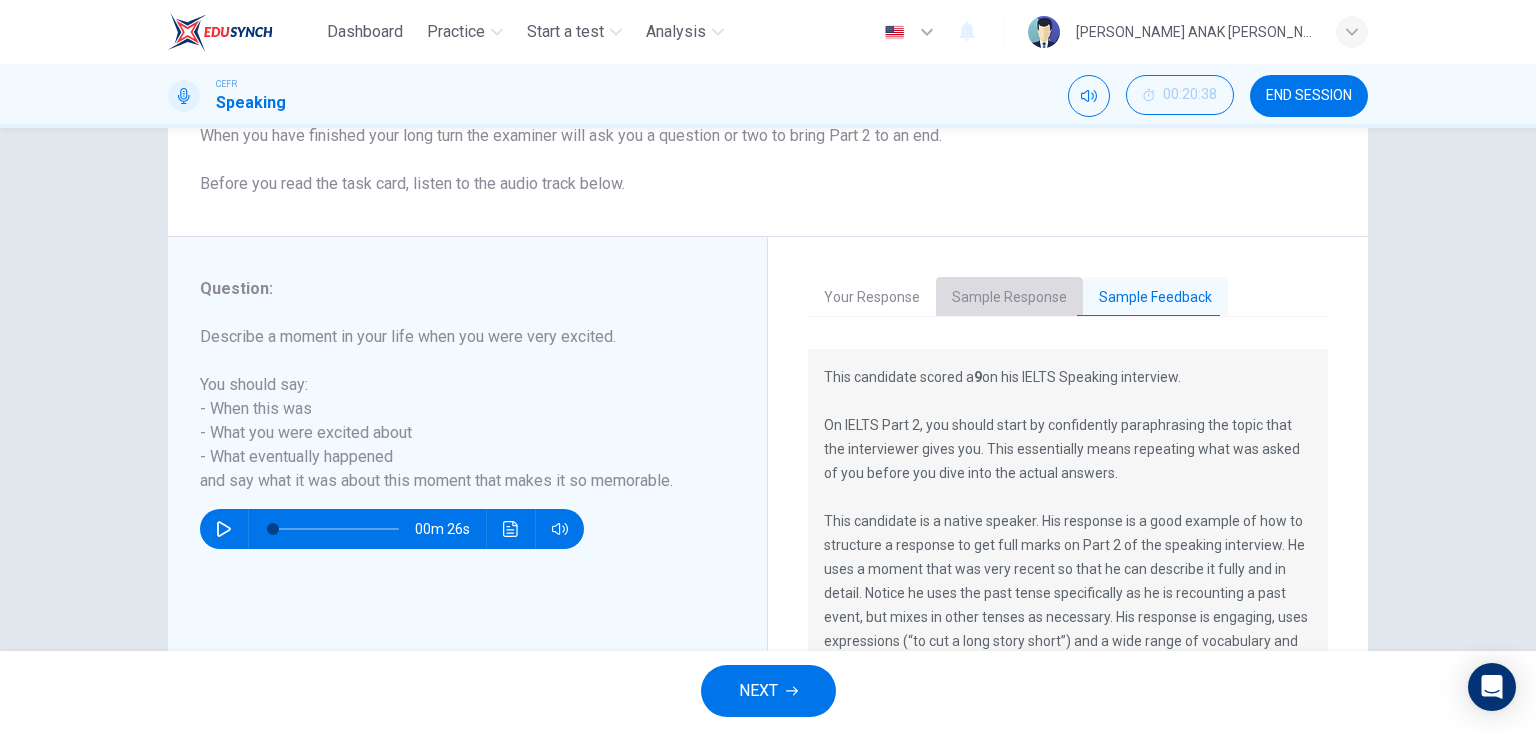 click on "Sample Response" at bounding box center [1009, 298] 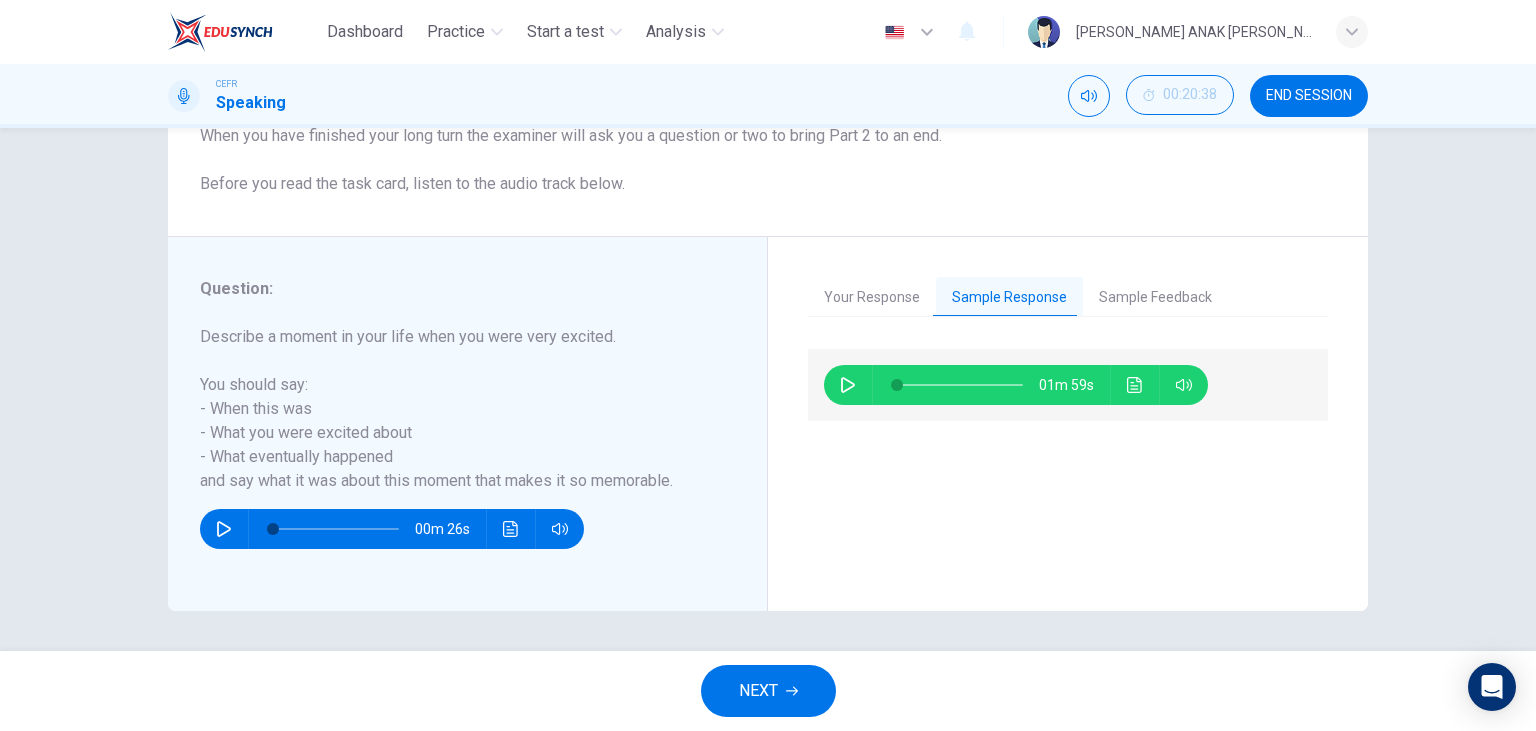 click 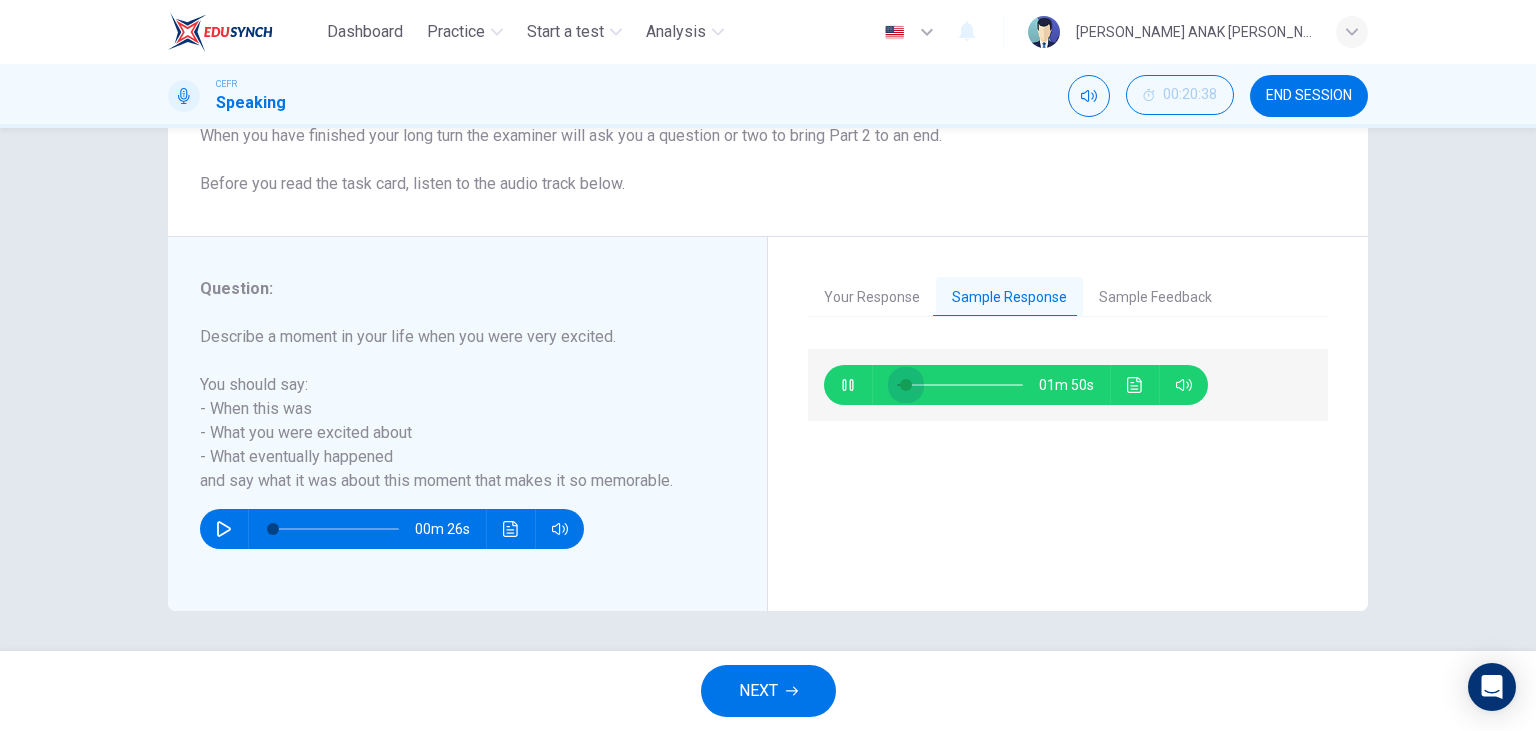 click at bounding box center (906, 385) 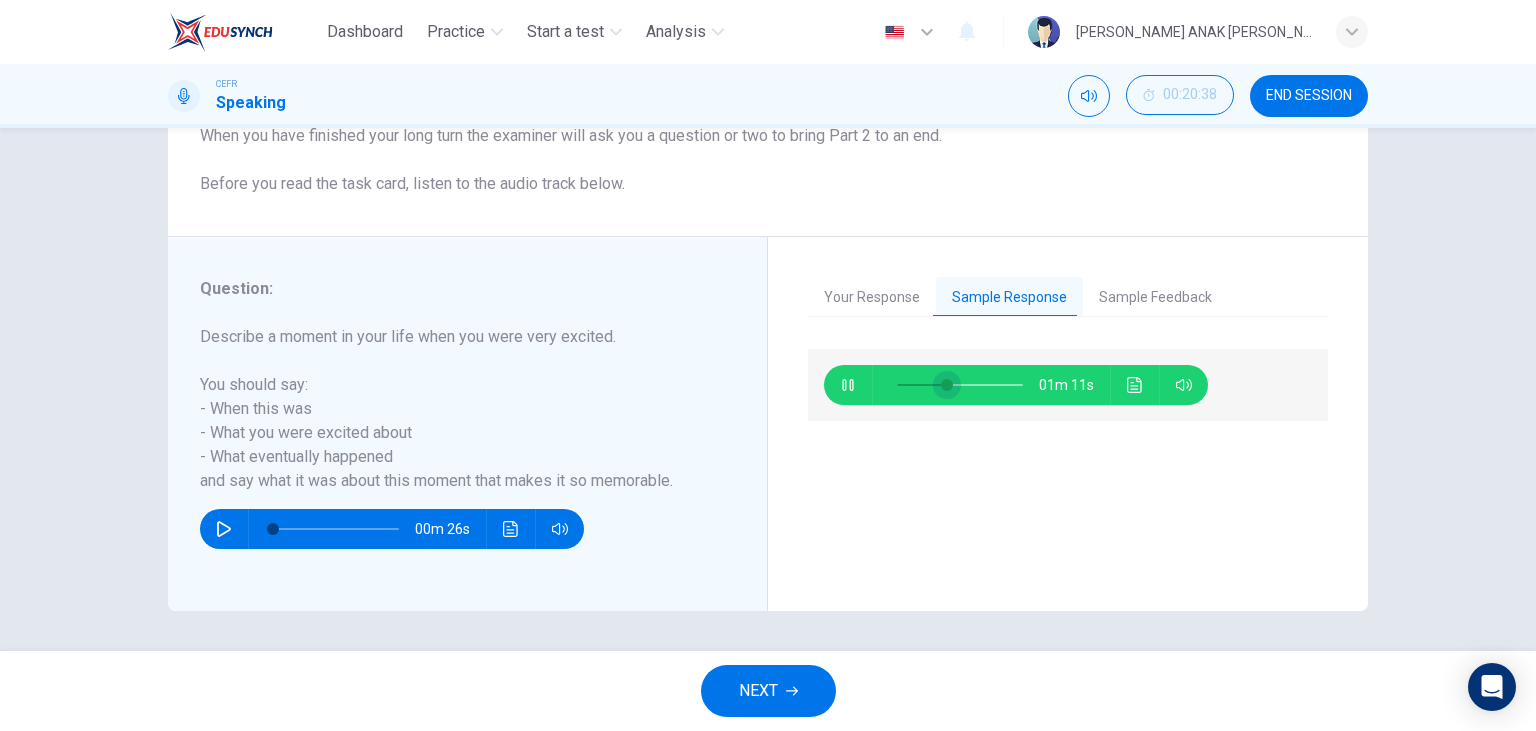click at bounding box center [947, 385] 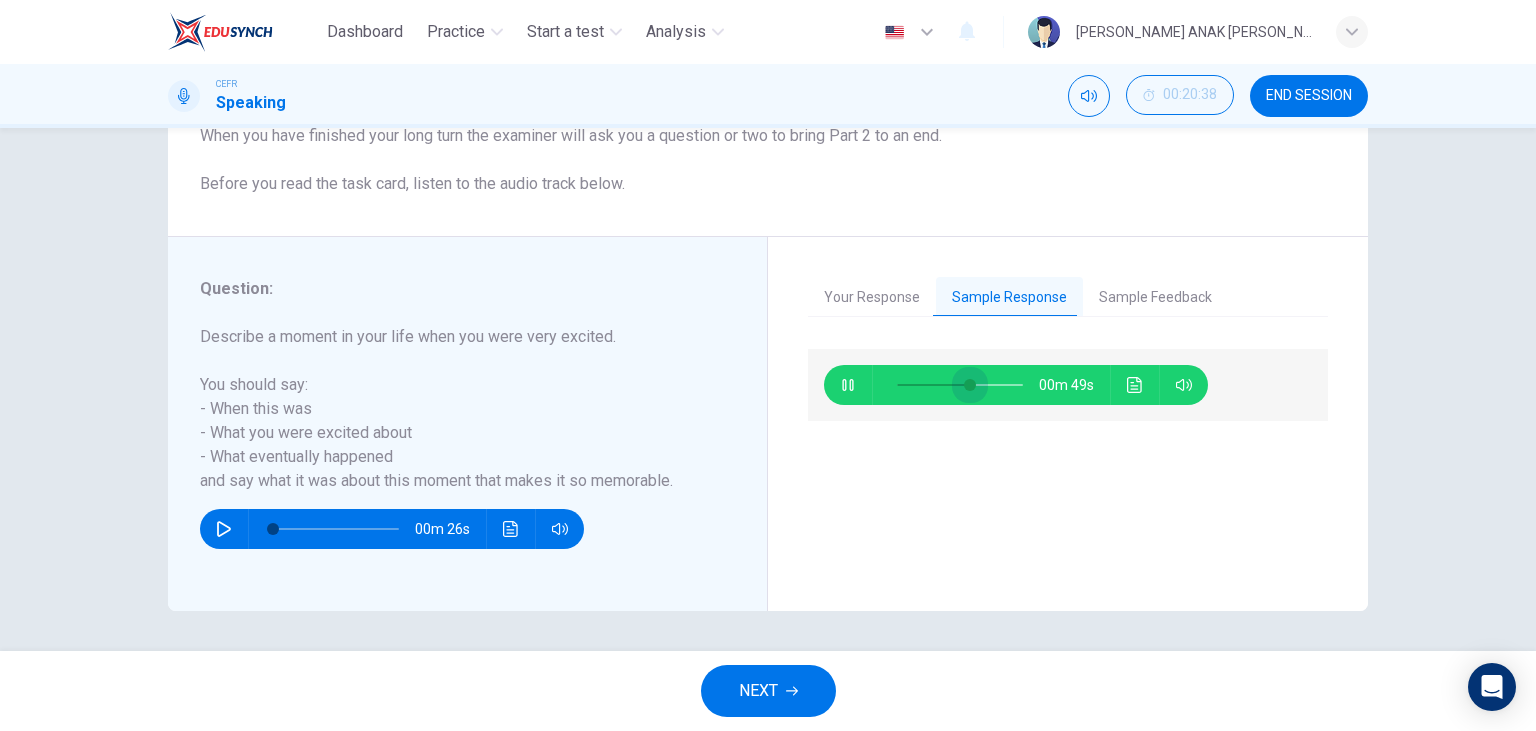 click at bounding box center (970, 385) 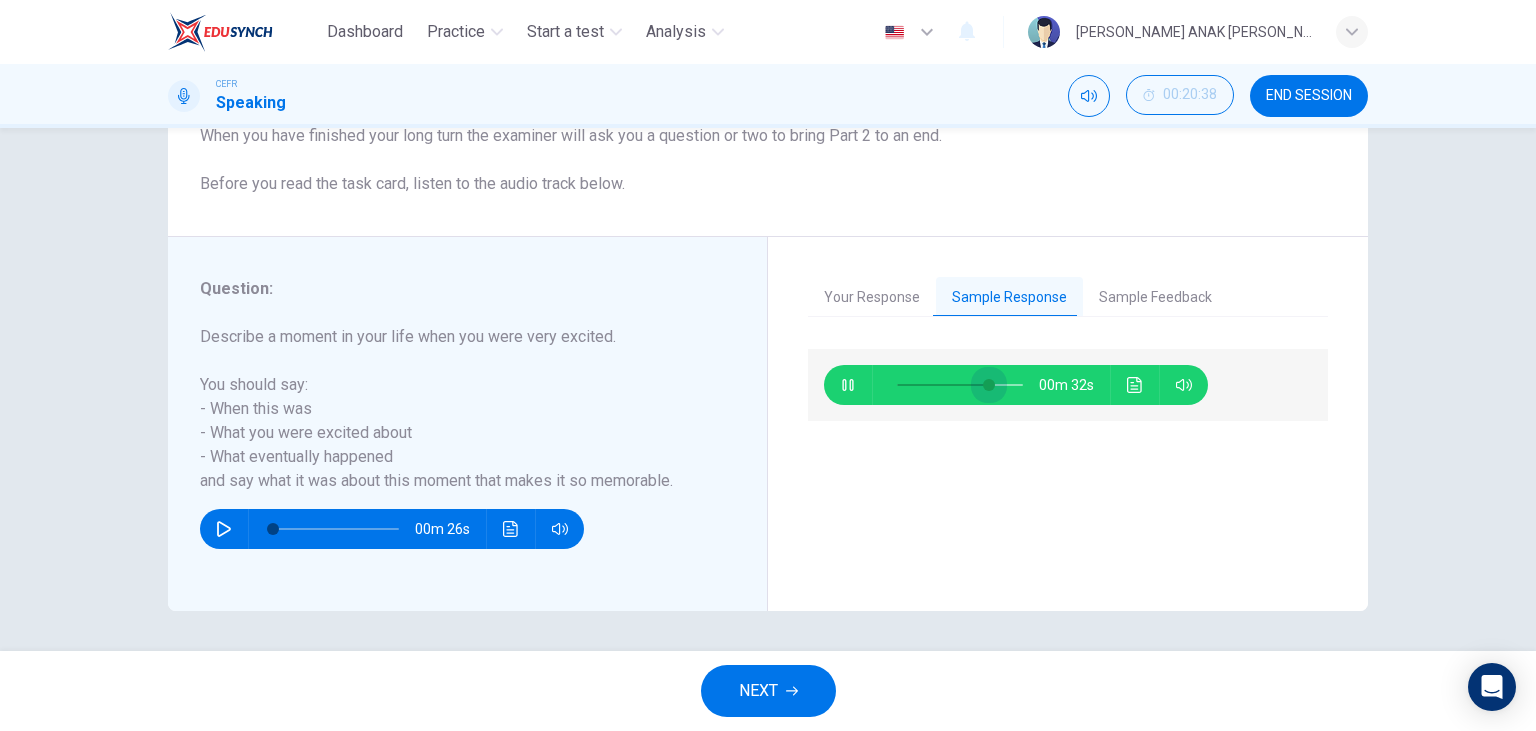 click at bounding box center (989, 385) 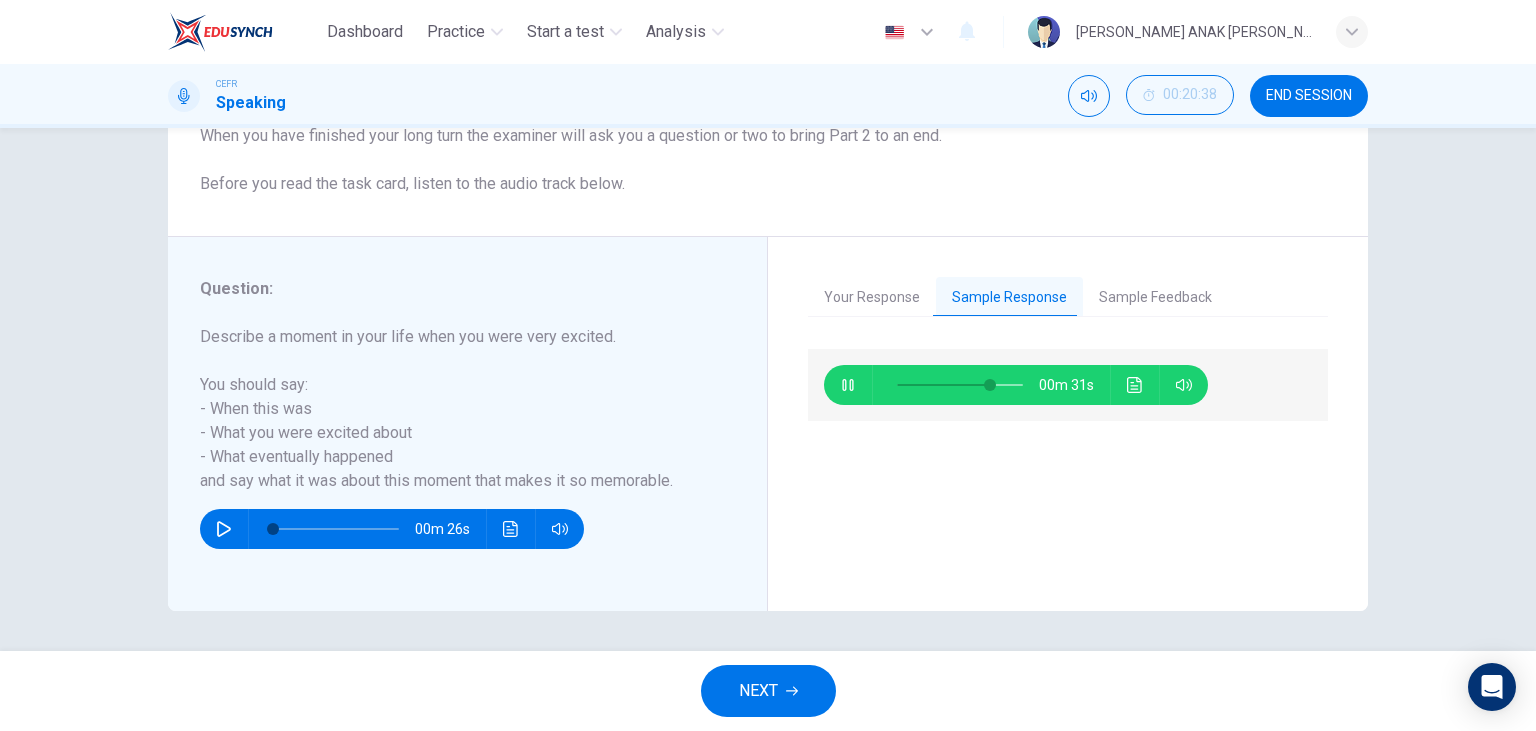 click on "Your Response" at bounding box center (872, 298) 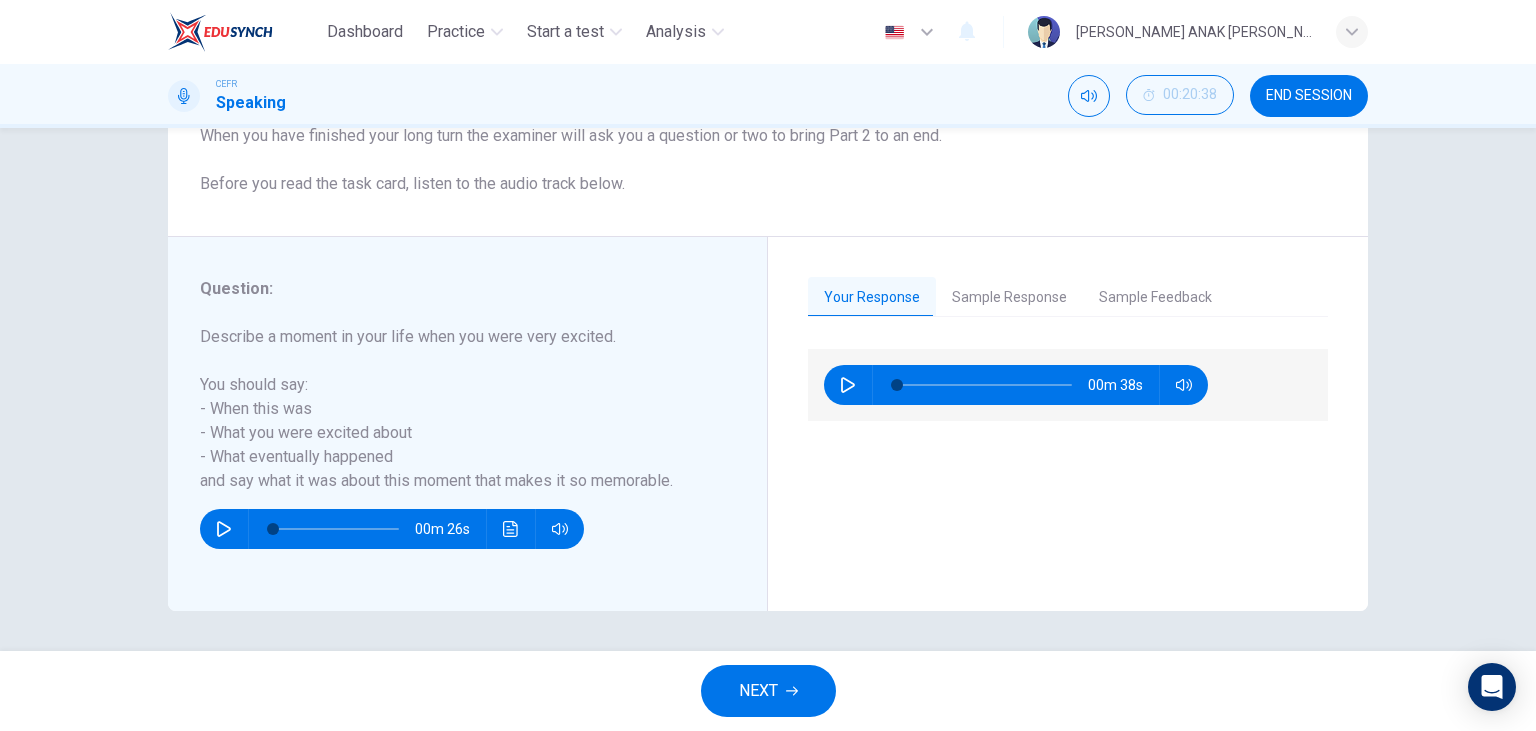 click on "Sample Response" at bounding box center (1009, 298) 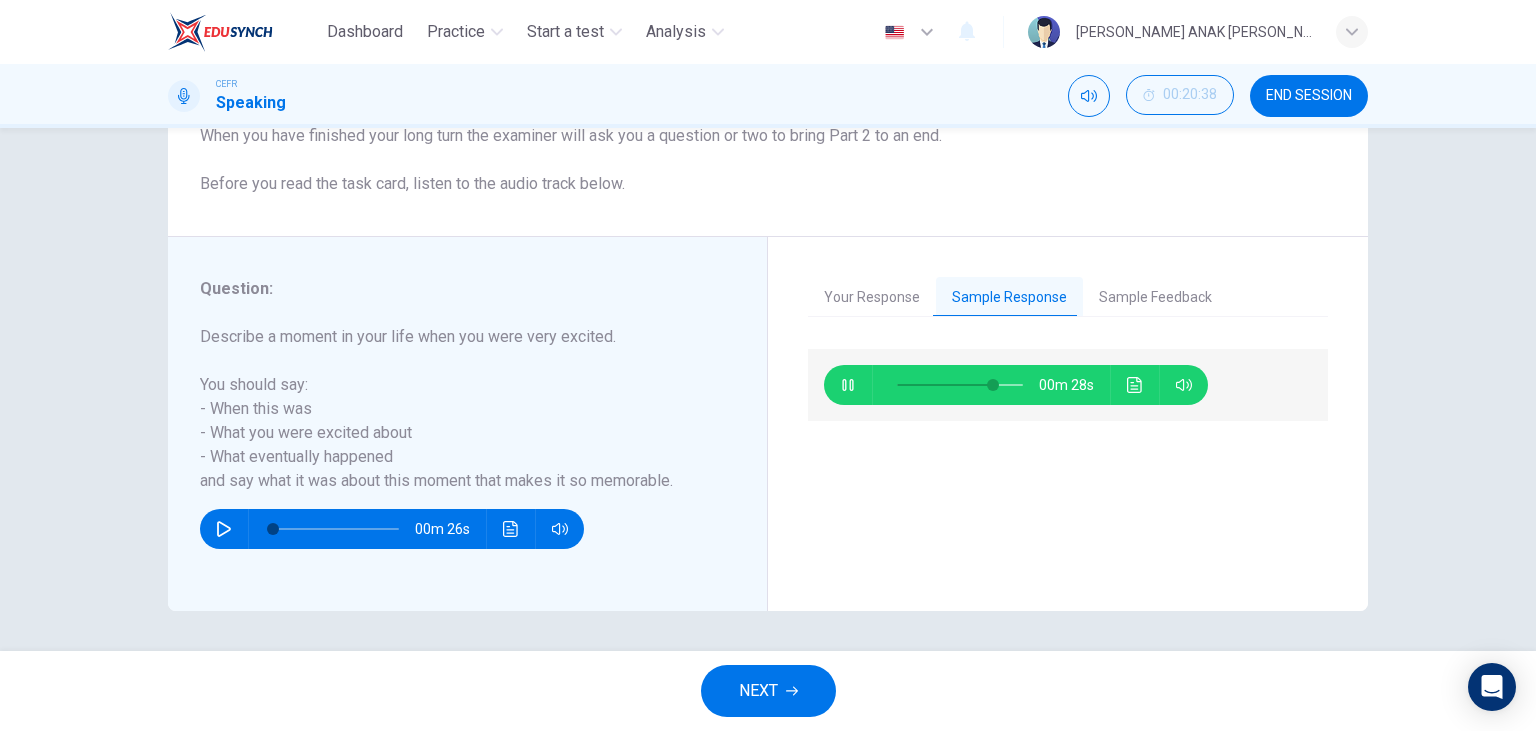 click at bounding box center (848, 385) 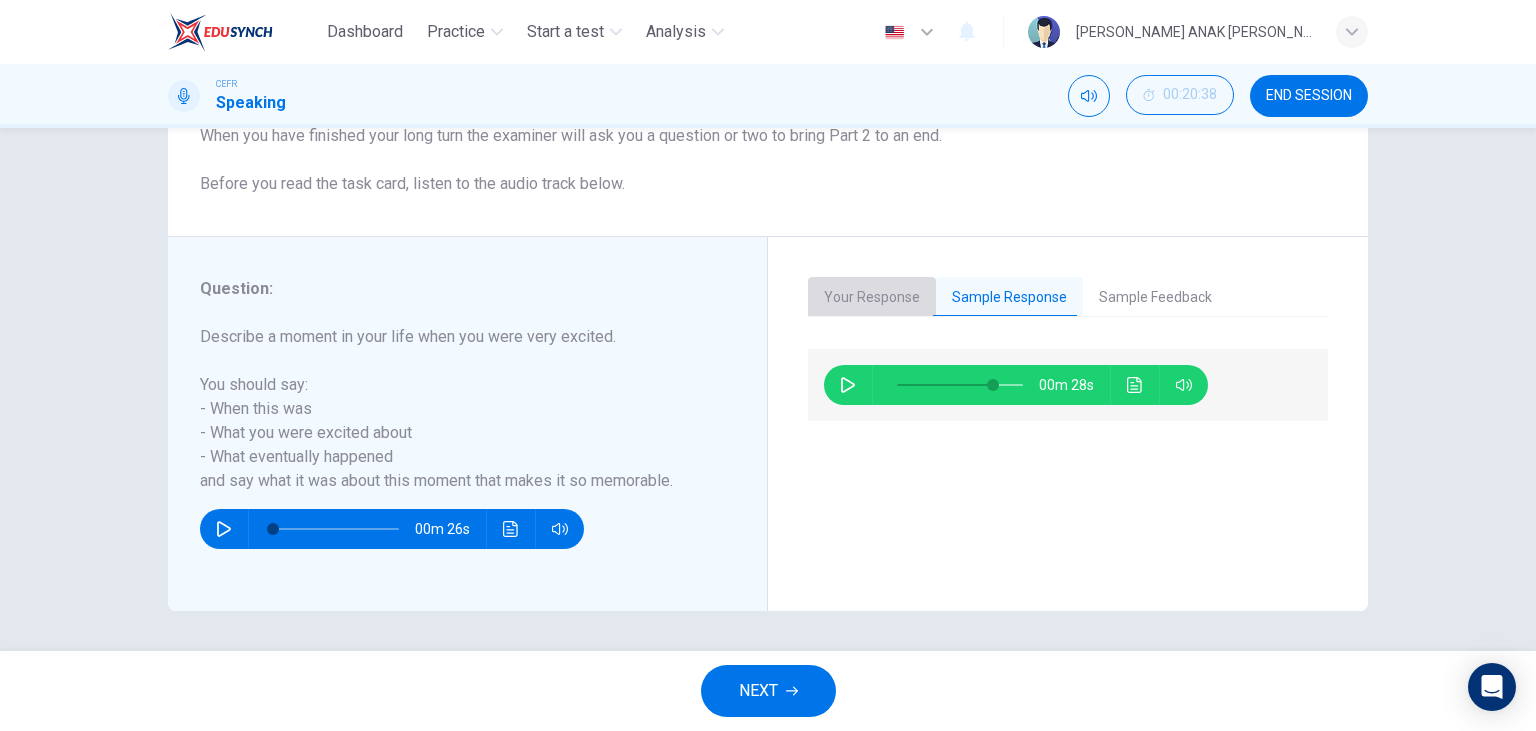 click on "Your Response" at bounding box center [872, 298] 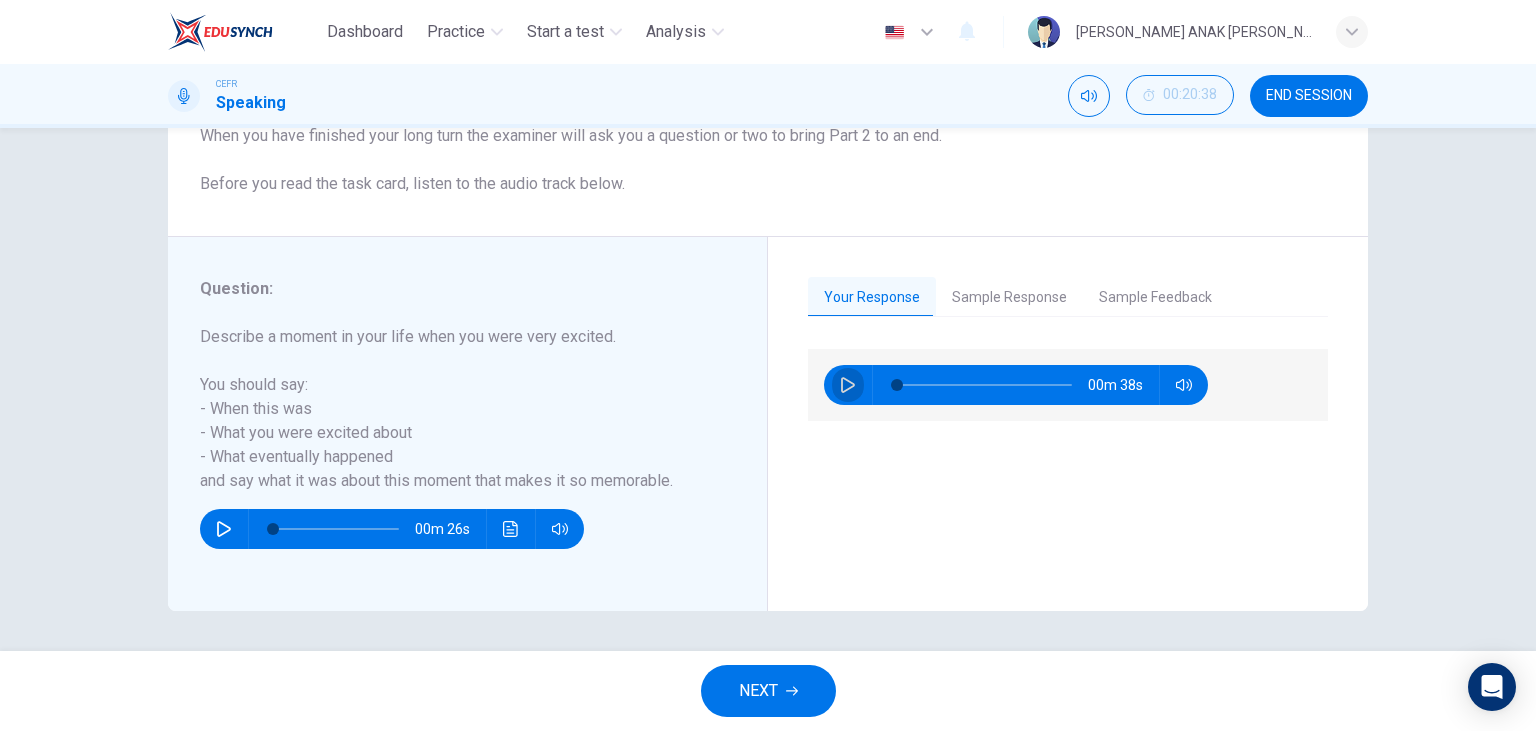 click 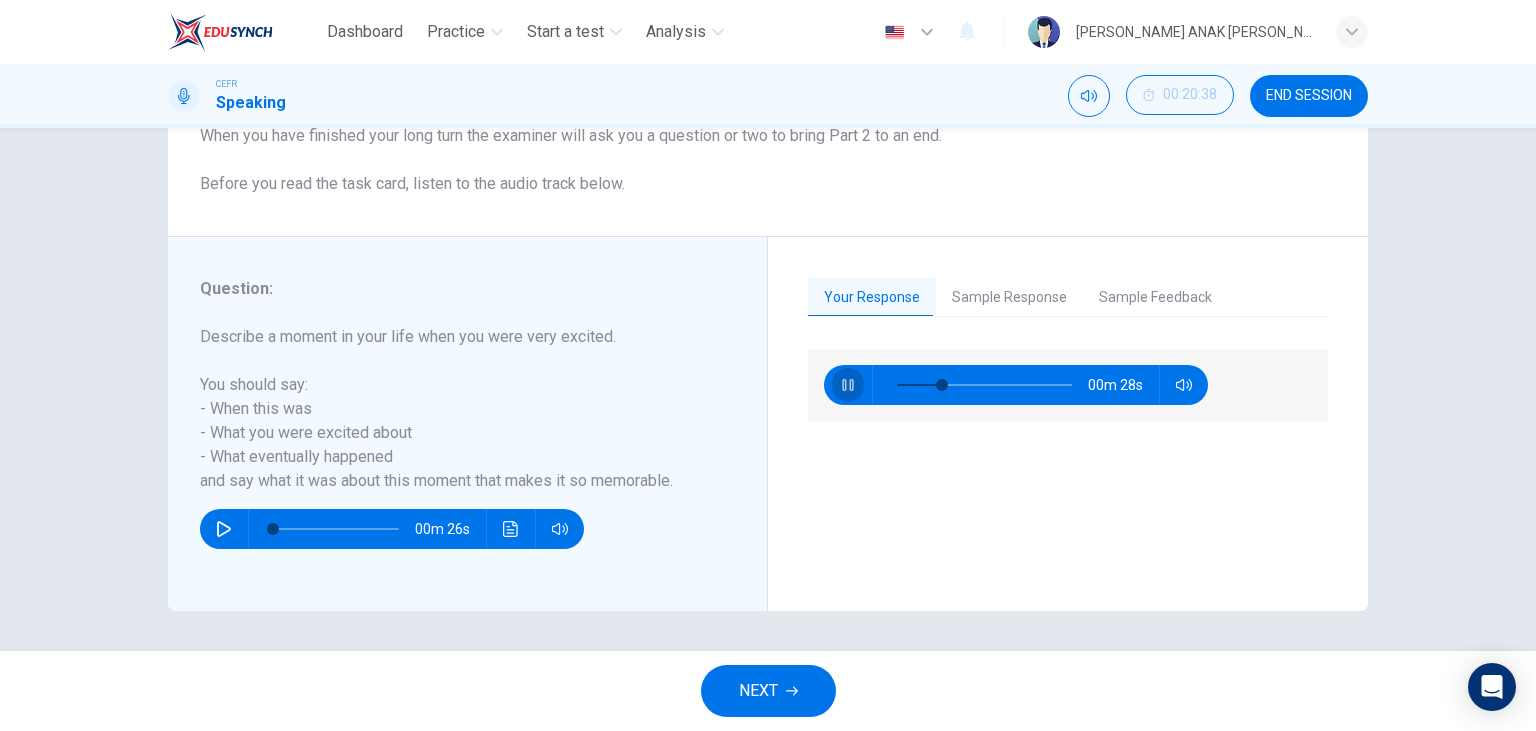 click 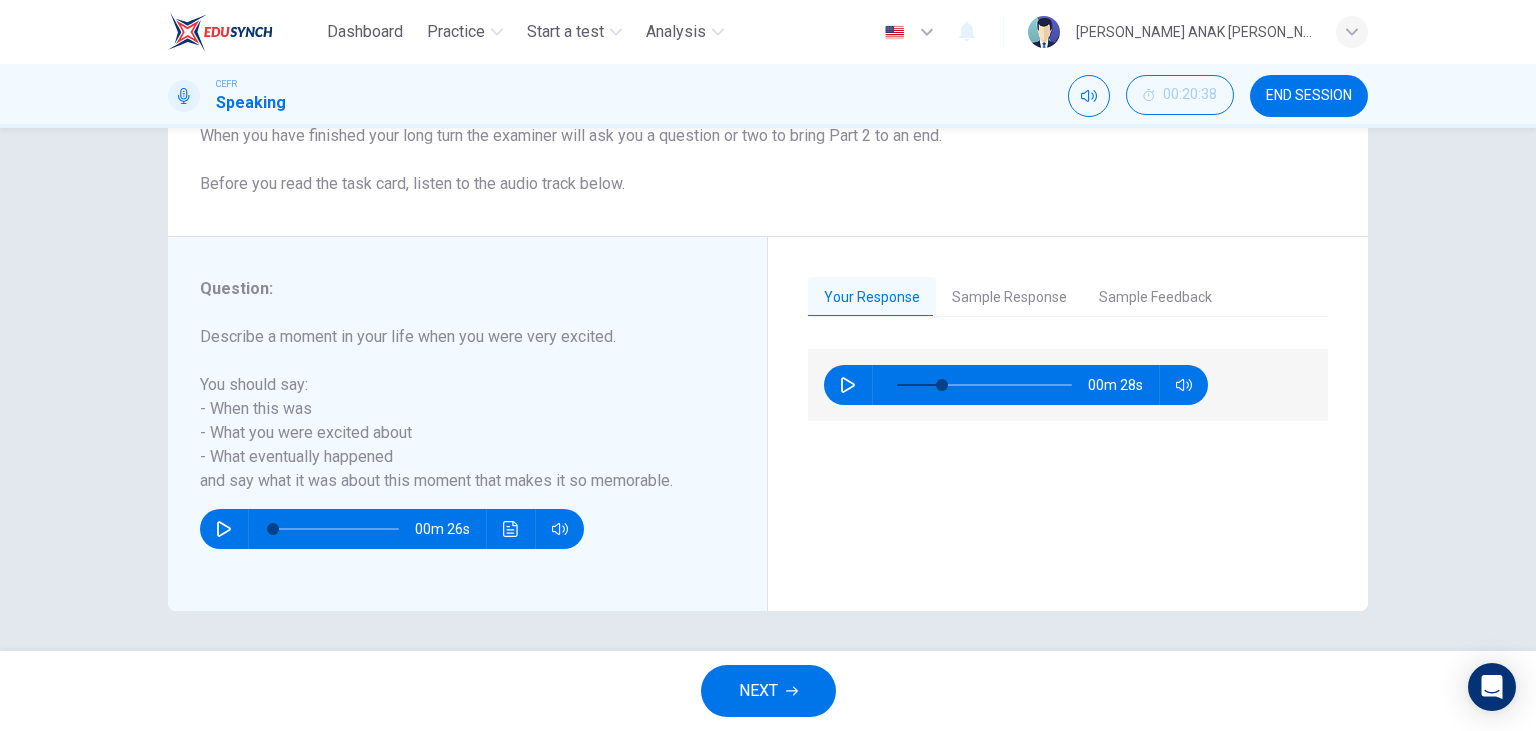 click on "NEXT" at bounding box center [768, 691] 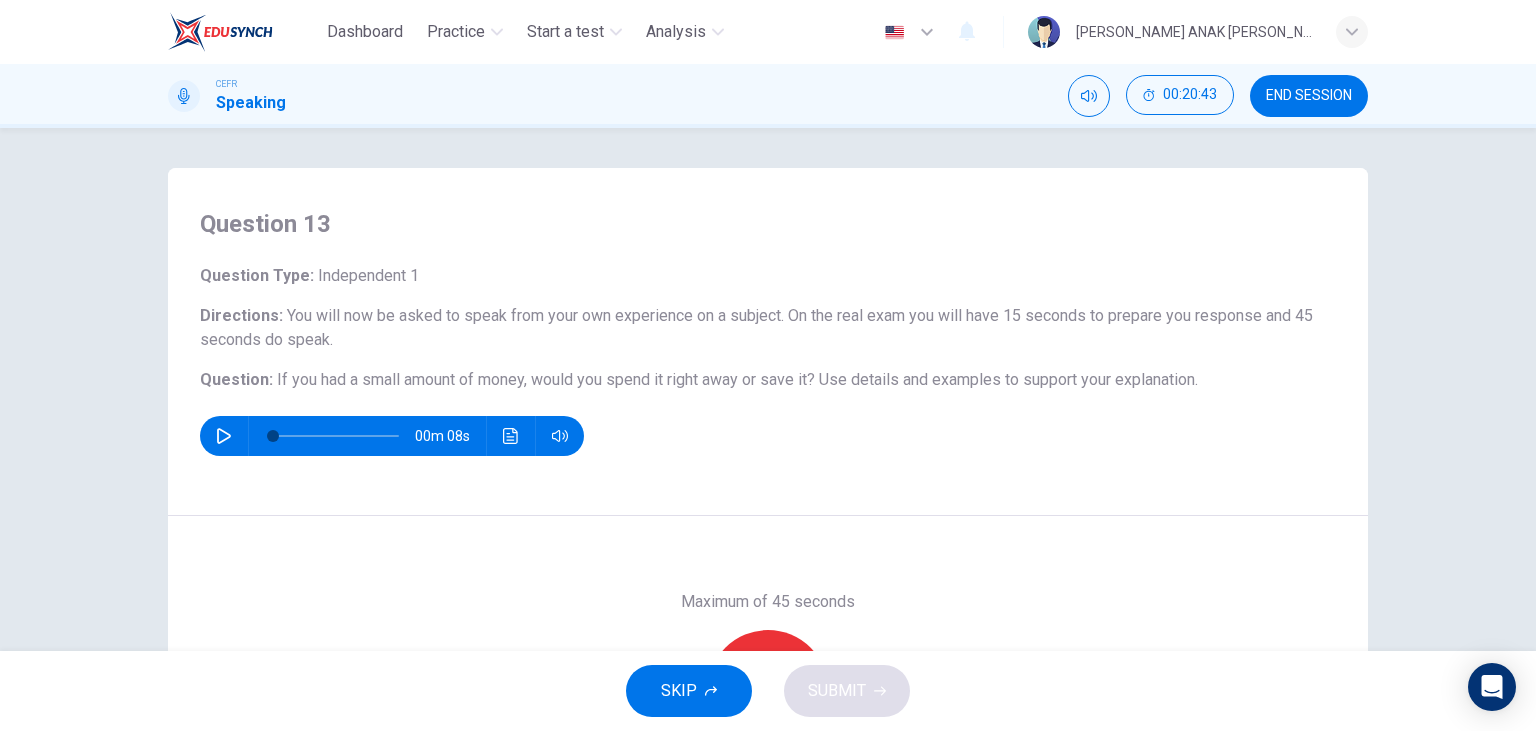 scroll, scrollTop: 115, scrollLeft: 0, axis: vertical 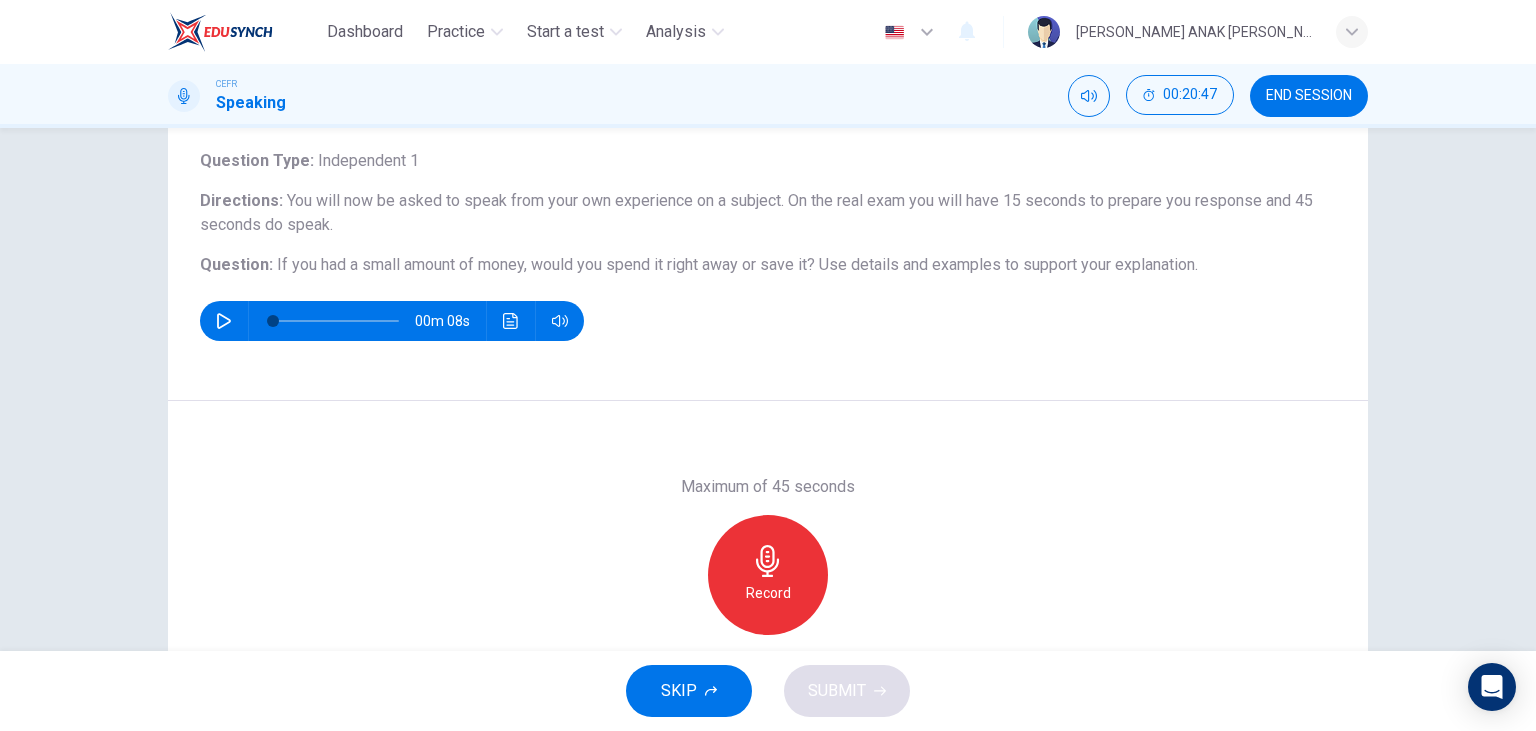 drag, startPoint x: 790, startPoint y: 546, endPoint x: 775, endPoint y: 534, distance: 19.209373 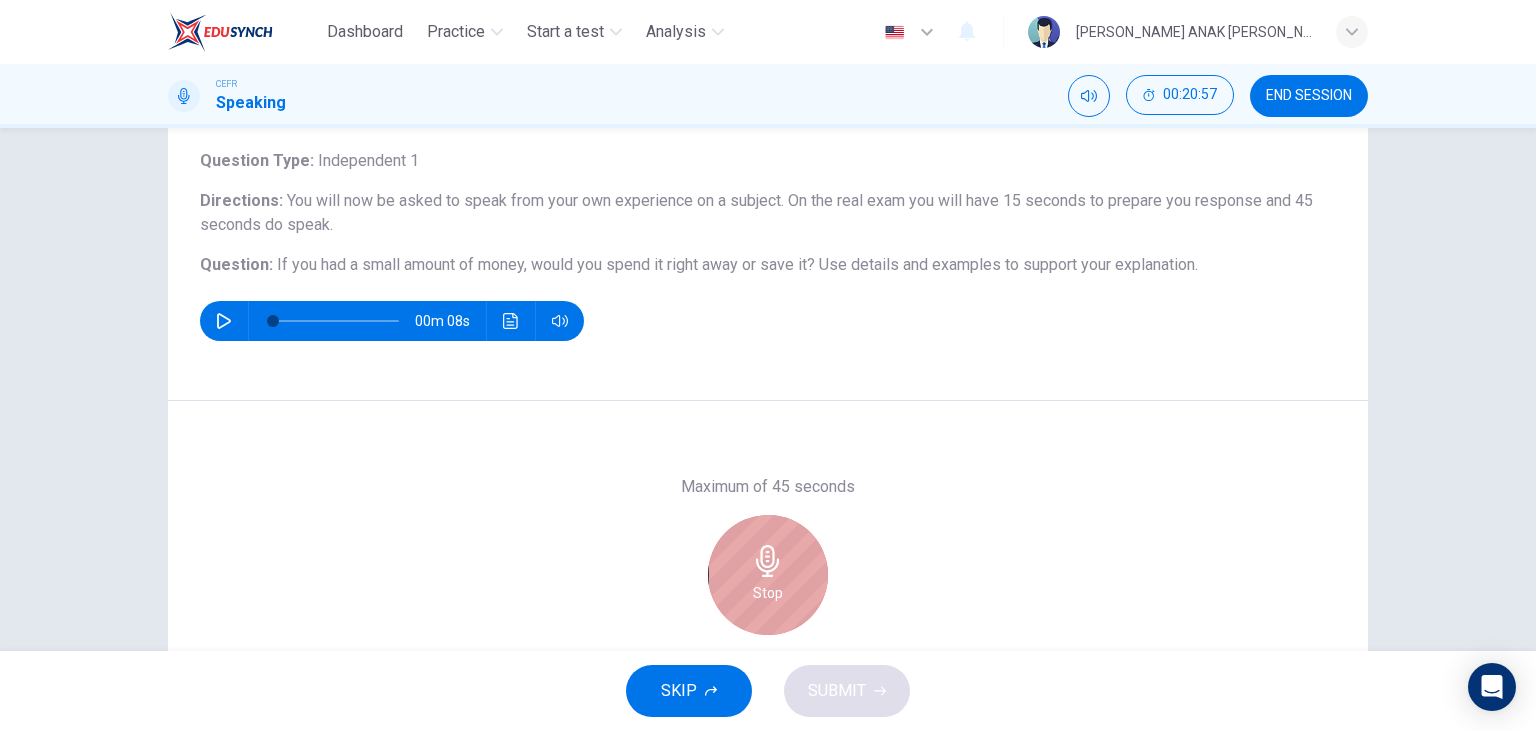 click on "Stop" at bounding box center (768, 575) 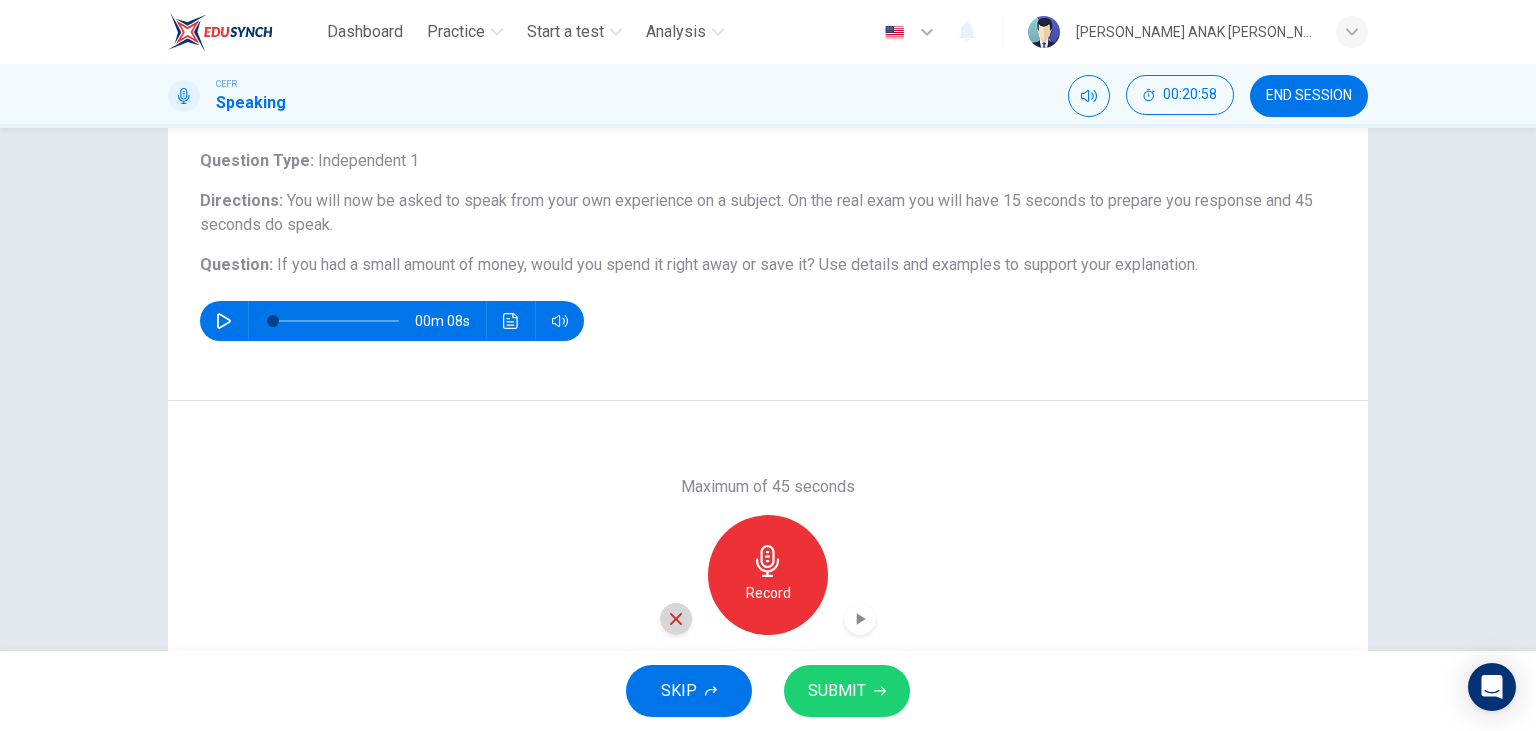 click 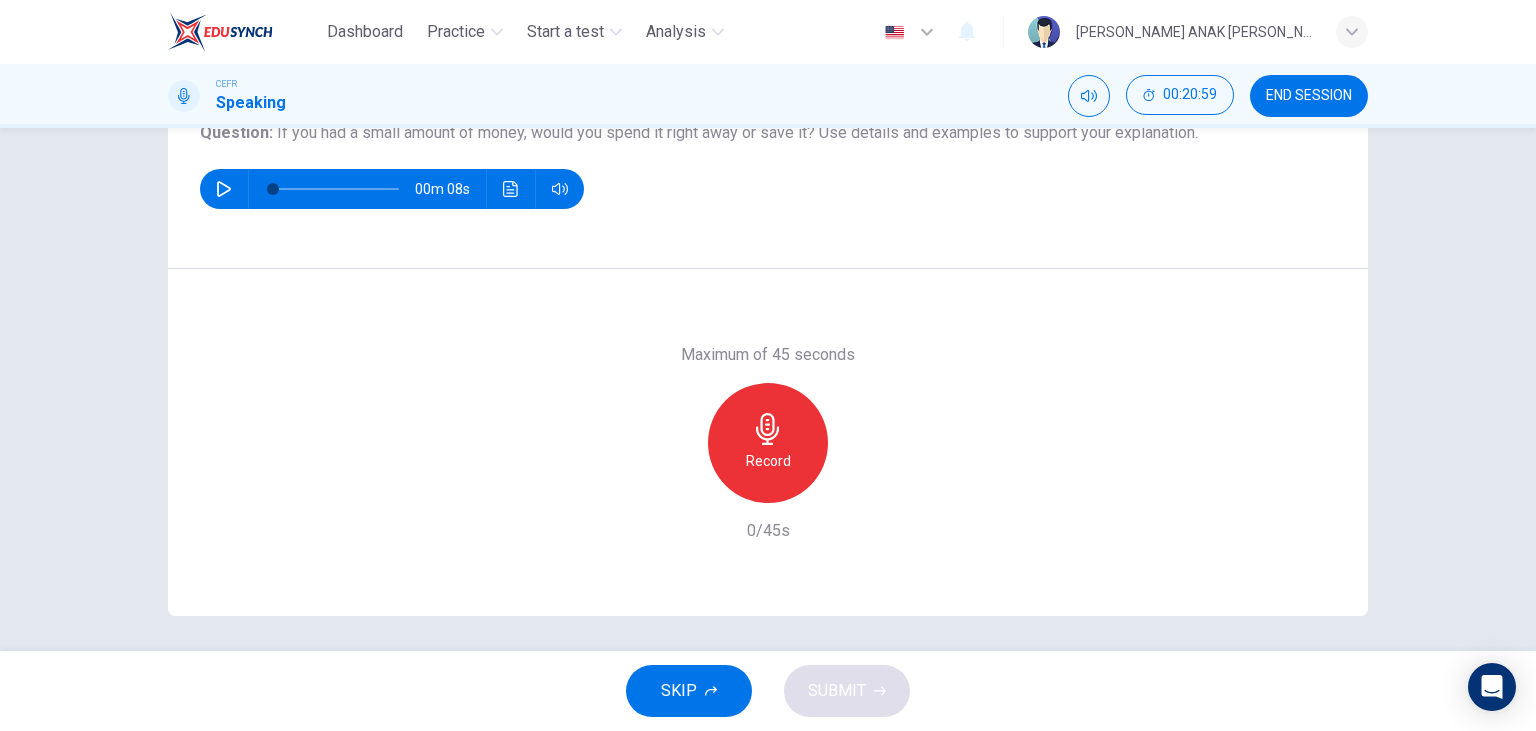 scroll, scrollTop: 252, scrollLeft: 0, axis: vertical 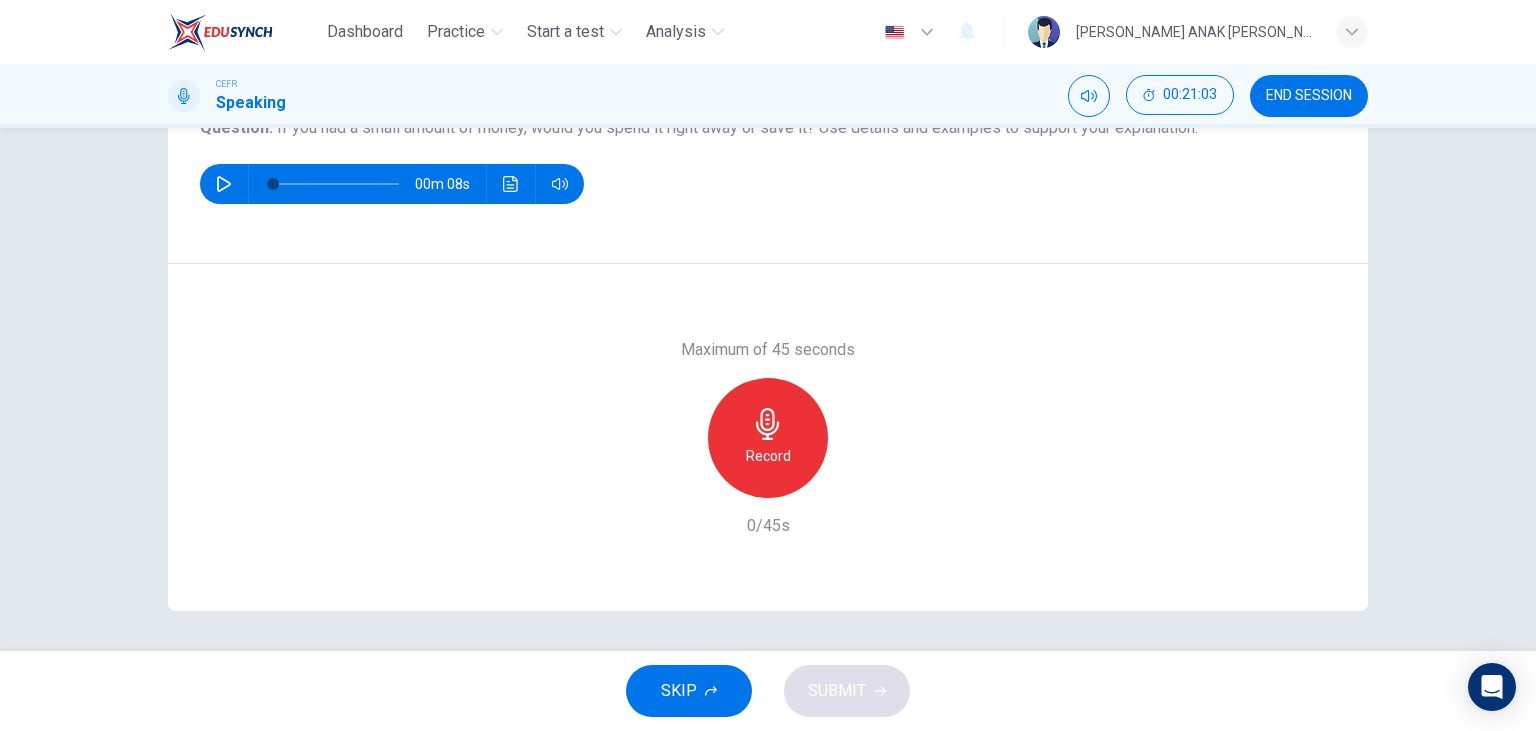 click 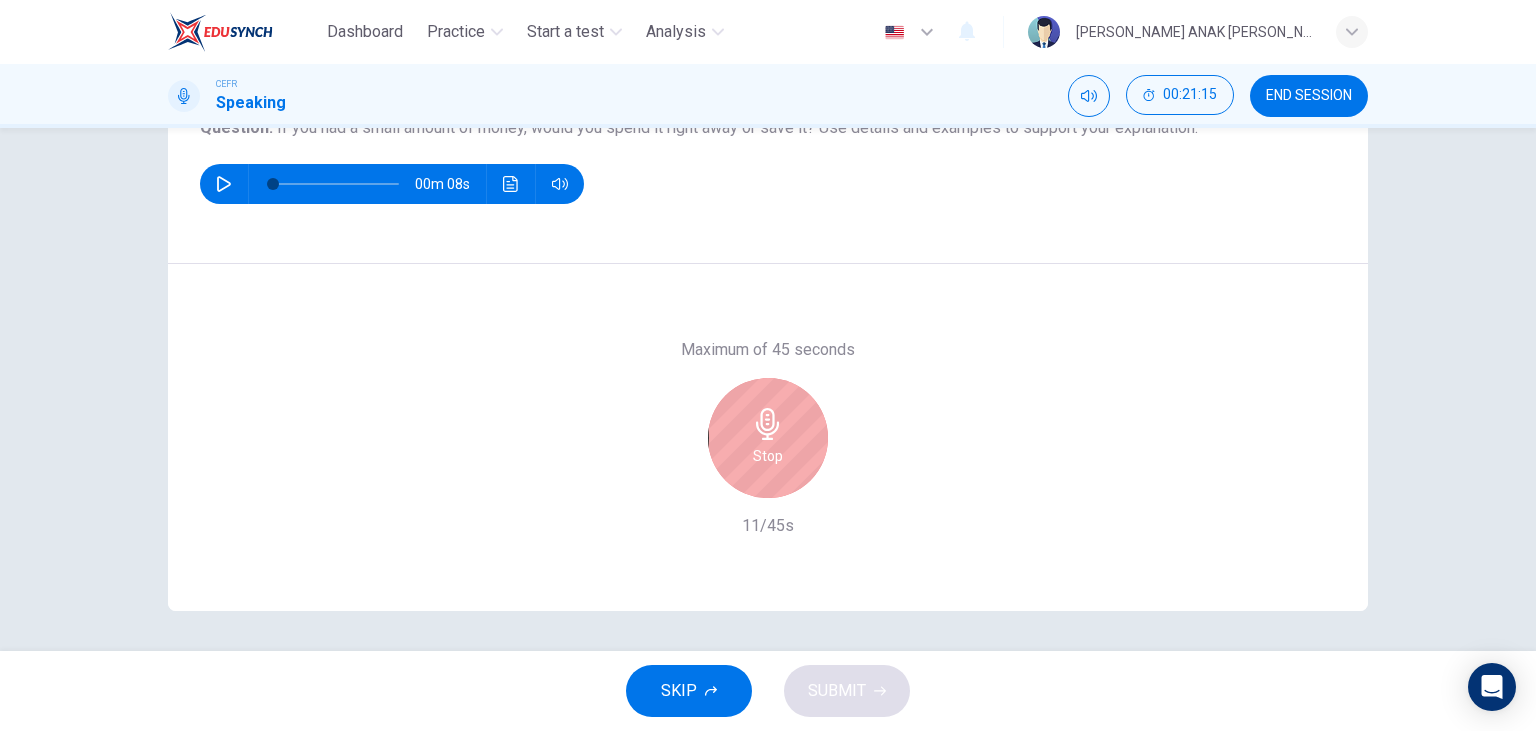 click 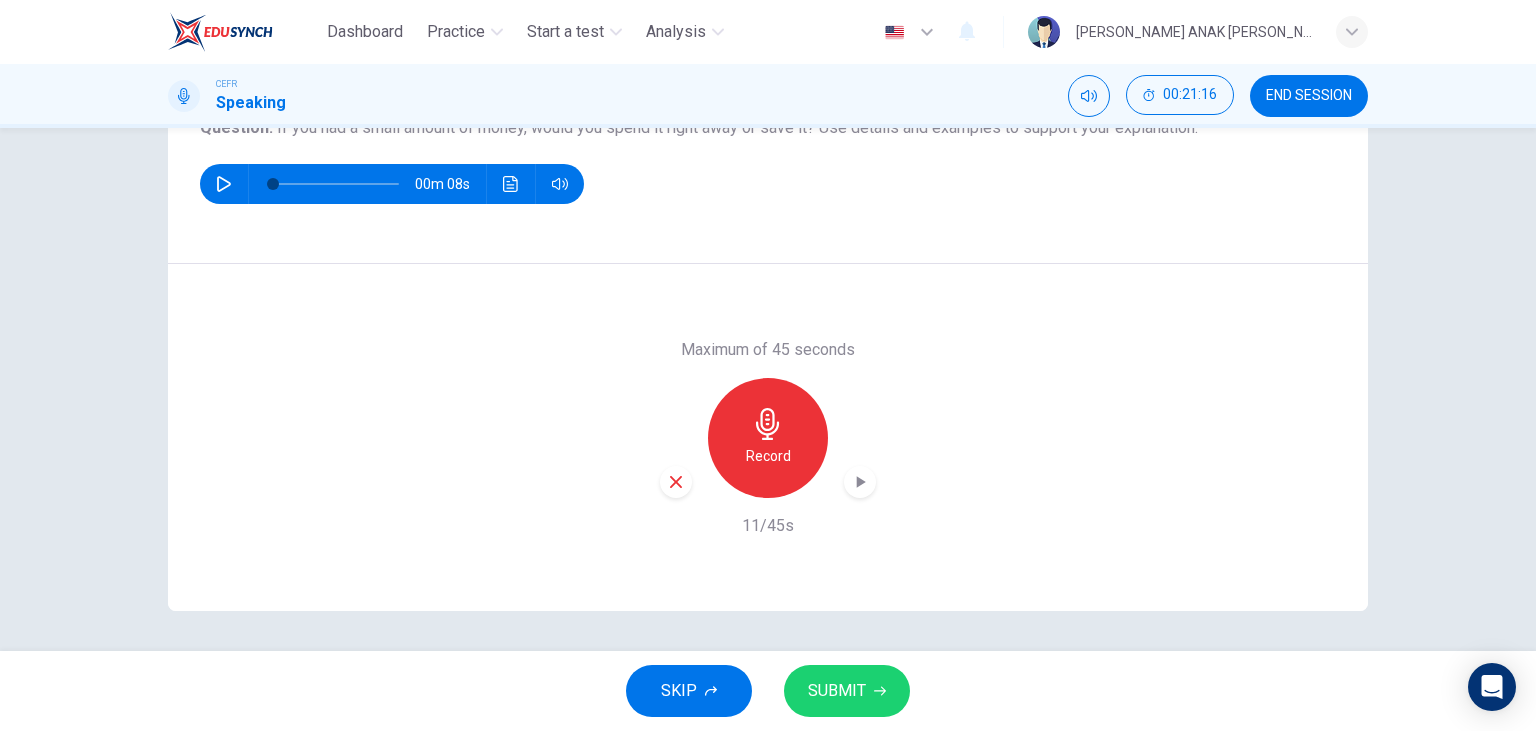 click 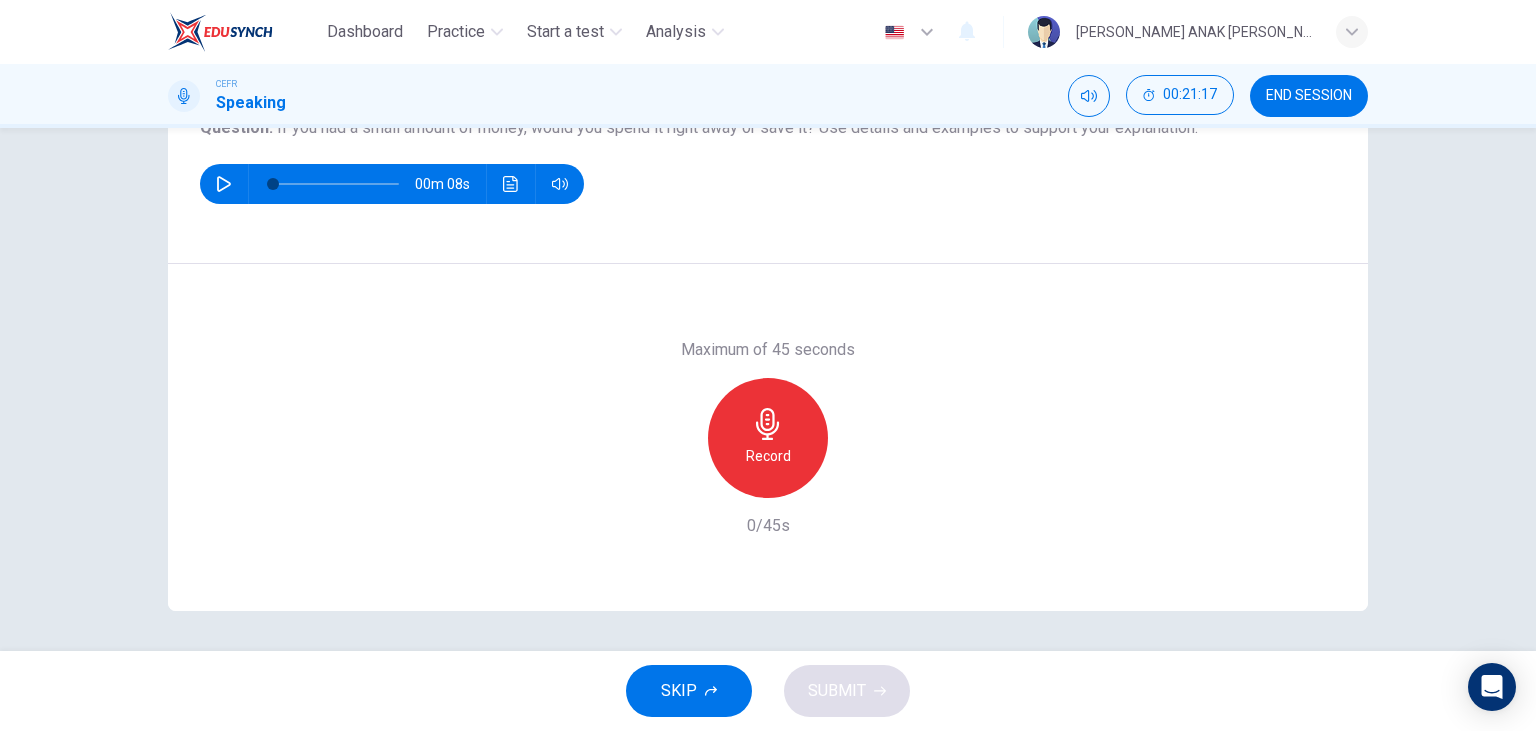 click on "Record" at bounding box center [768, 438] 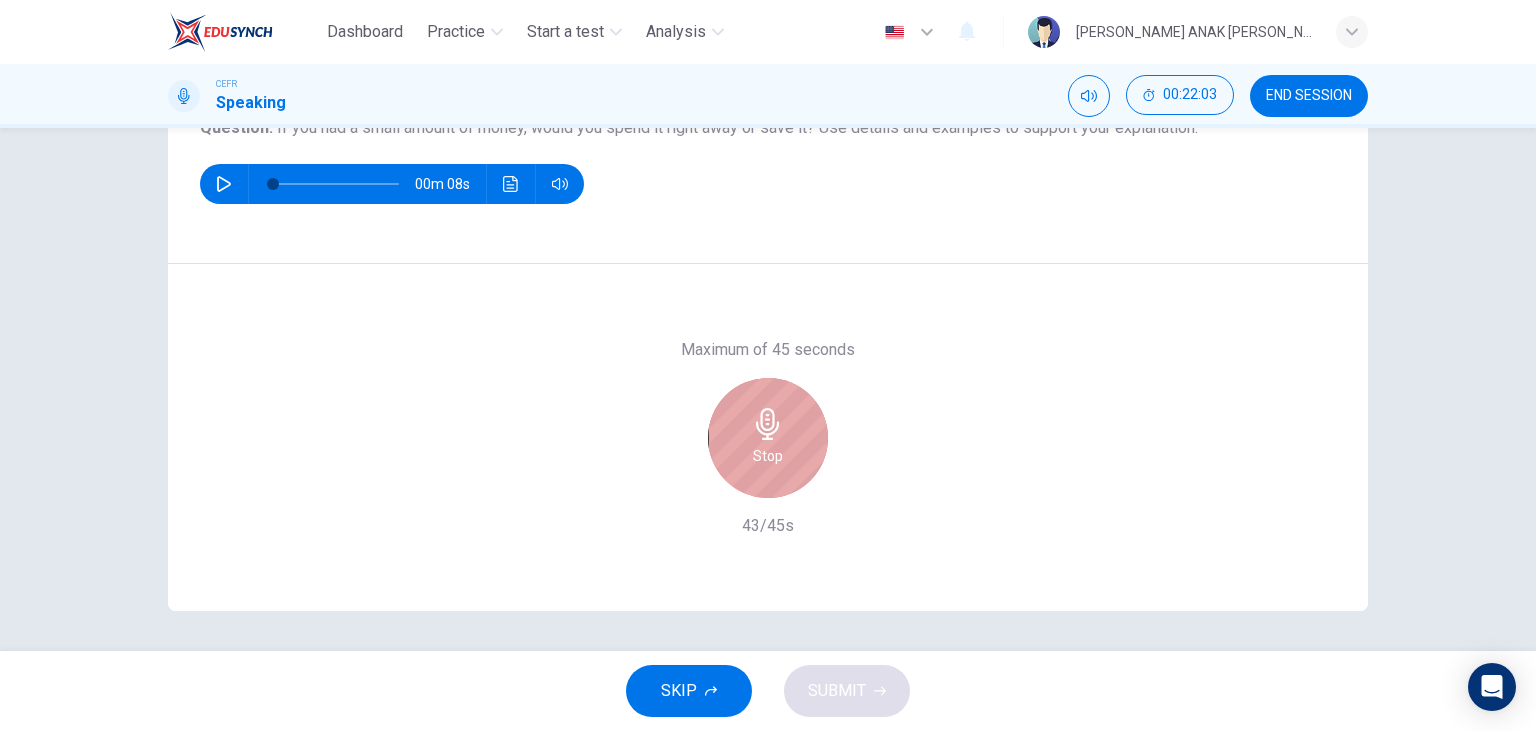 click on "Stop" at bounding box center [768, 438] 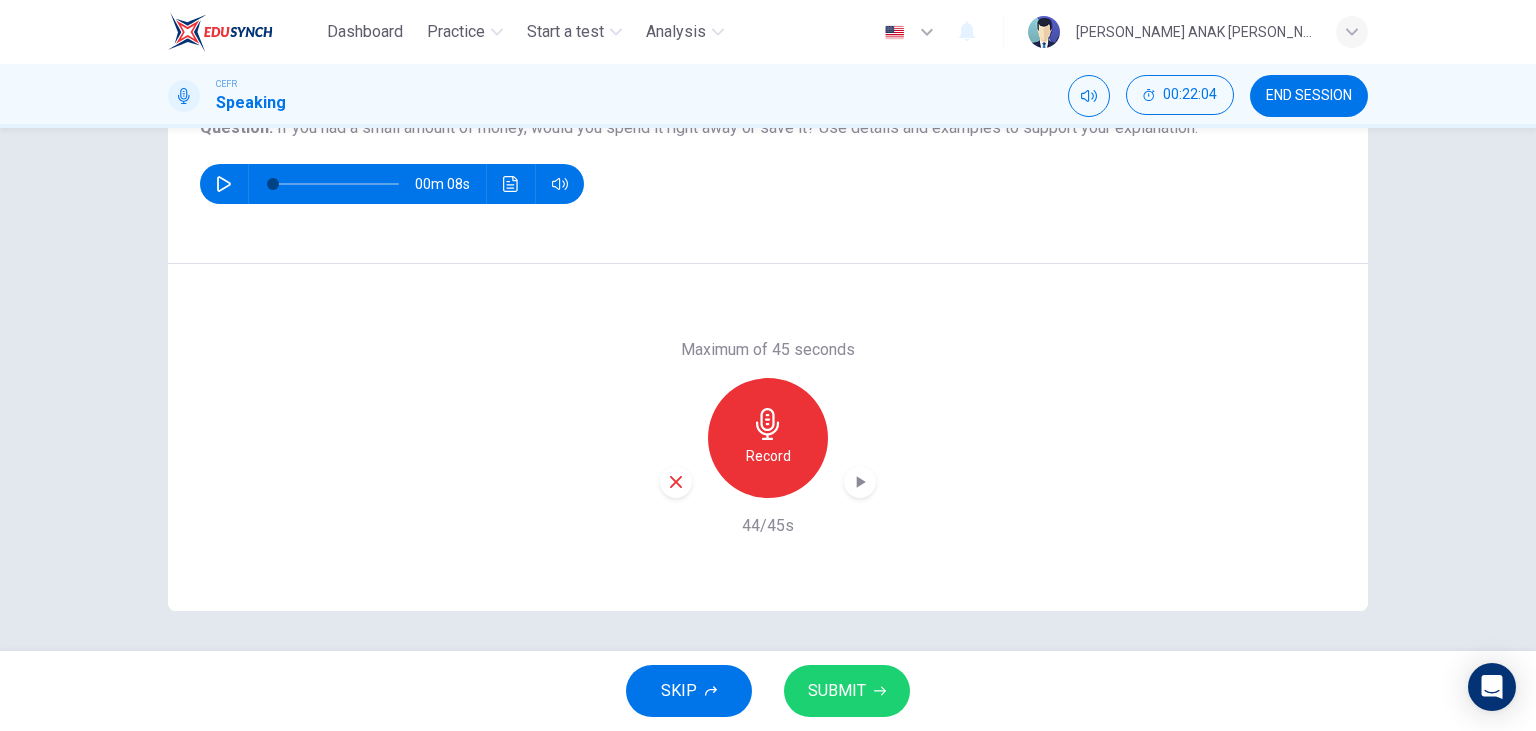 click on "SUBMIT" at bounding box center [837, 691] 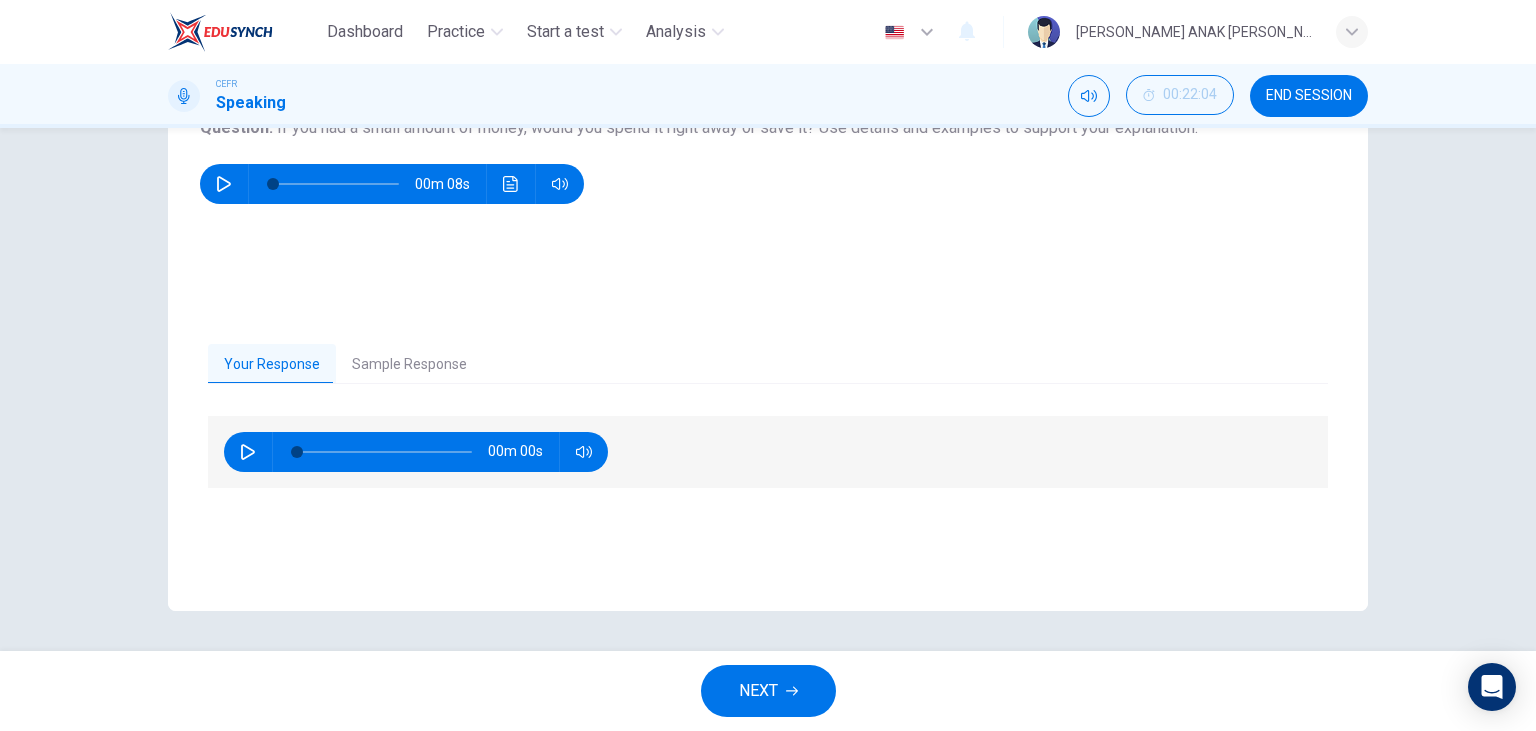 click 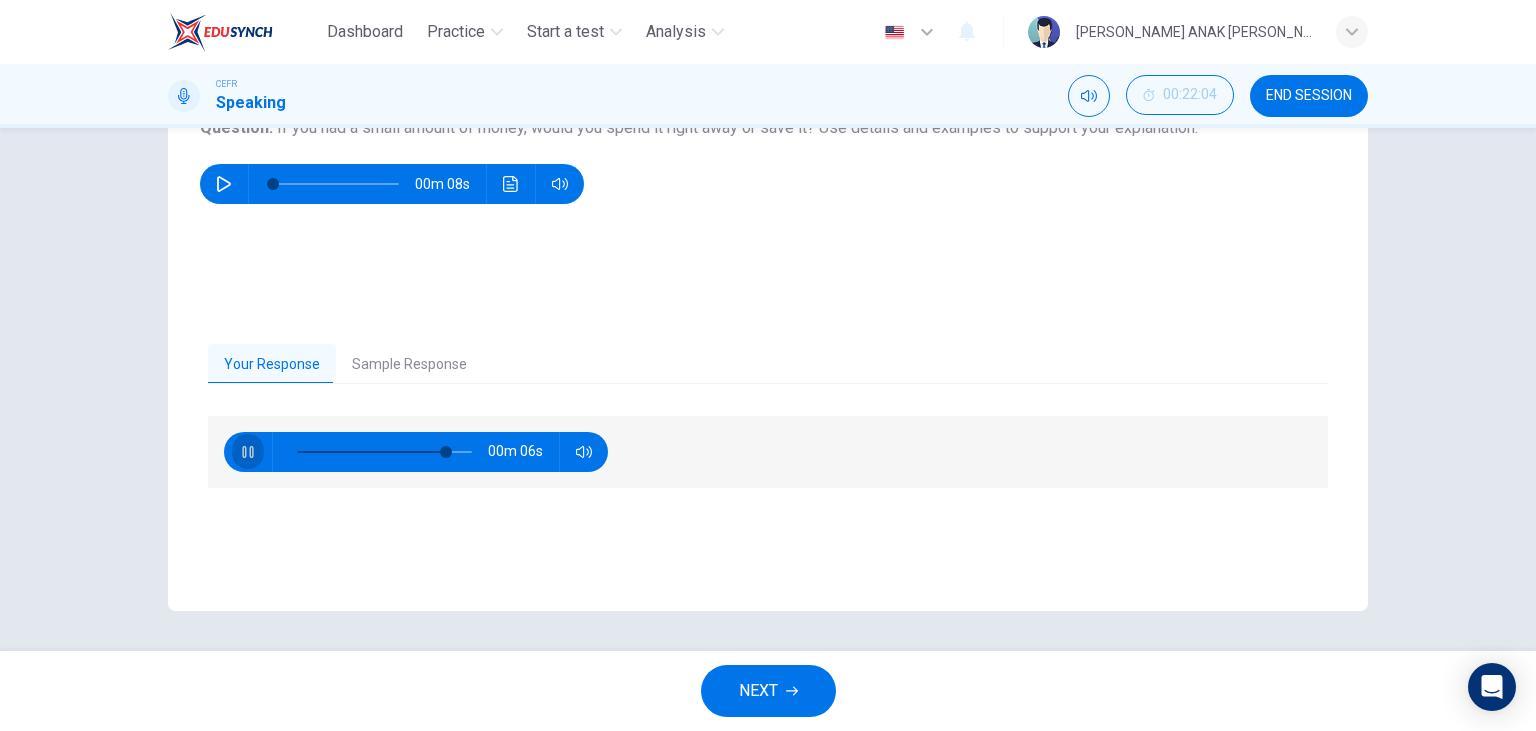 click at bounding box center (248, 452) 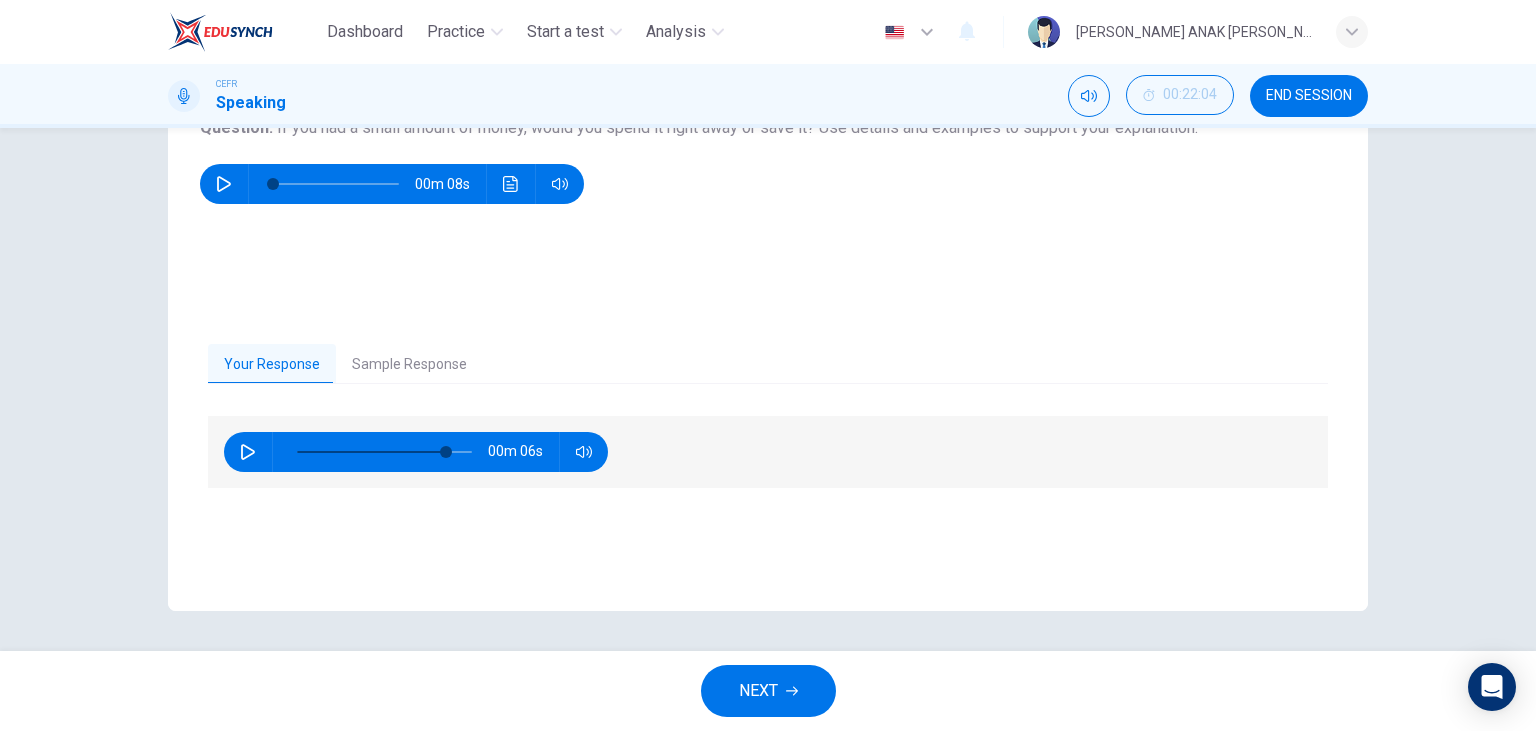 click on "Sample Response" at bounding box center (409, 365) 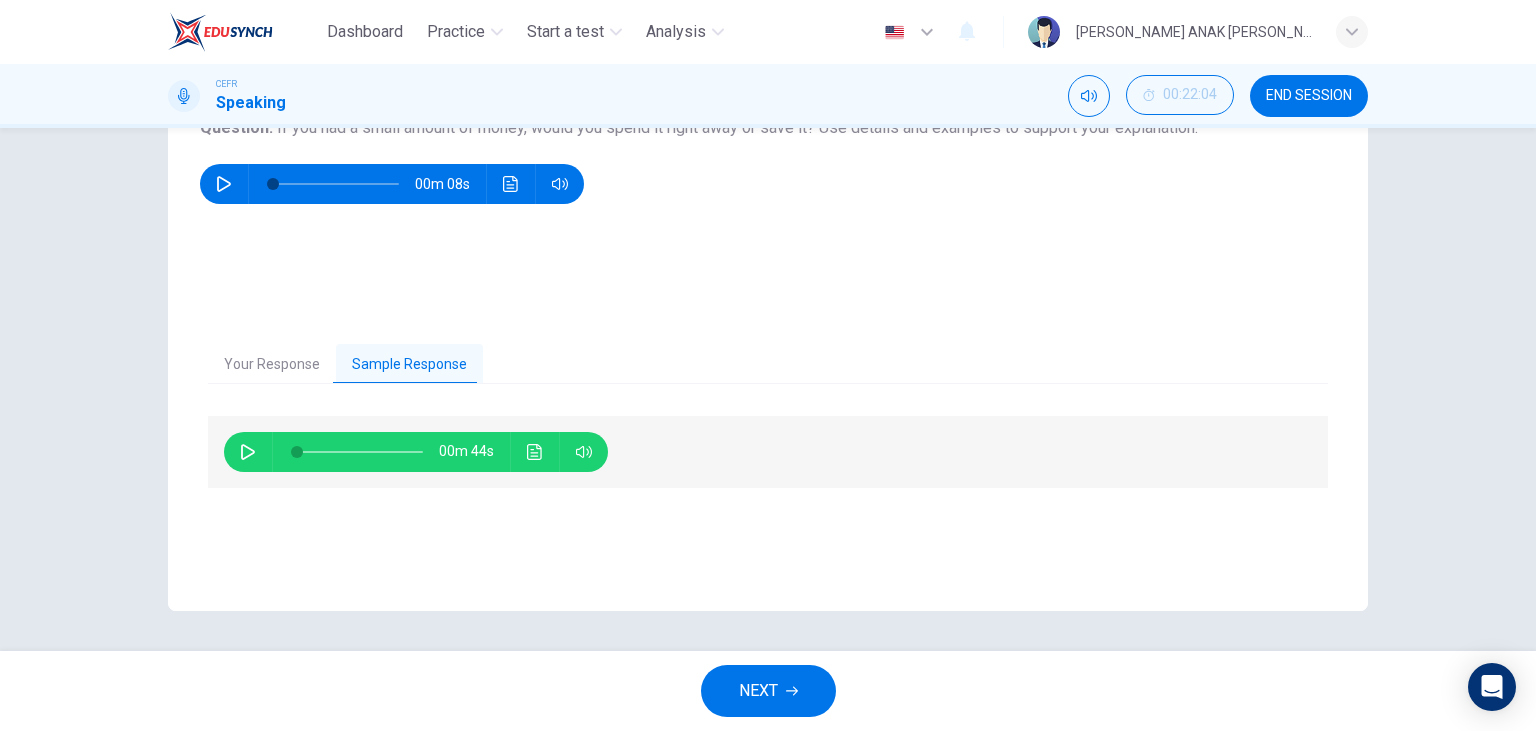 click 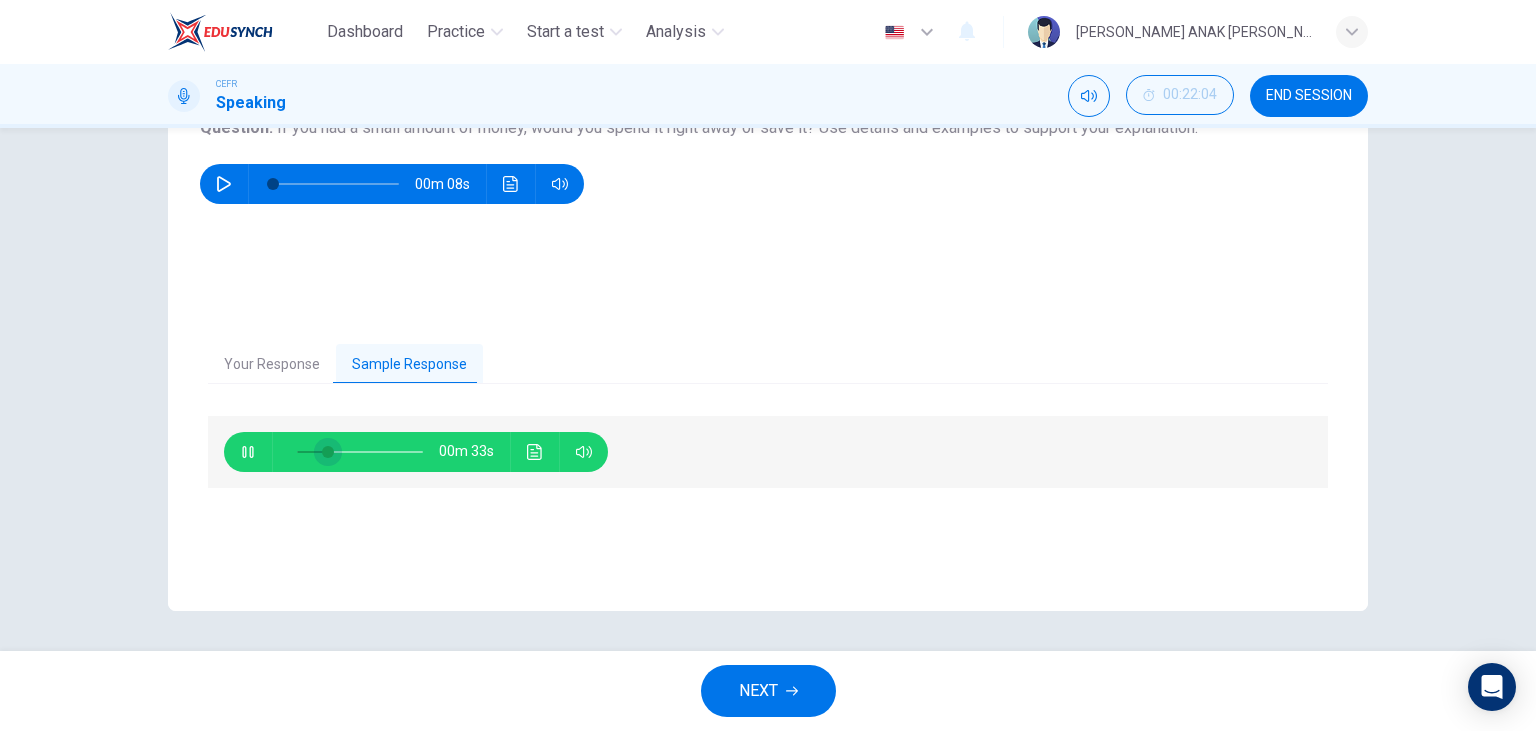 click at bounding box center [328, 452] 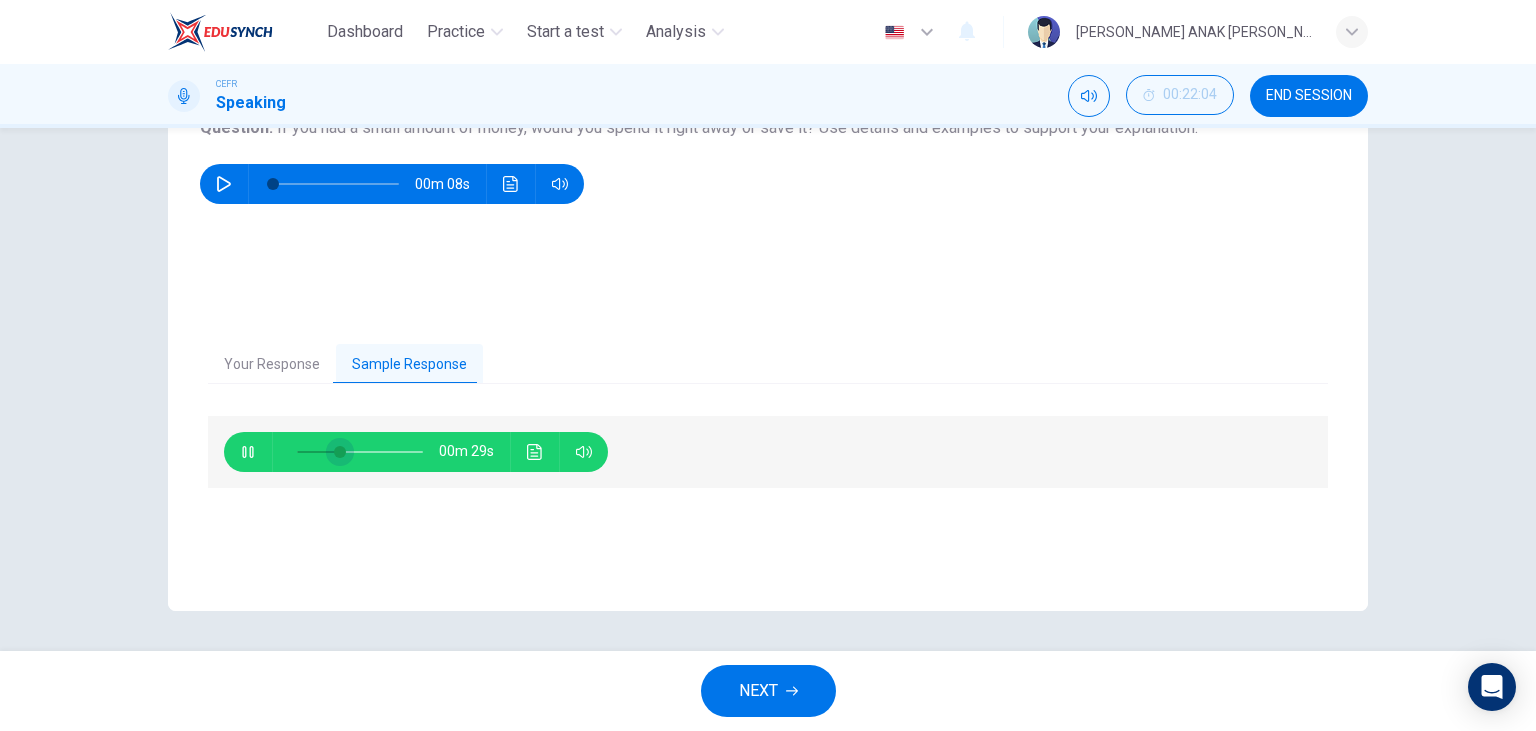 click at bounding box center [340, 452] 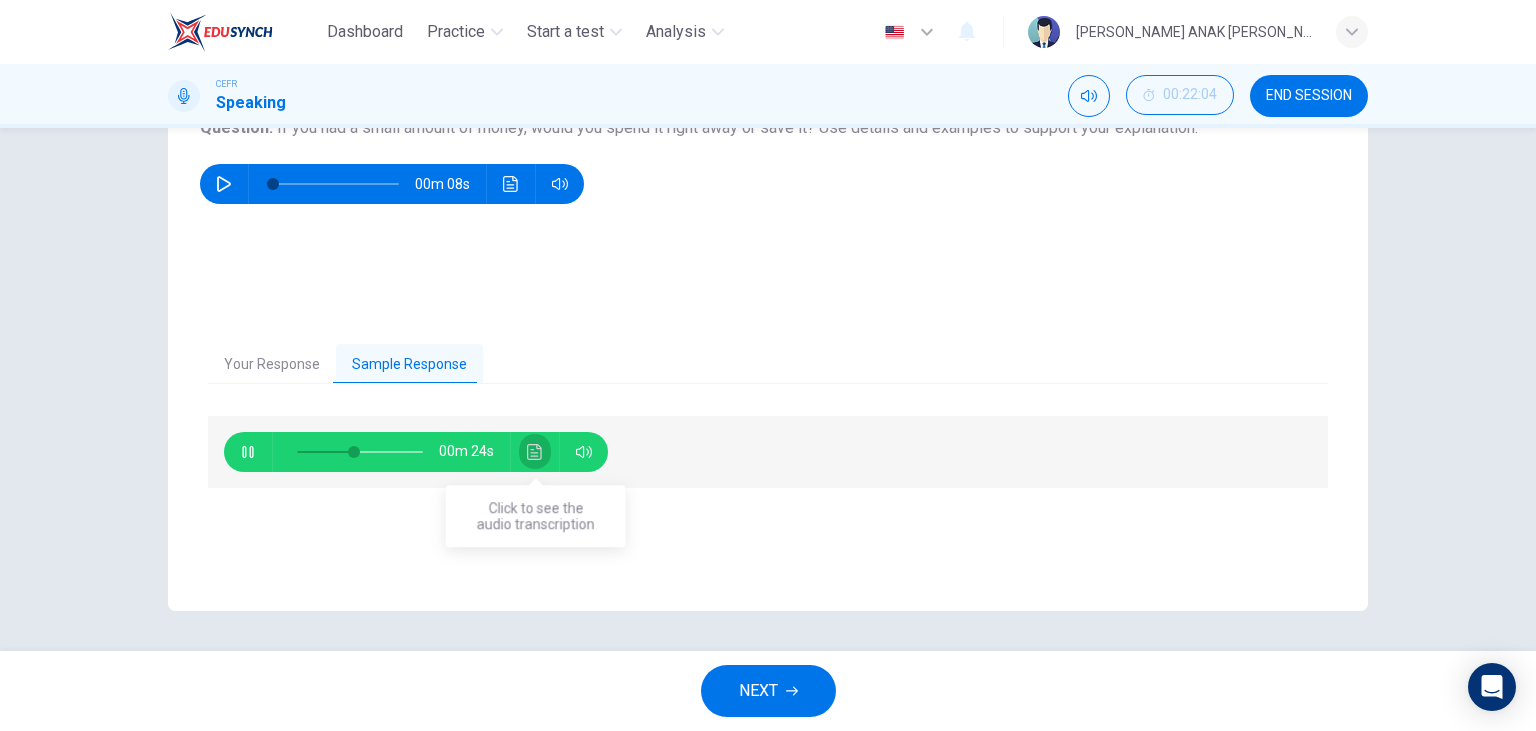 click at bounding box center (535, 452) 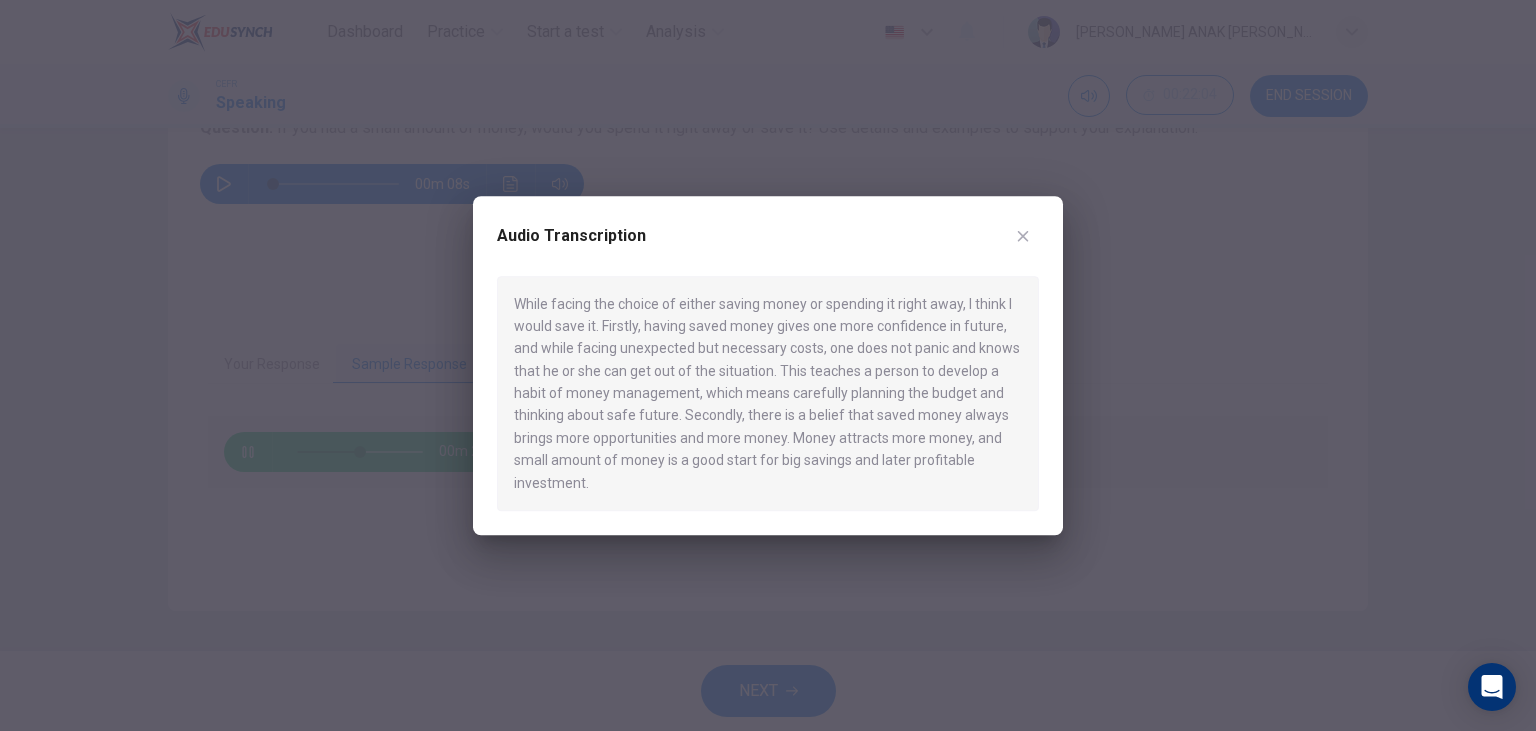 click 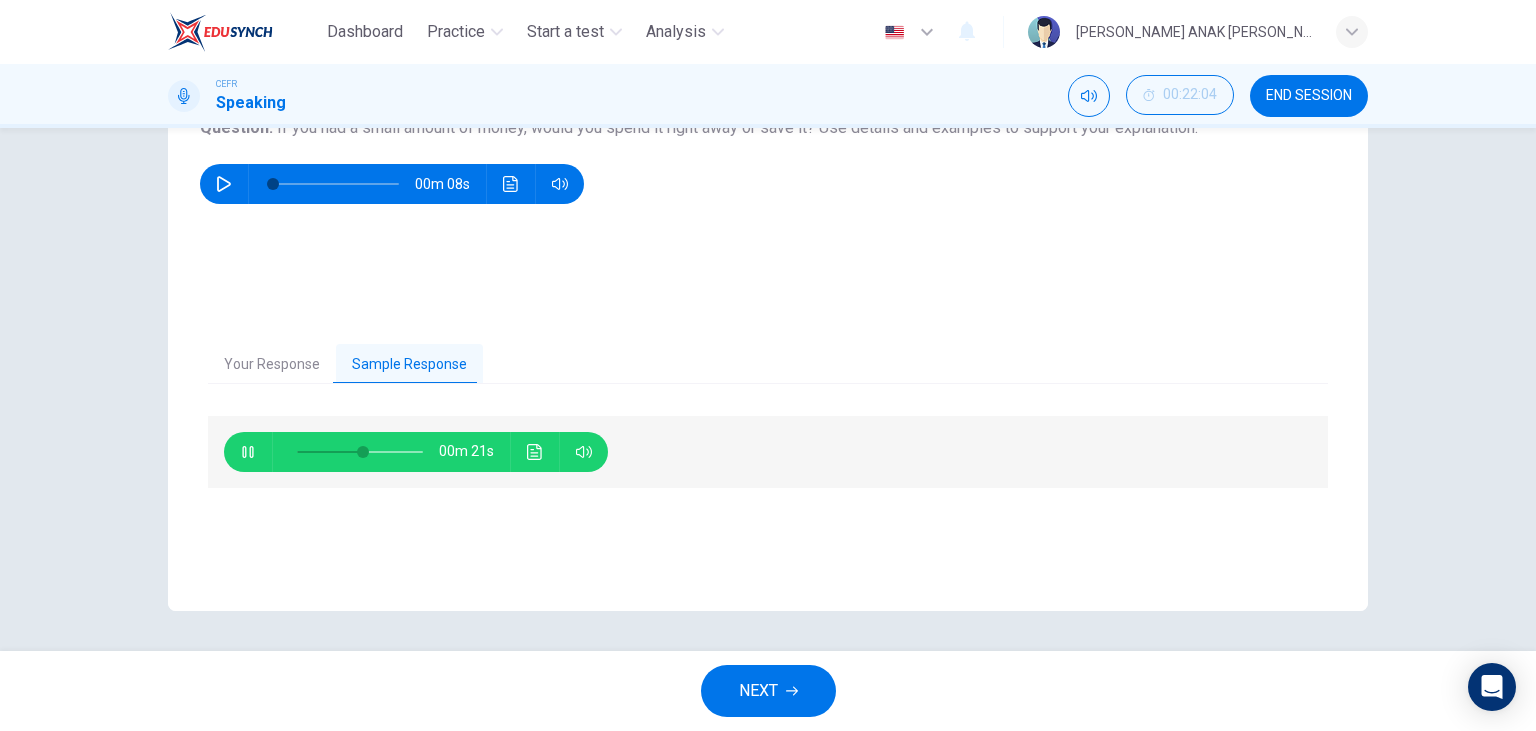 type on "54" 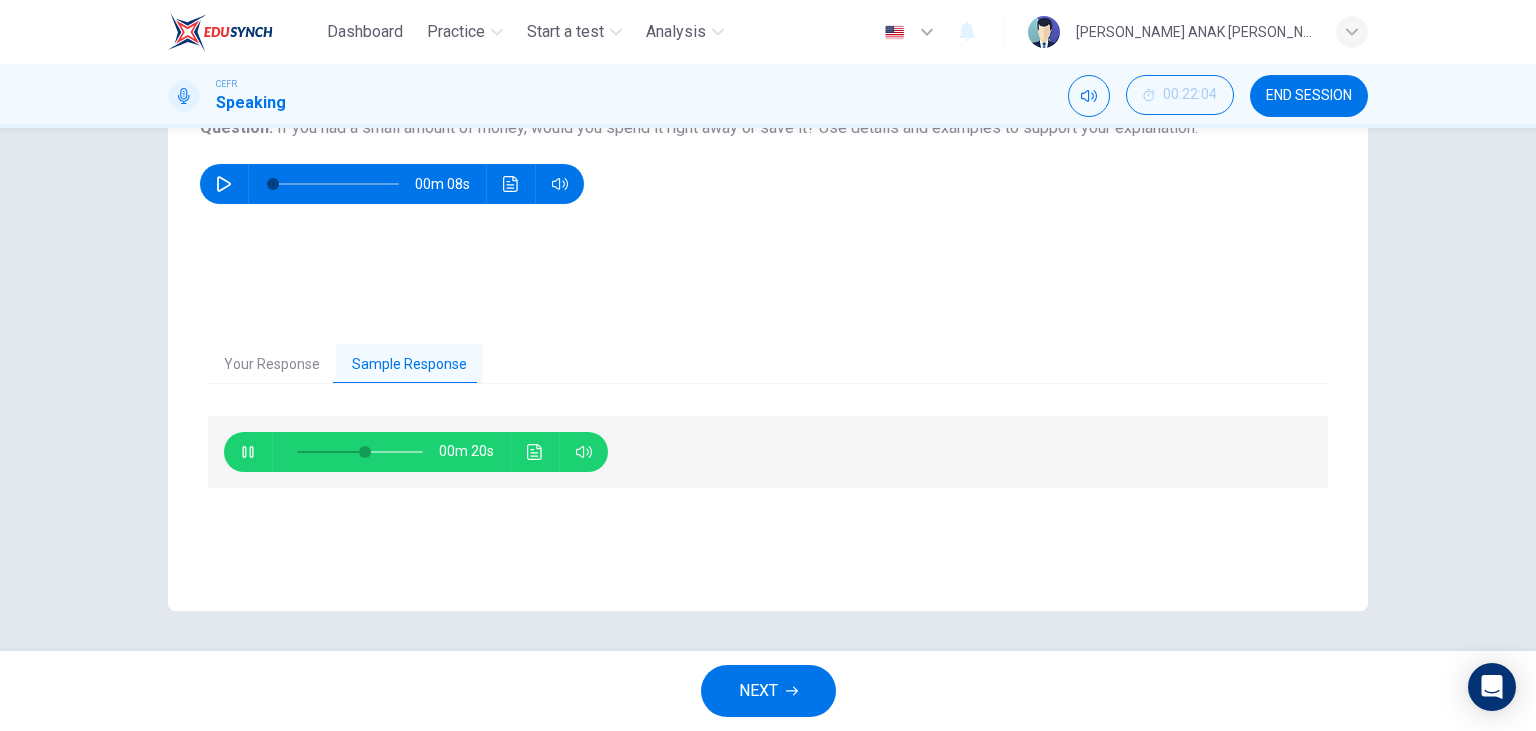 click on "Your Response" at bounding box center (272, 365) 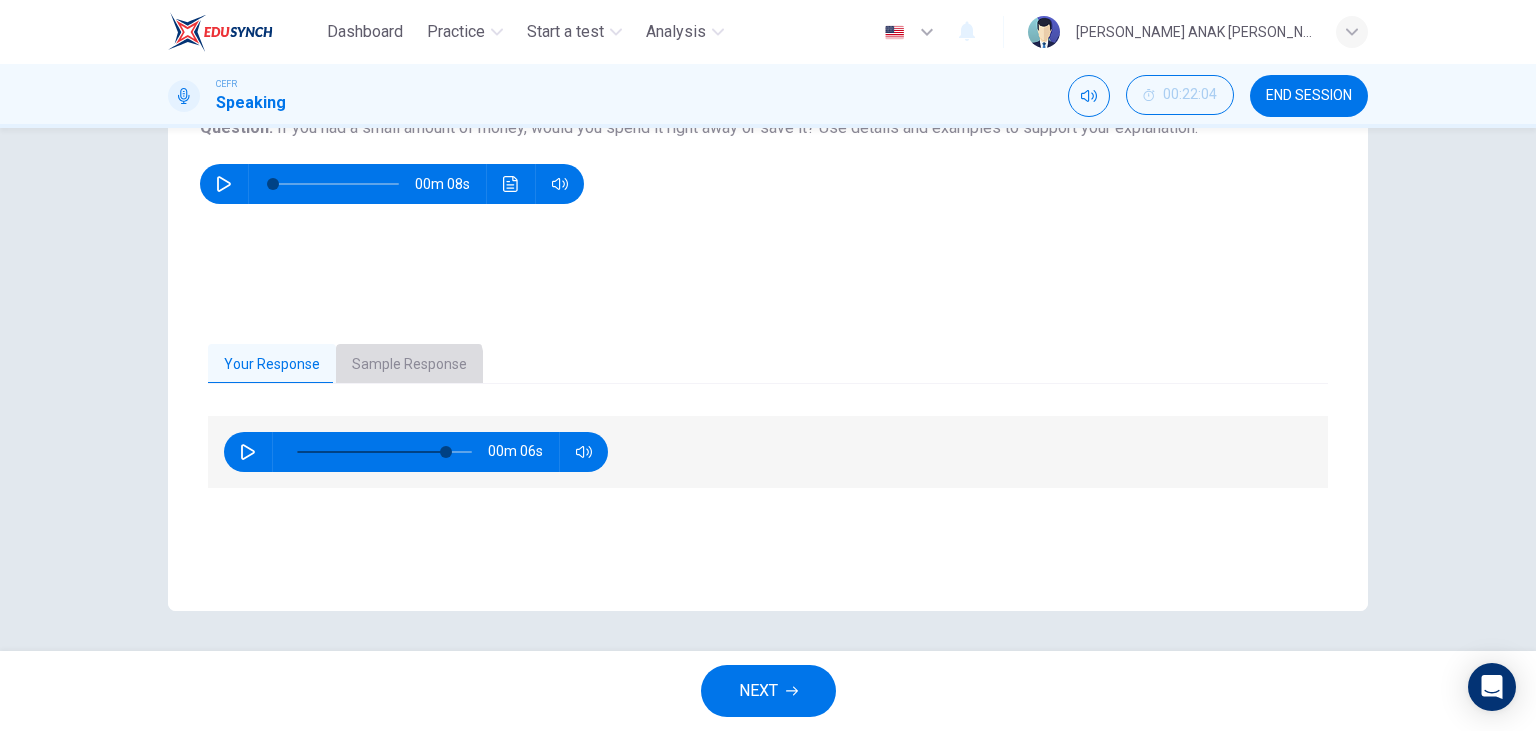 click on "Sample Response" at bounding box center [409, 365] 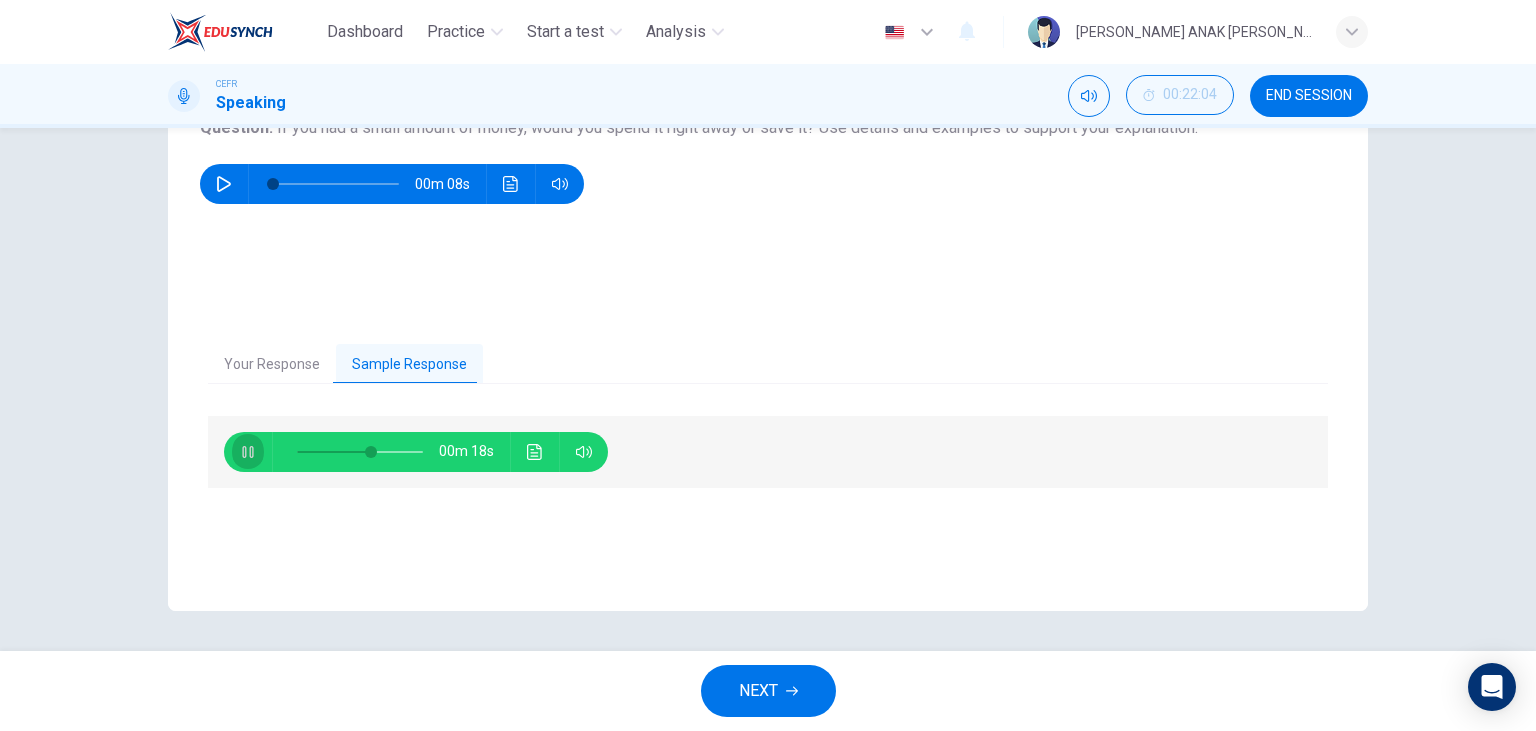 click 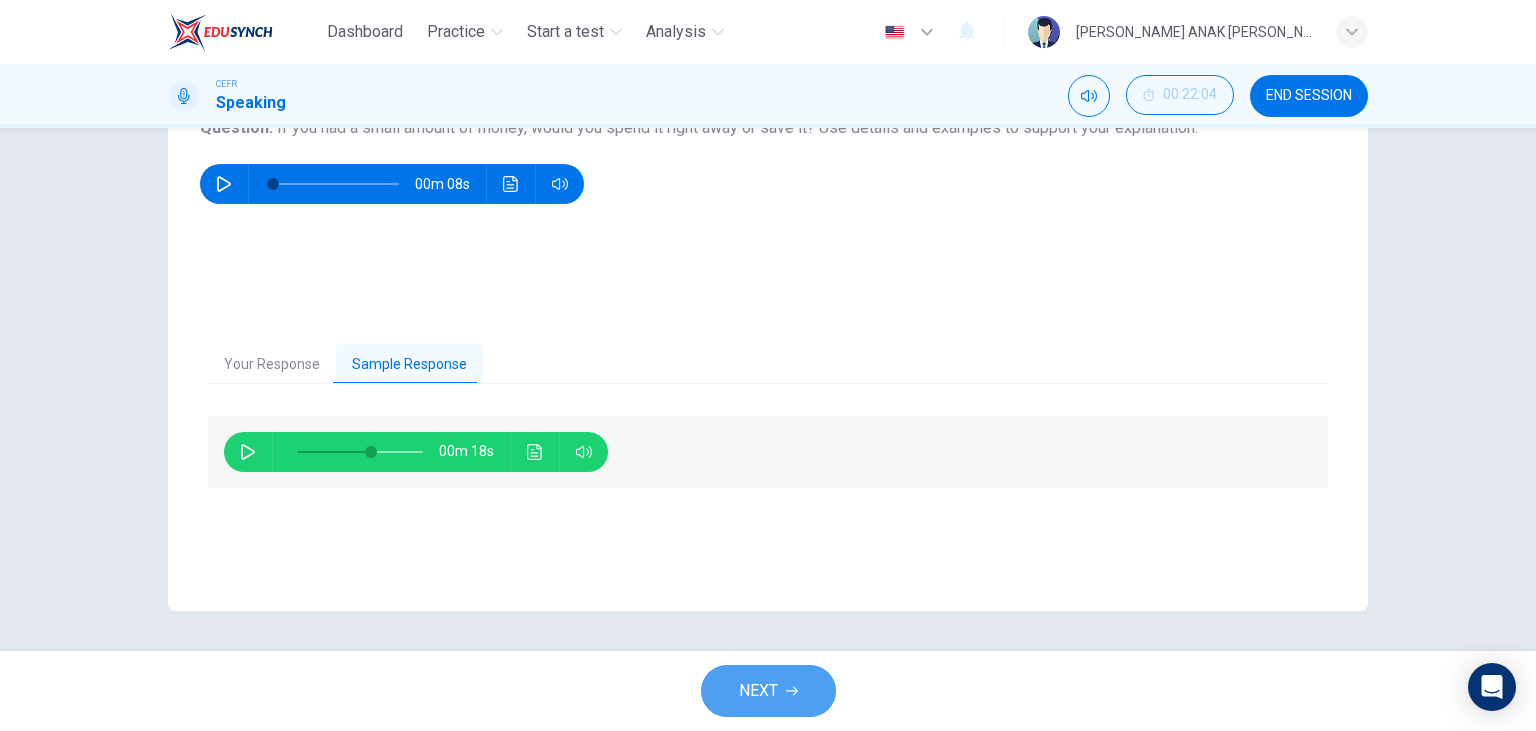 click on "NEXT" at bounding box center (768, 691) 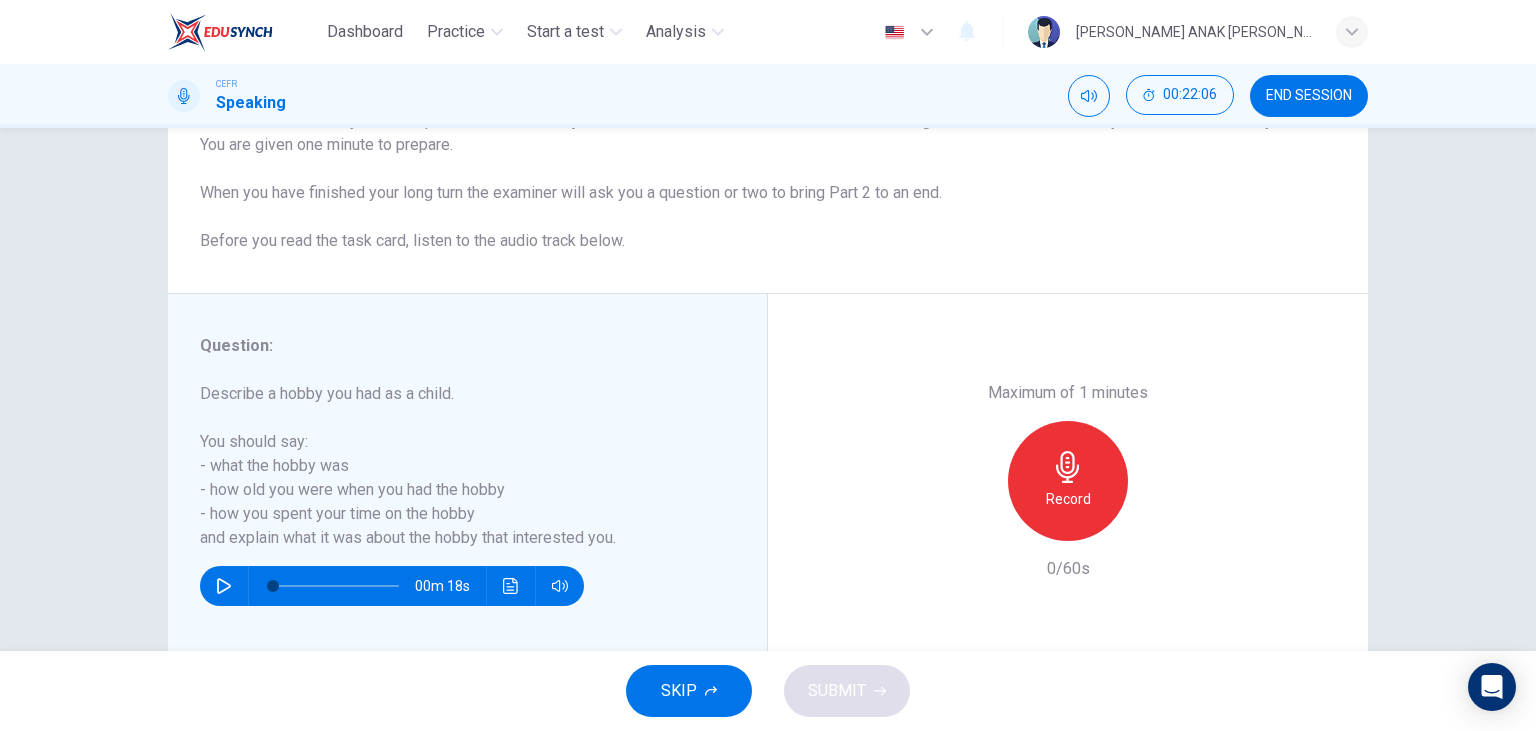 scroll, scrollTop: 230, scrollLeft: 0, axis: vertical 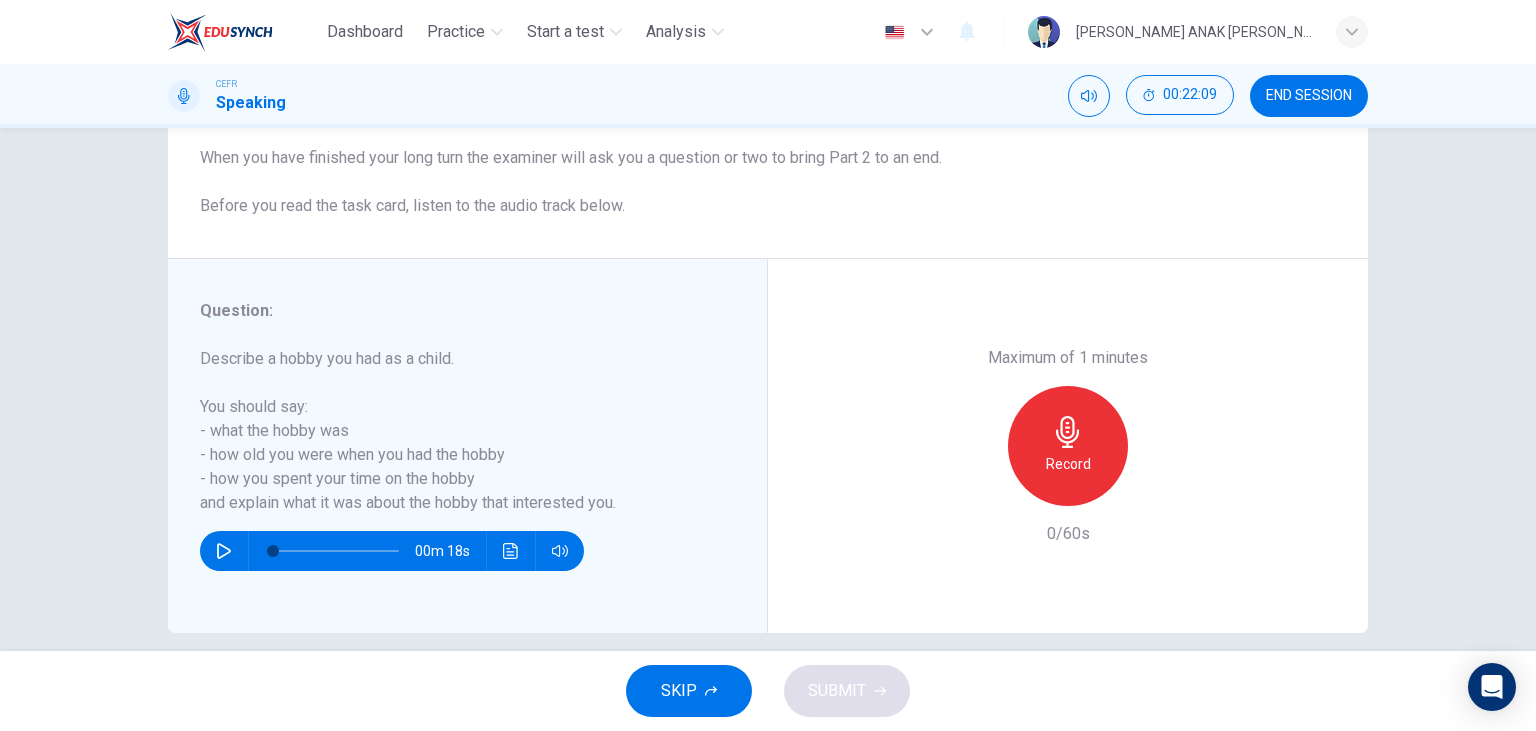 click on "Record" at bounding box center [1068, 464] 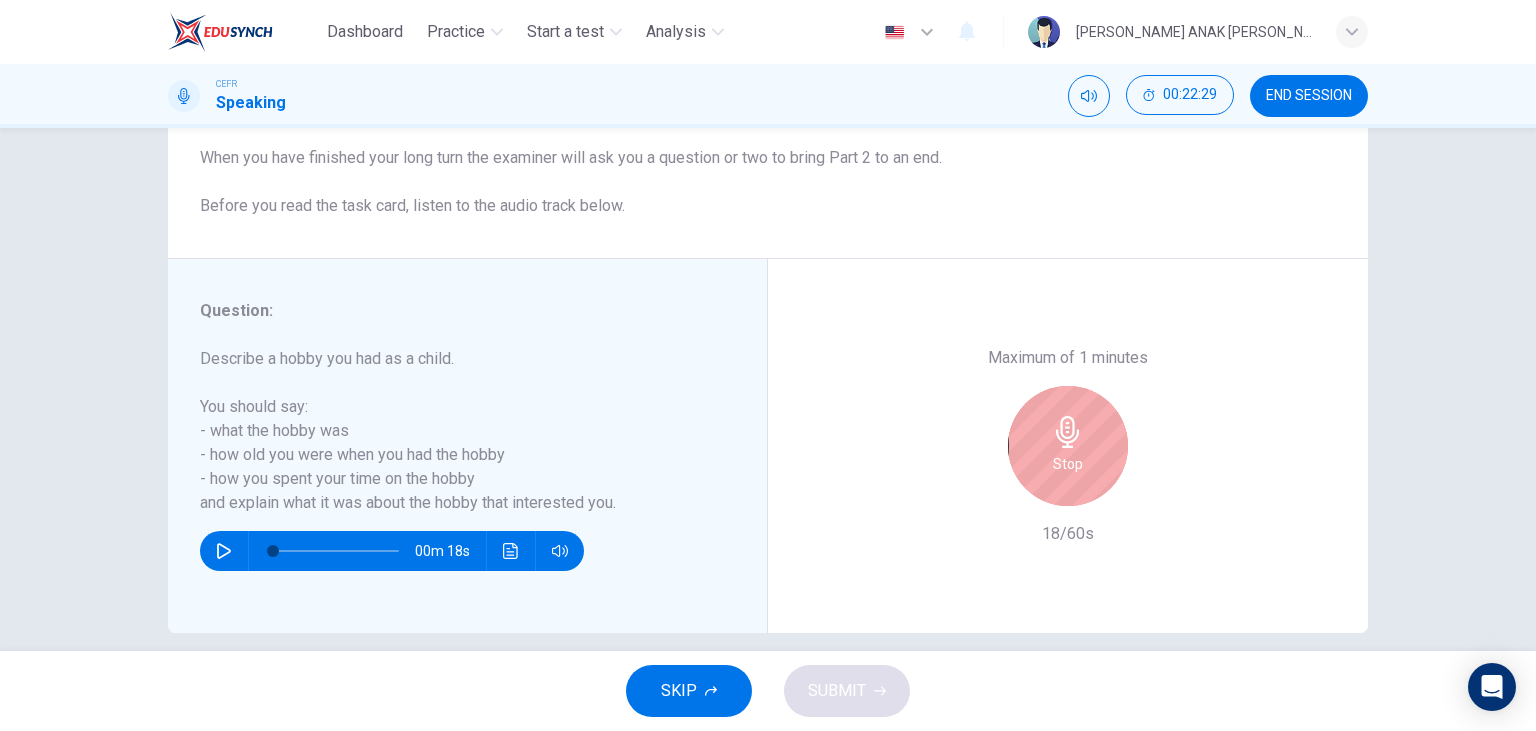 click on "Stop" at bounding box center (1068, 446) 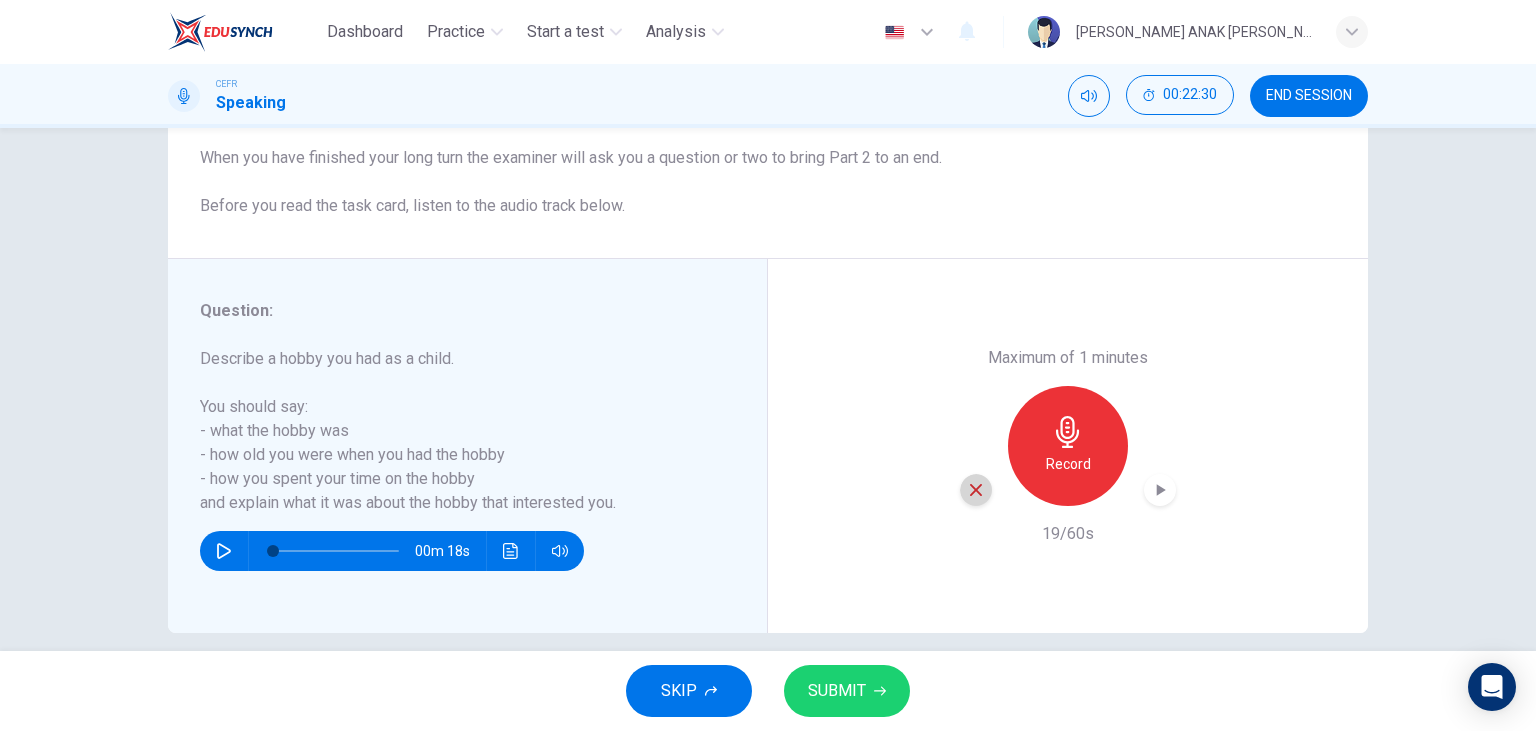 click 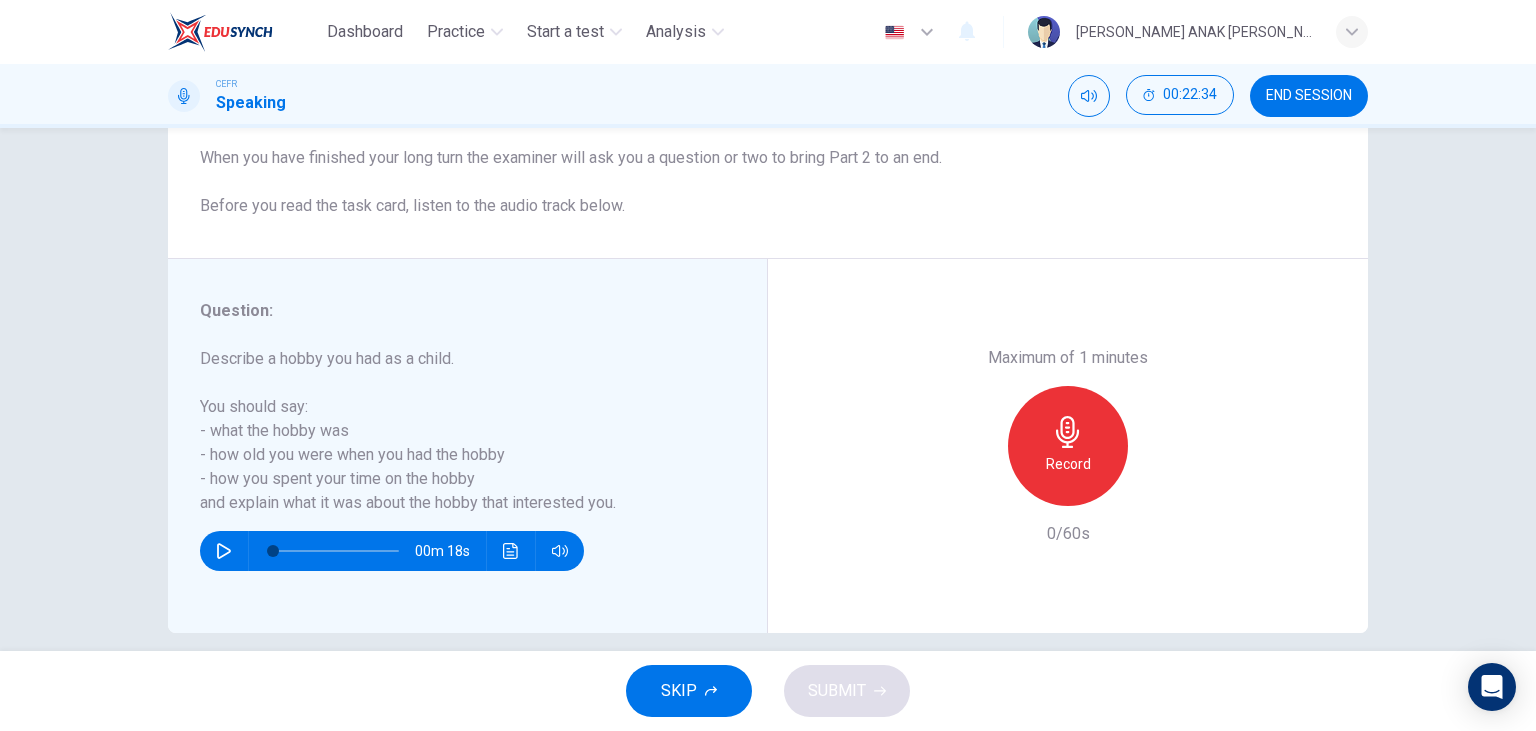 click on "Record" at bounding box center [1068, 464] 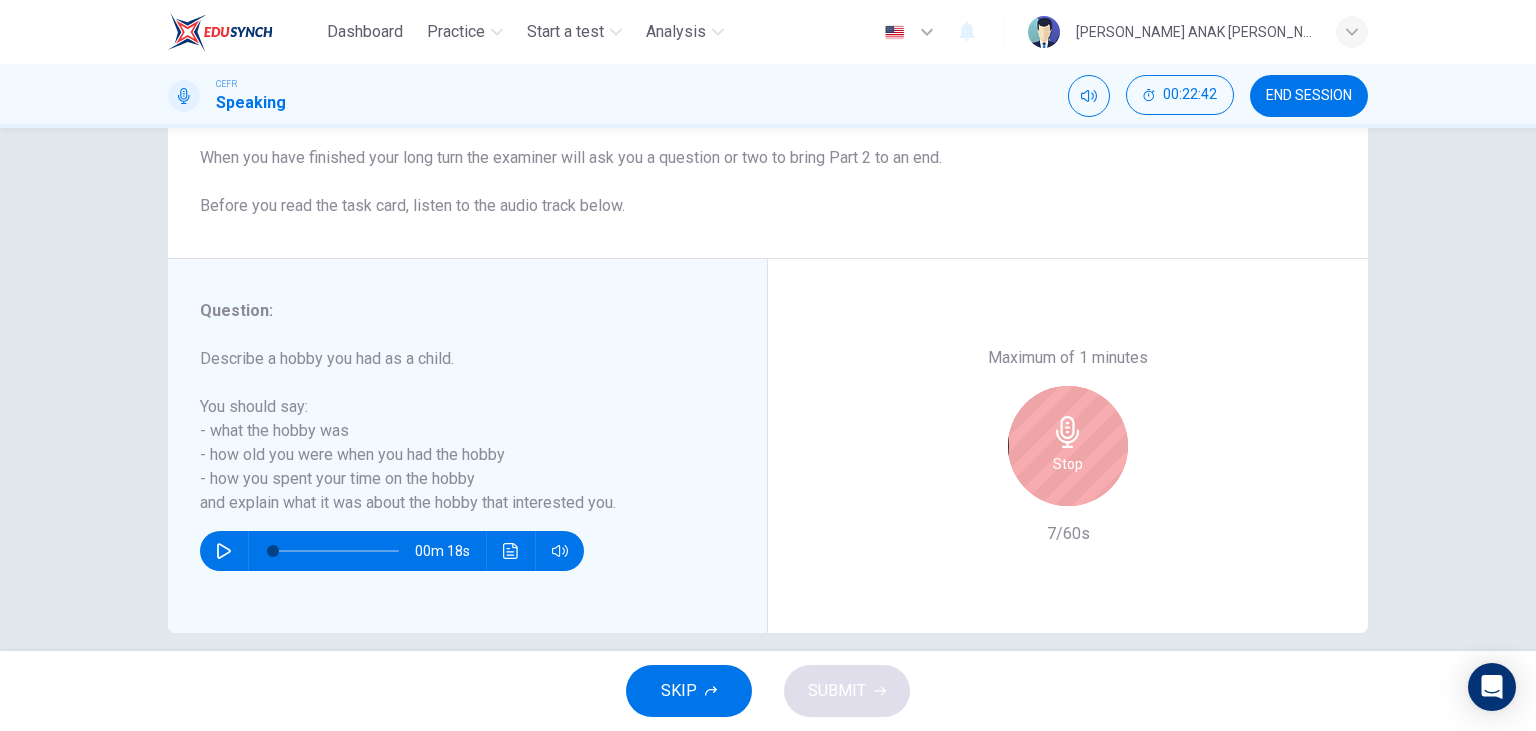 click on "Stop" at bounding box center (1068, 464) 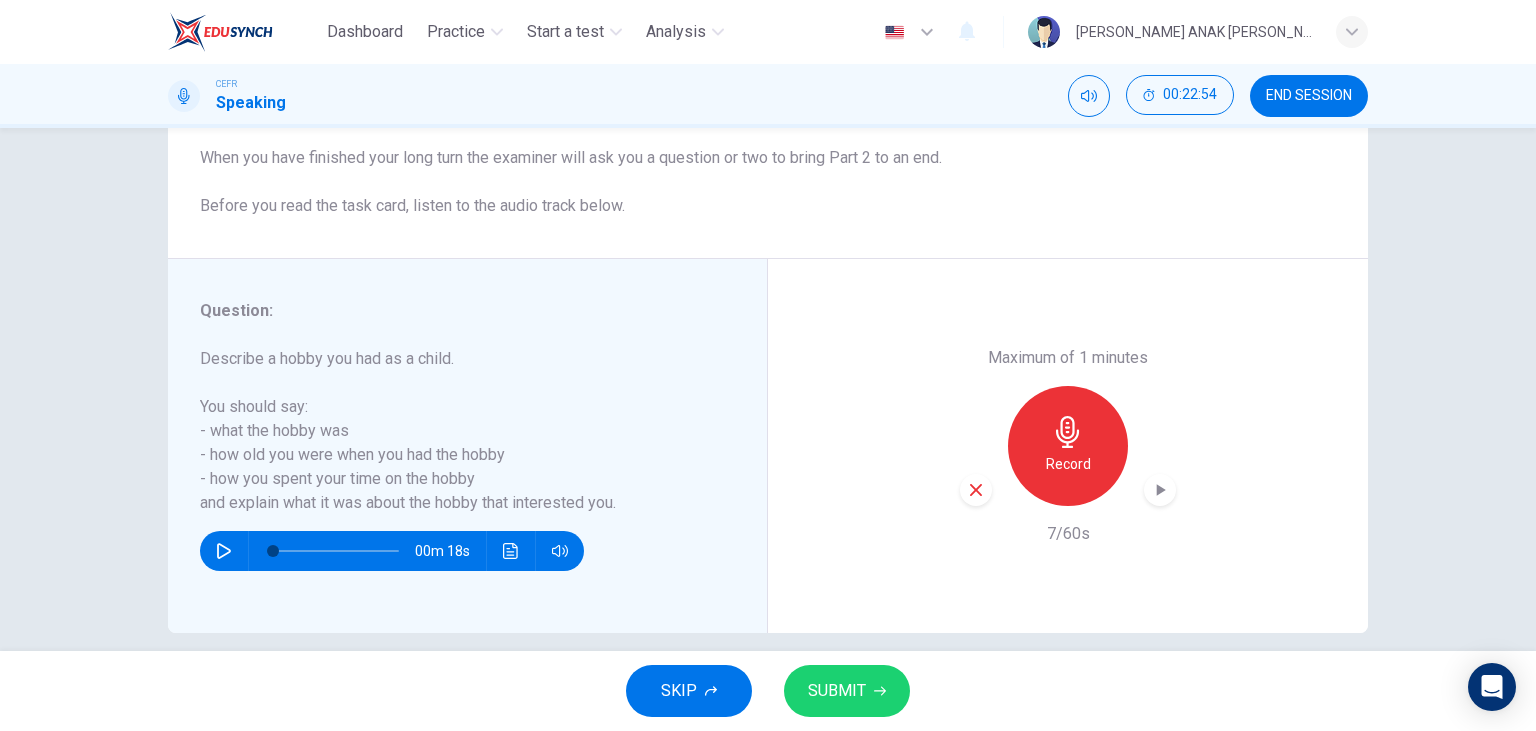 click 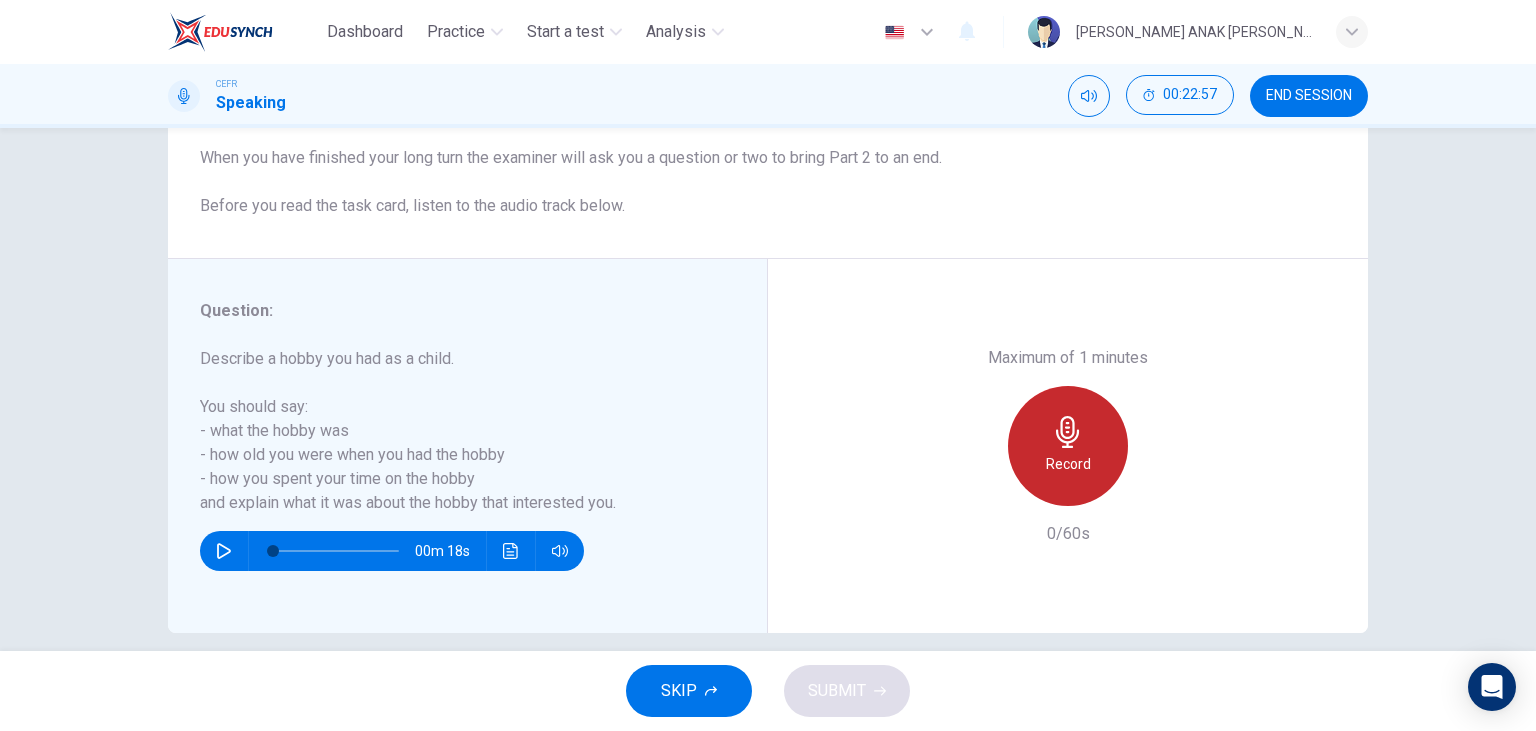 click on "Record" at bounding box center (1068, 464) 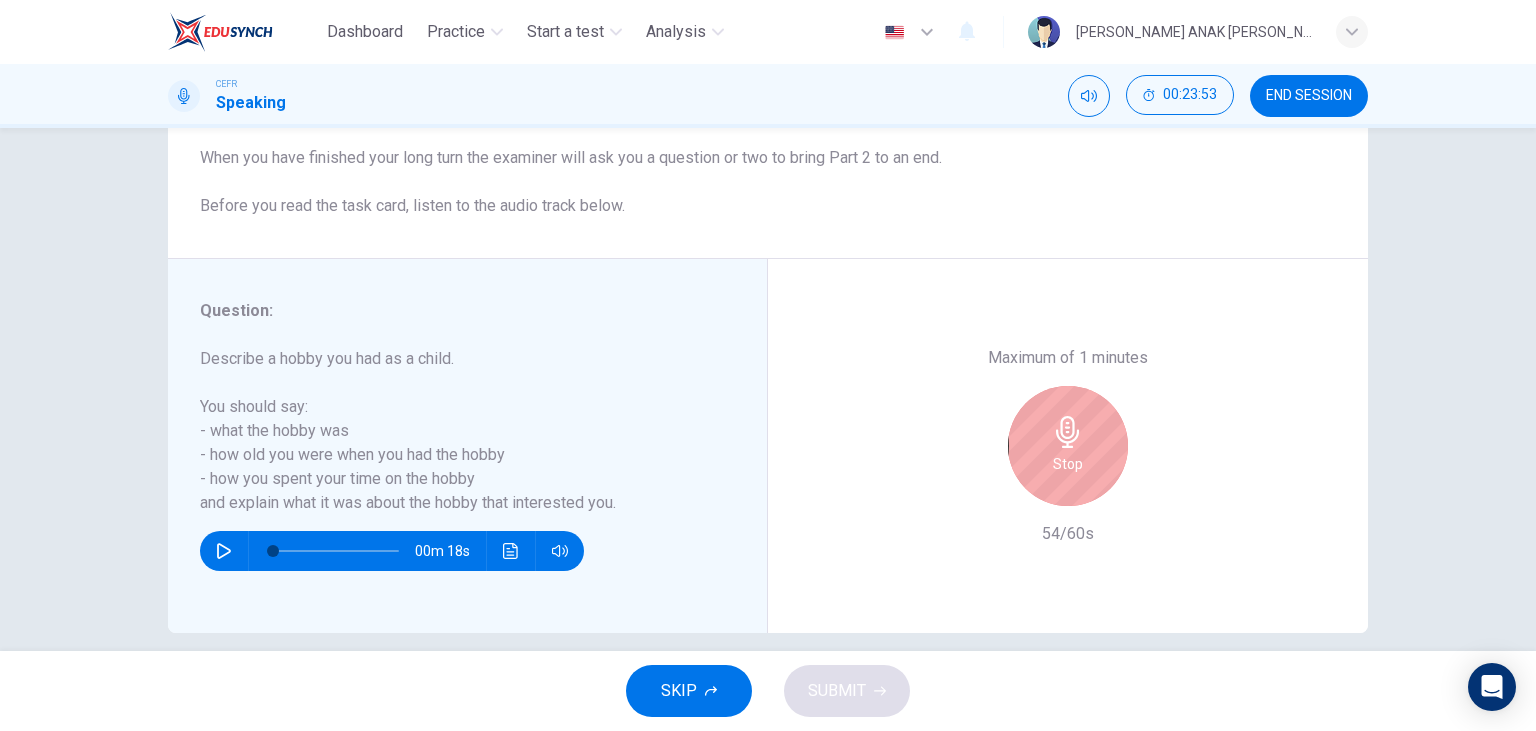 click 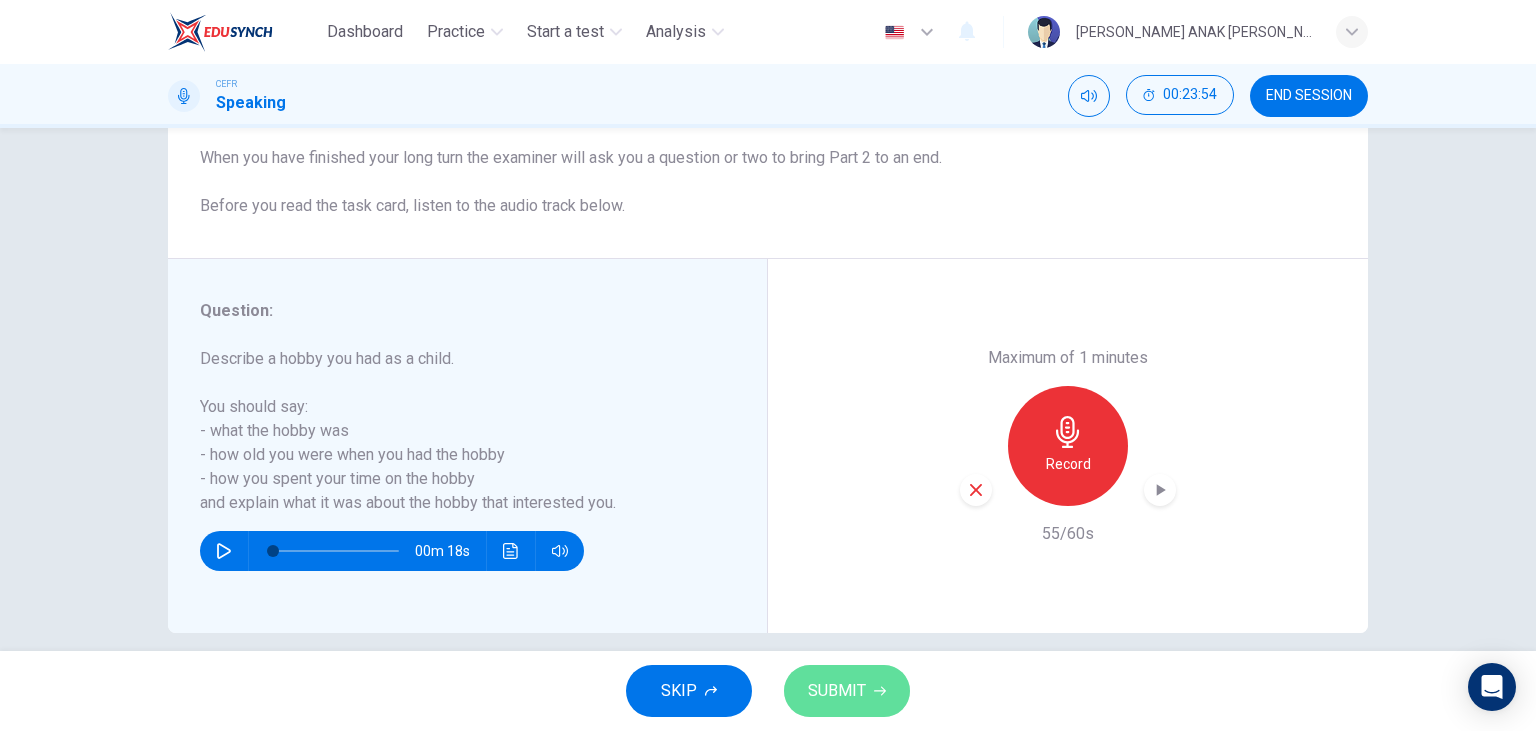 click on "SUBMIT" at bounding box center [837, 691] 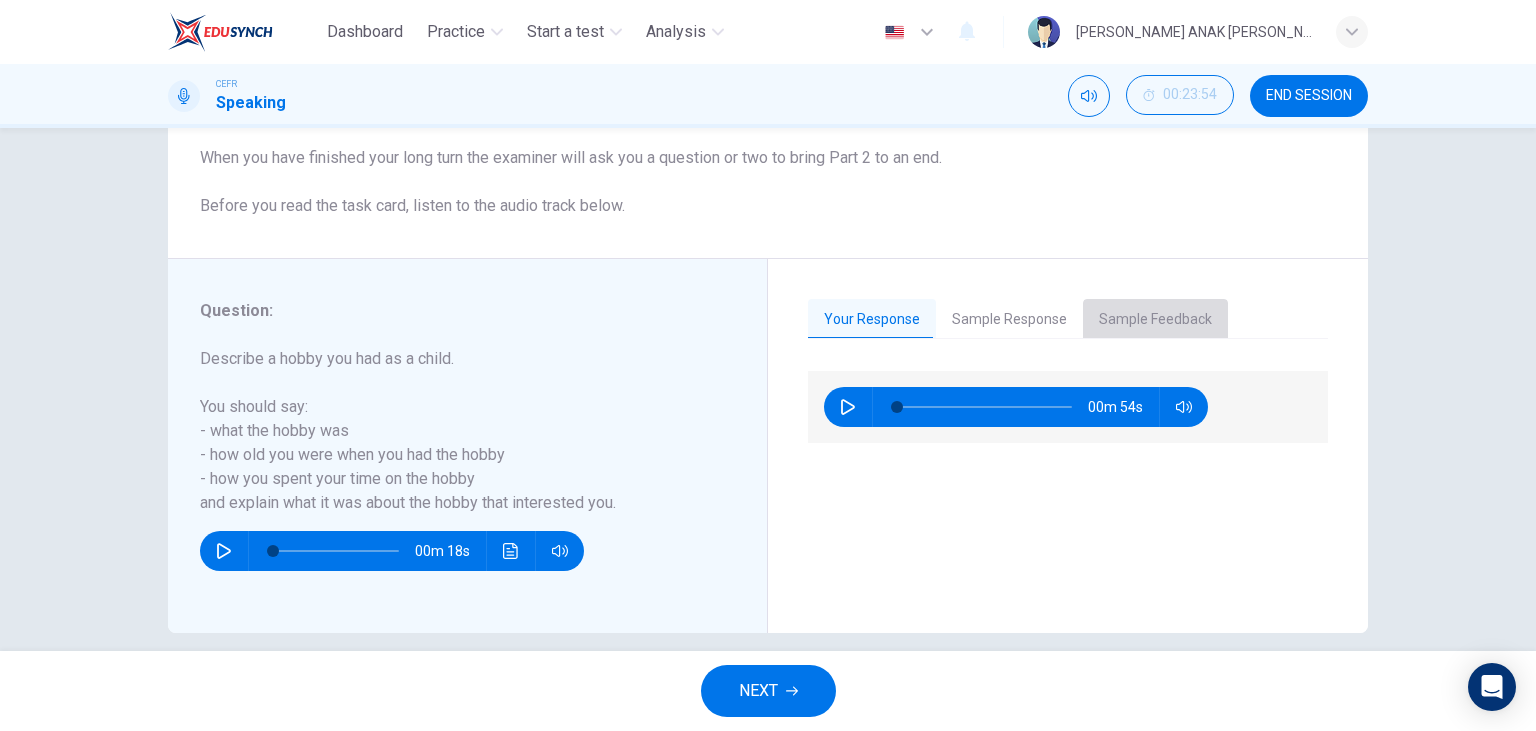 click on "Sample Feedback" at bounding box center [1155, 320] 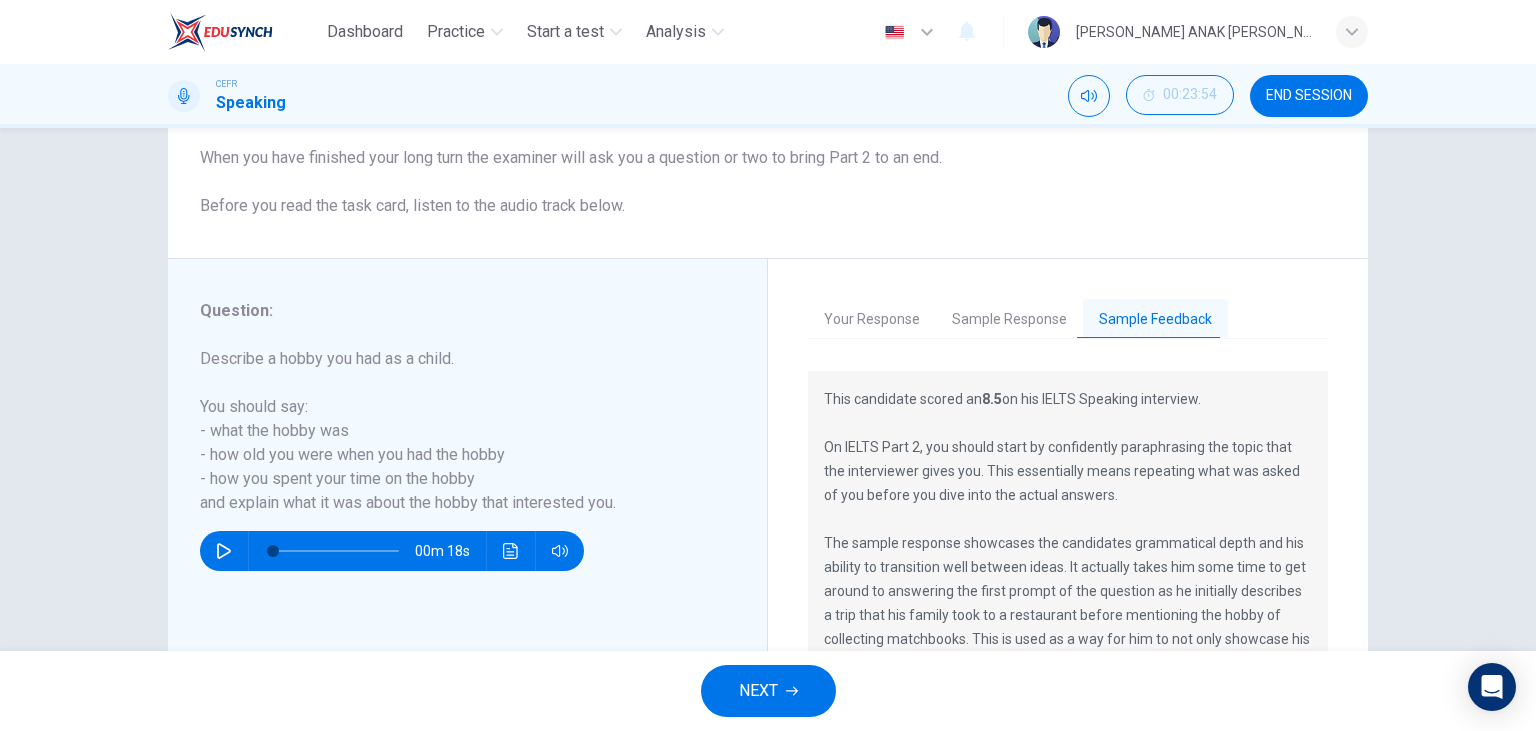 click on "Sample Response" at bounding box center (1009, 320) 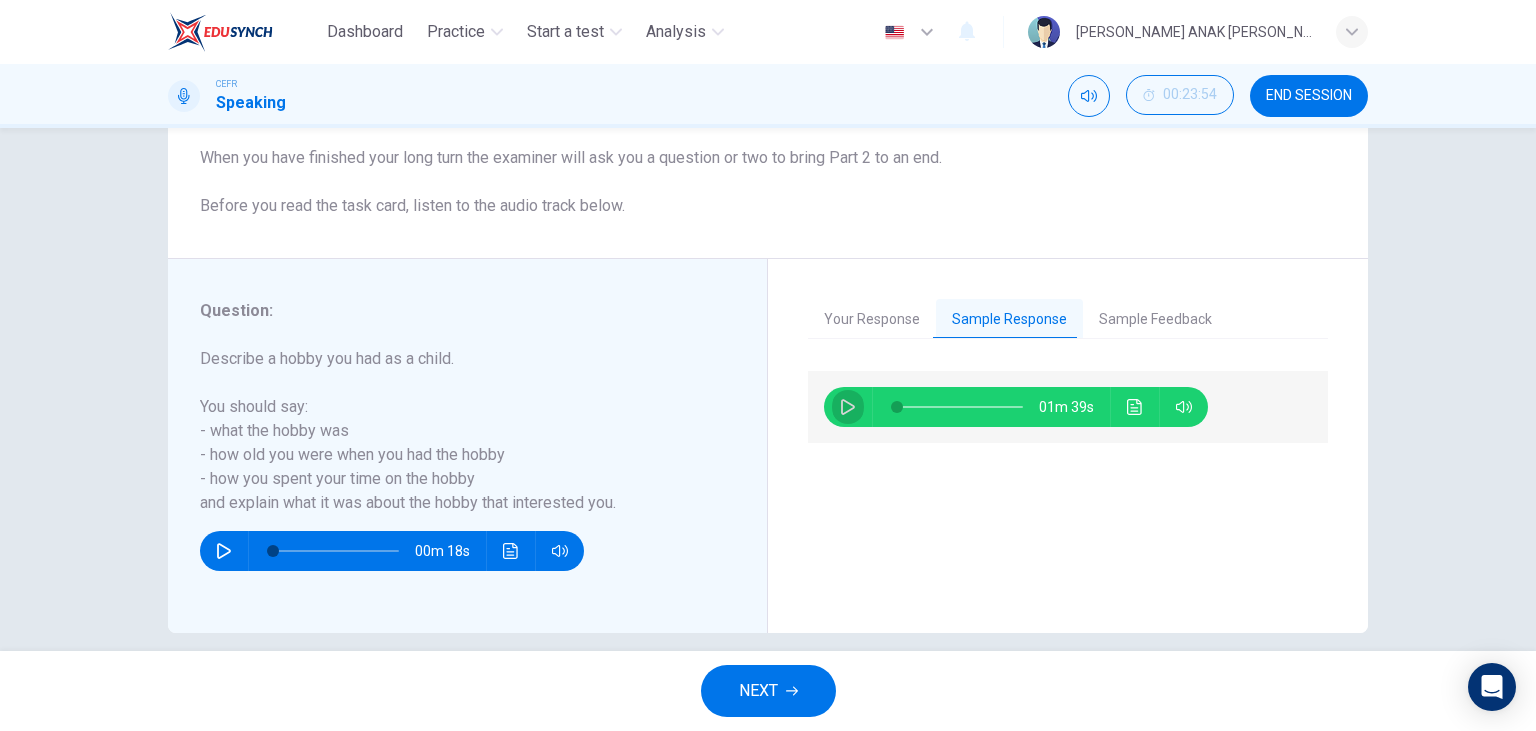 click at bounding box center [848, 407] 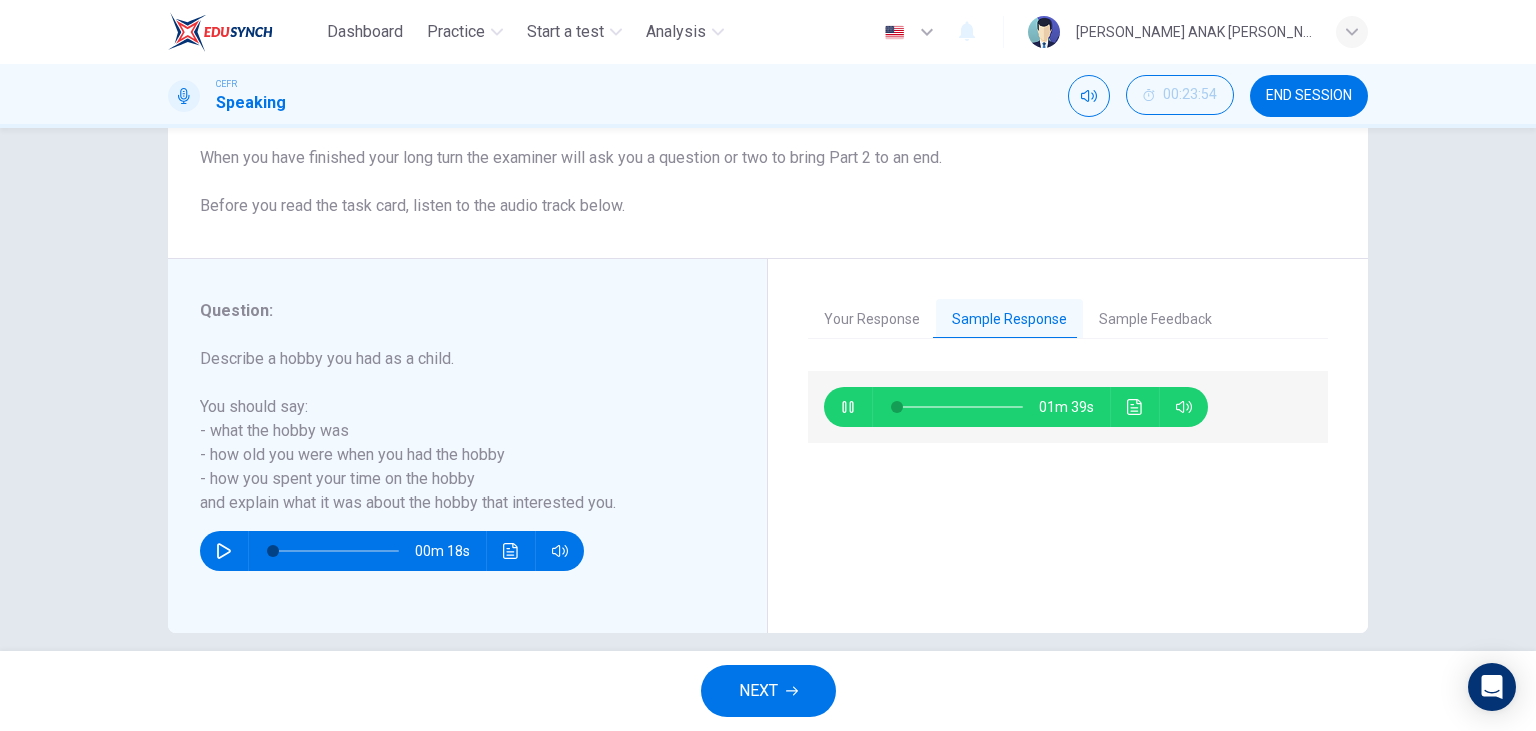 click on "Your Response Sample Response Sample Feedback 00m 54s 01m 39s This candidate scored an  8.5  on his IELTS Speaking interview.
On IELTS Part 2, you should start by confidently paraphrasing the topic that the interviewer gives you. This essentially means repeating what was asked of you before you dive into the actual answers.
The sample response showcases the candidates grammatical depth and his ability to transition well between ideas. It actually takes him some time to get around to answering the first prompt of the question as he initially describes a trip that his family took to a restaurant before mentioning the hobby of collecting matchbooks. This is used as a way for him to not only showcase his ability to tell a story in English, but also connect seemingly different ideas and even provide context to his answer instead of stating a hobby immediately." at bounding box center [1068, 446] 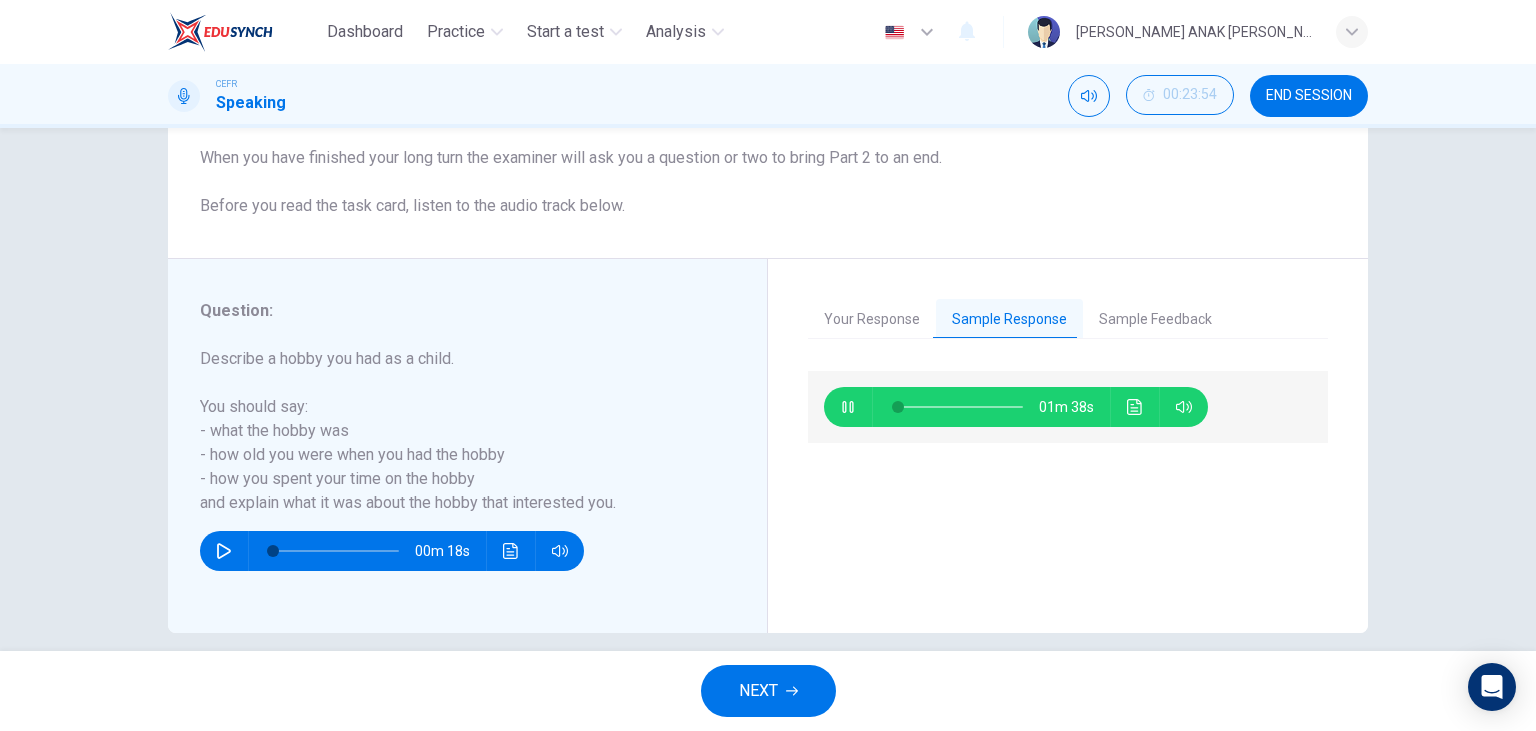 click on "Sample Feedback" at bounding box center [1155, 320] 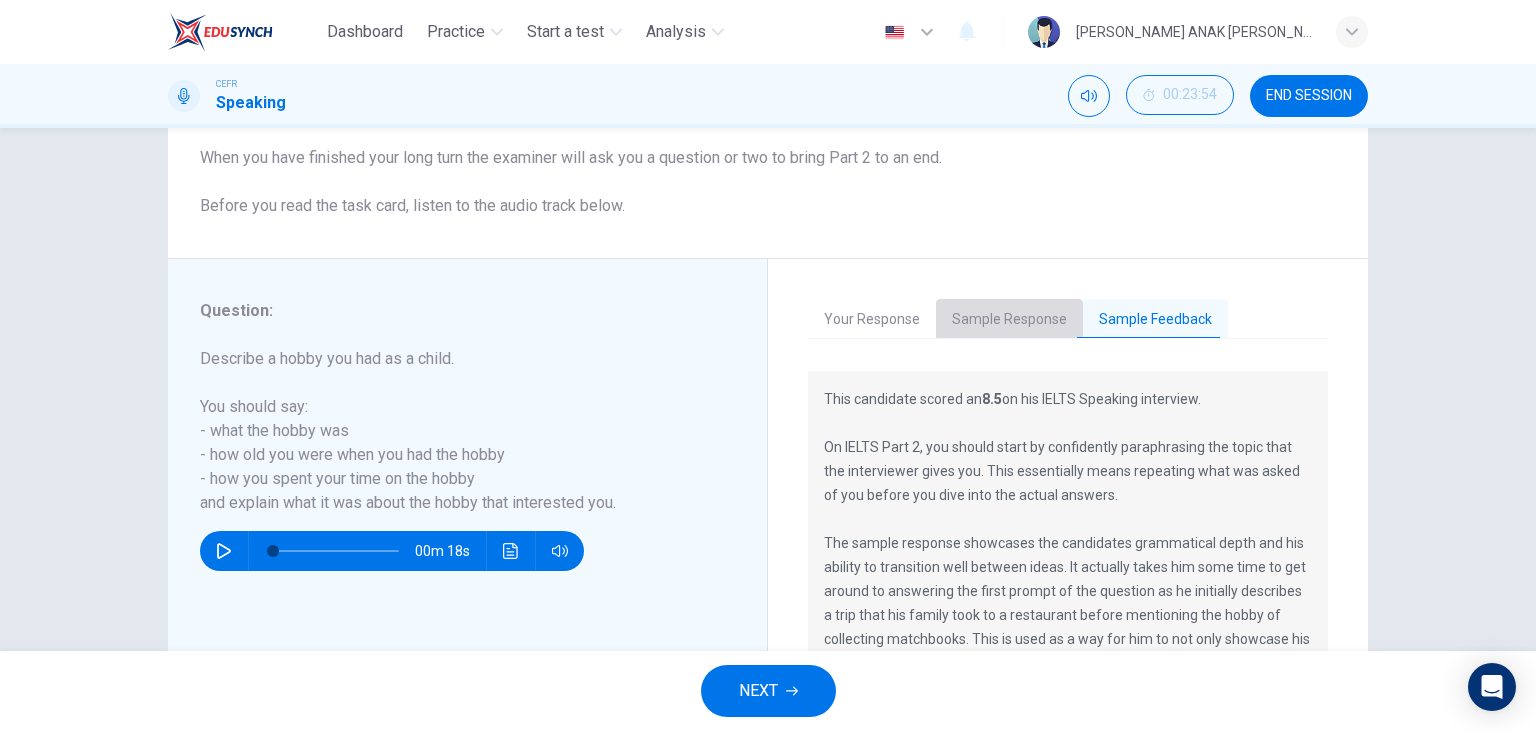 click on "Sample Response" at bounding box center [1009, 320] 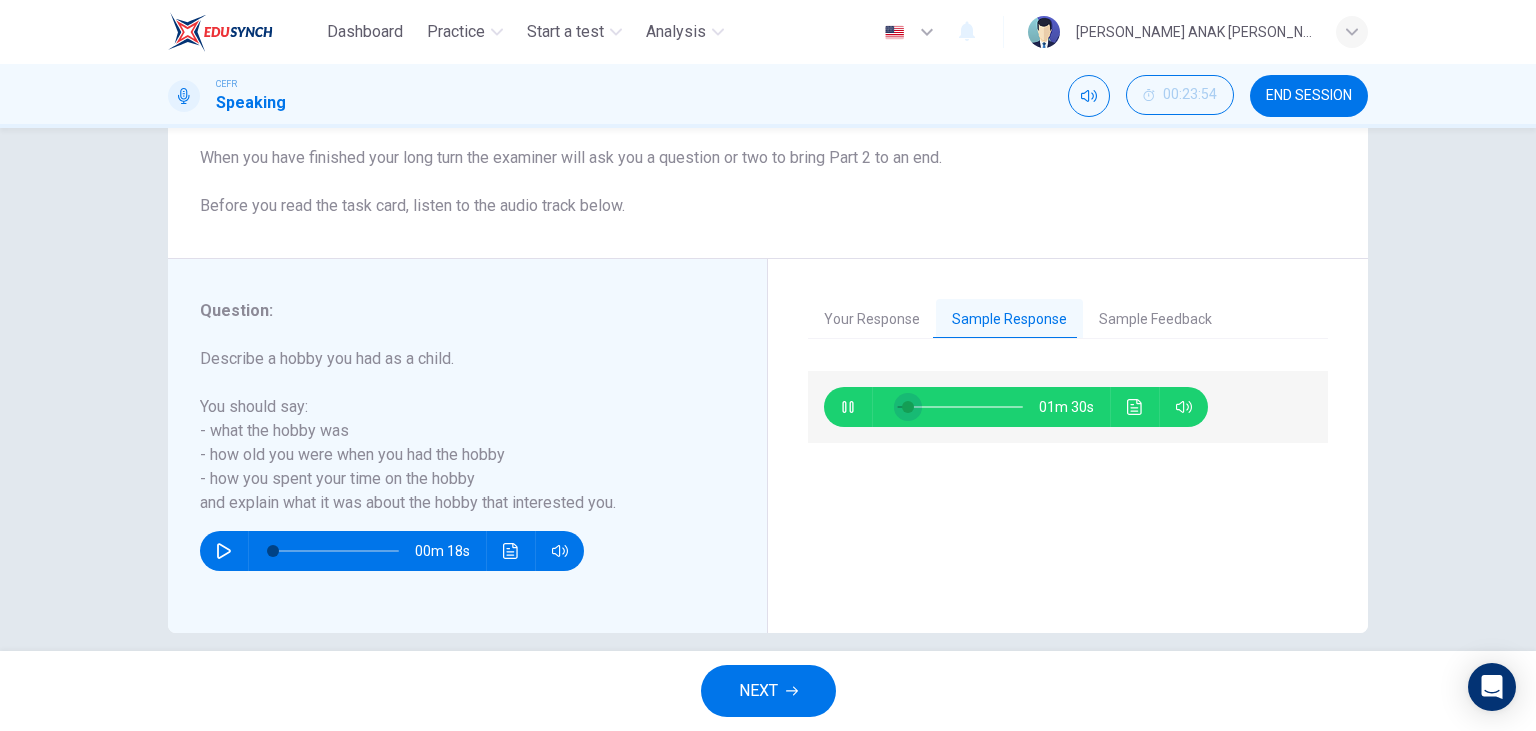 click at bounding box center [908, 407] 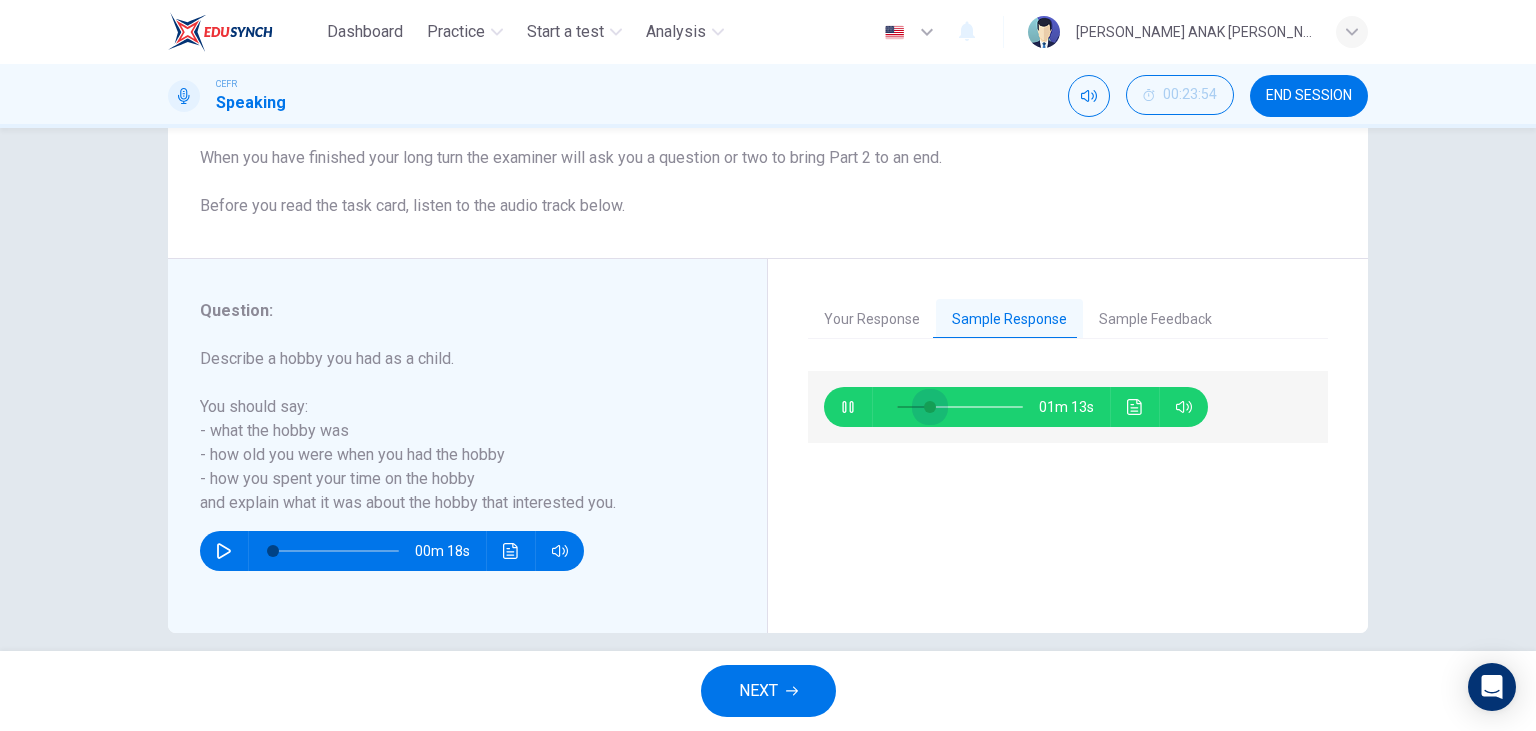 click at bounding box center [930, 407] 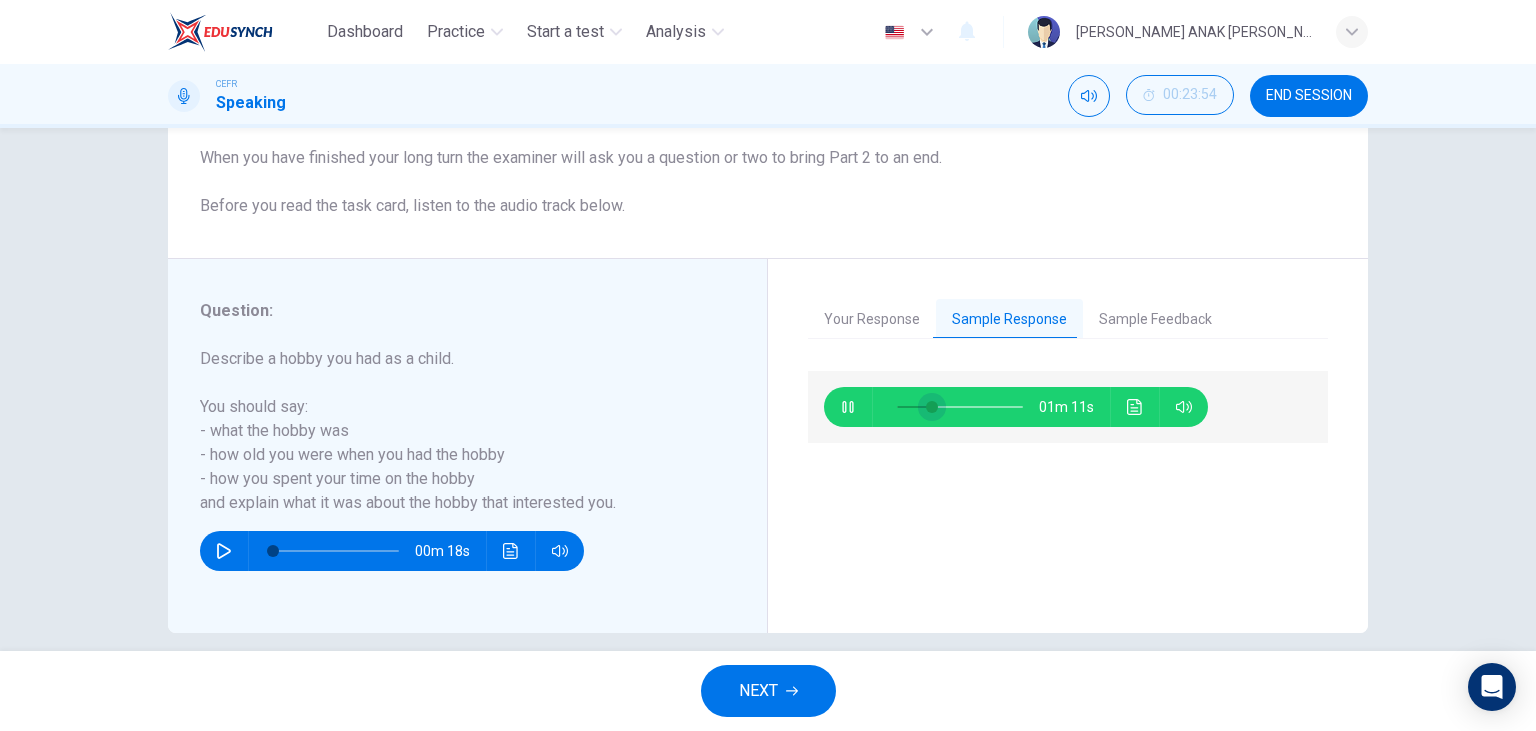 click at bounding box center (932, 407) 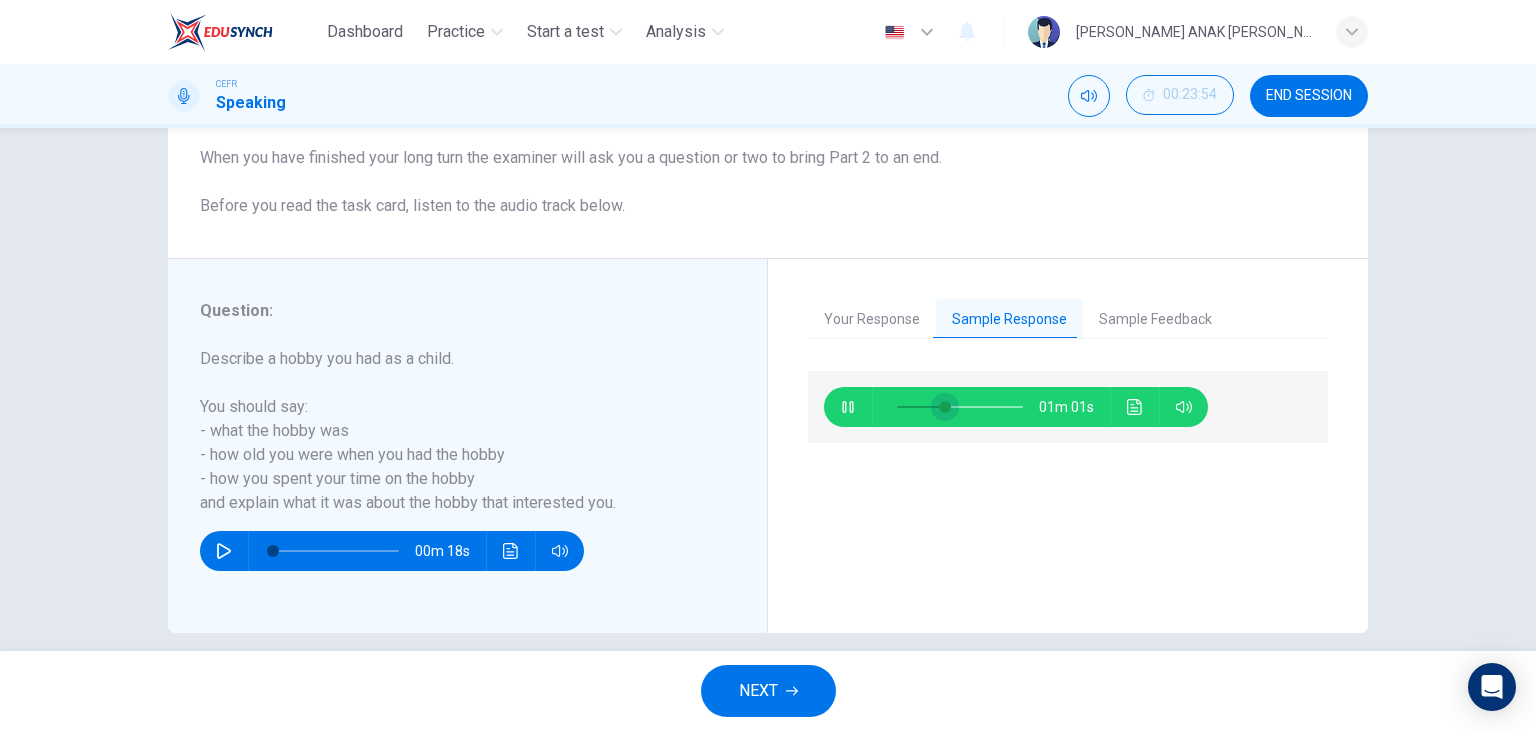 click at bounding box center (945, 407) 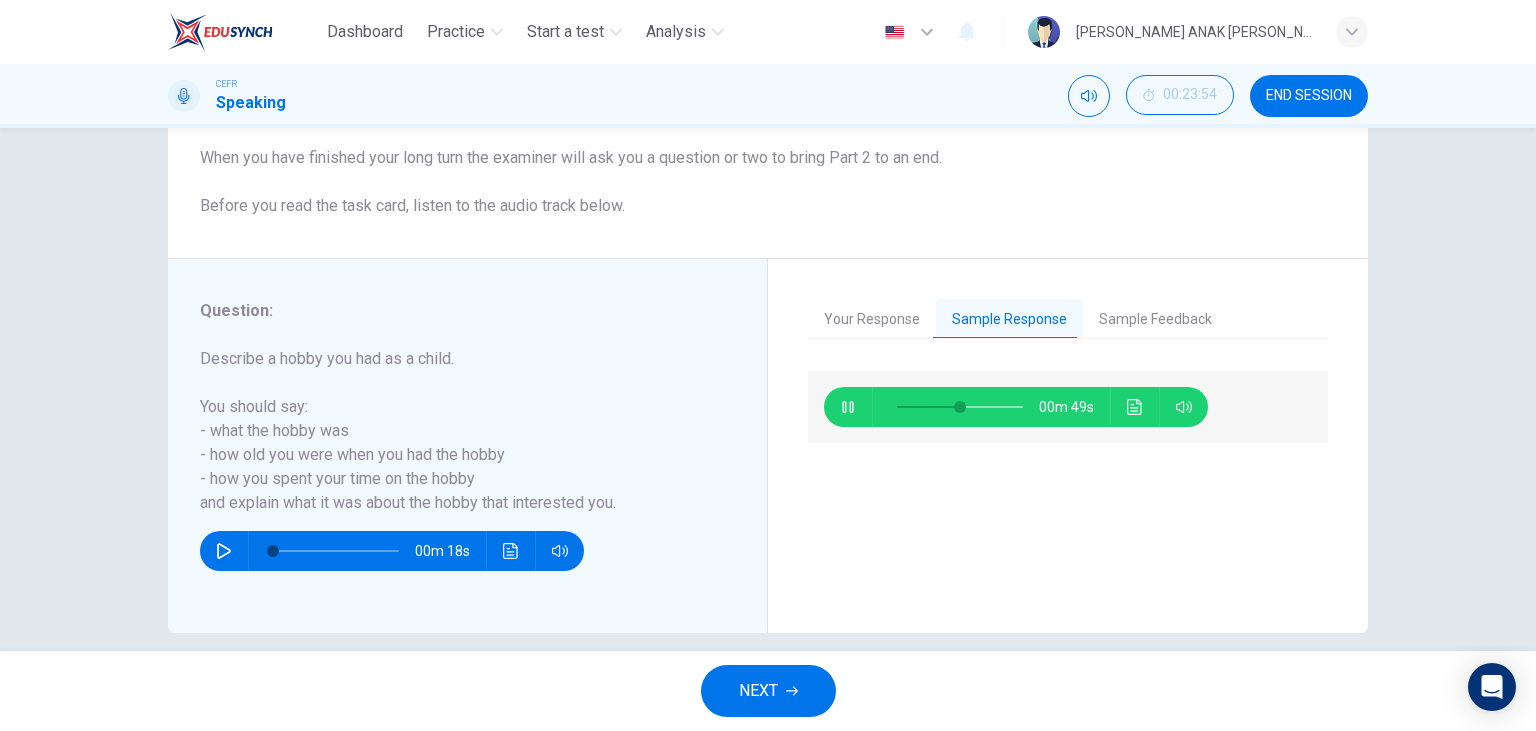 click 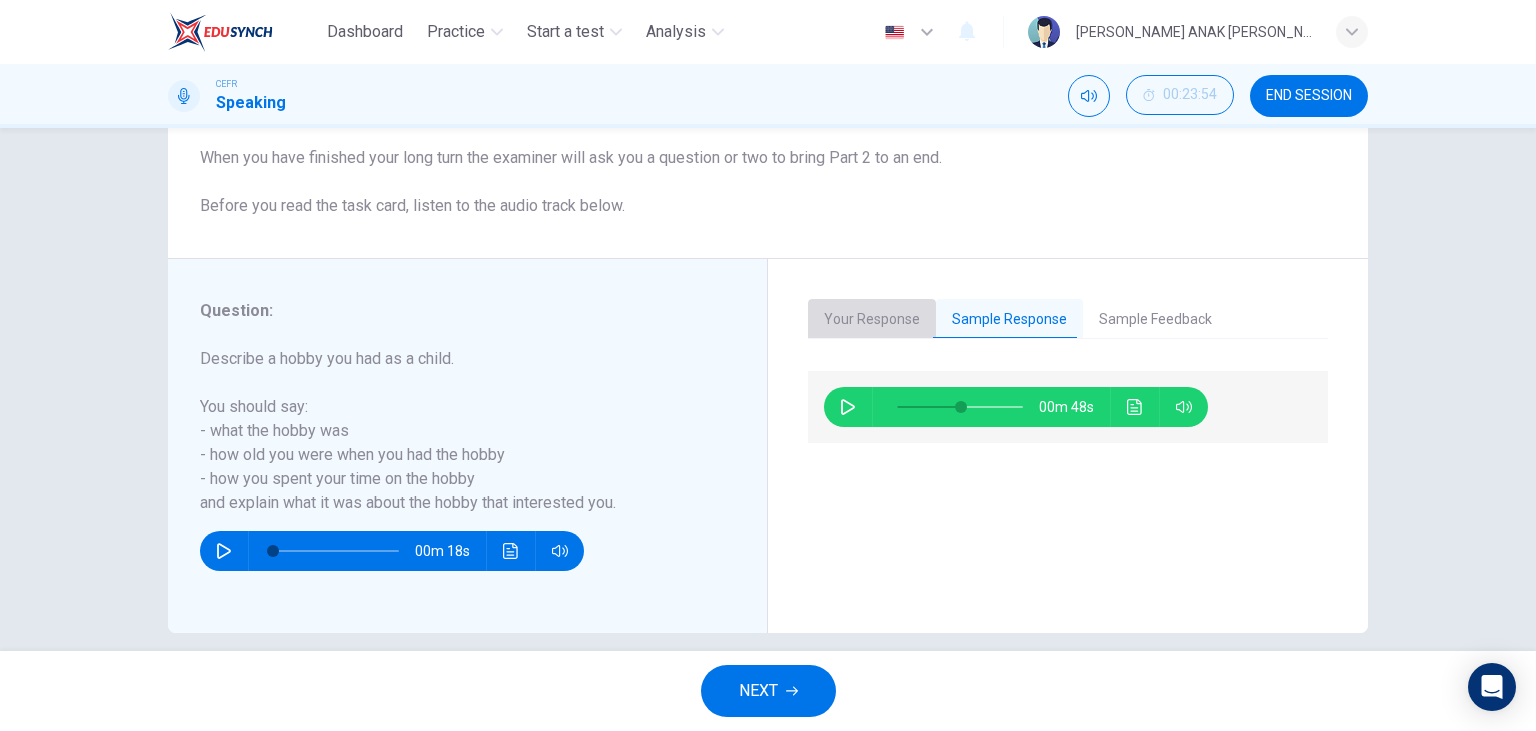 click on "Your Response" at bounding box center (872, 320) 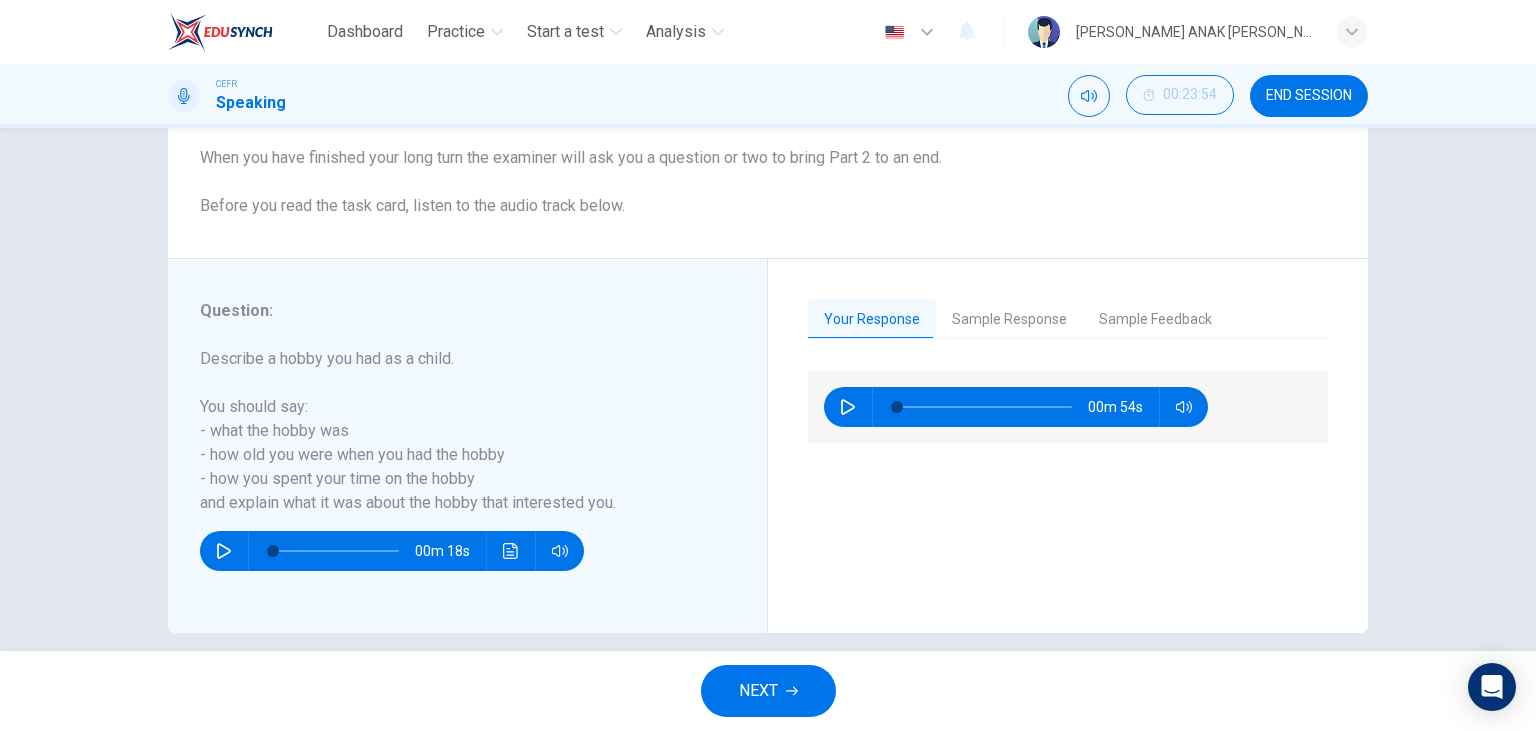 click 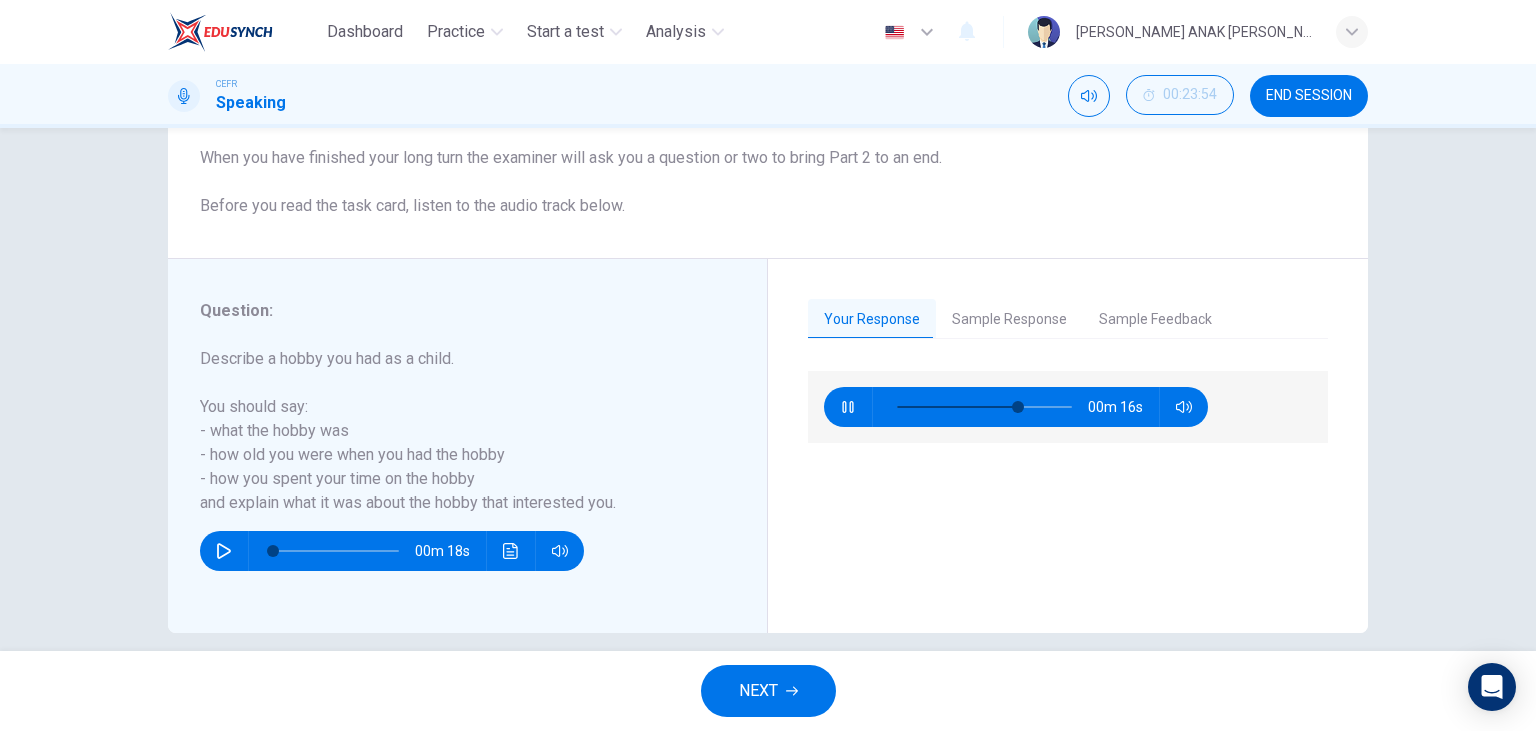 click 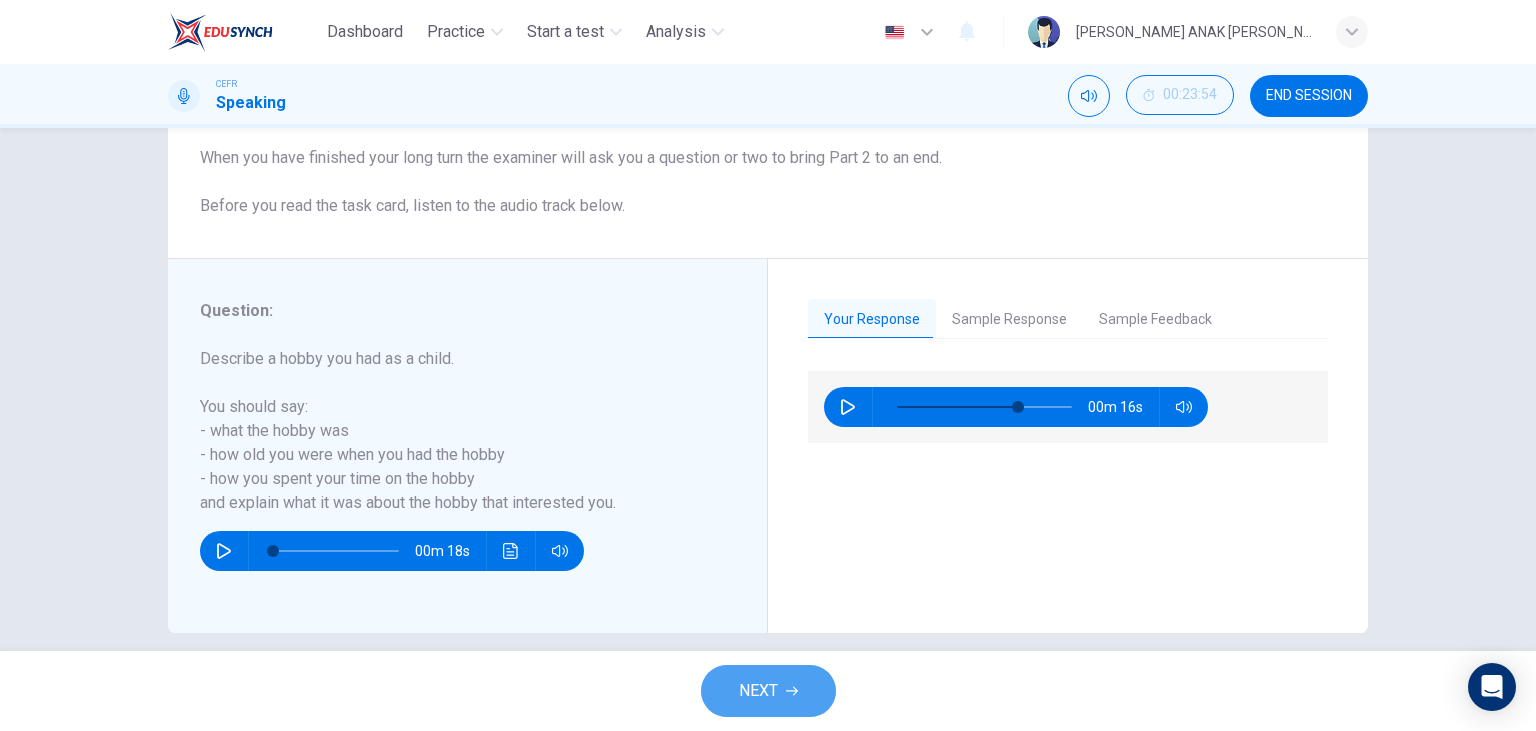 click on "NEXT" at bounding box center (758, 691) 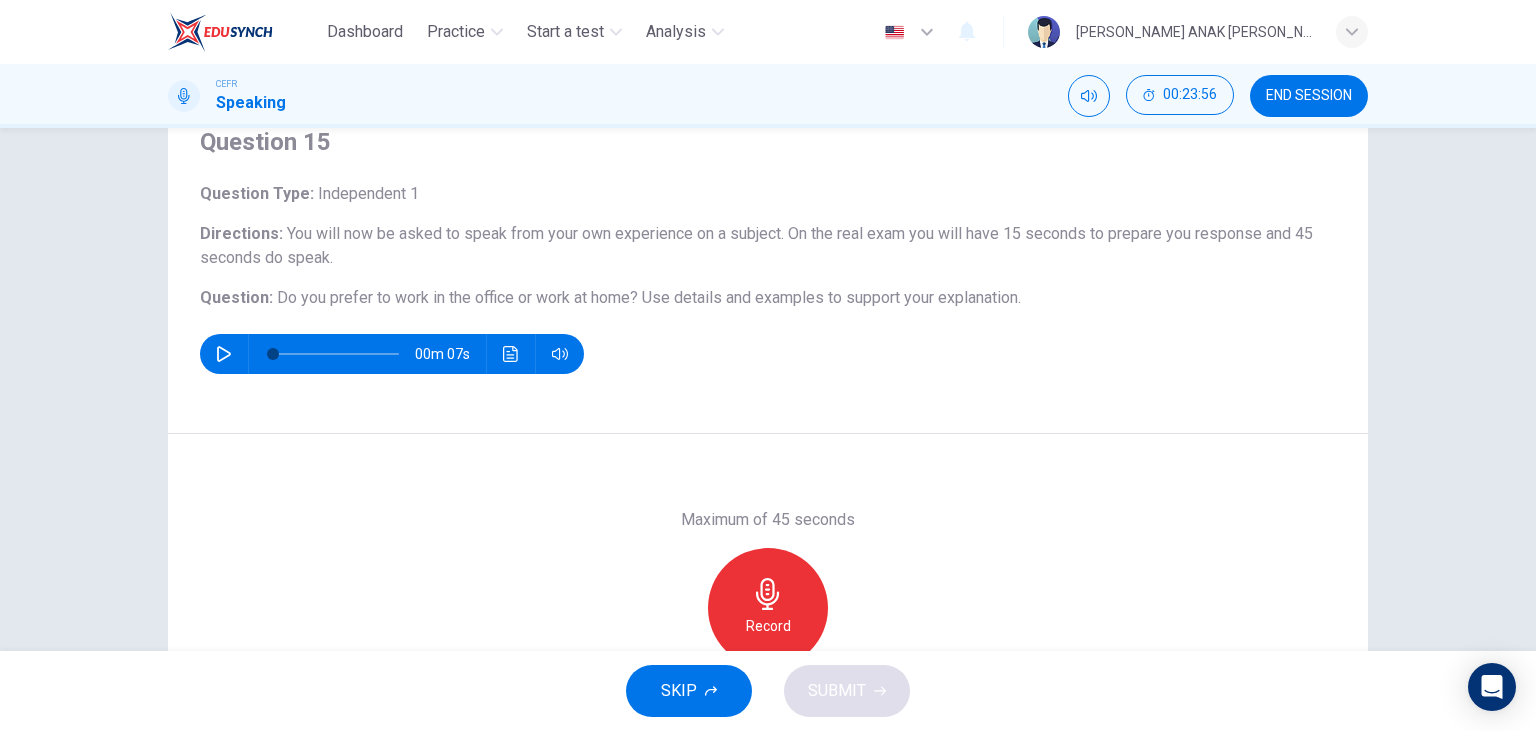 scroll, scrollTop: 115, scrollLeft: 0, axis: vertical 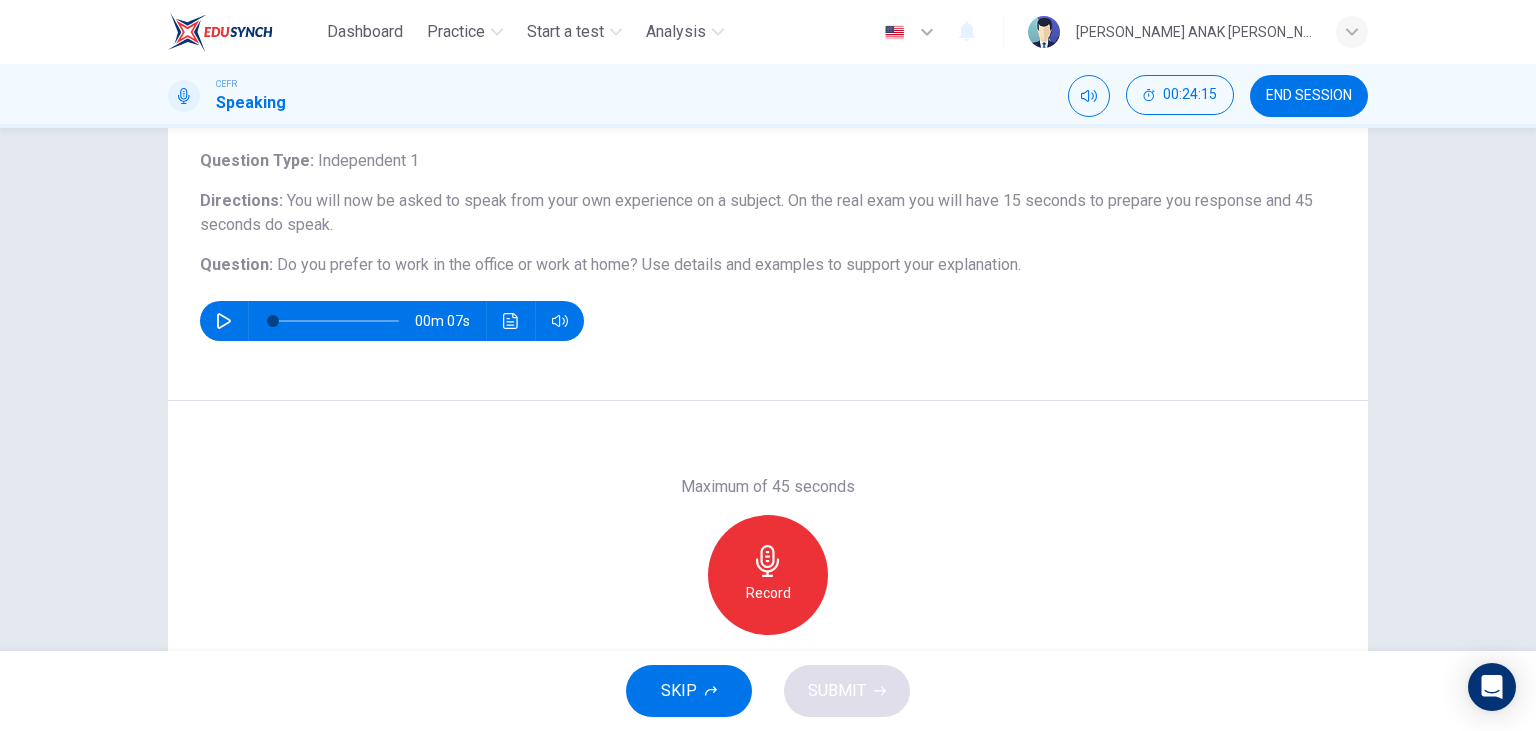 click 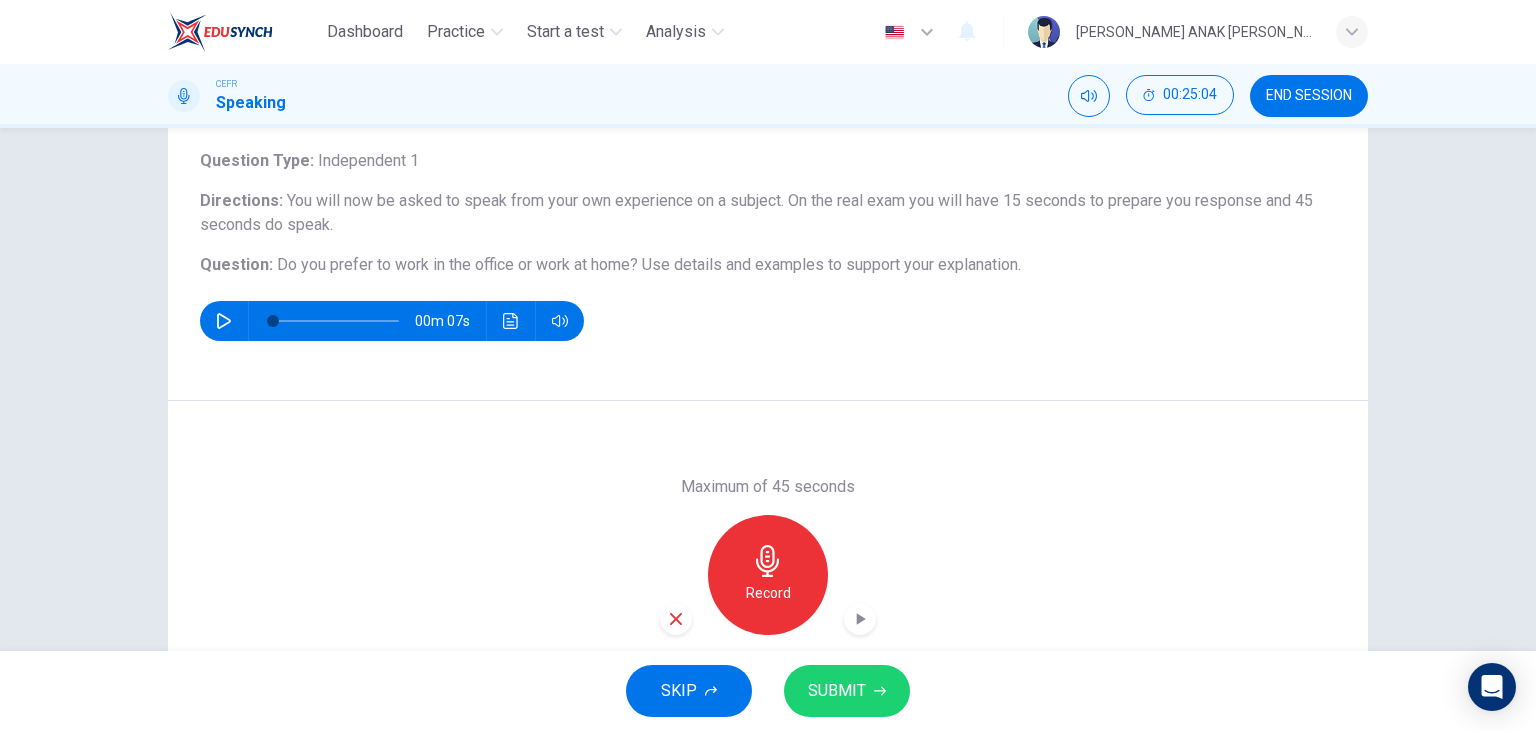 click on "SUBMIT" at bounding box center (837, 691) 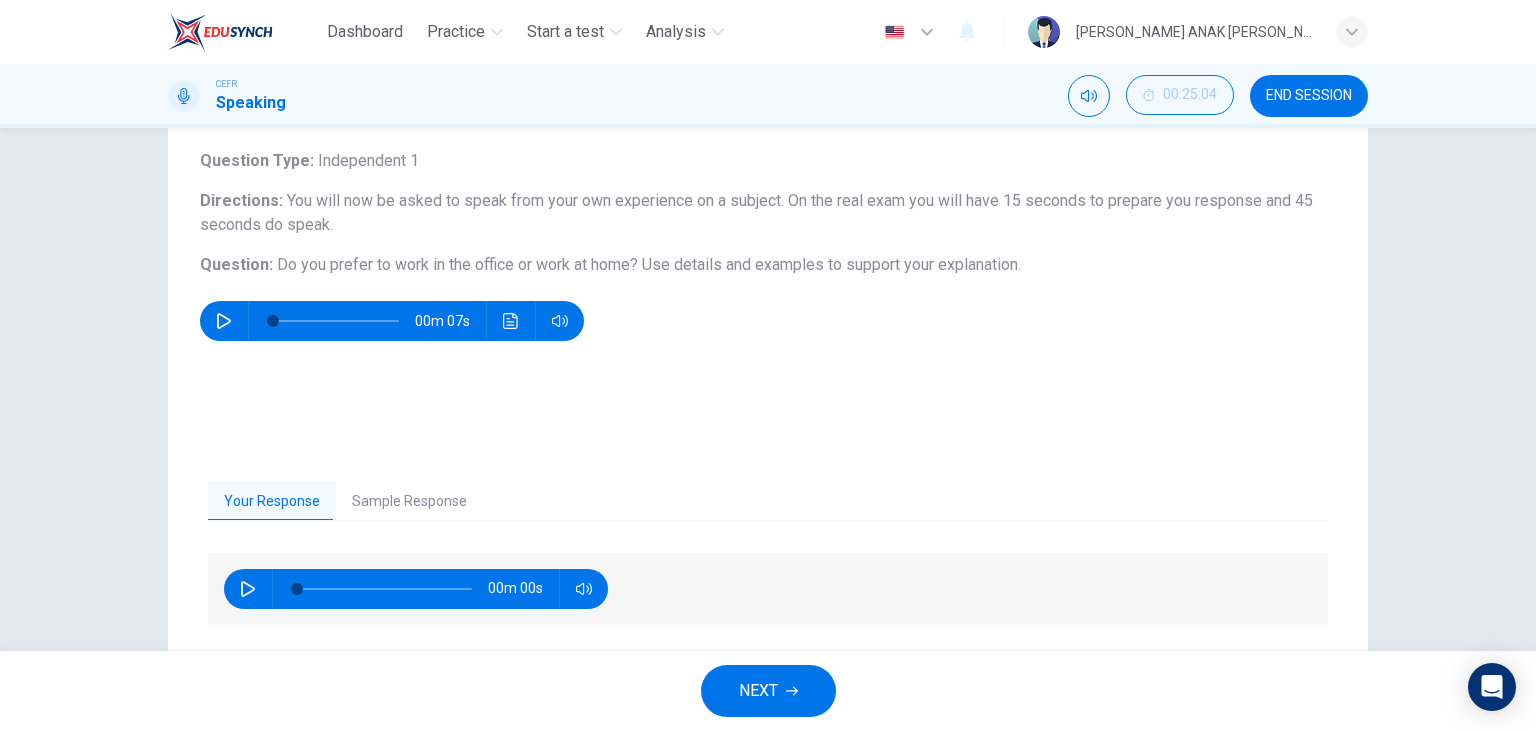 click at bounding box center (248, 589) 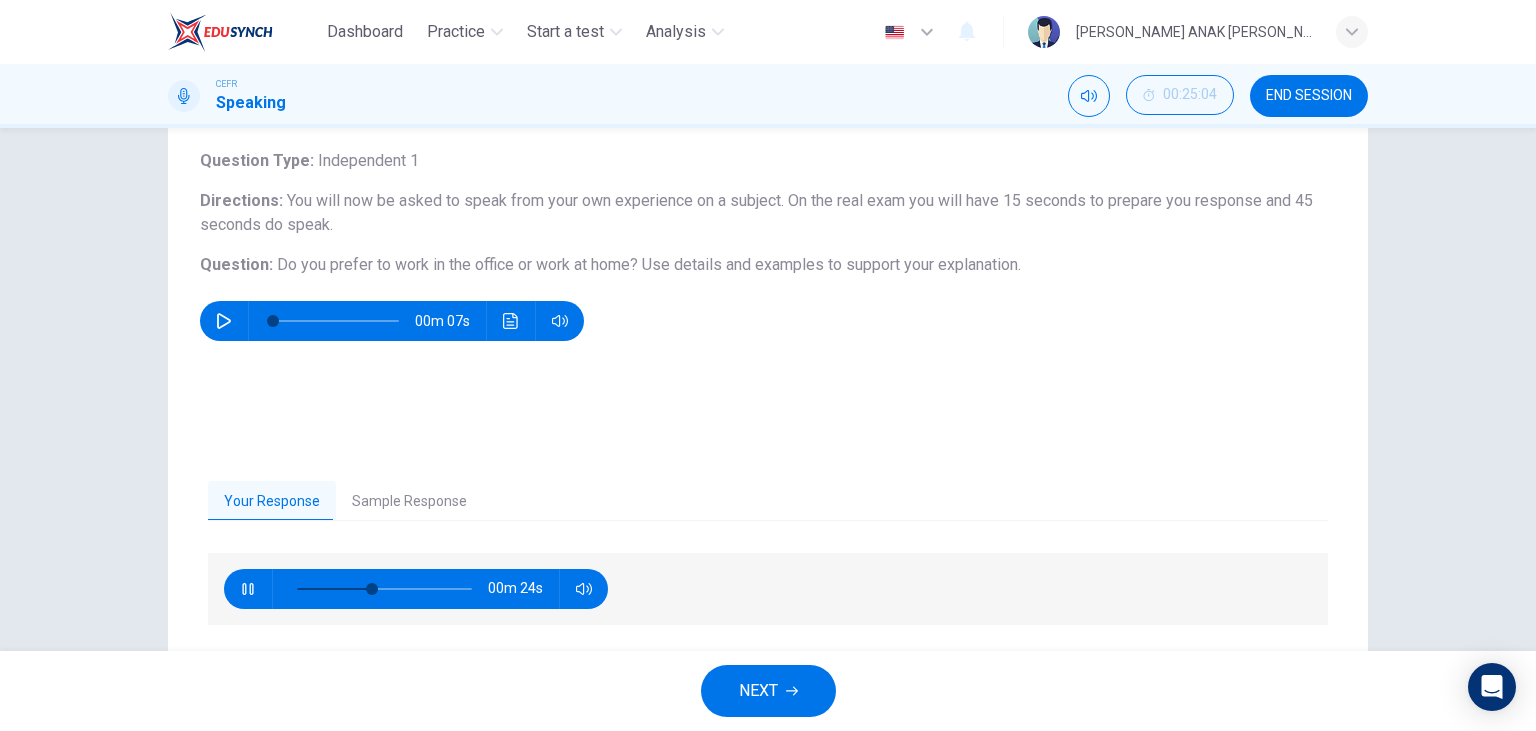 click 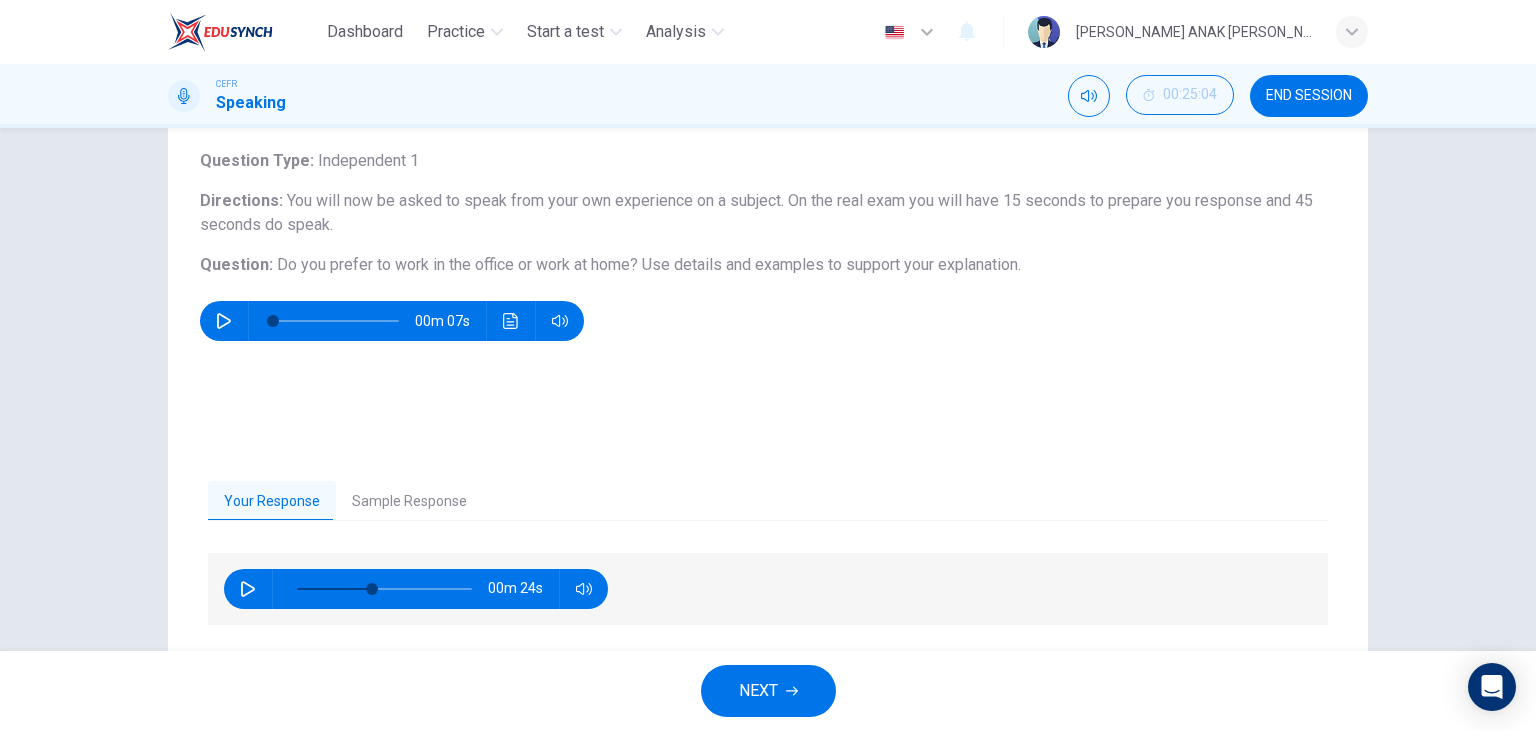 click on "Sample Response" at bounding box center [409, 502] 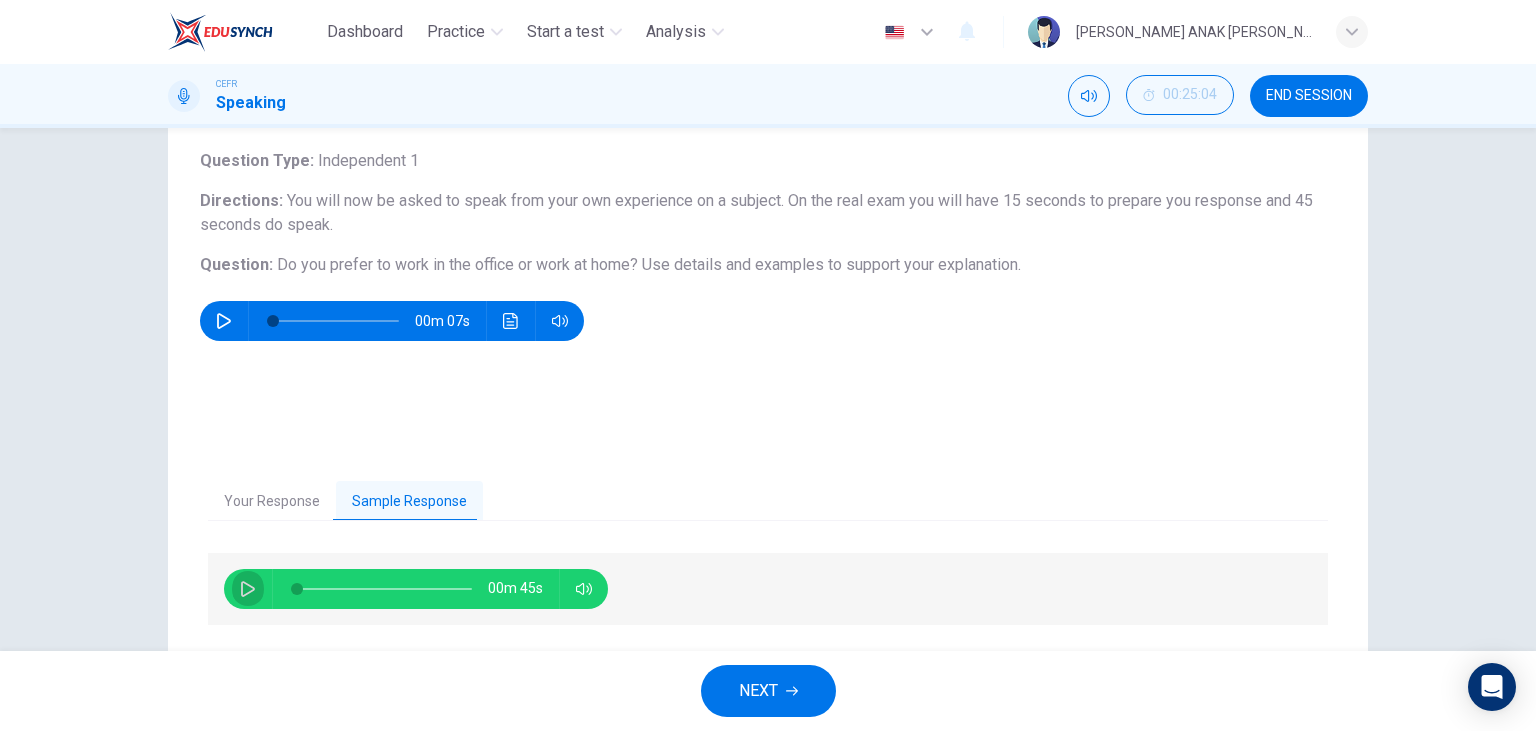 click at bounding box center (248, 589) 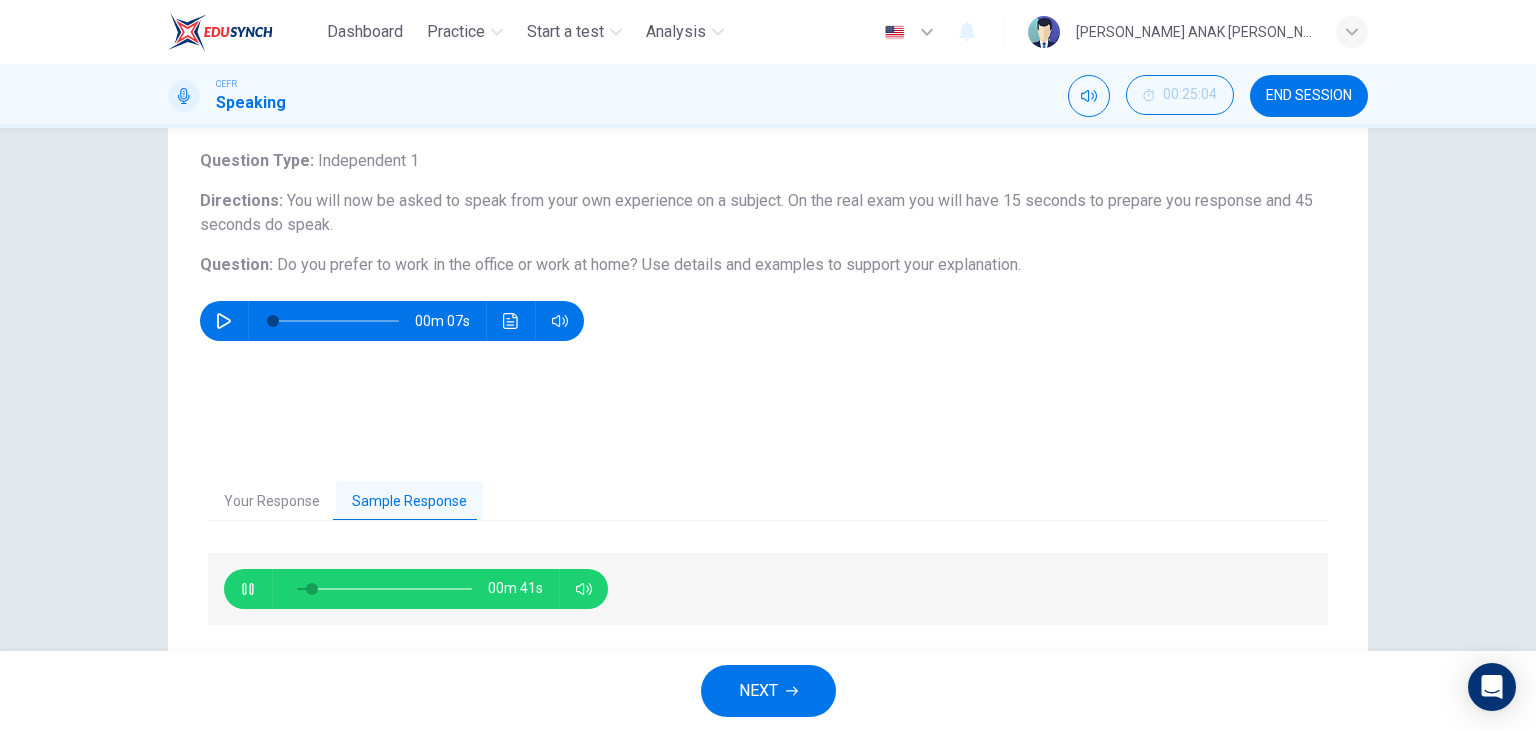 click at bounding box center (312, 589) 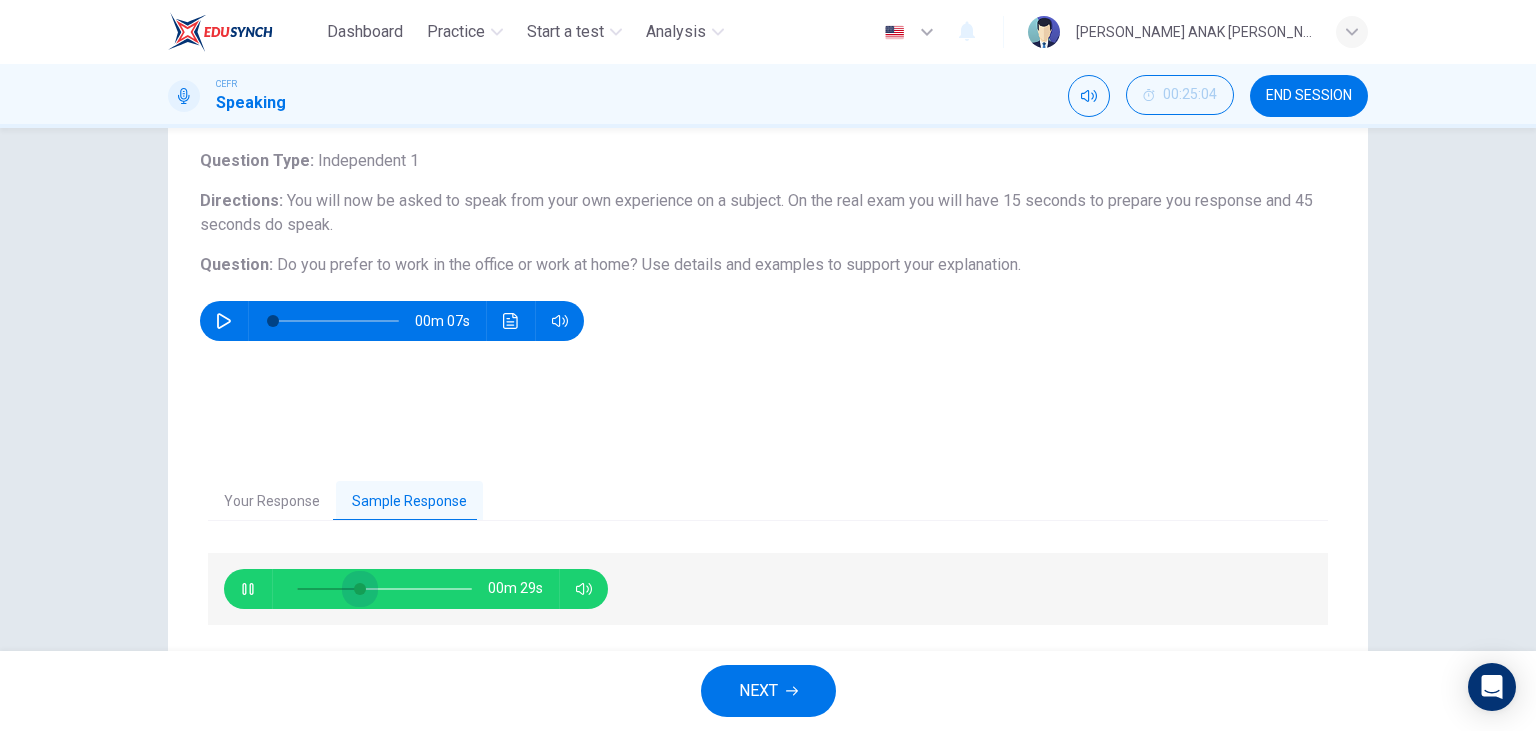 click at bounding box center (384, 589) 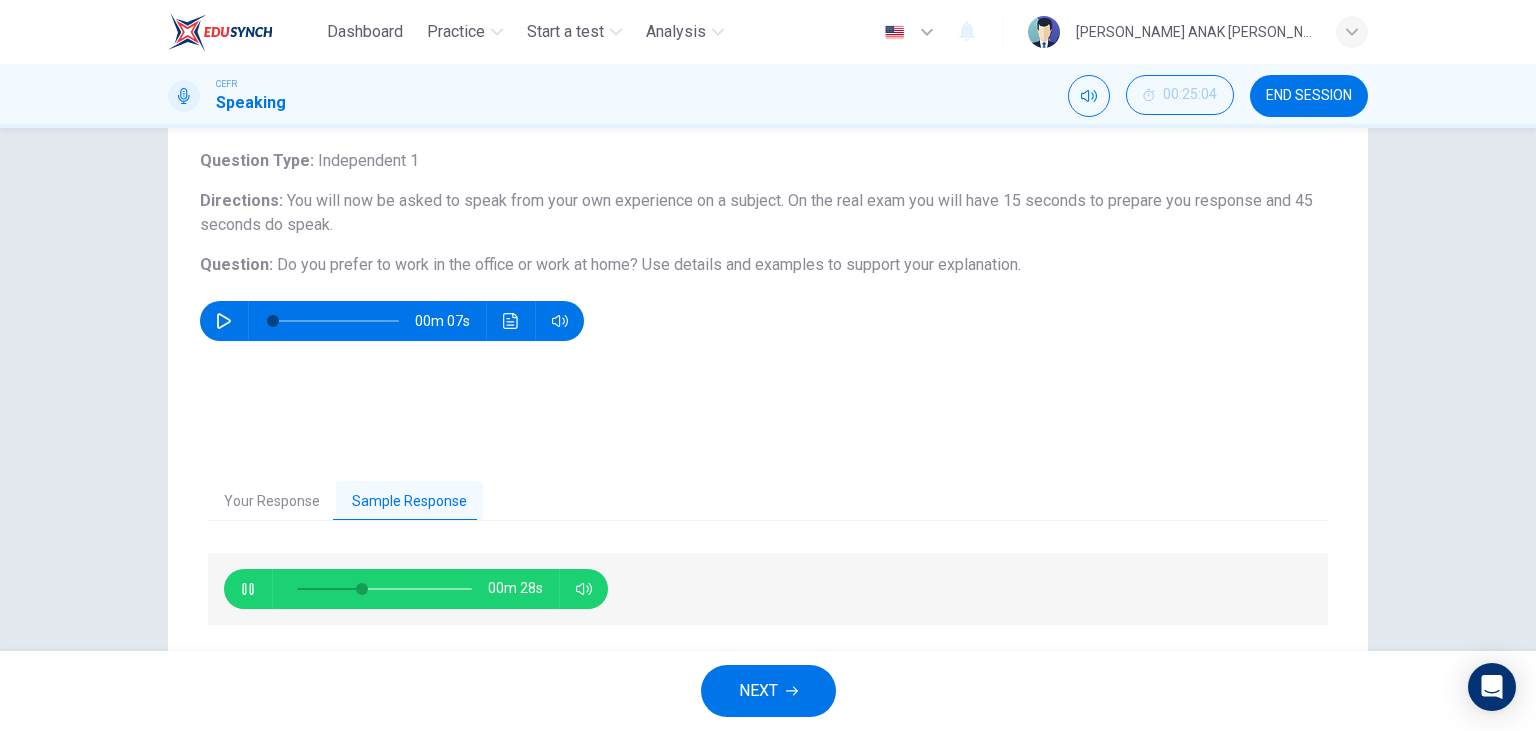 click at bounding box center (248, 589) 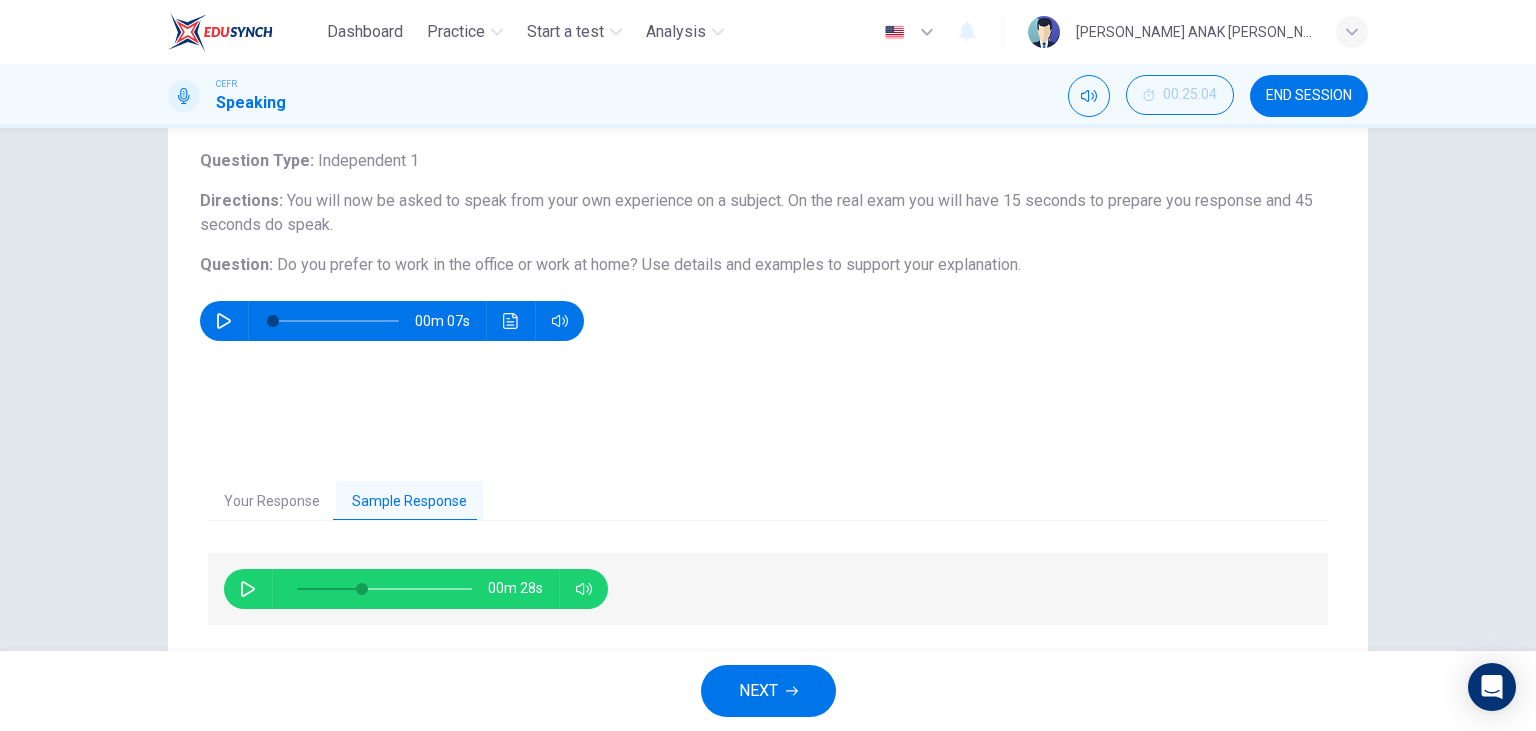 type on "37" 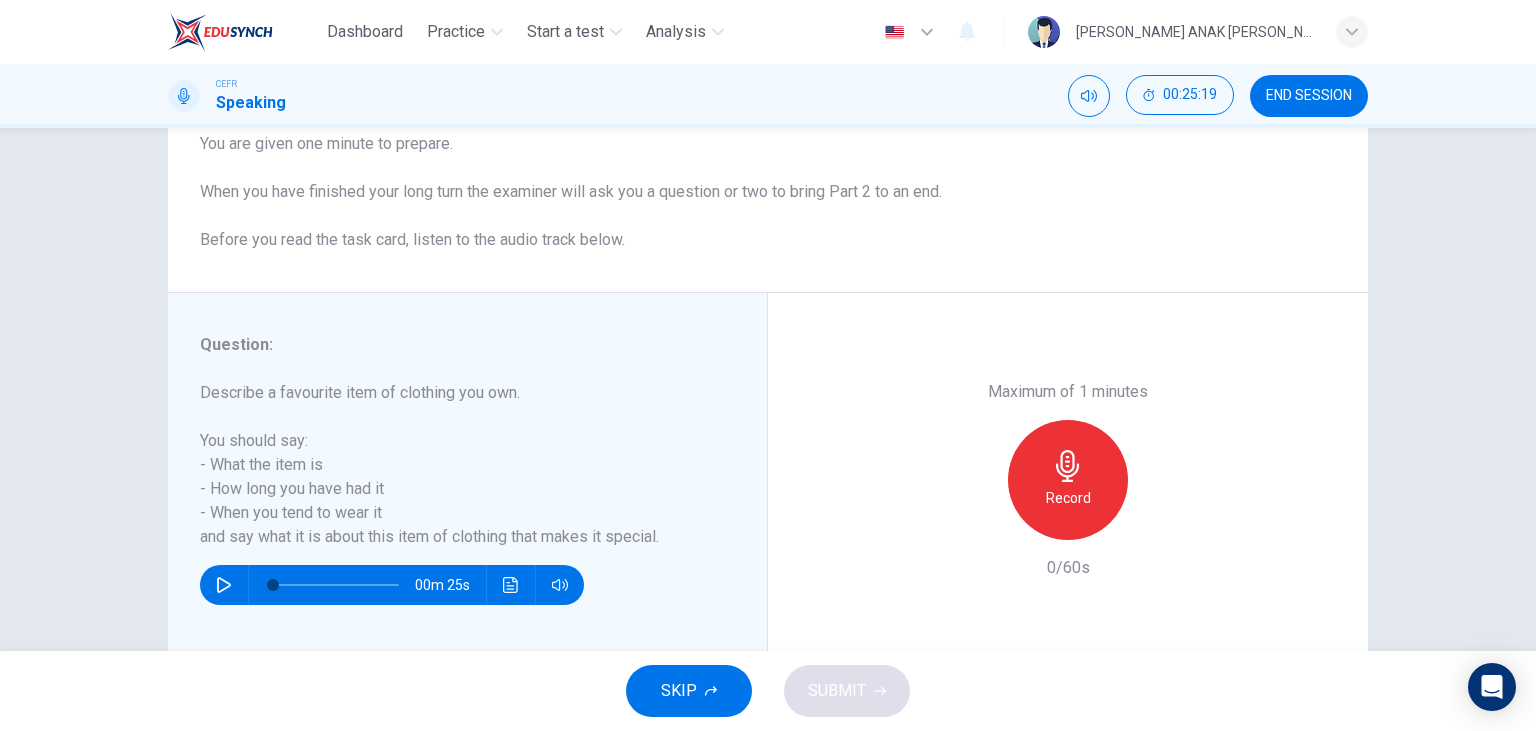 scroll, scrollTop: 252, scrollLeft: 0, axis: vertical 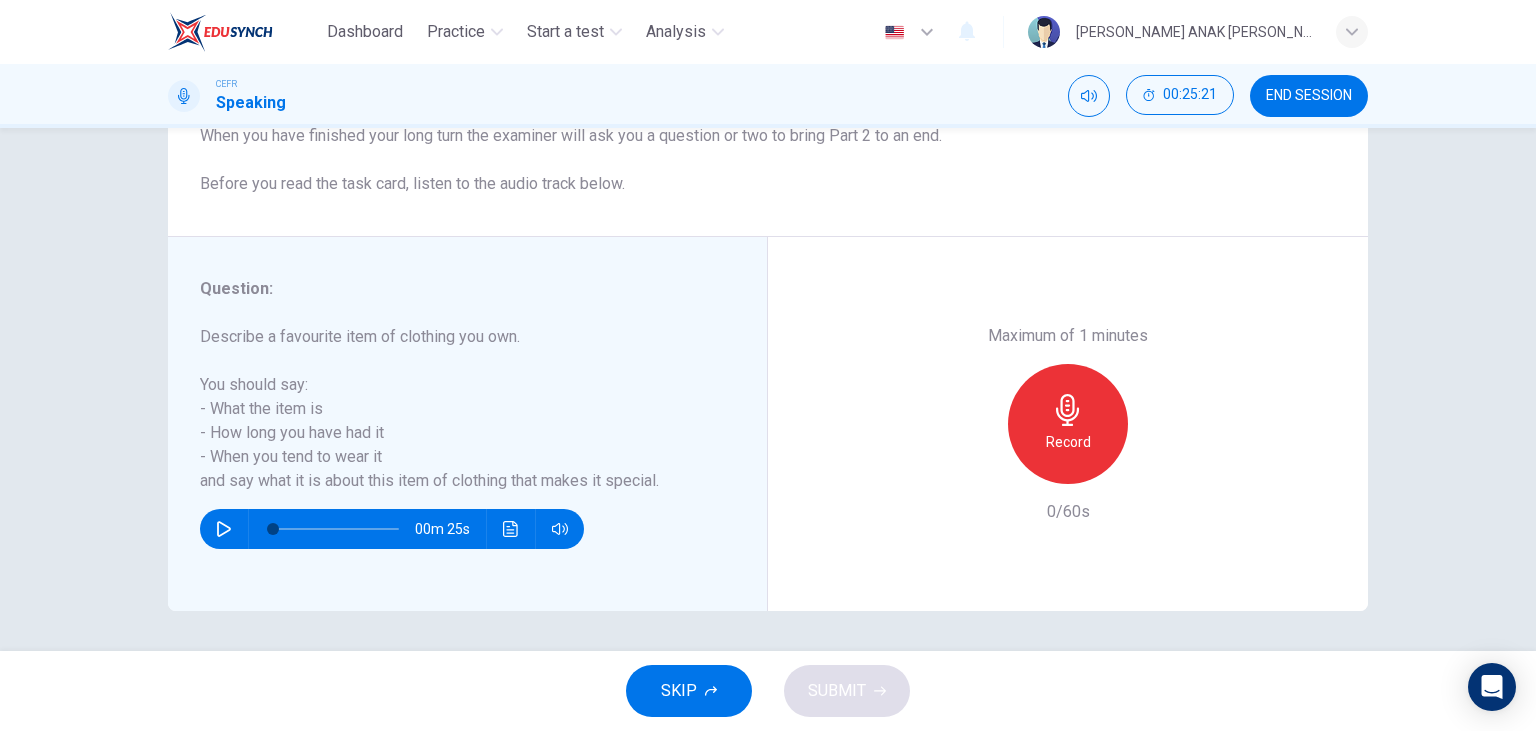 click 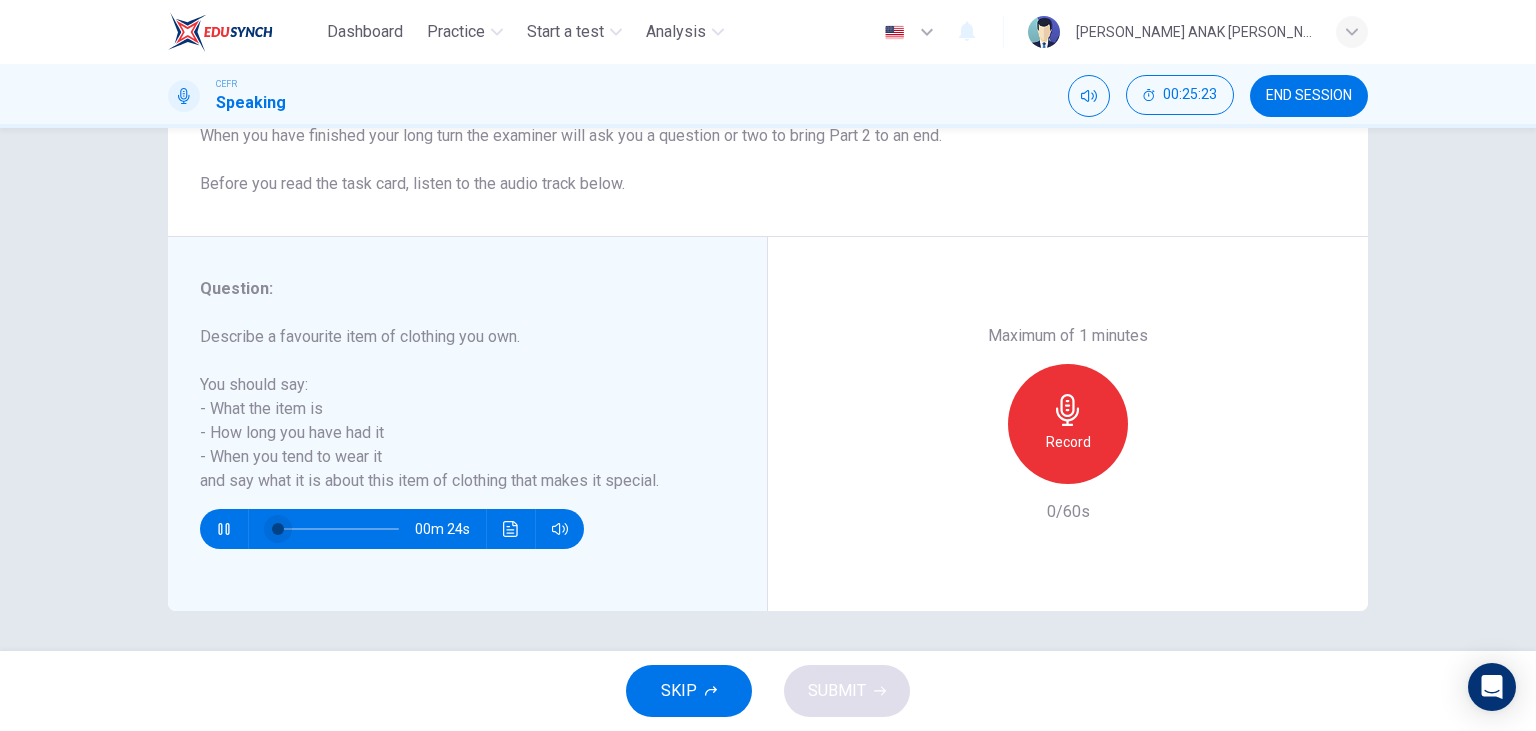 click at bounding box center (278, 529) 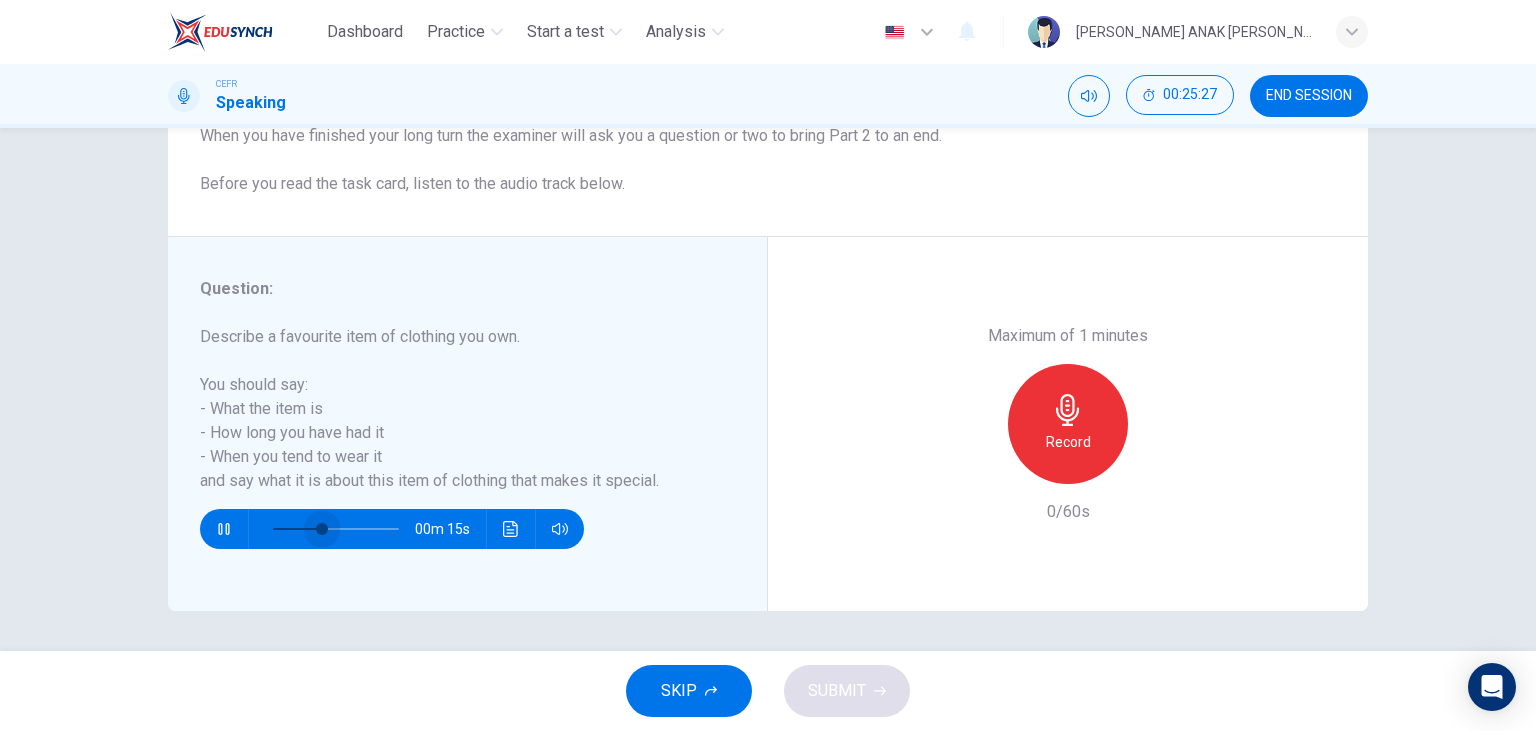 click at bounding box center [322, 529] 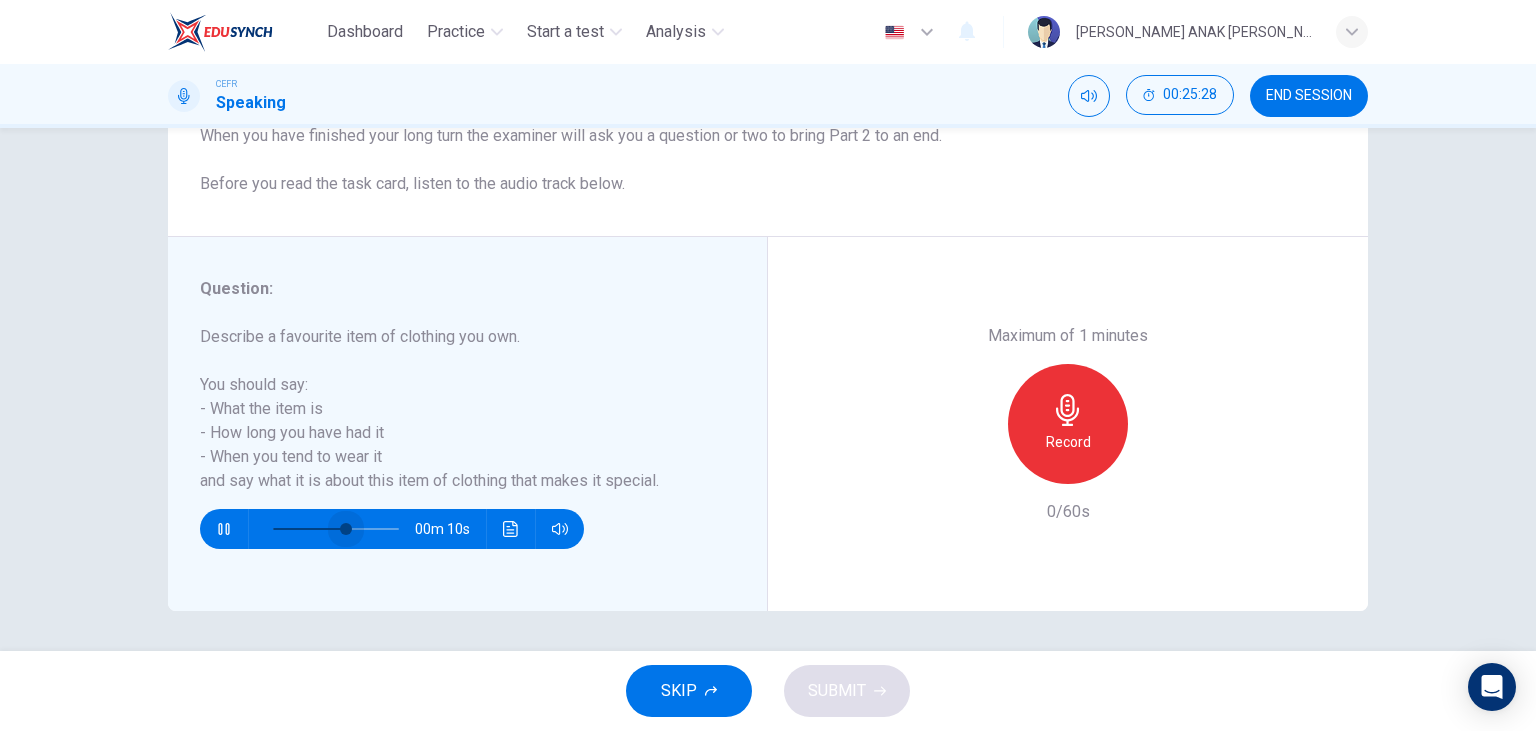 click at bounding box center (336, 529) 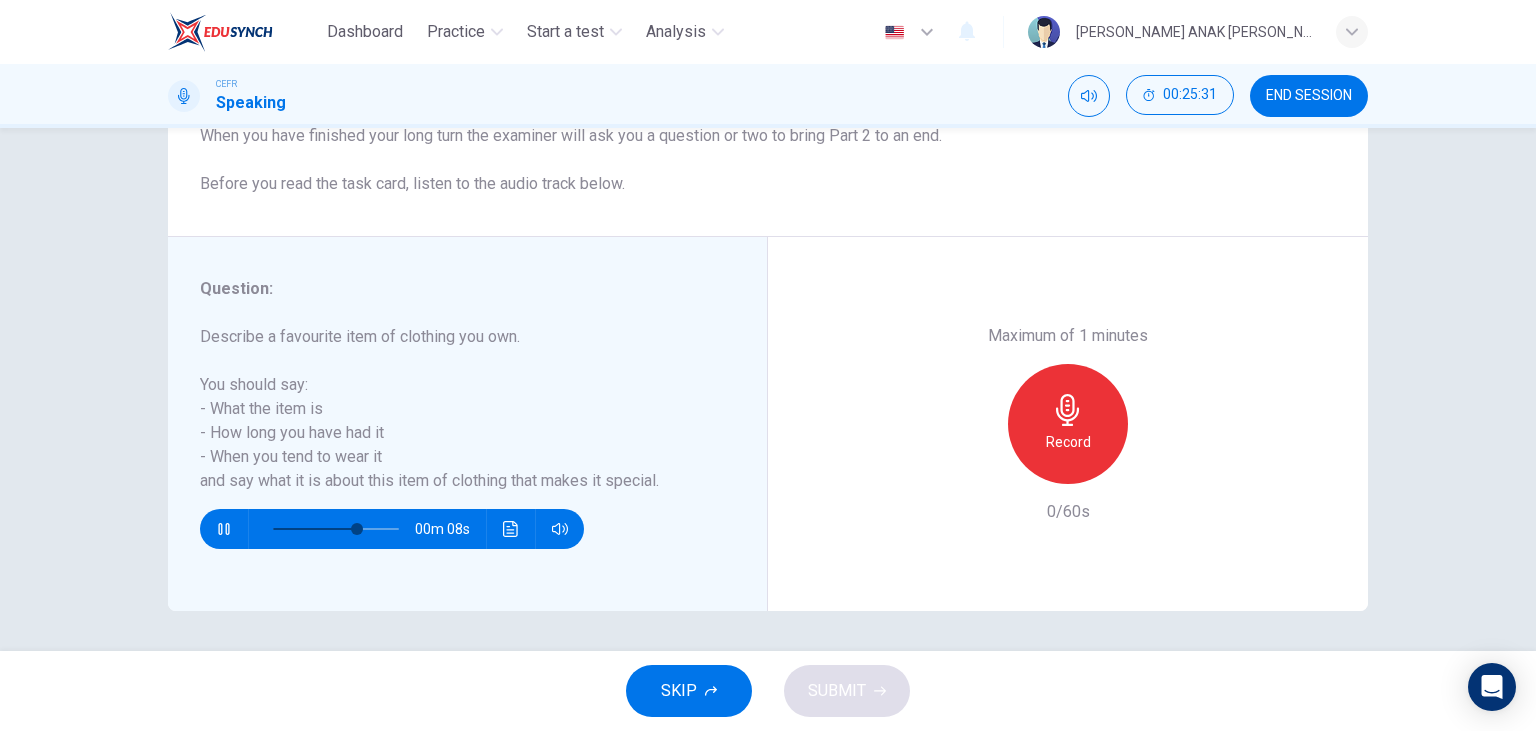 click 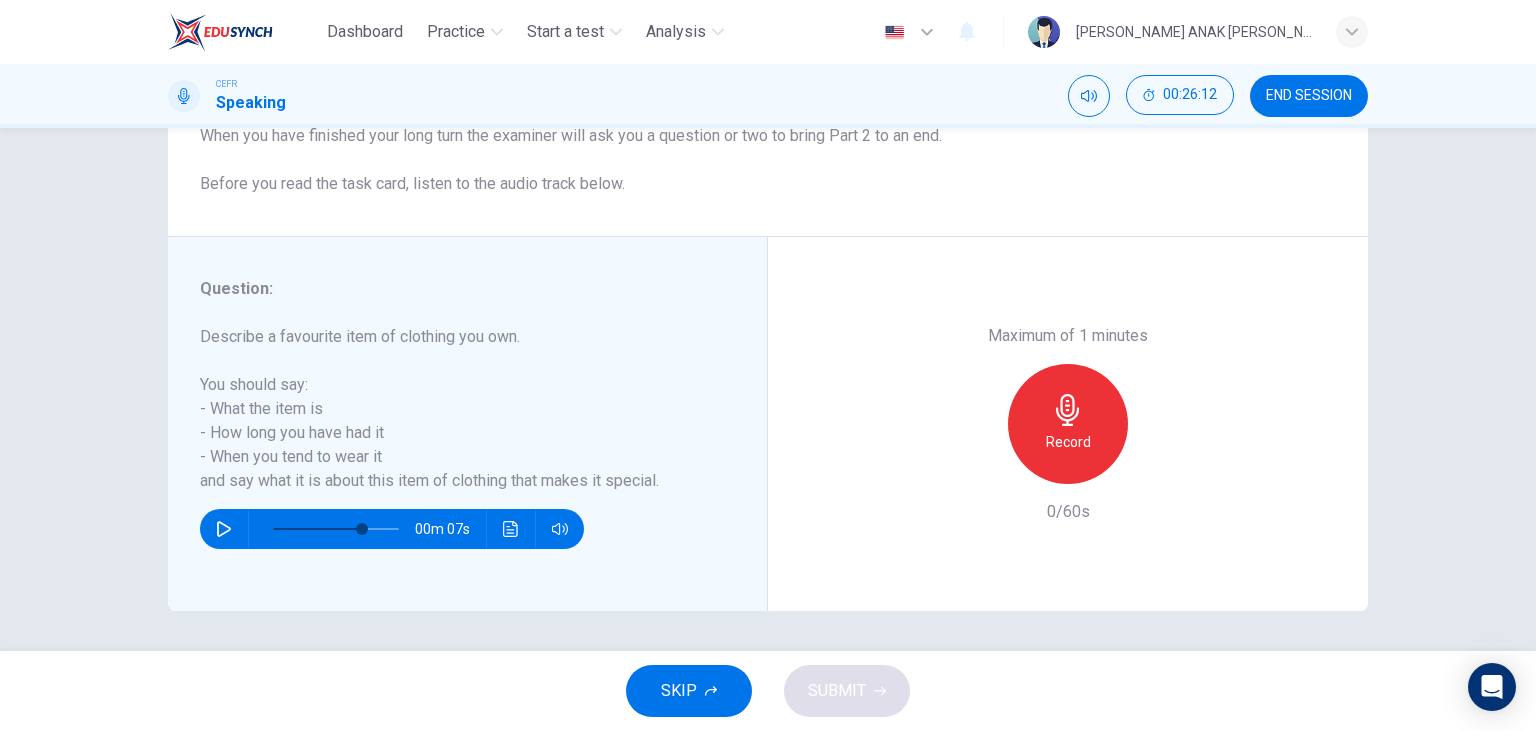 click on "Record" at bounding box center (1068, 424) 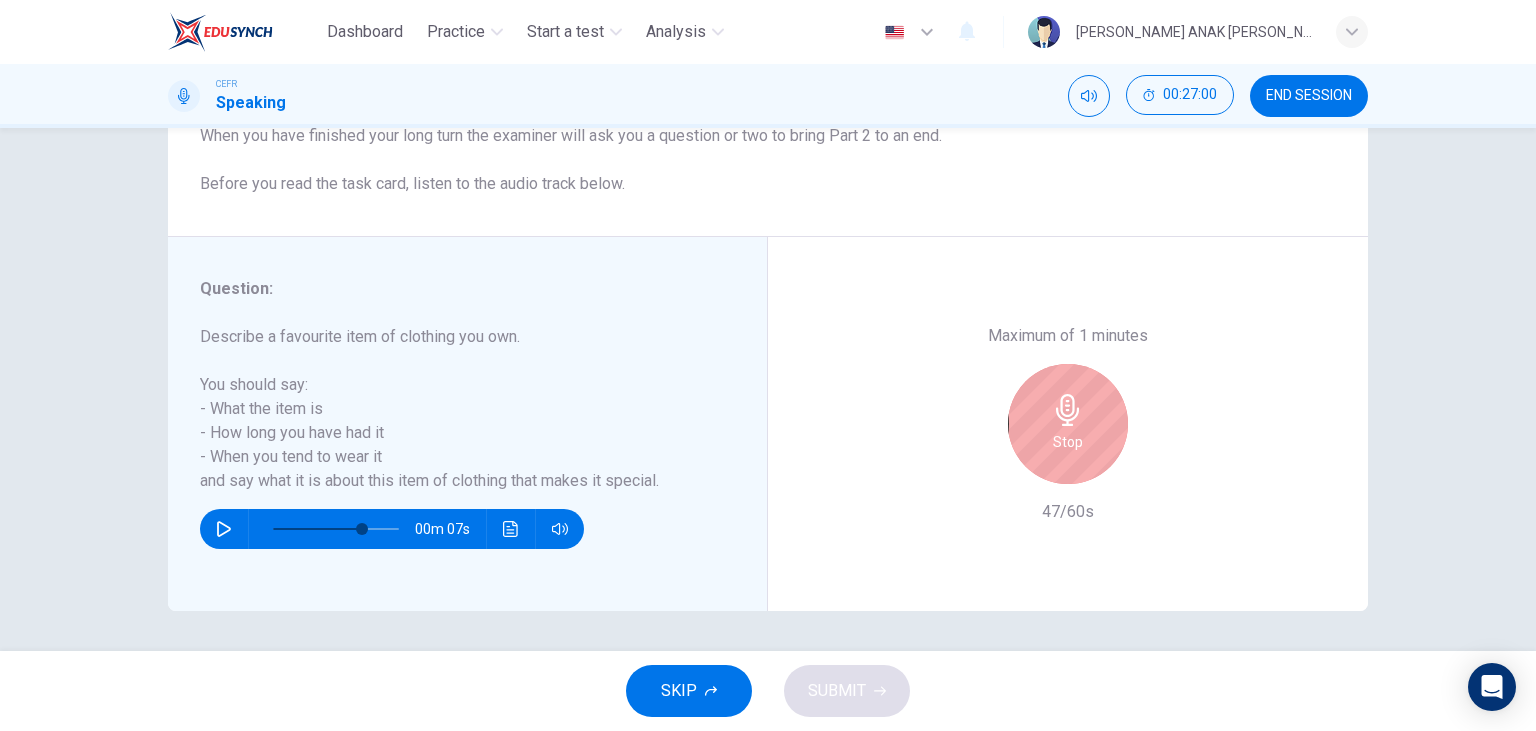 click on "Stop" at bounding box center [1068, 424] 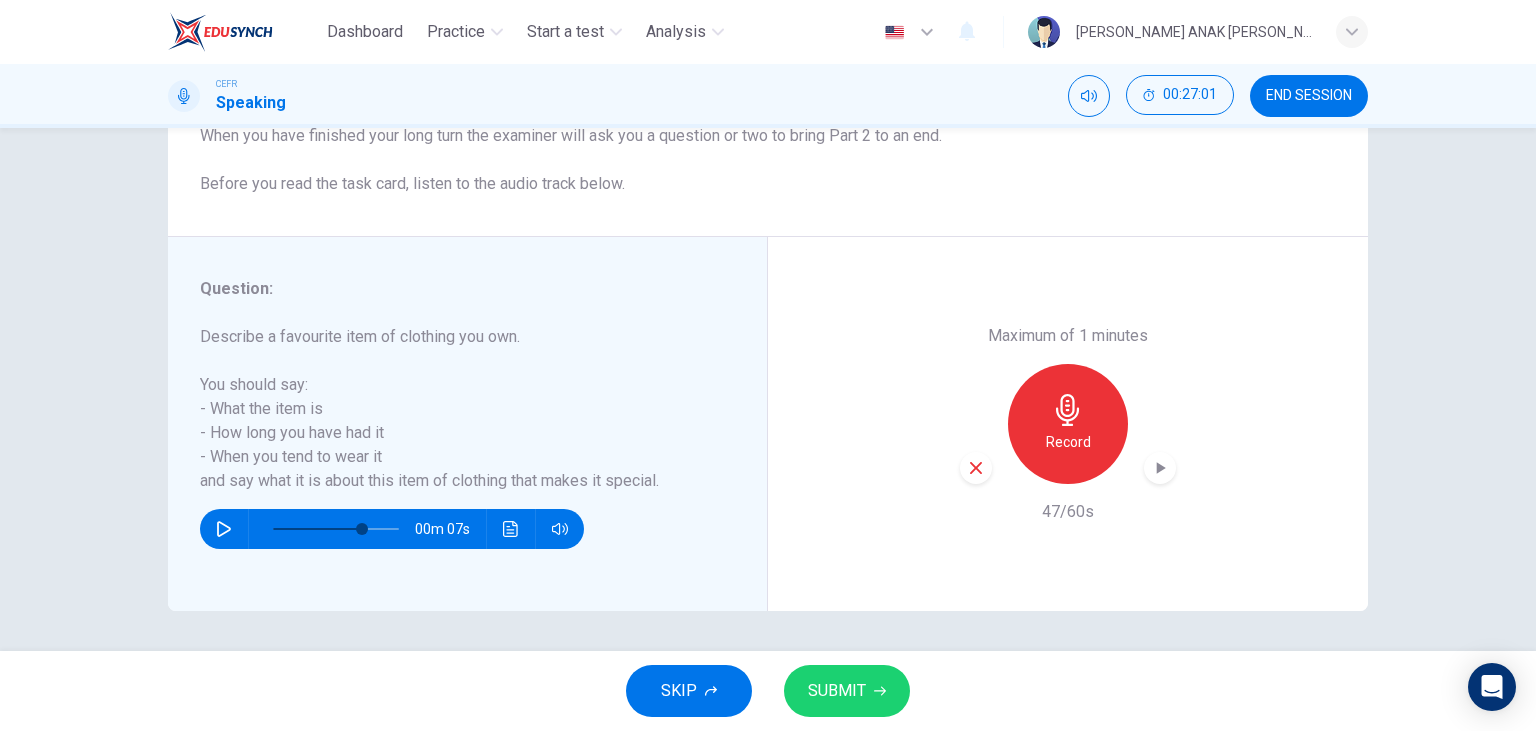 click on "SUBMIT" at bounding box center [847, 691] 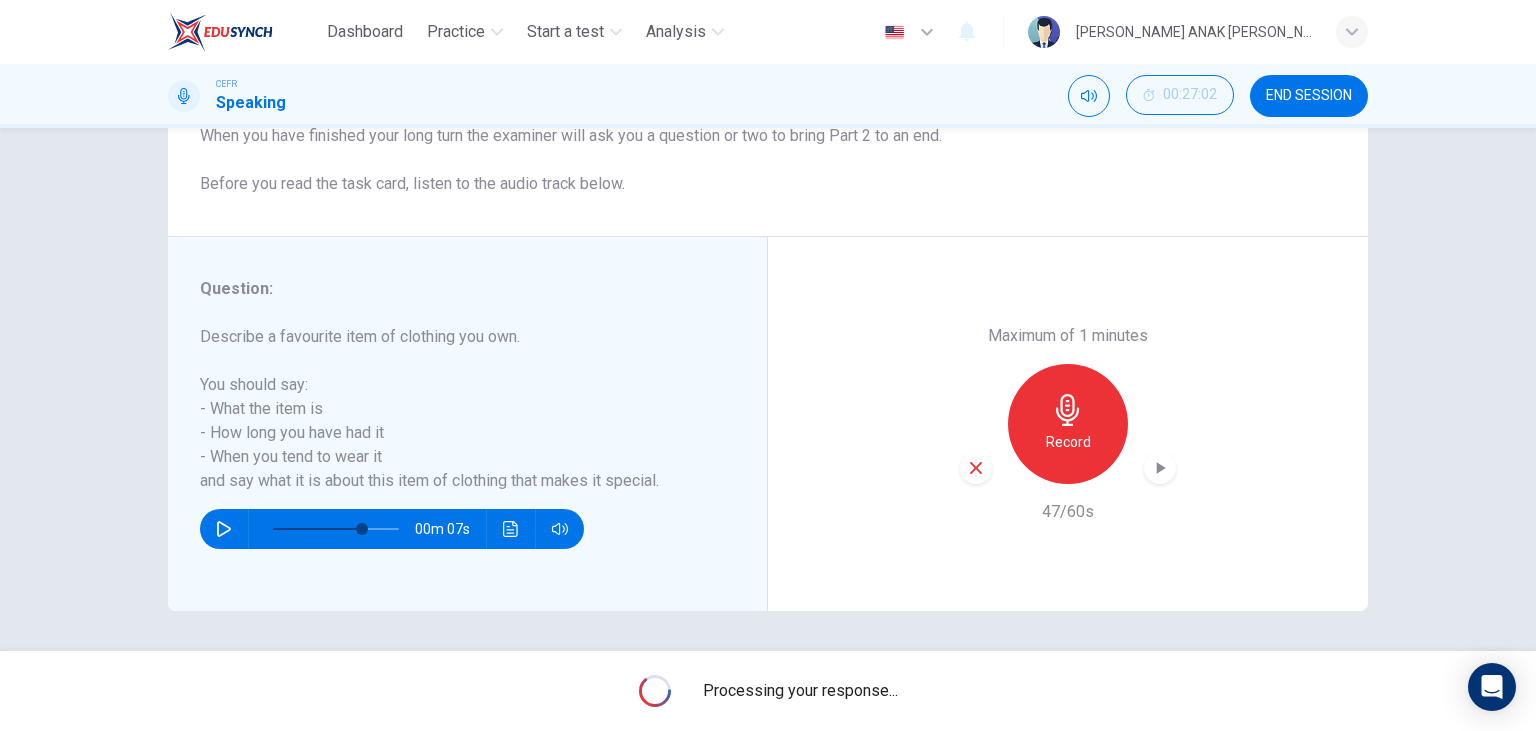type on "0" 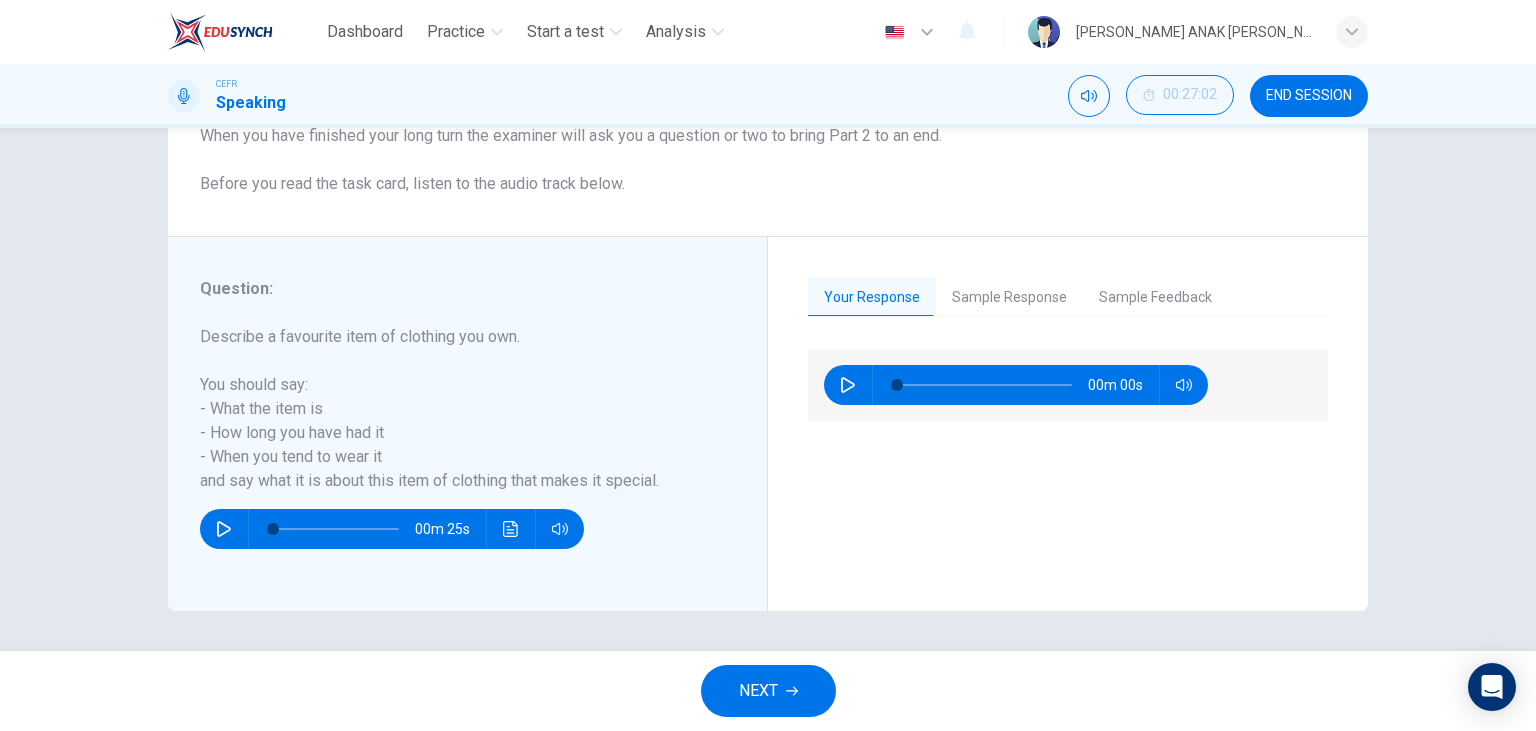 click 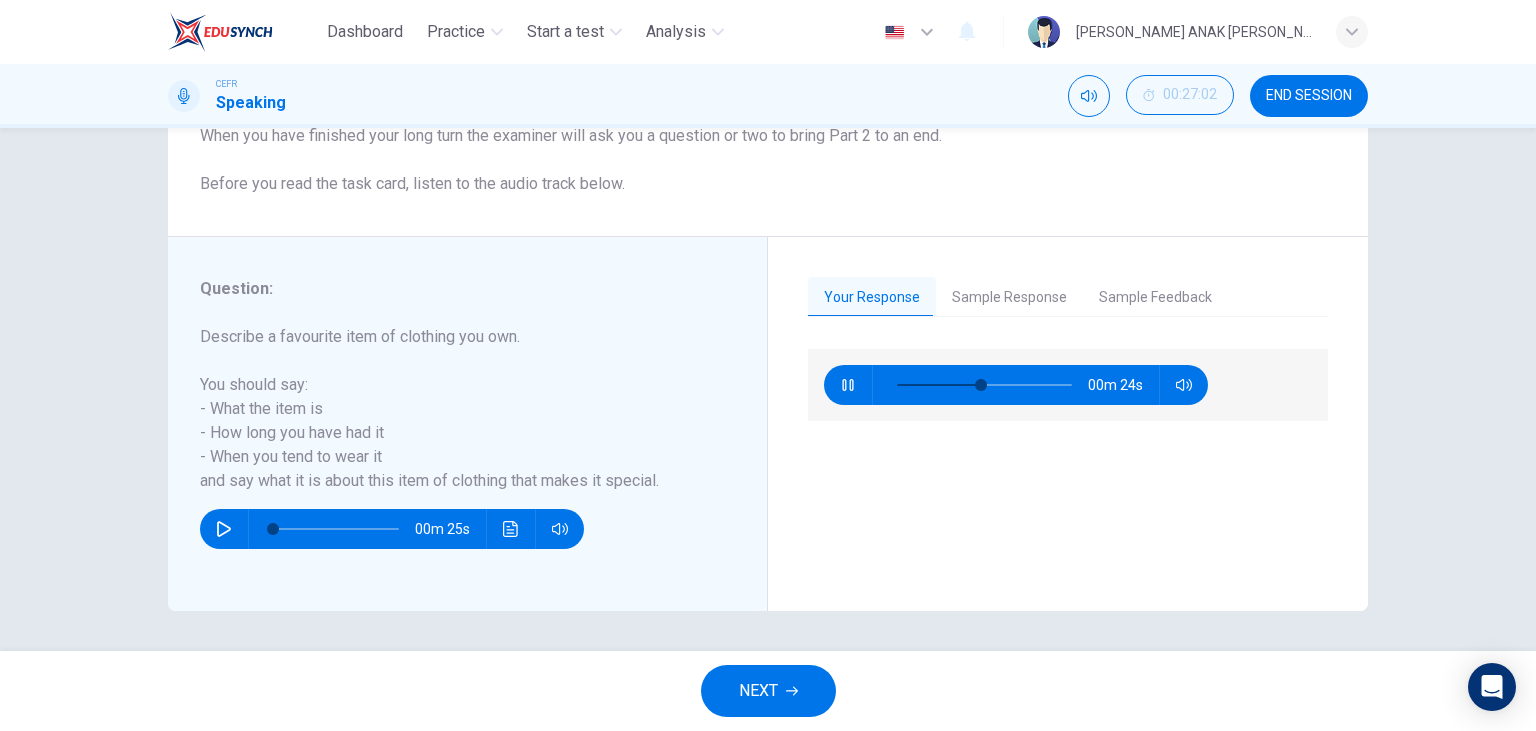 click at bounding box center [848, 385] 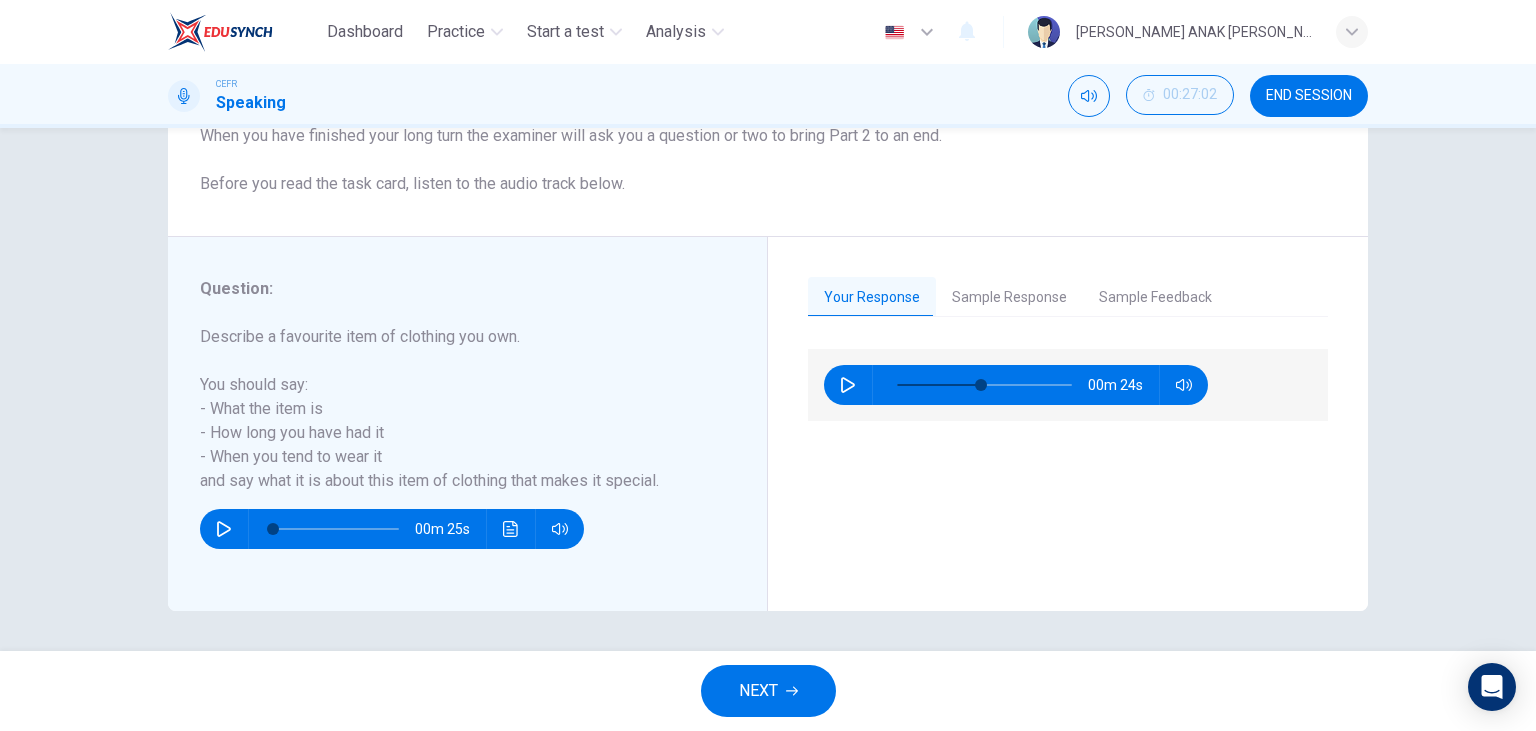 click on "Sample Response" at bounding box center [1009, 298] 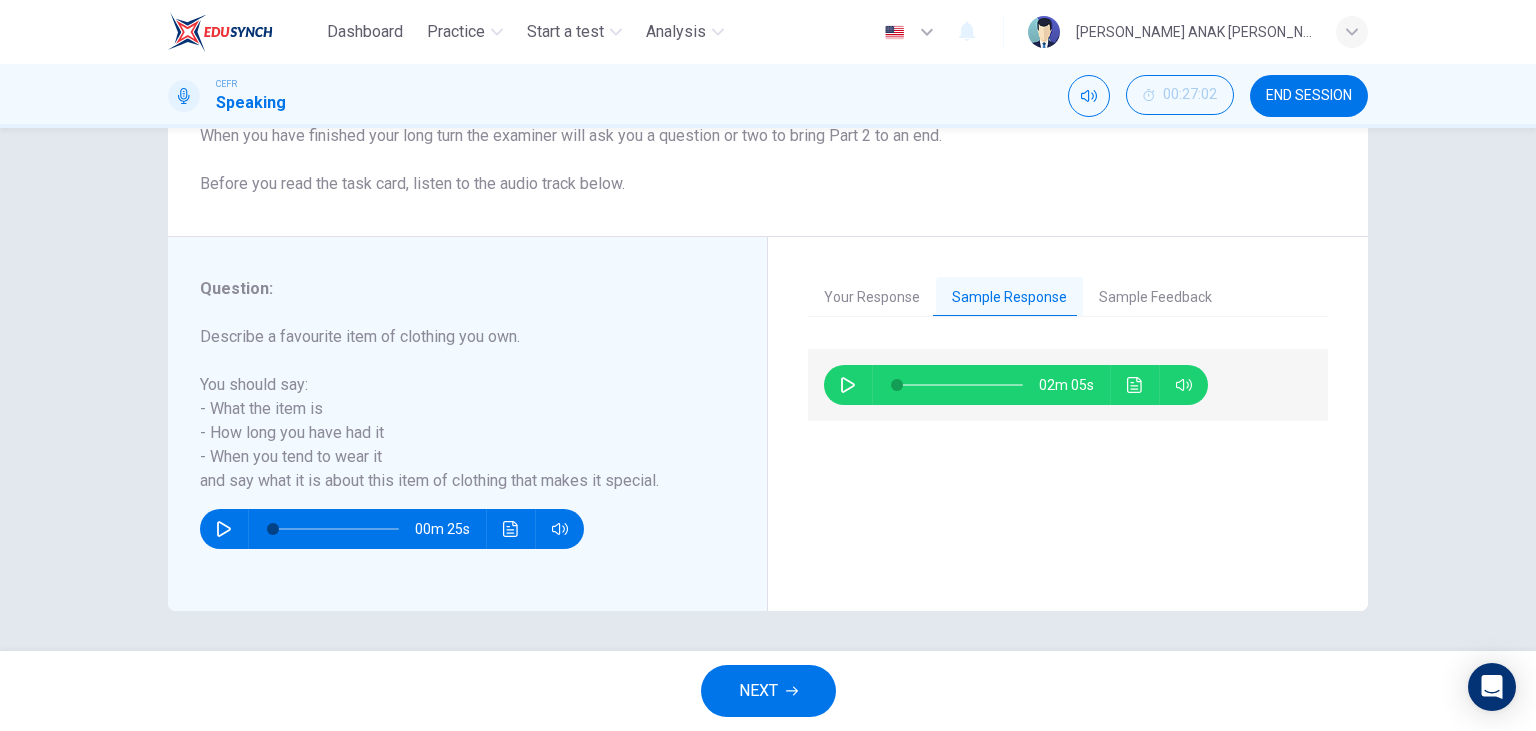 click at bounding box center [848, 385] 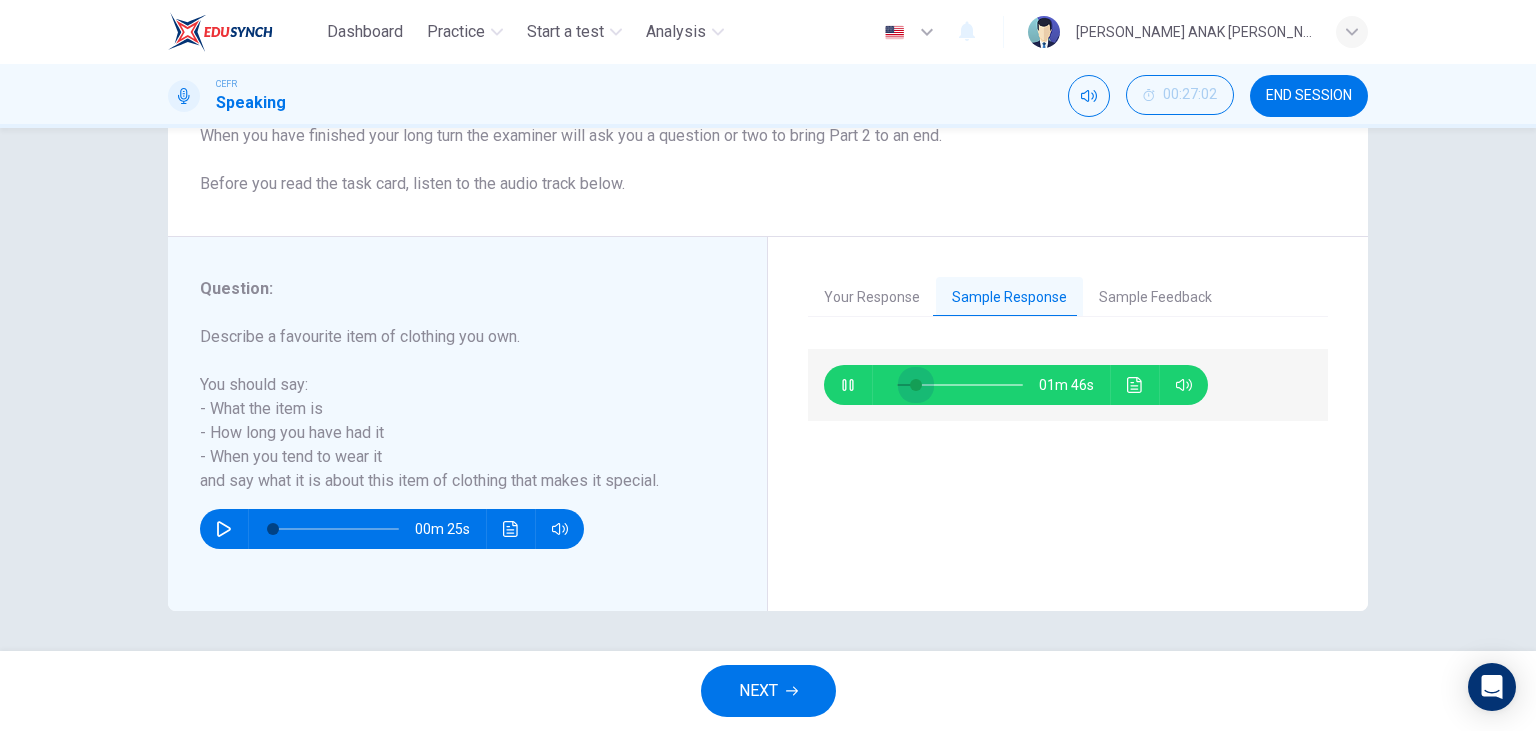click at bounding box center (916, 385) 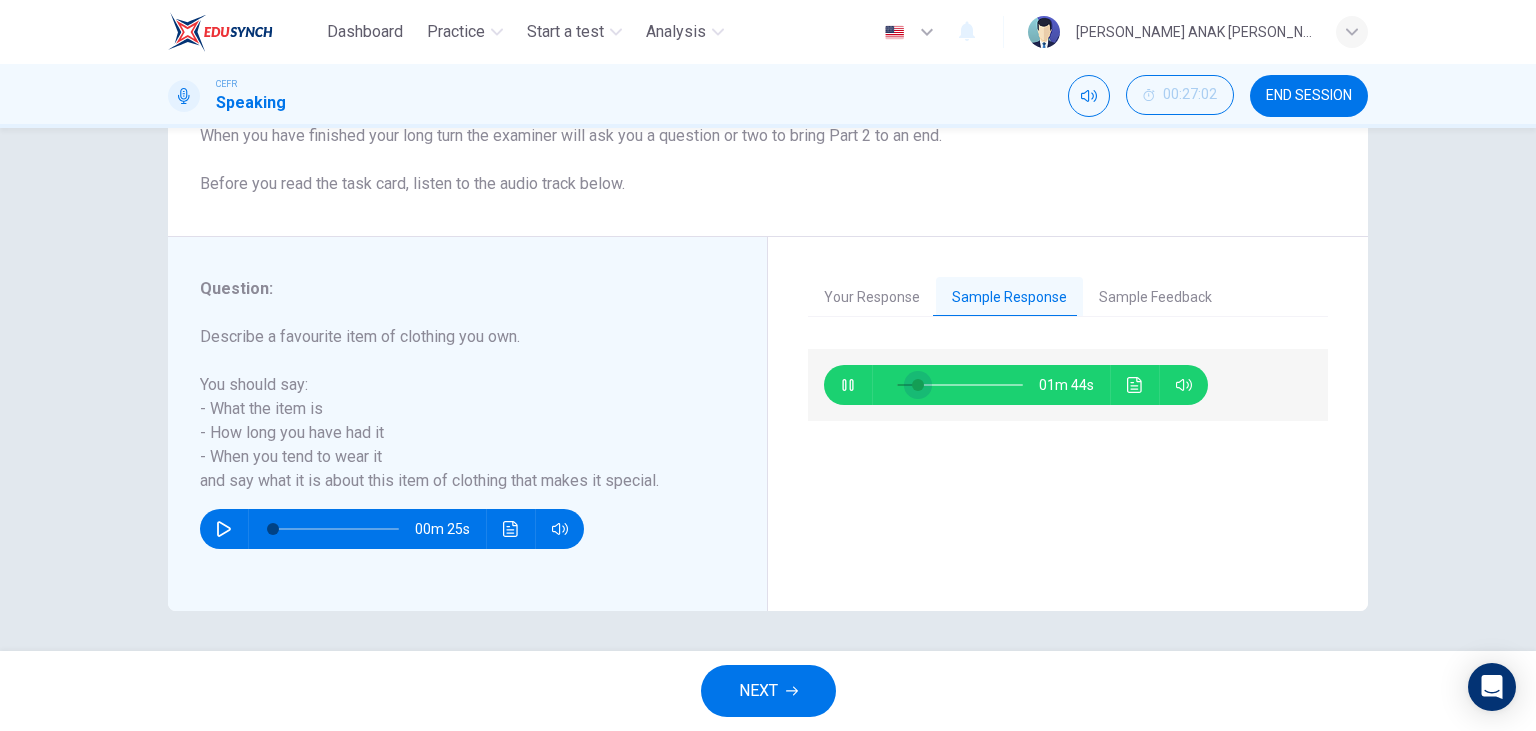 click at bounding box center [918, 385] 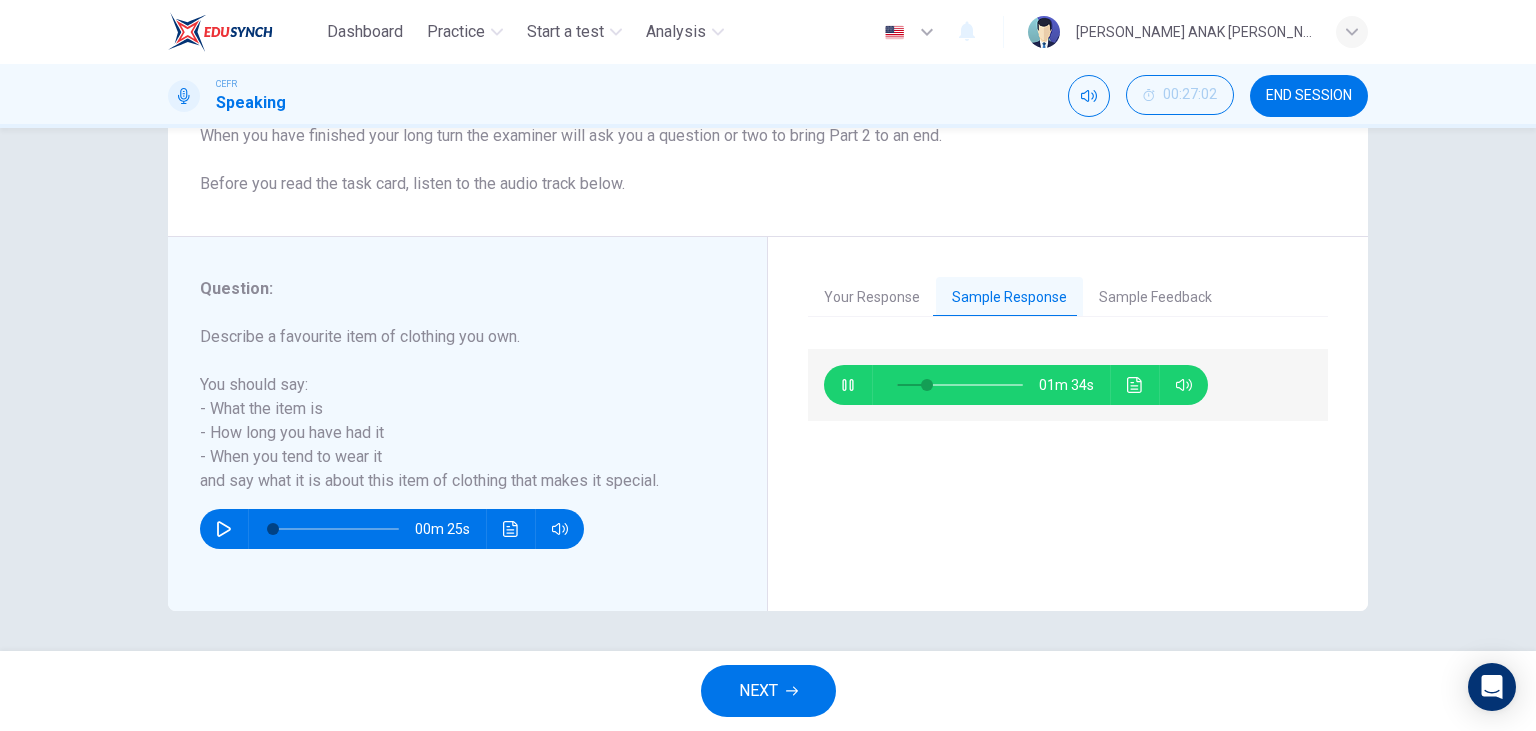 click on "Sample Feedback" at bounding box center (1155, 298) 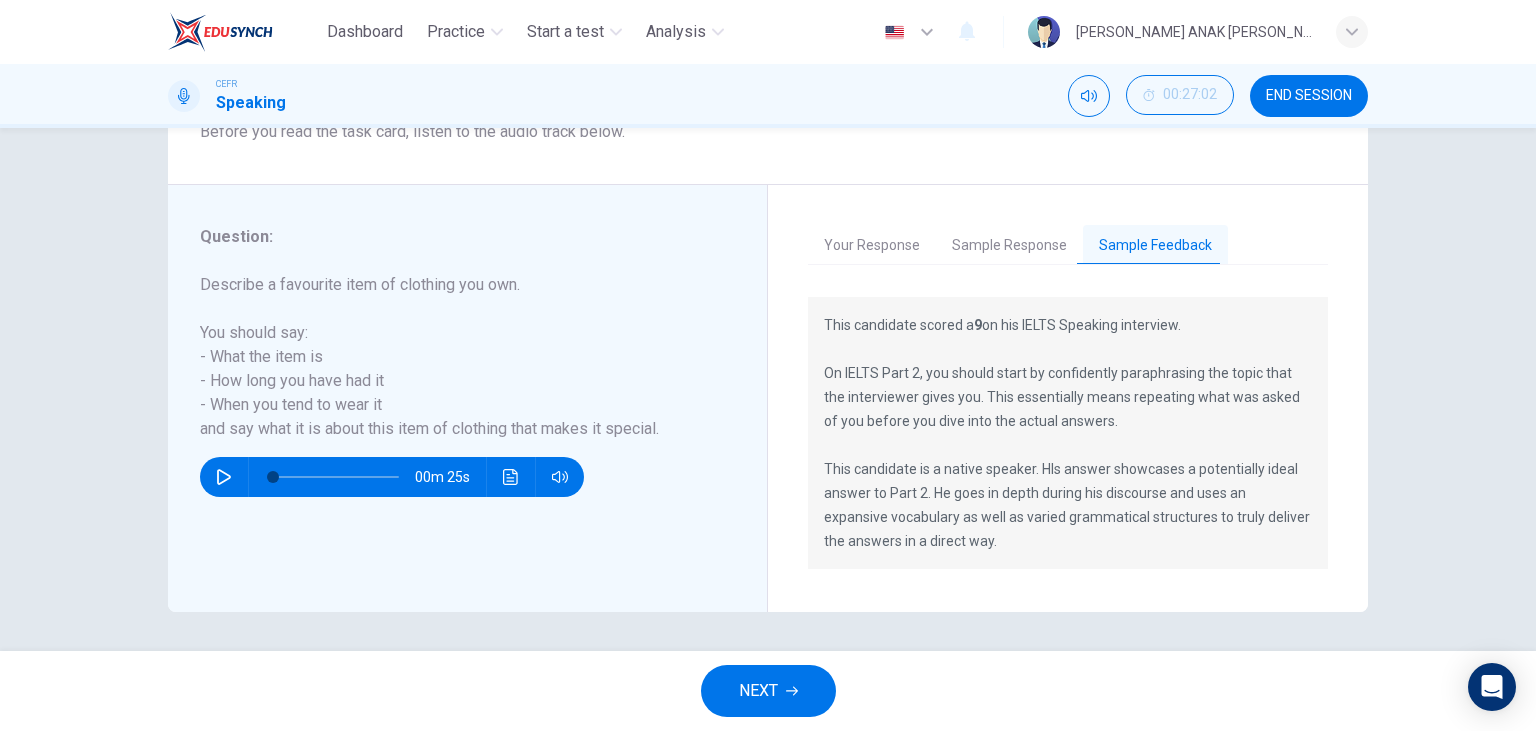 scroll, scrollTop: 189, scrollLeft: 0, axis: vertical 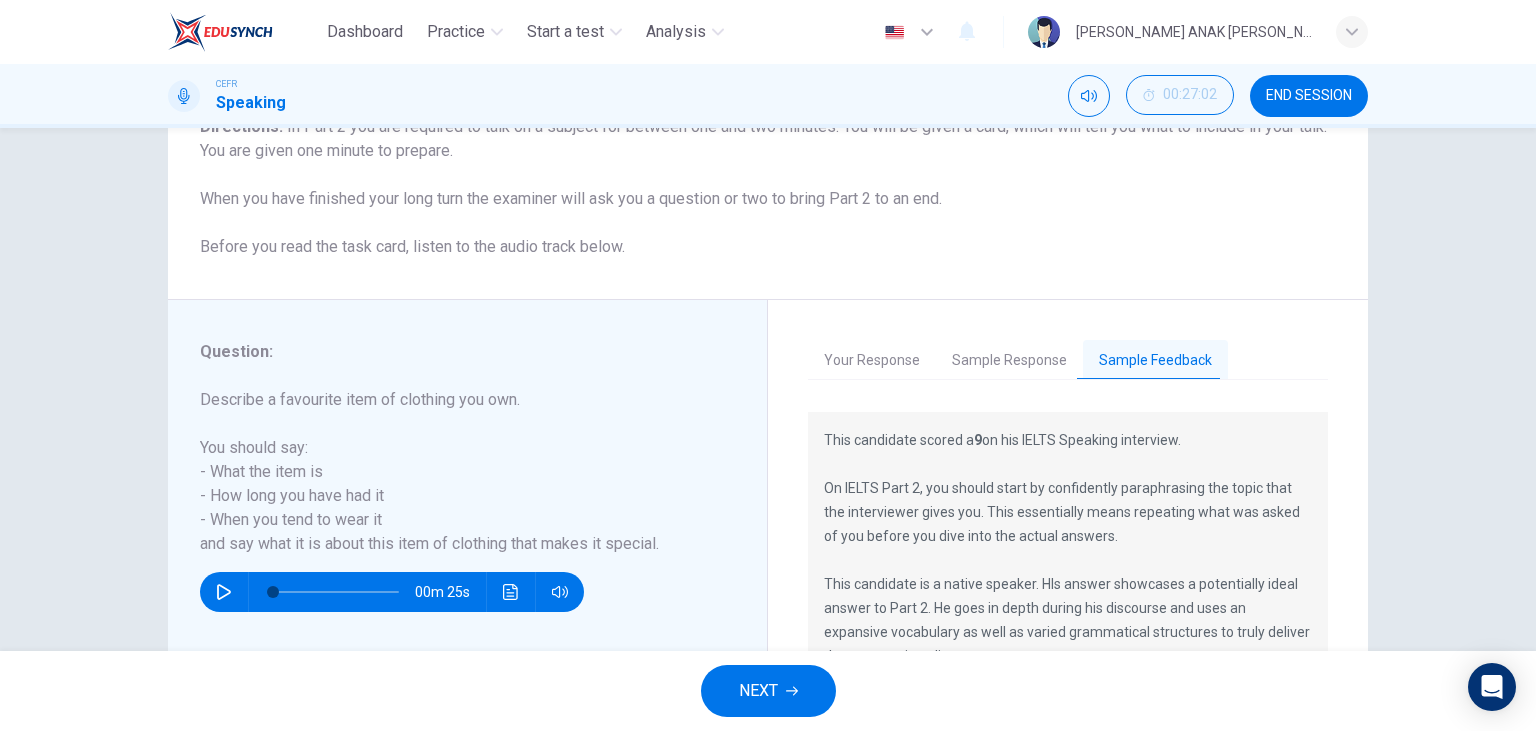 click on "Sample Response" at bounding box center (1009, 361) 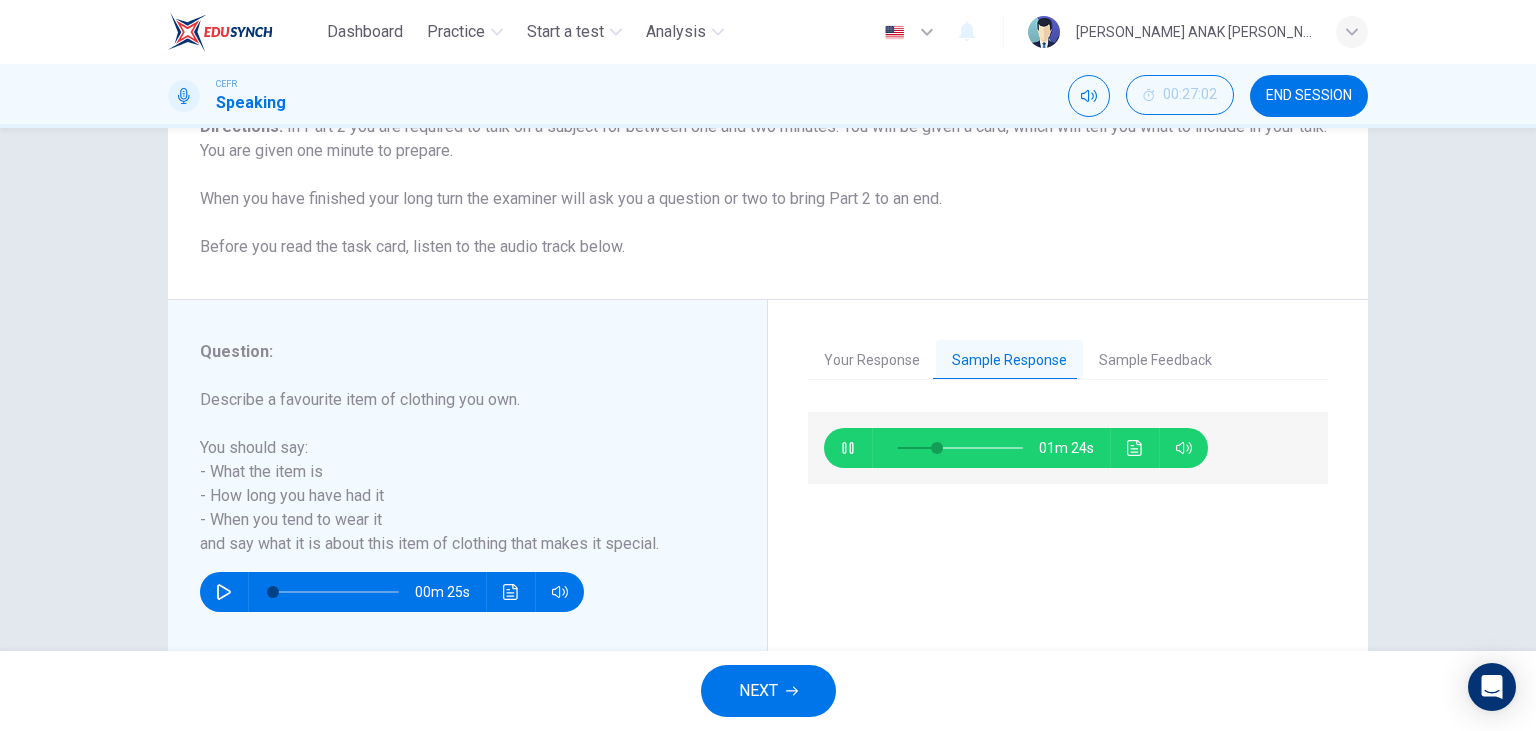 click 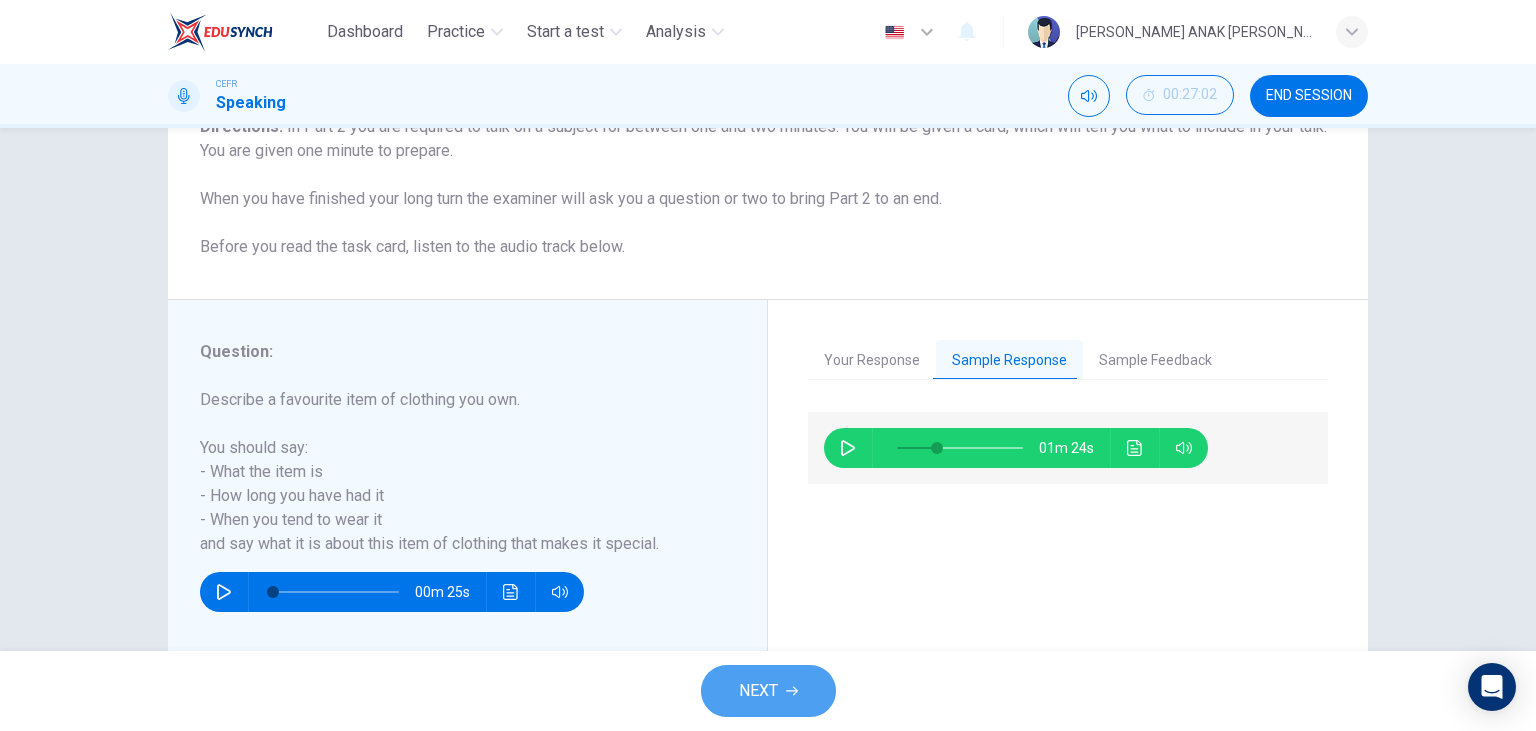 click on "NEXT" at bounding box center (768, 691) 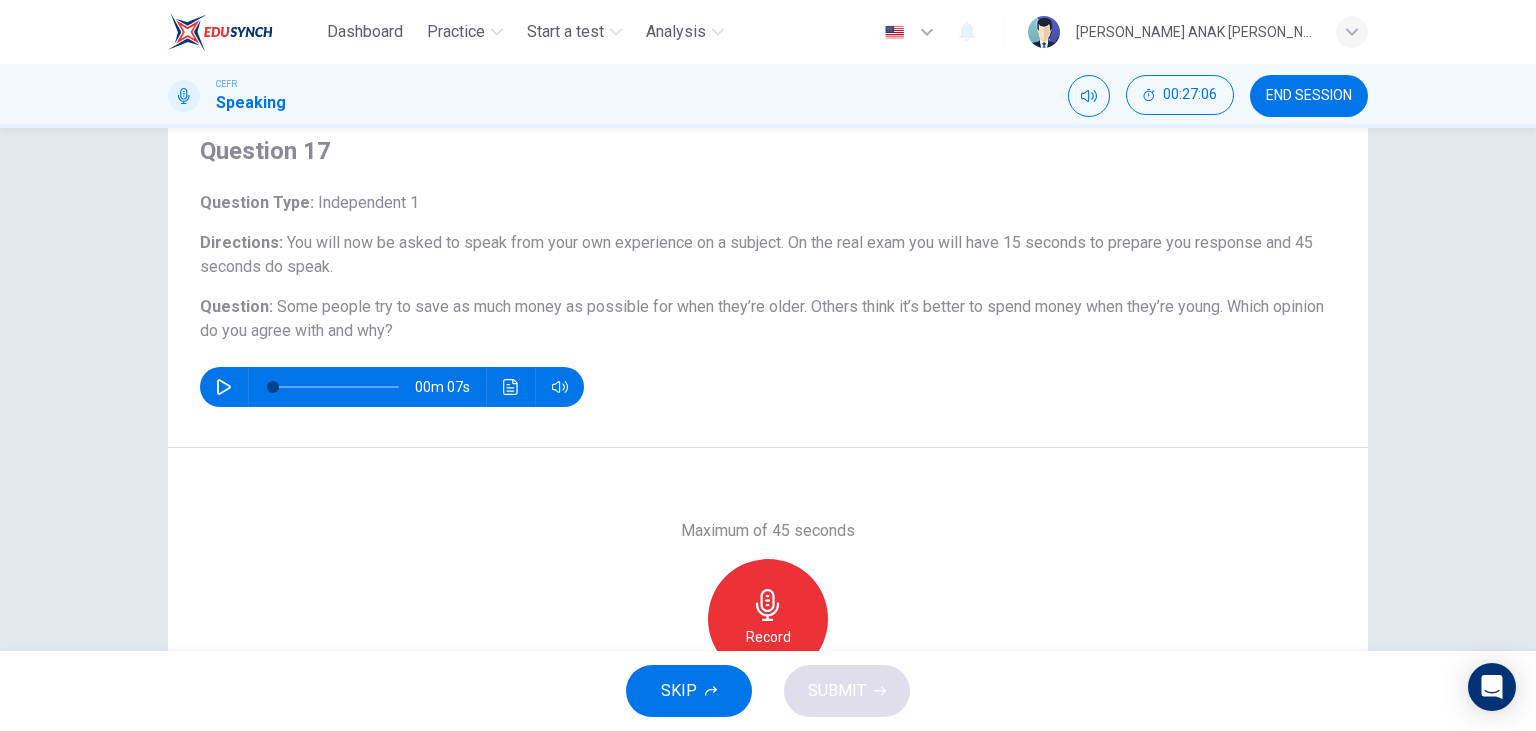 scroll, scrollTop: 115, scrollLeft: 0, axis: vertical 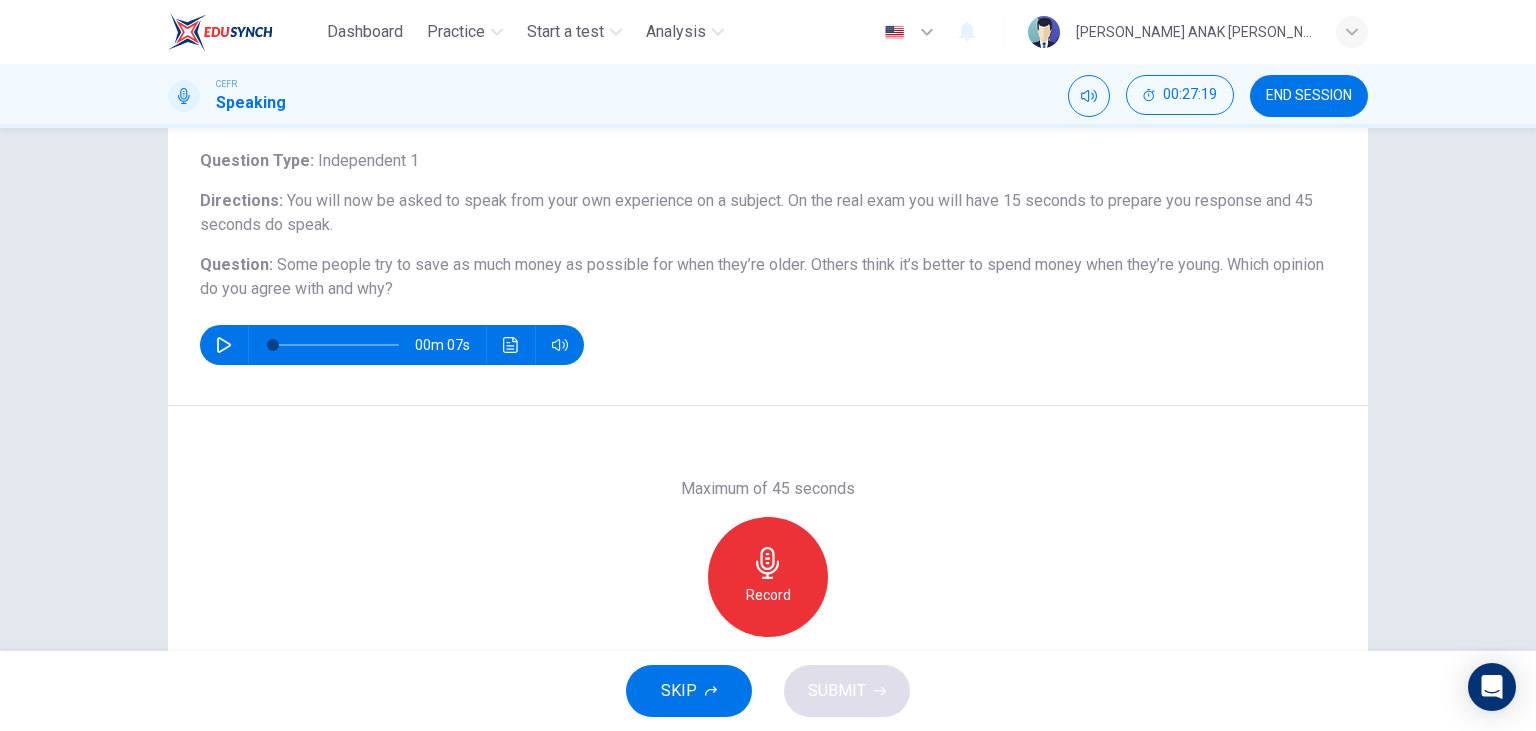 click on "Record" at bounding box center [768, 595] 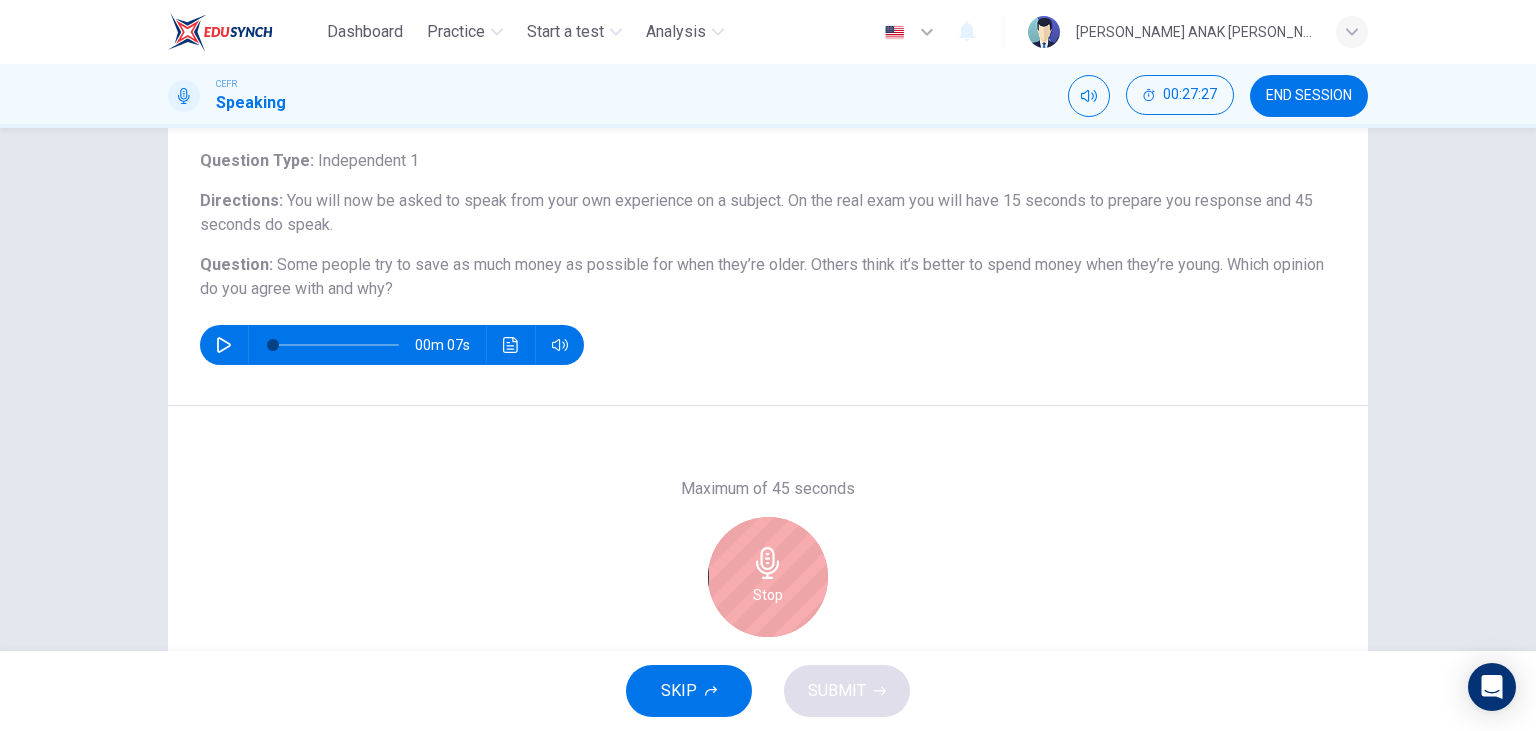 click on "Stop" at bounding box center [768, 595] 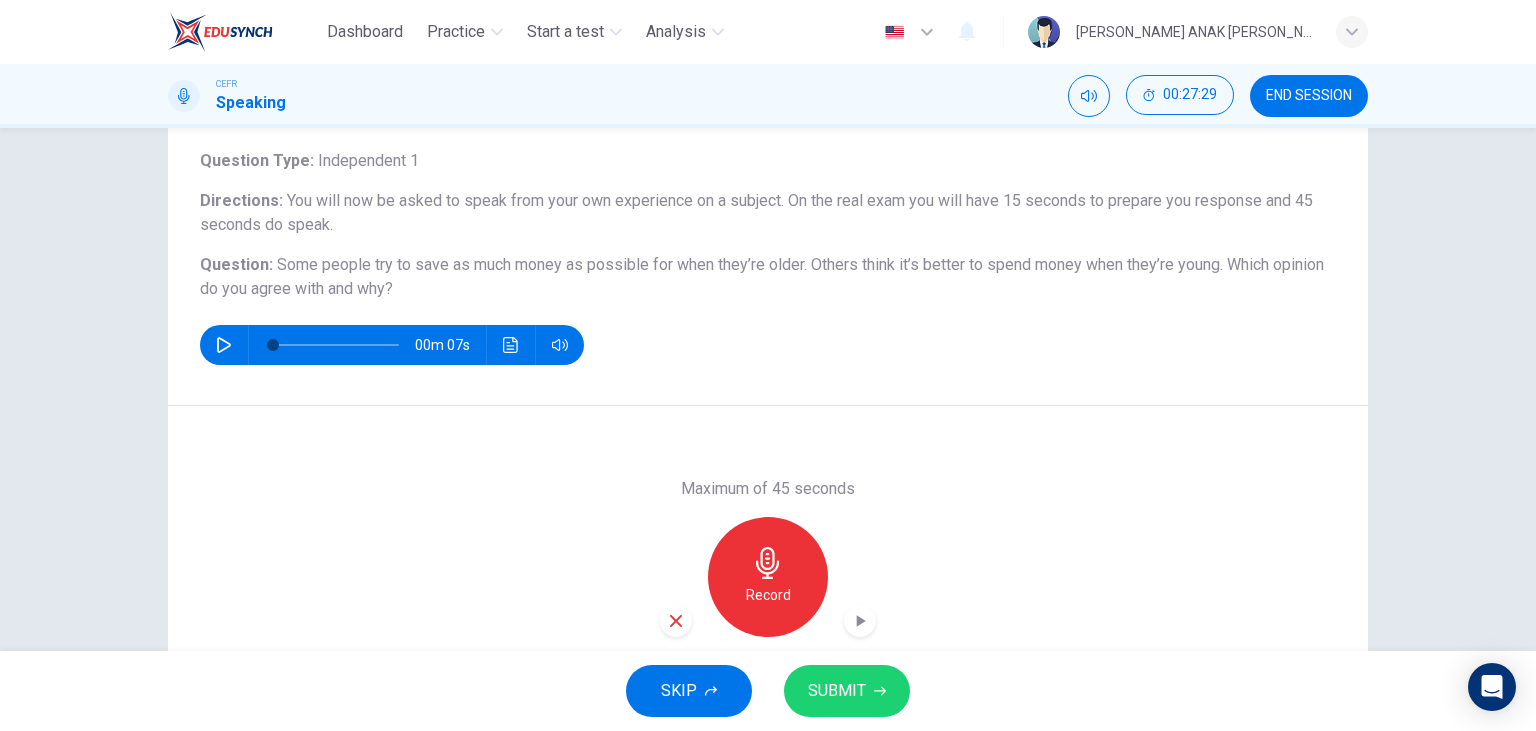 click 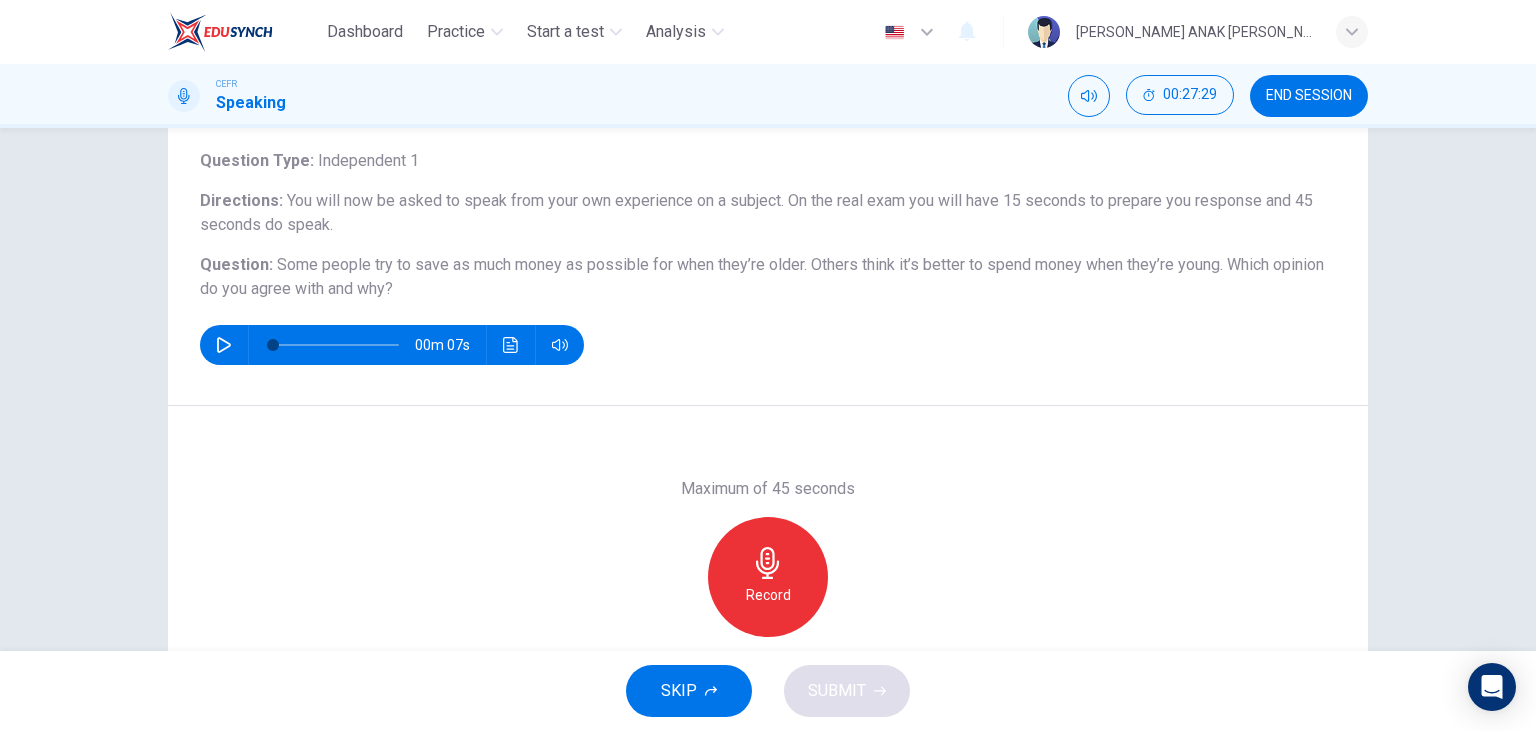 click on "Record" at bounding box center [768, 577] 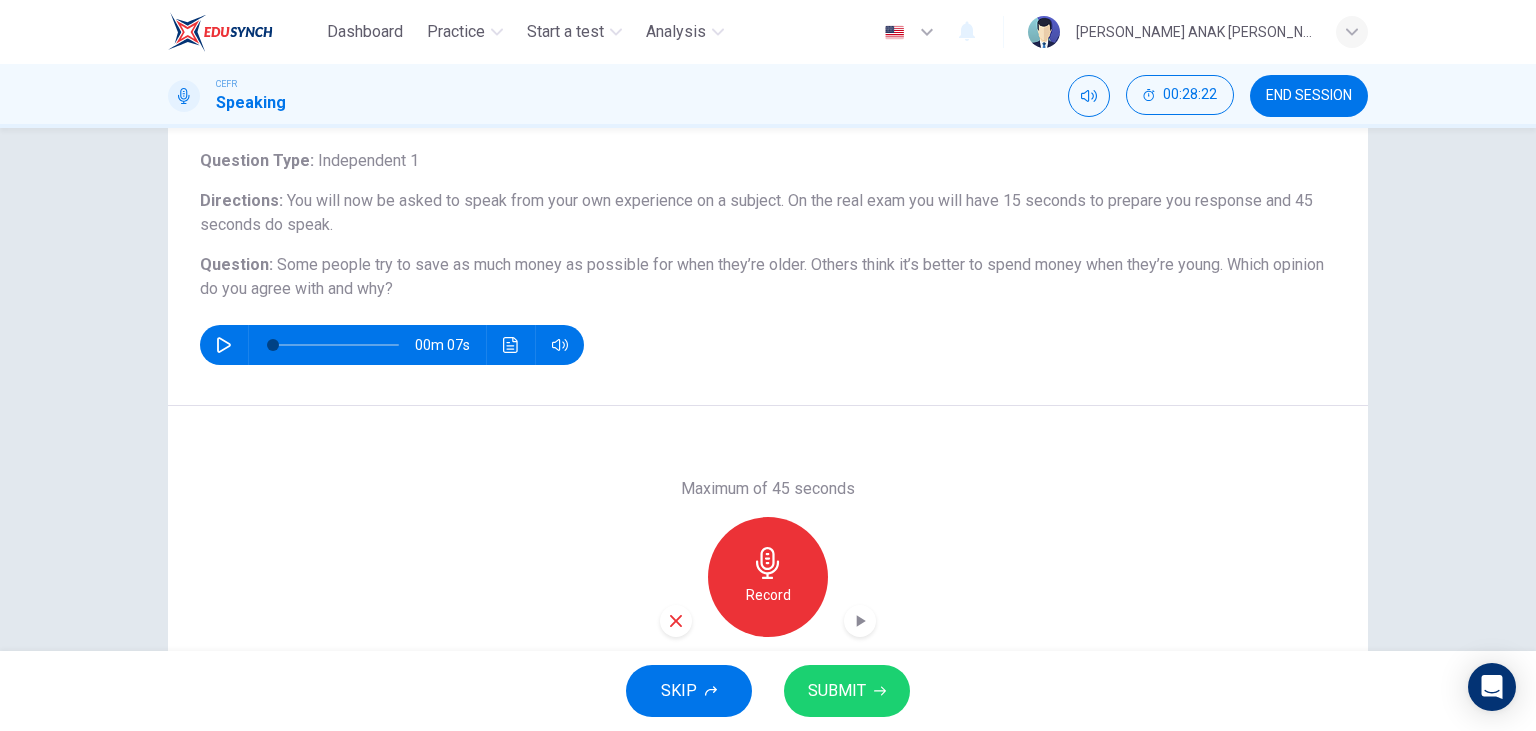 click on "SUBMIT" at bounding box center (847, 691) 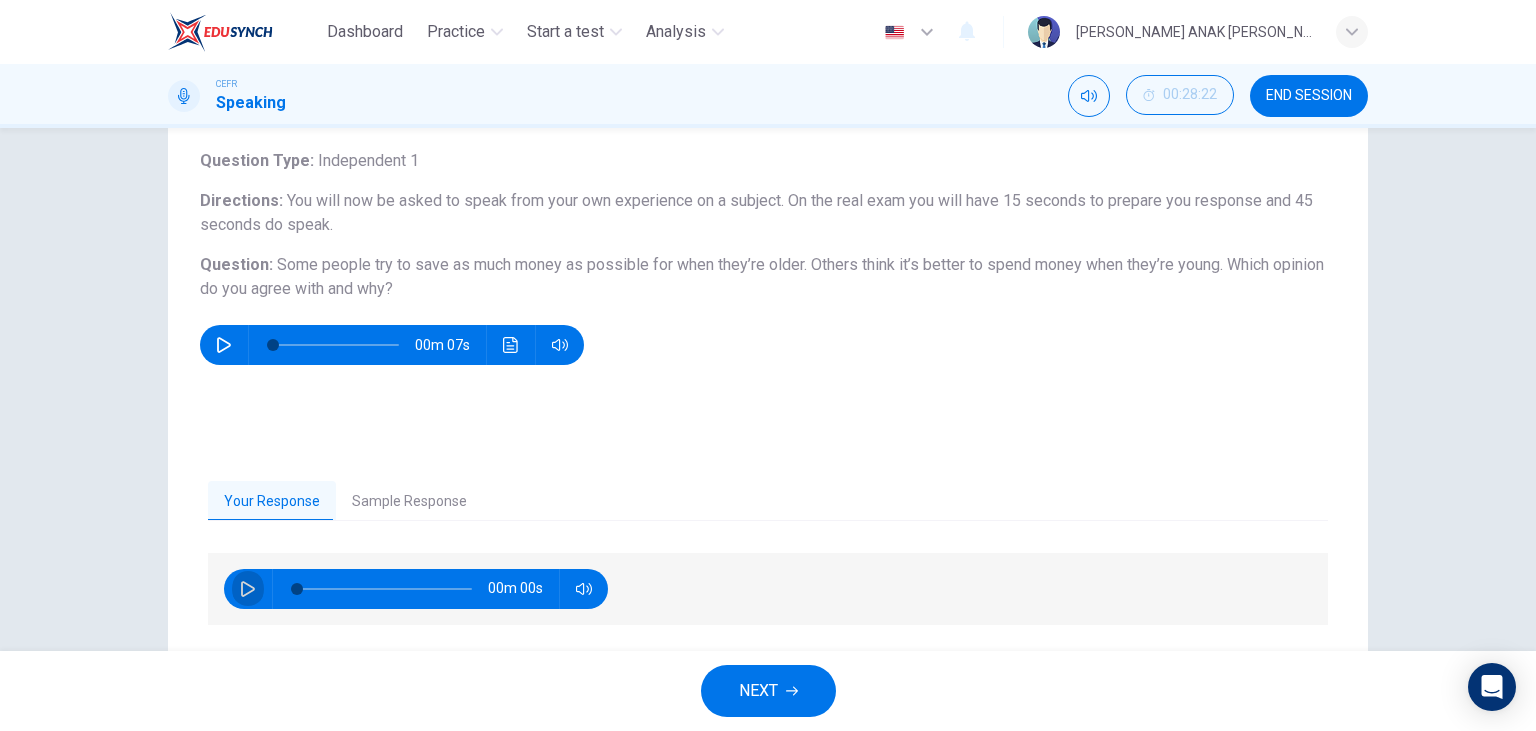 click 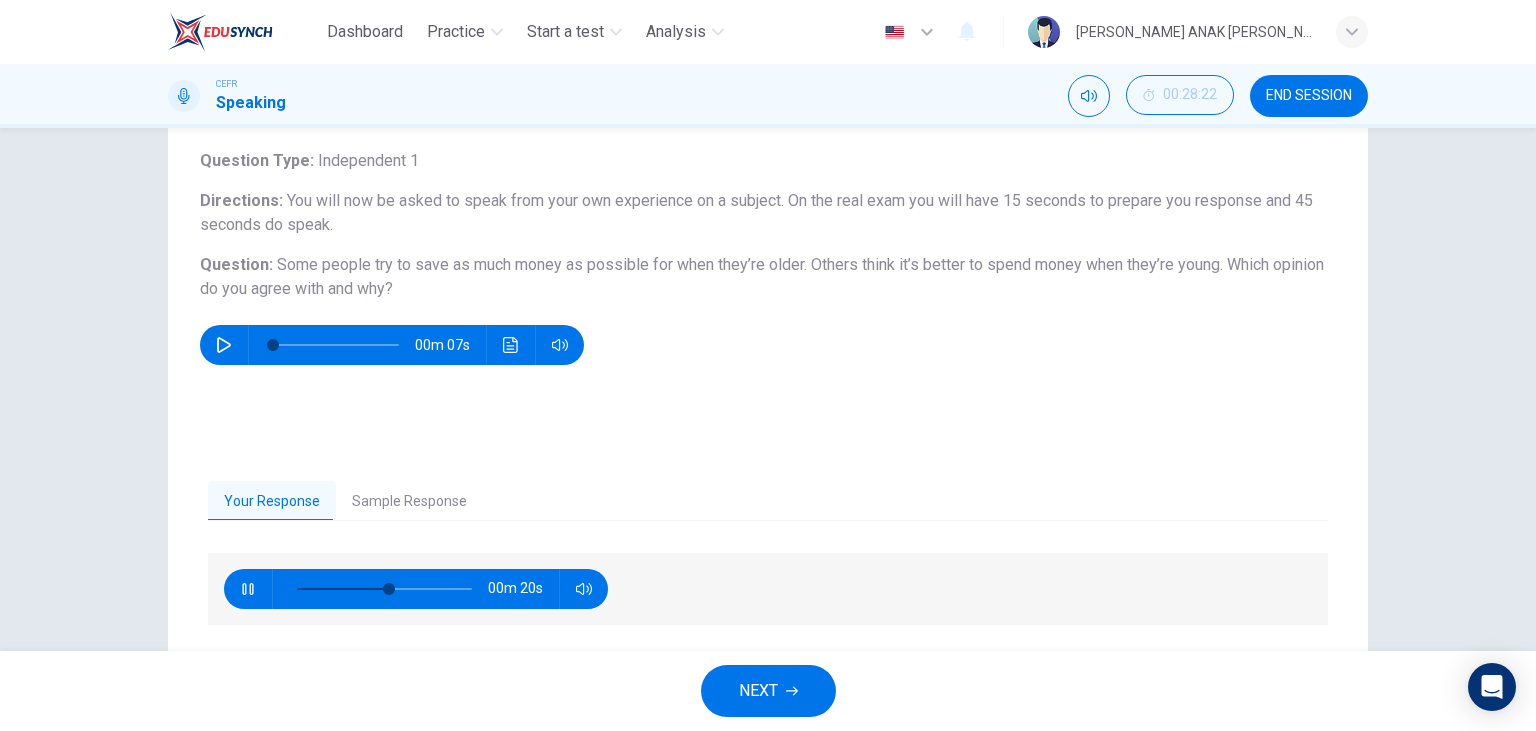 drag, startPoint x: 254, startPoint y: 595, endPoint x: 278, endPoint y: 572, distance: 33.24154 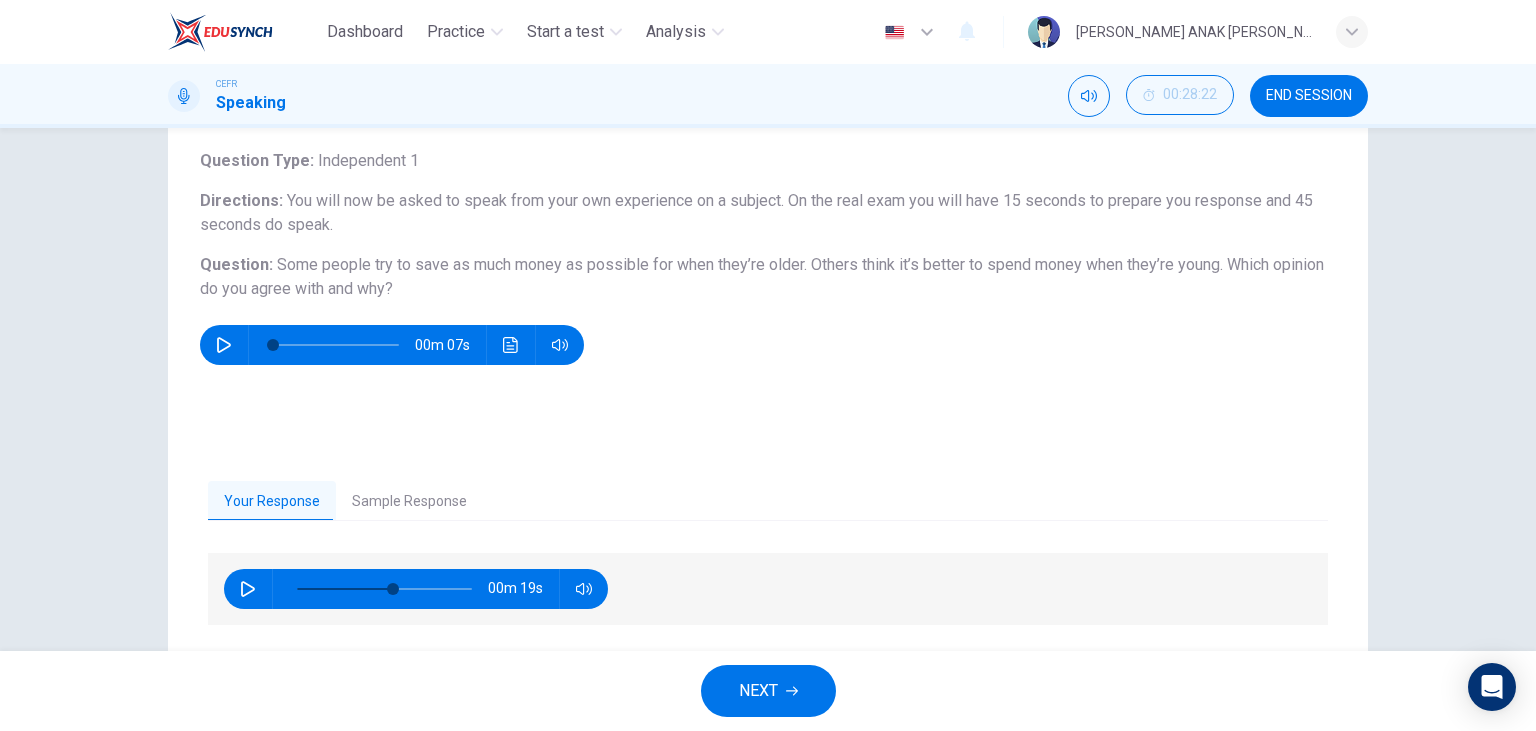 click on "Sample Response" at bounding box center [409, 502] 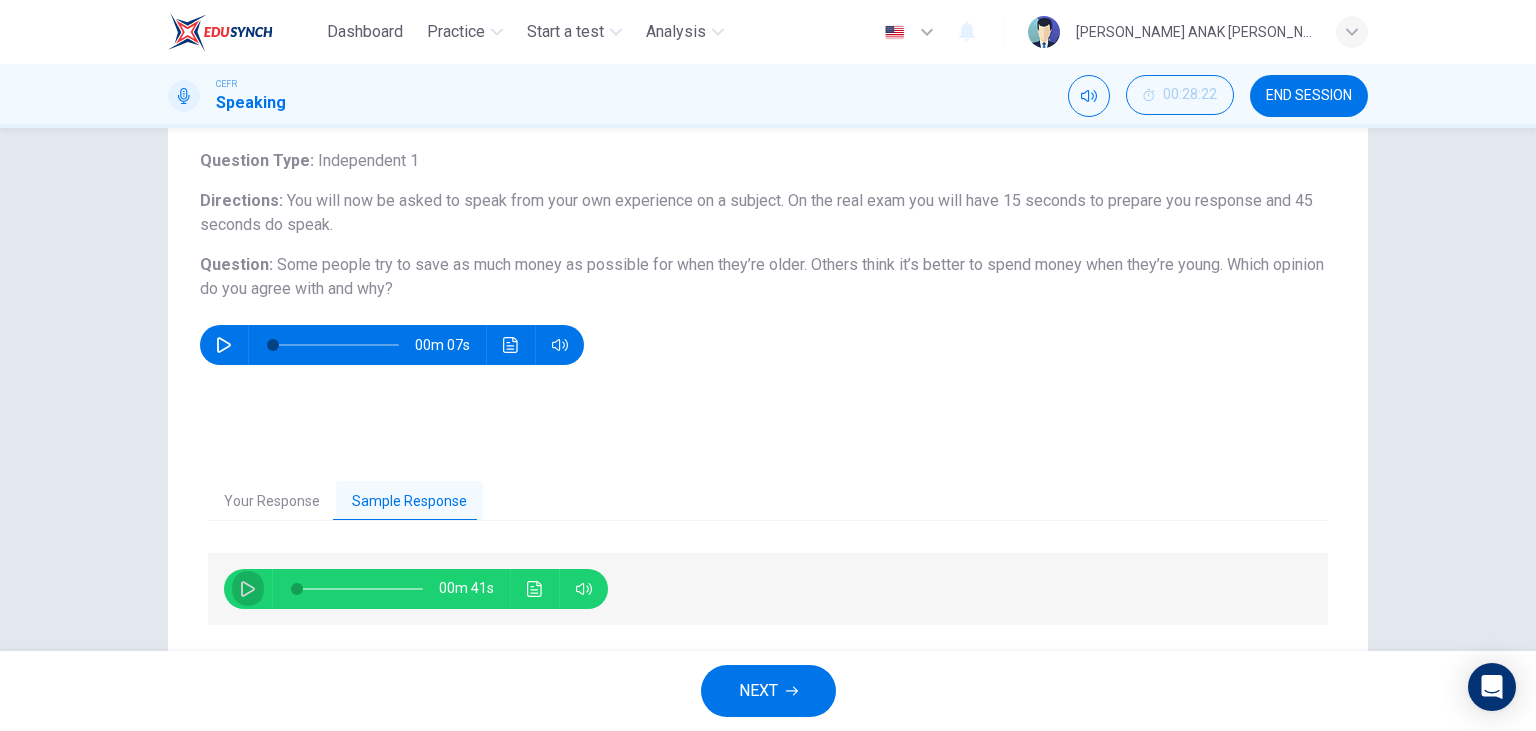 click at bounding box center (248, 589) 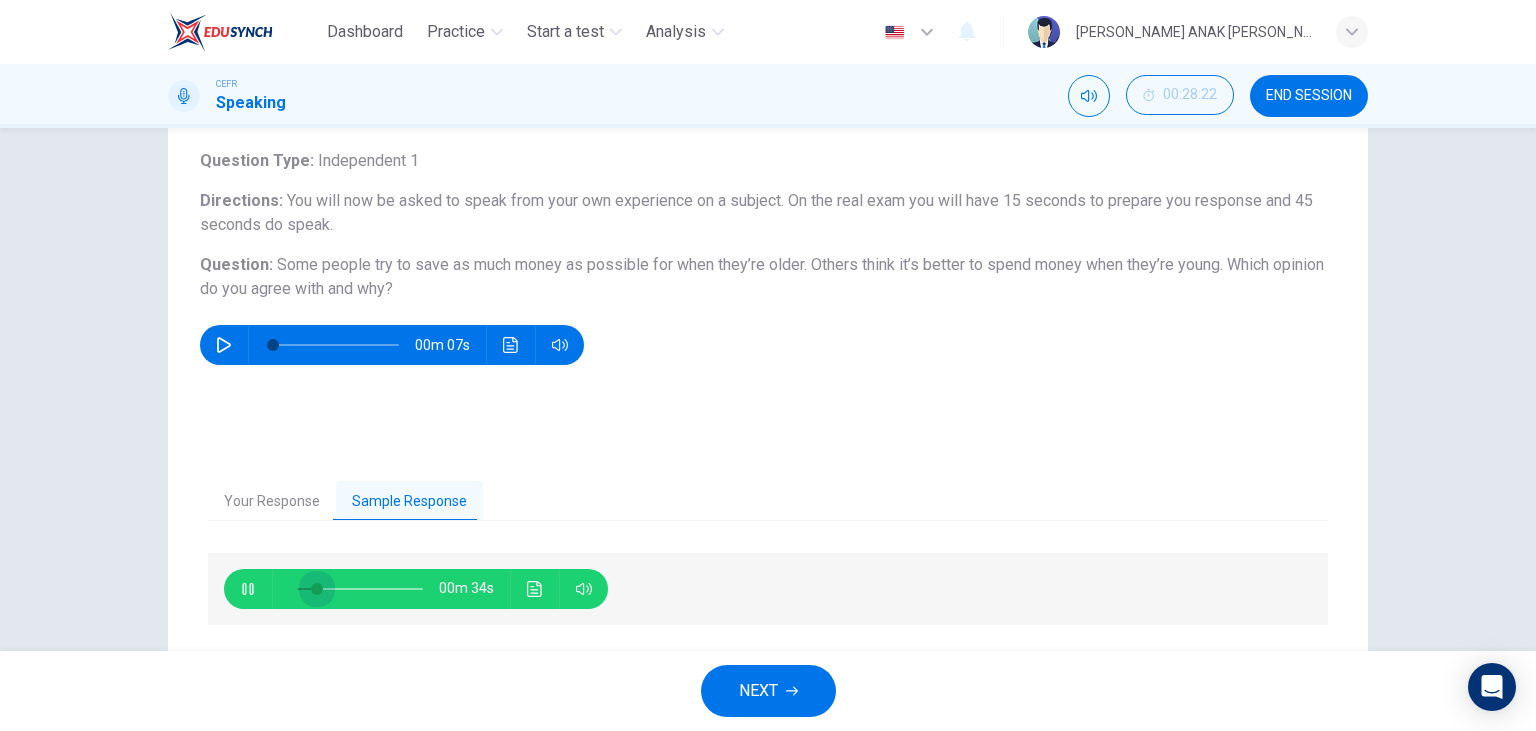 click at bounding box center [317, 589] 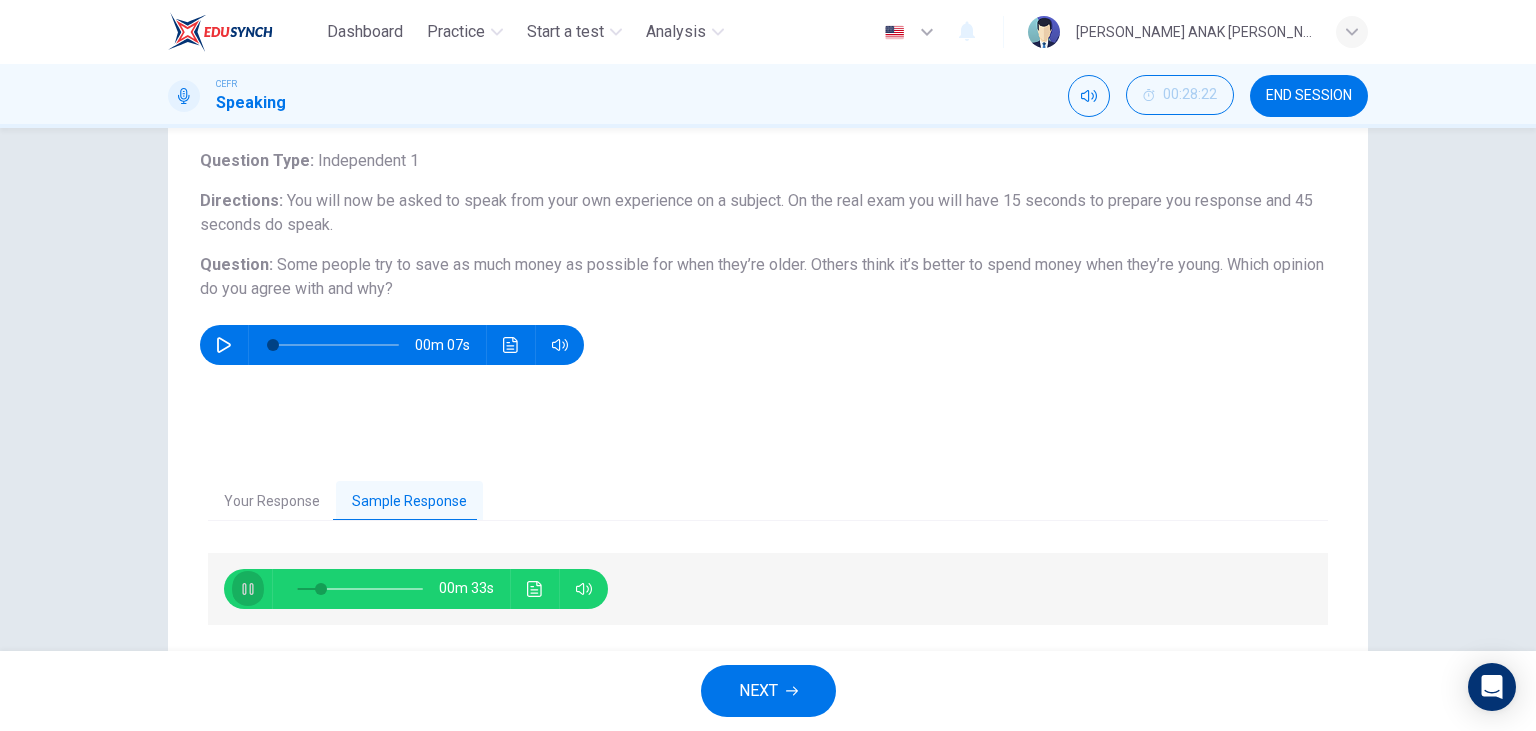 click at bounding box center [248, 589] 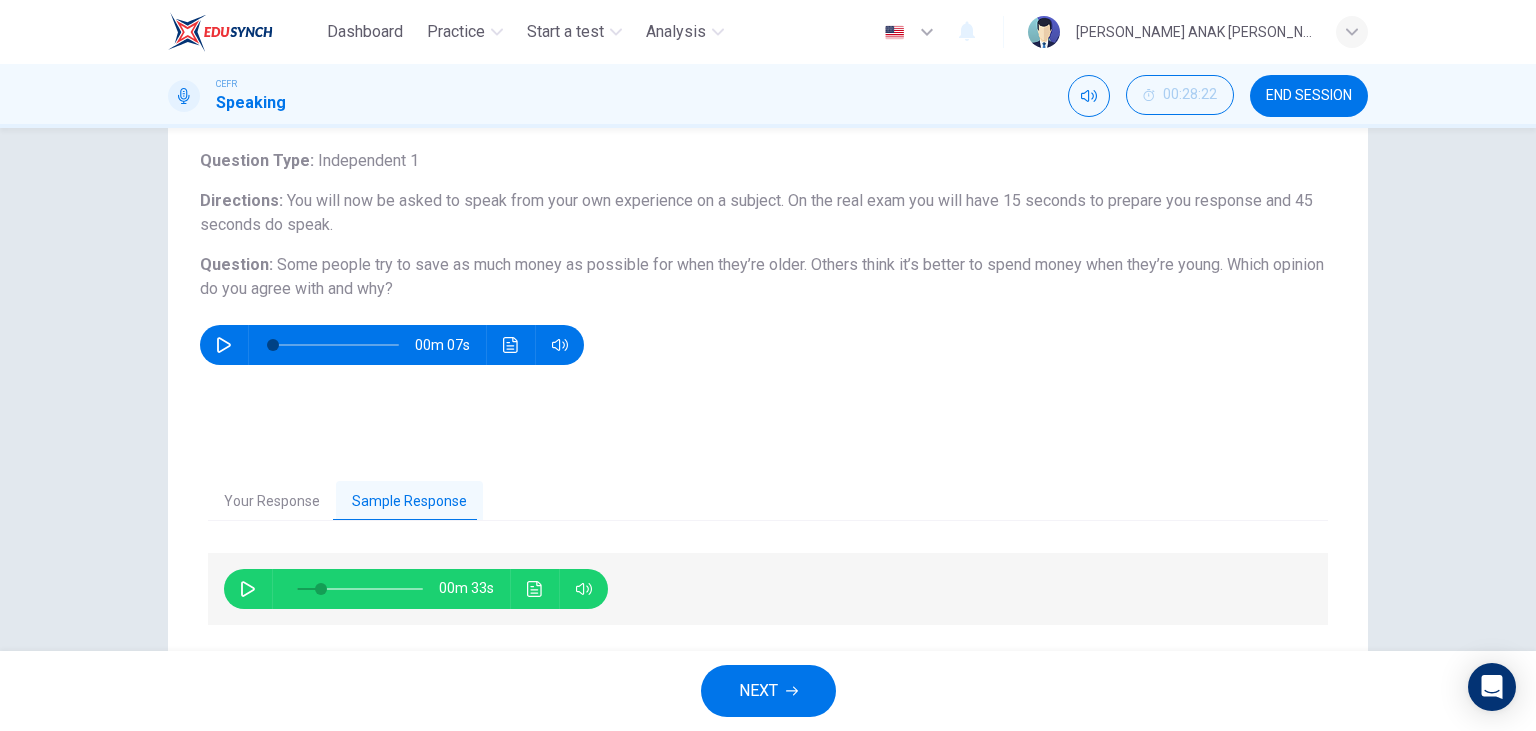 click on "NEXT" at bounding box center (758, 691) 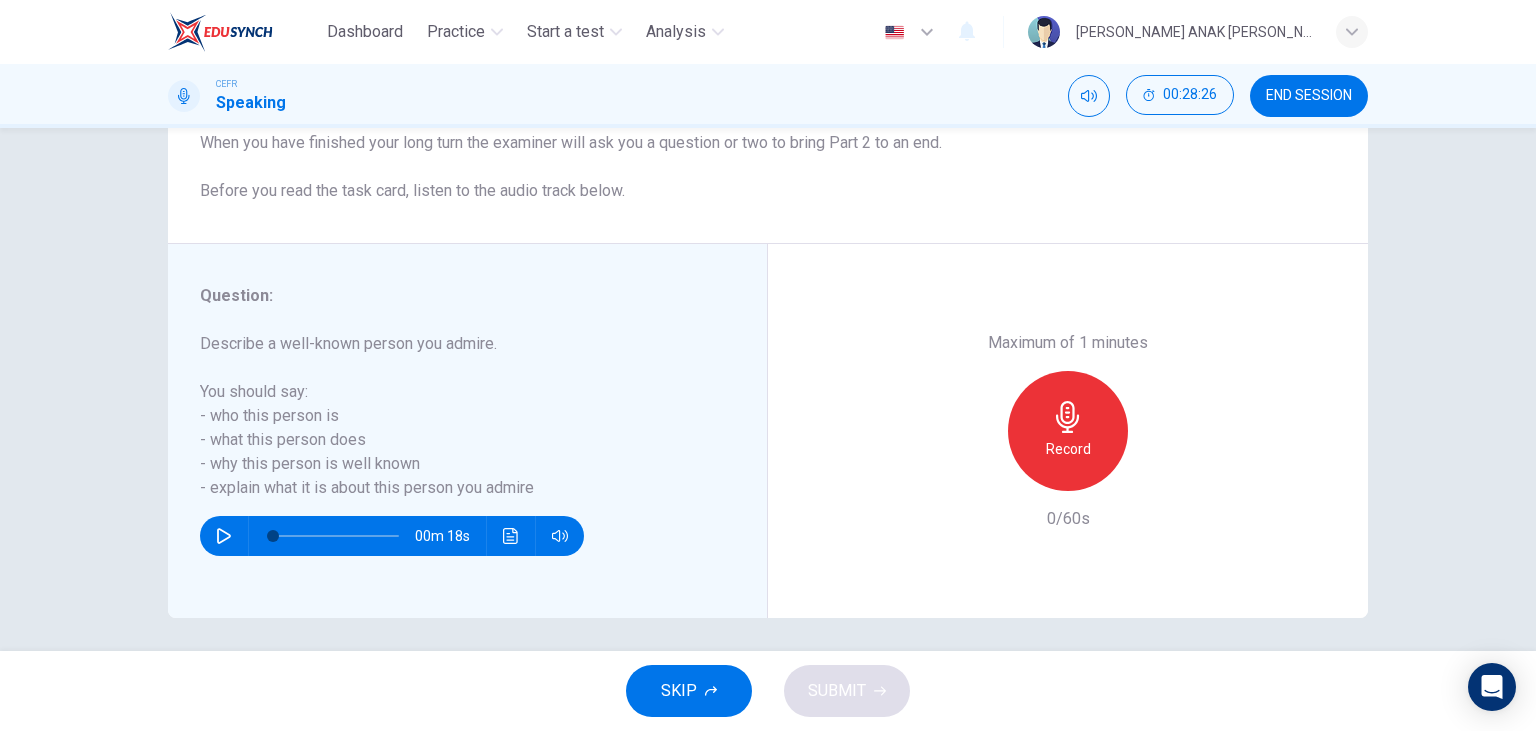 scroll, scrollTop: 252, scrollLeft: 0, axis: vertical 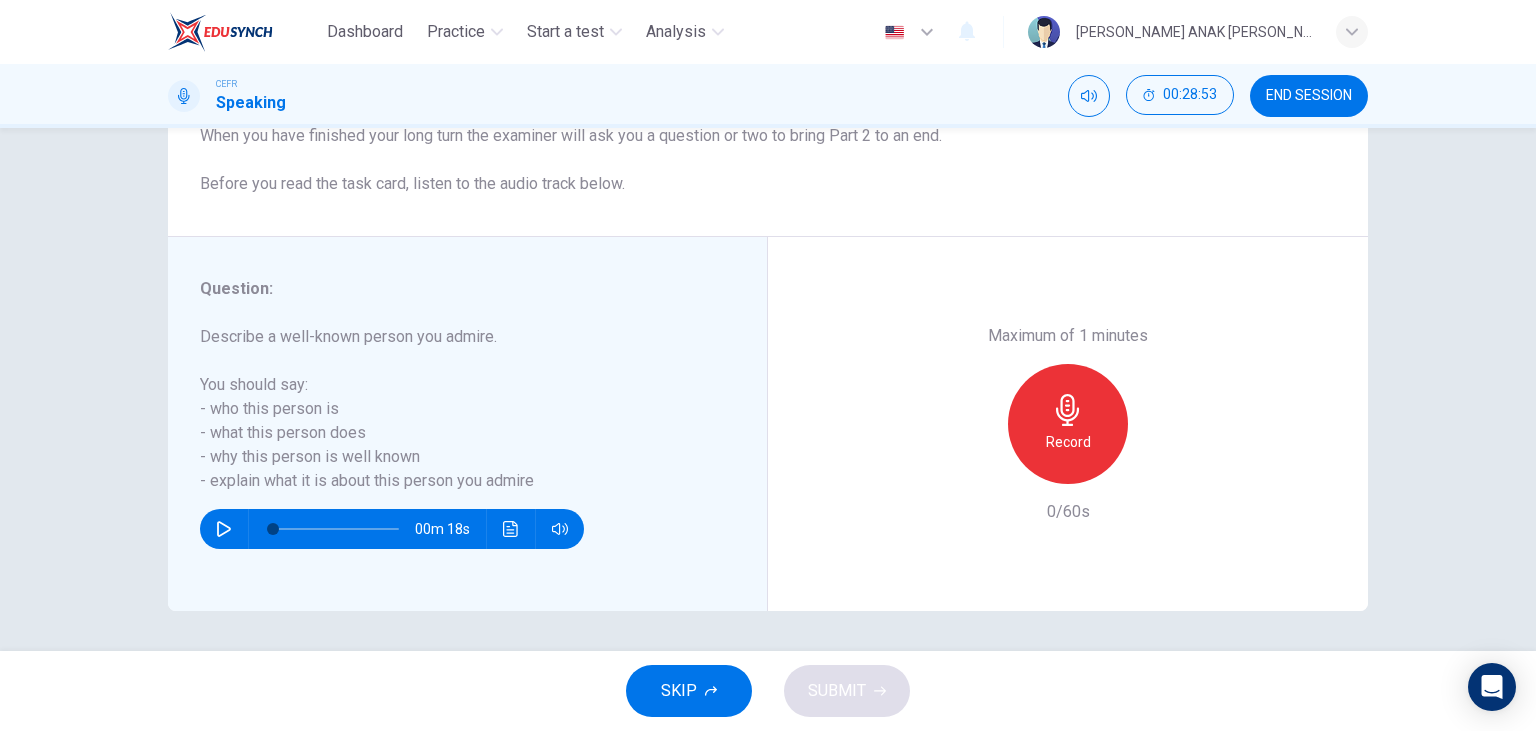click on "Record" at bounding box center [1068, 442] 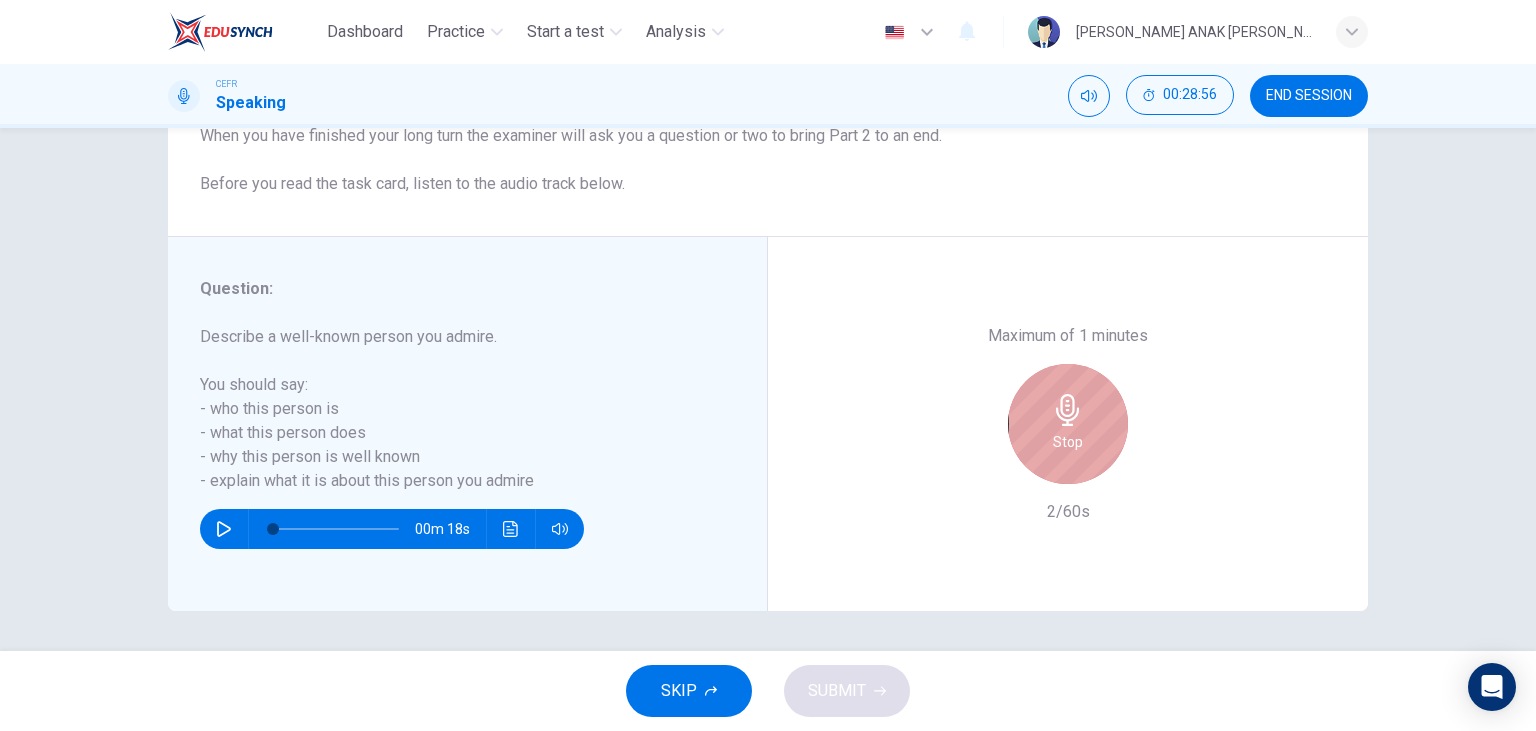 click on "Stop" at bounding box center [1068, 424] 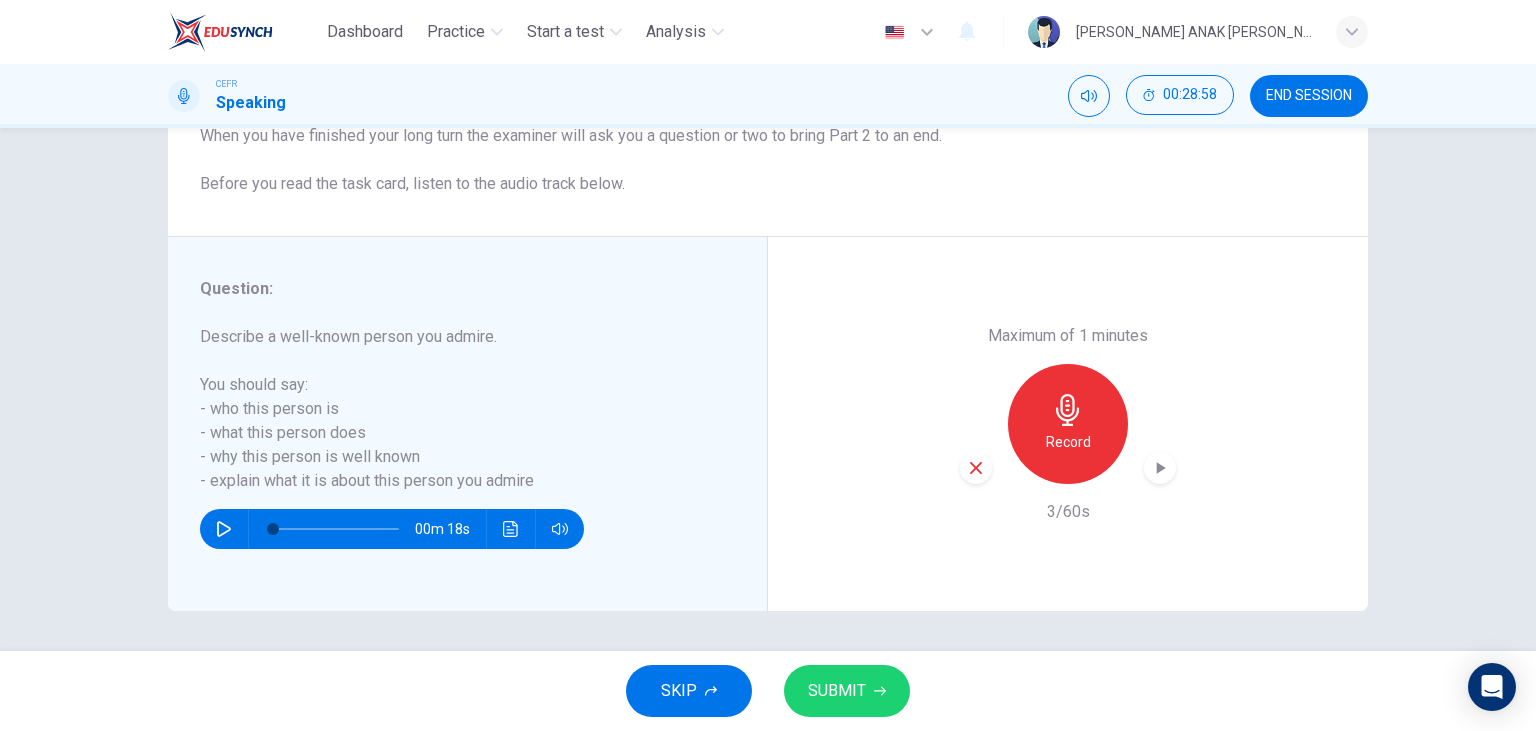 click 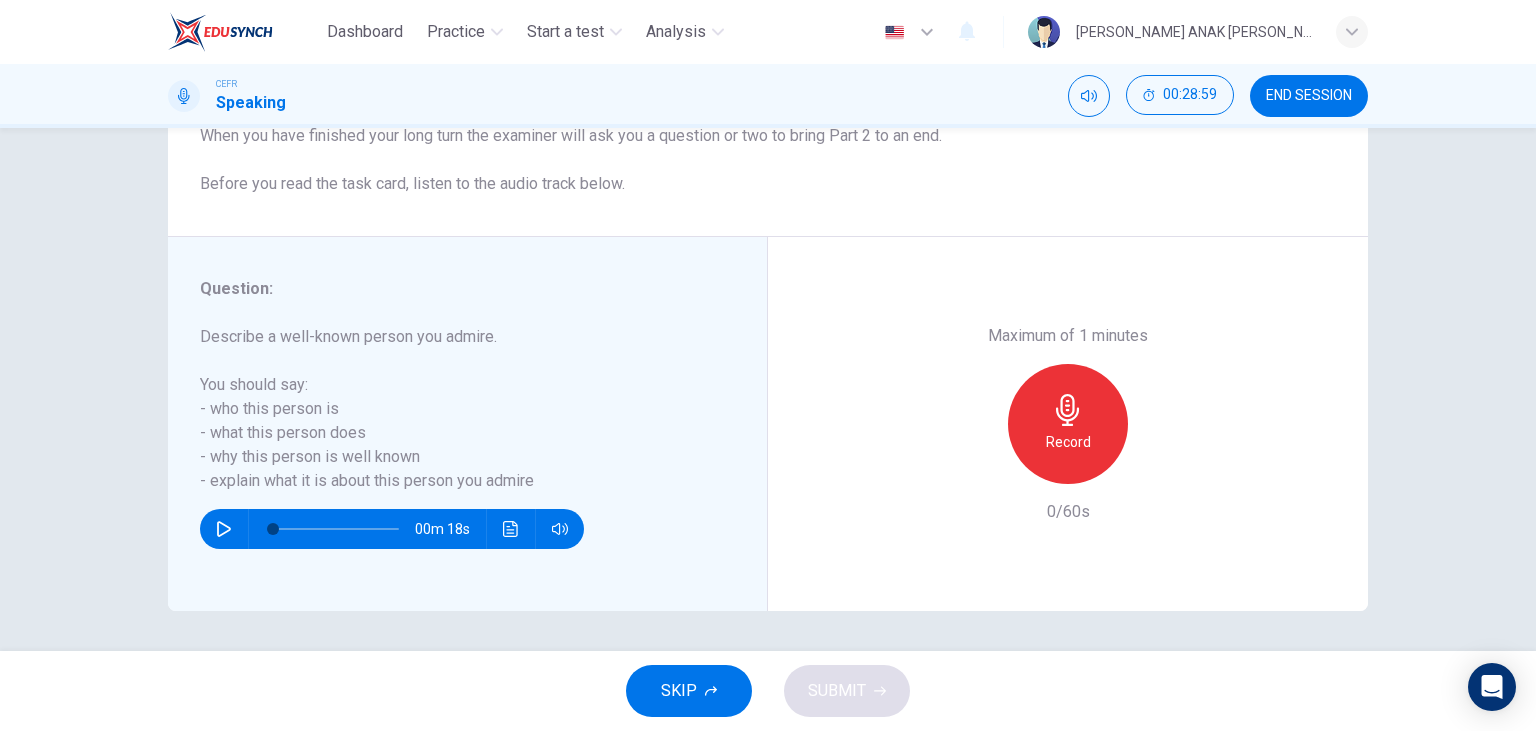 click on "Record" at bounding box center [1068, 442] 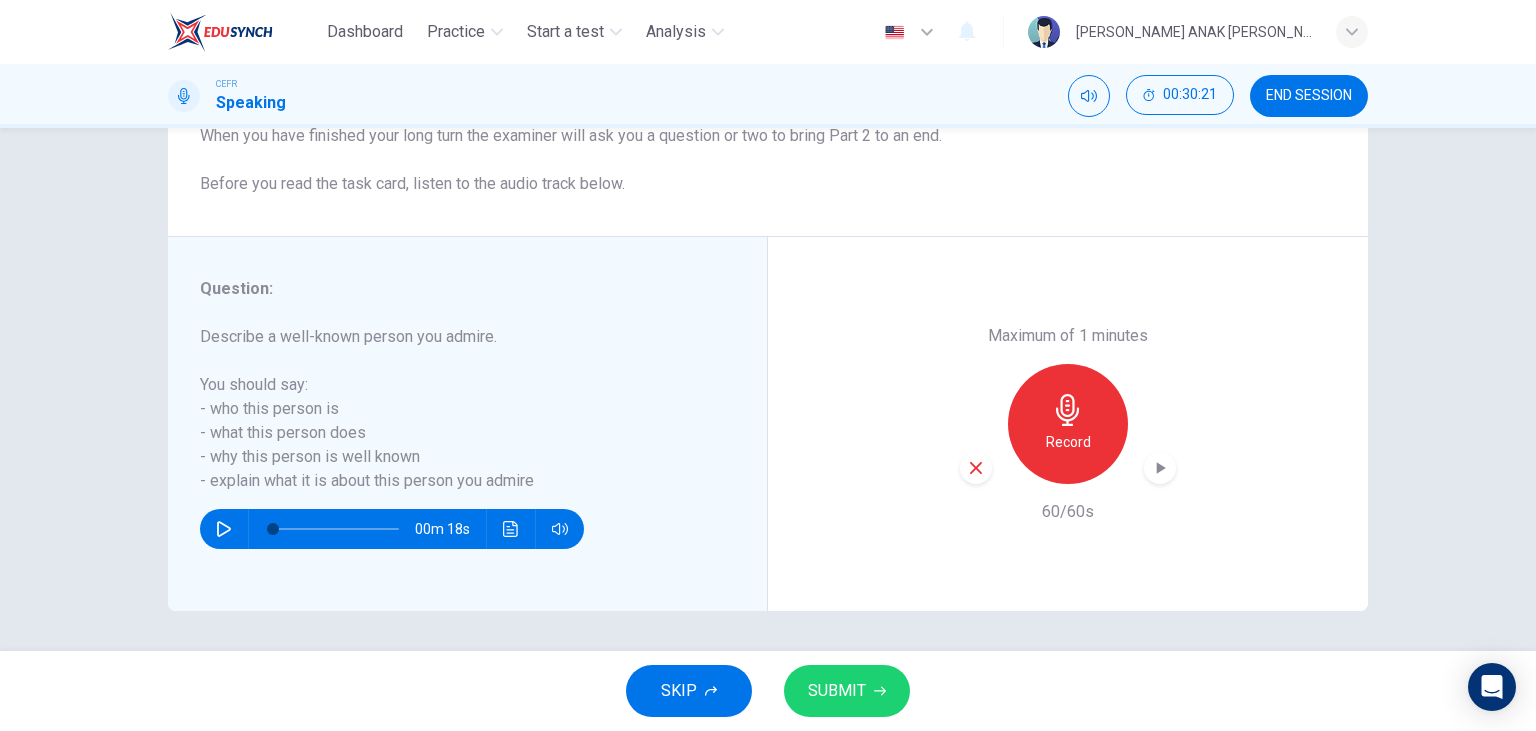 click on "SUBMIT" at bounding box center [847, 691] 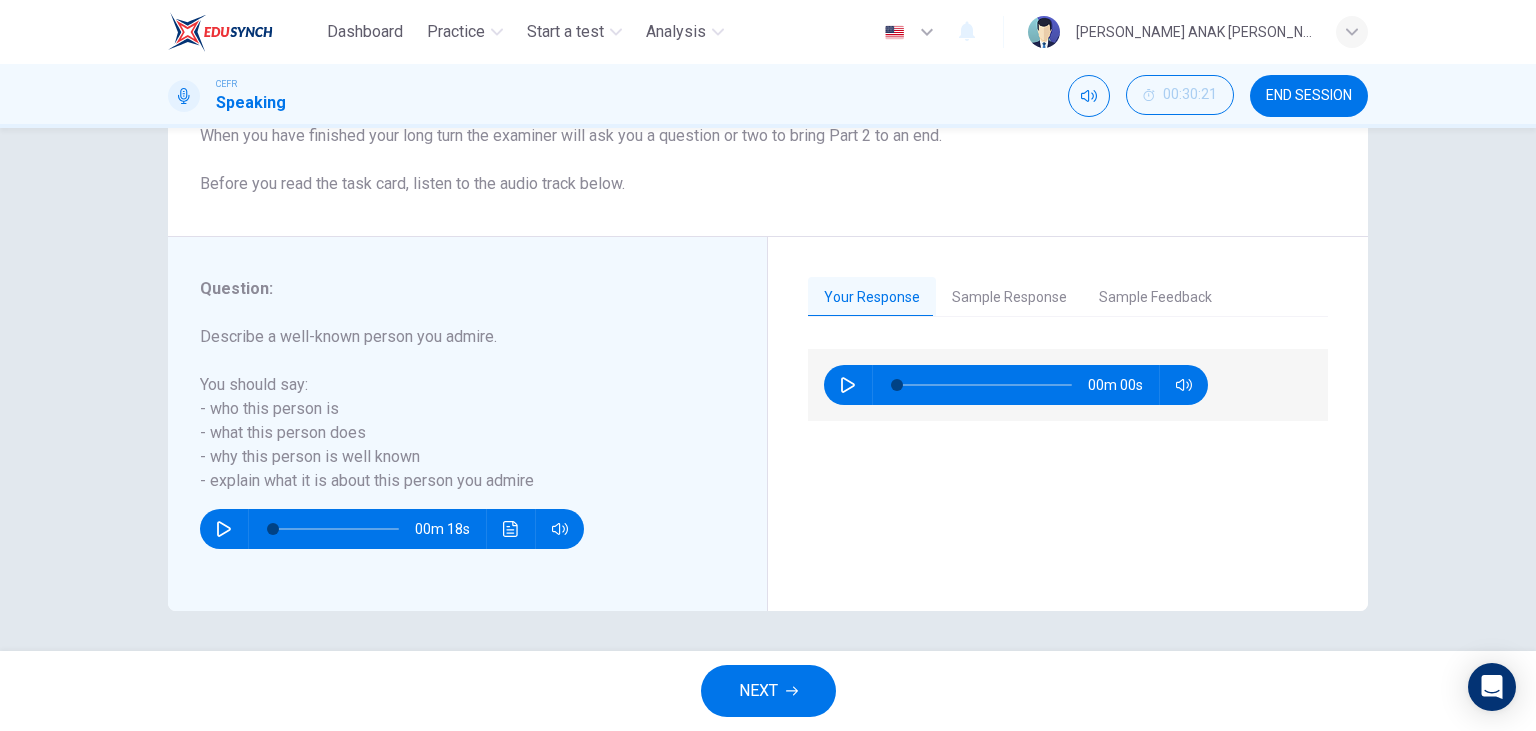 click 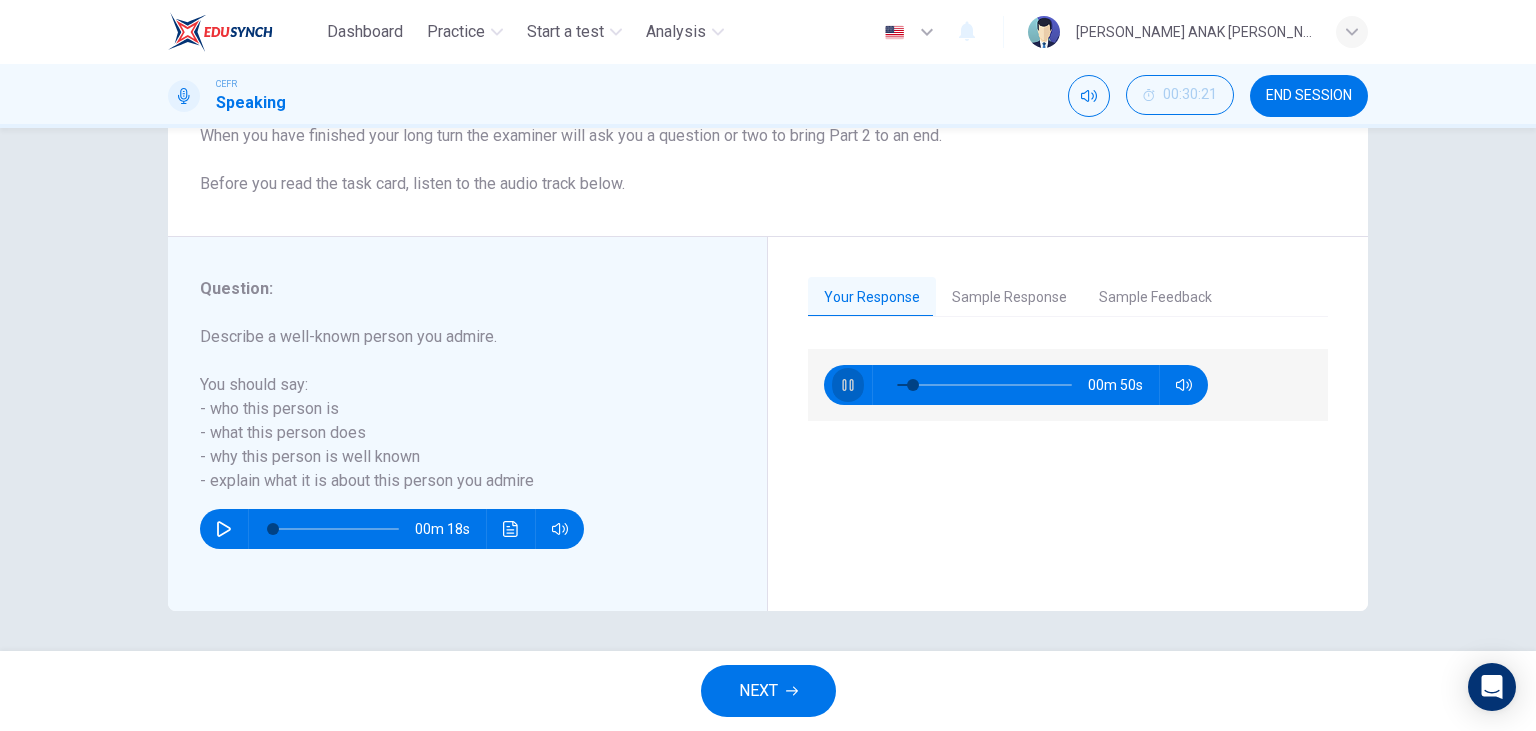 click 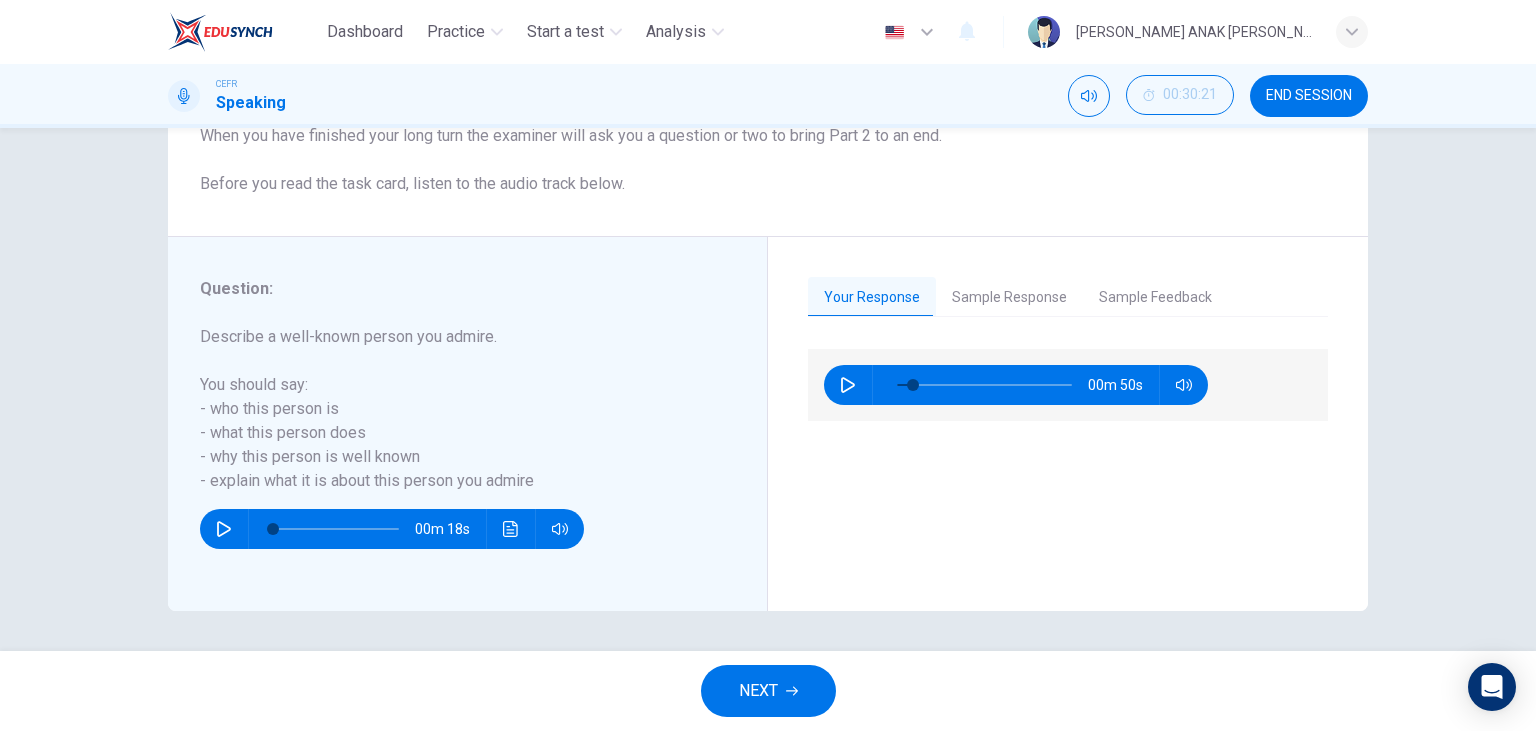 type on "9" 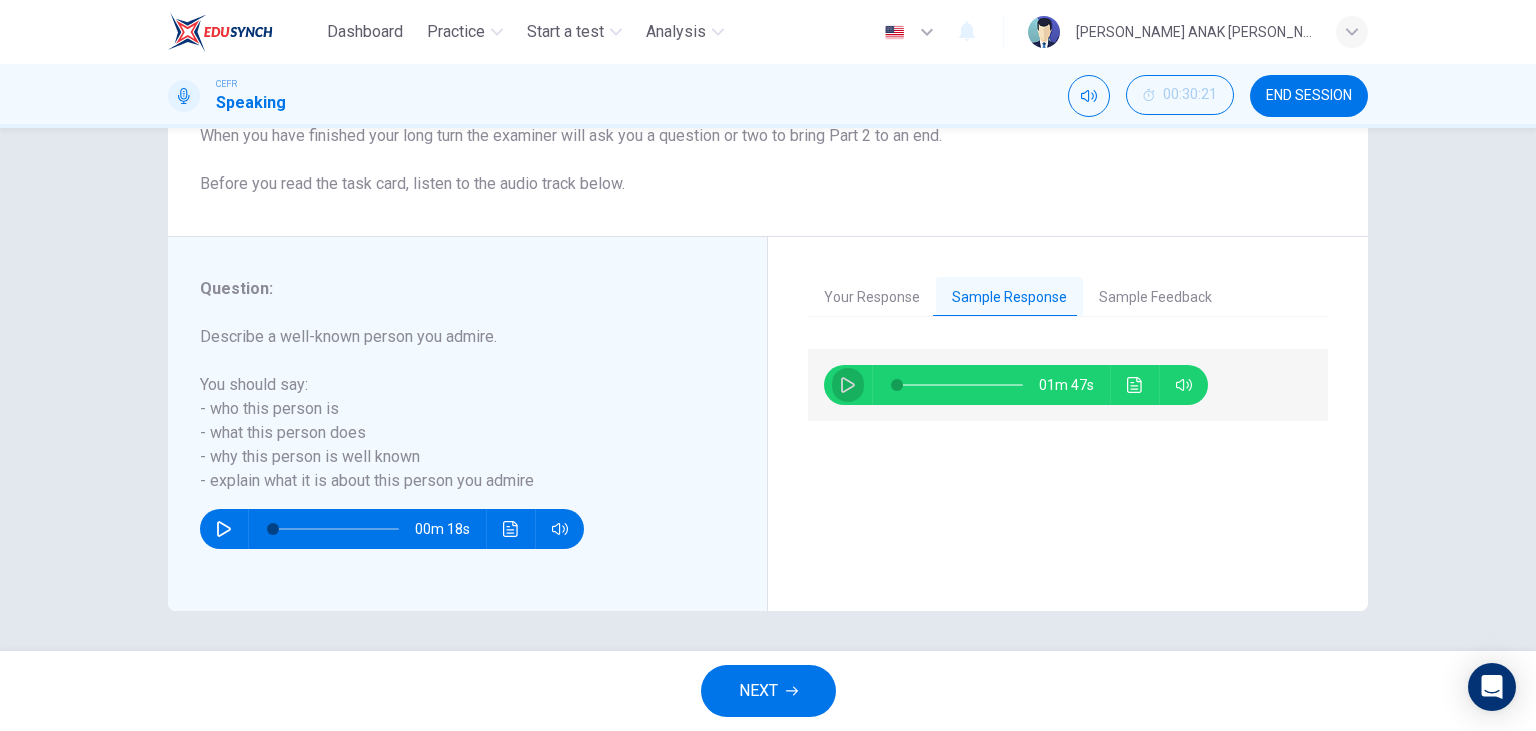 click 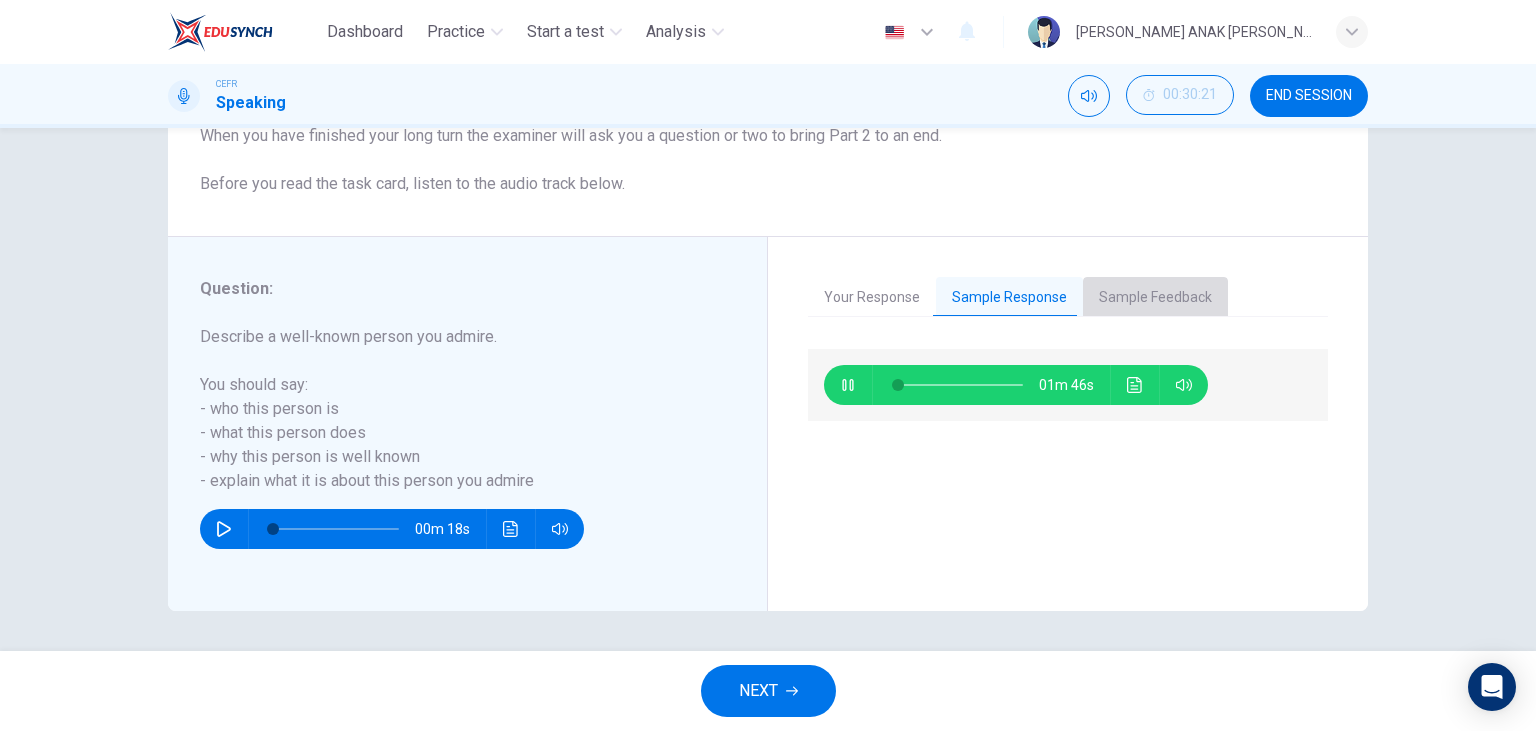 click on "Sample Feedback" at bounding box center [1155, 298] 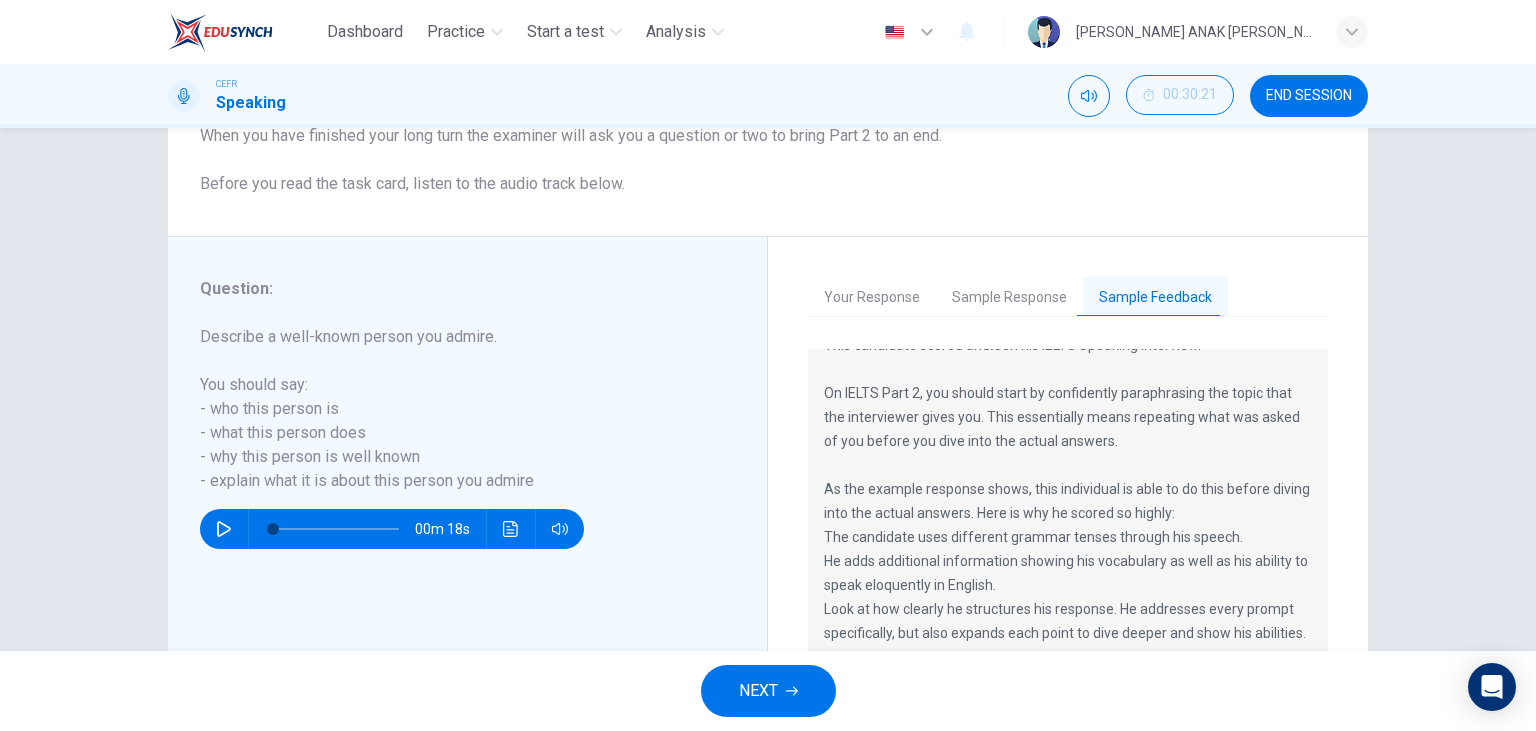 scroll, scrollTop: 48, scrollLeft: 0, axis: vertical 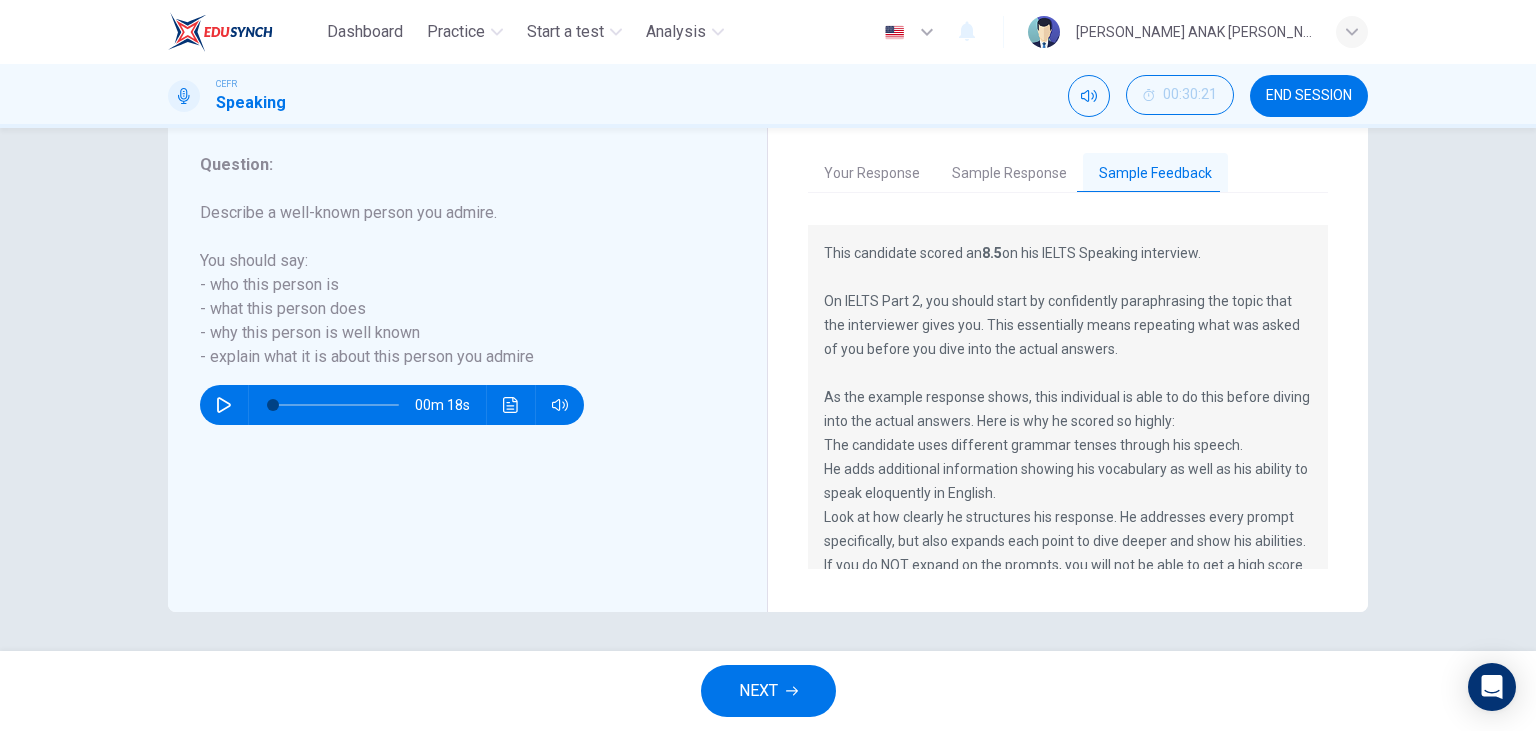 click on "Sample Response" at bounding box center [1009, 174] 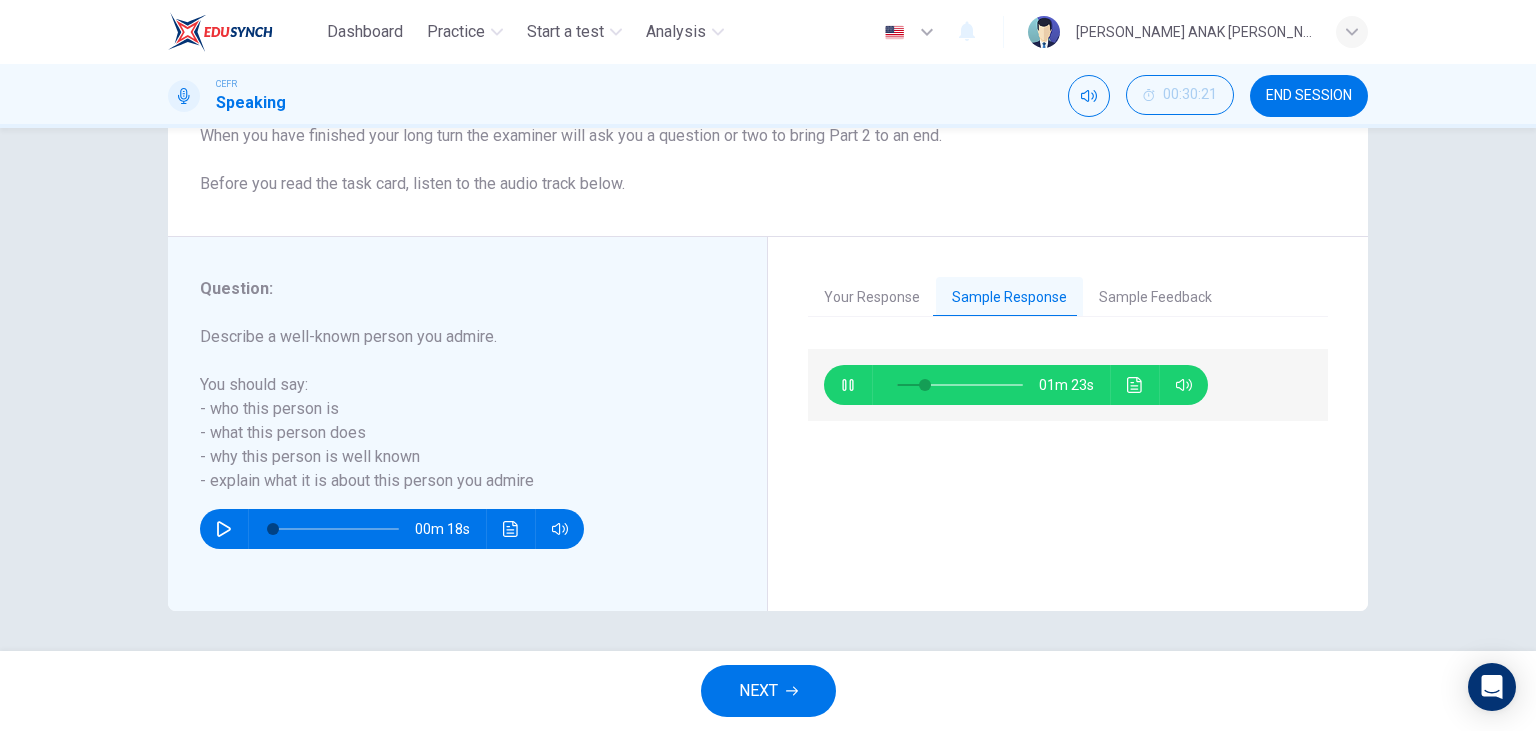 scroll, scrollTop: 252, scrollLeft: 0, axis: vertical 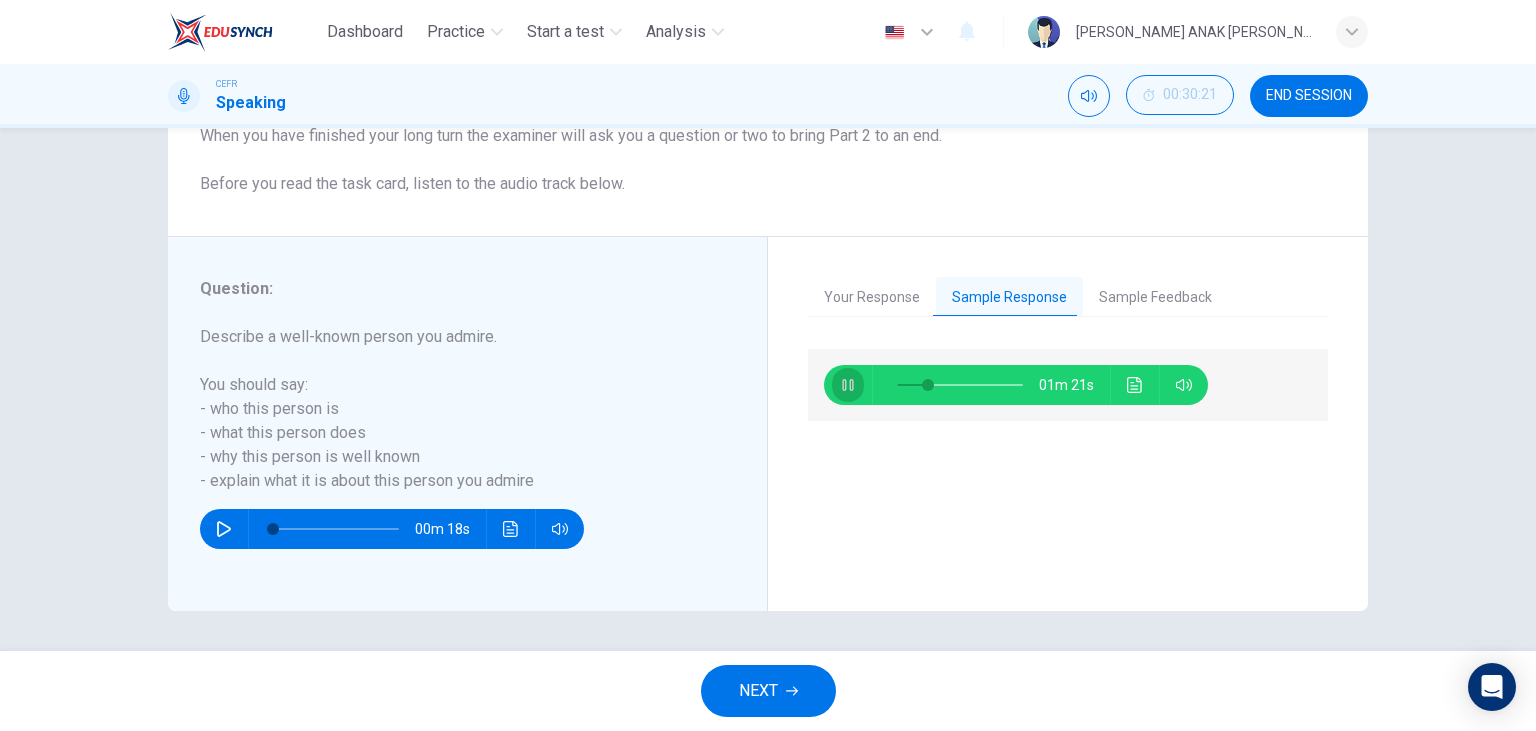 click at bounding box center (848, 385) 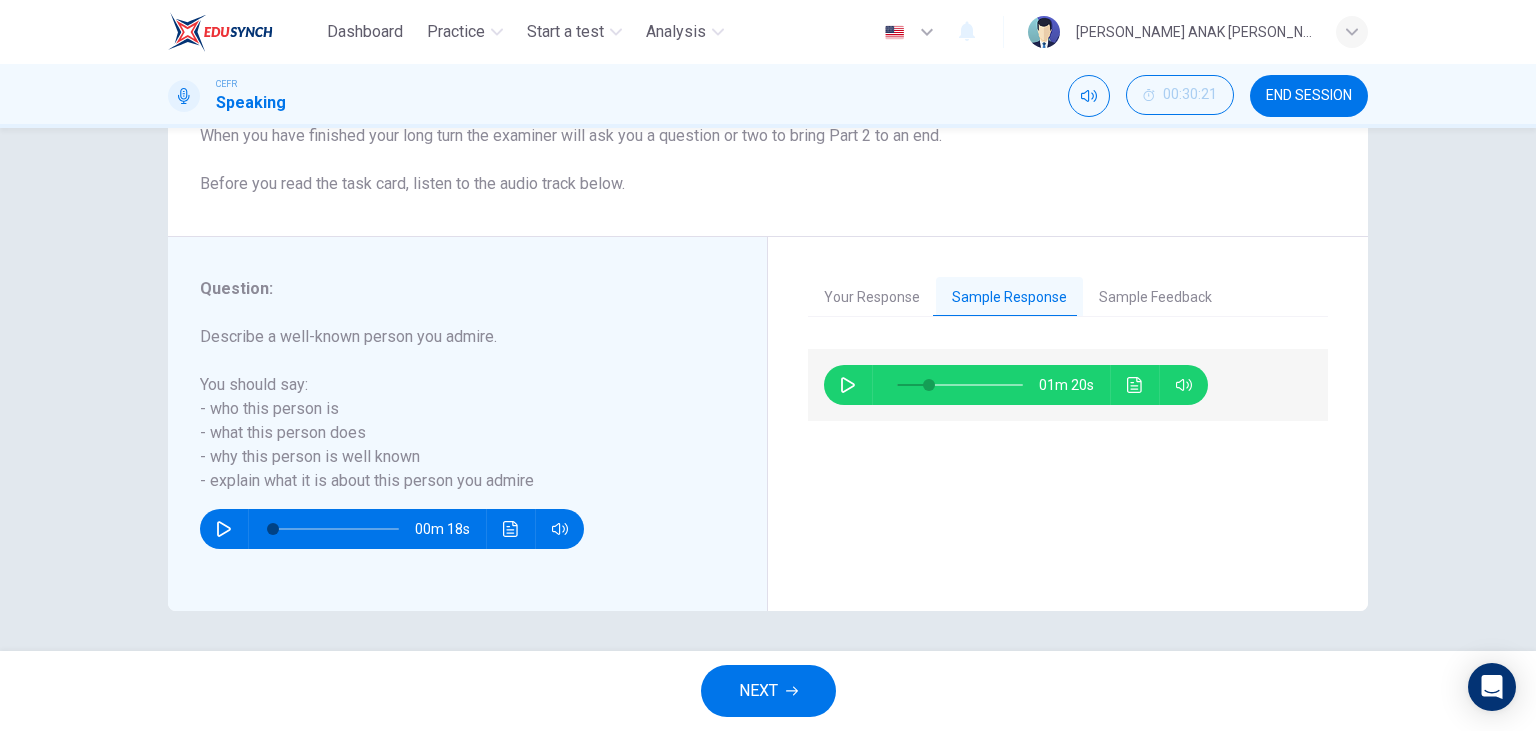 type on "25" 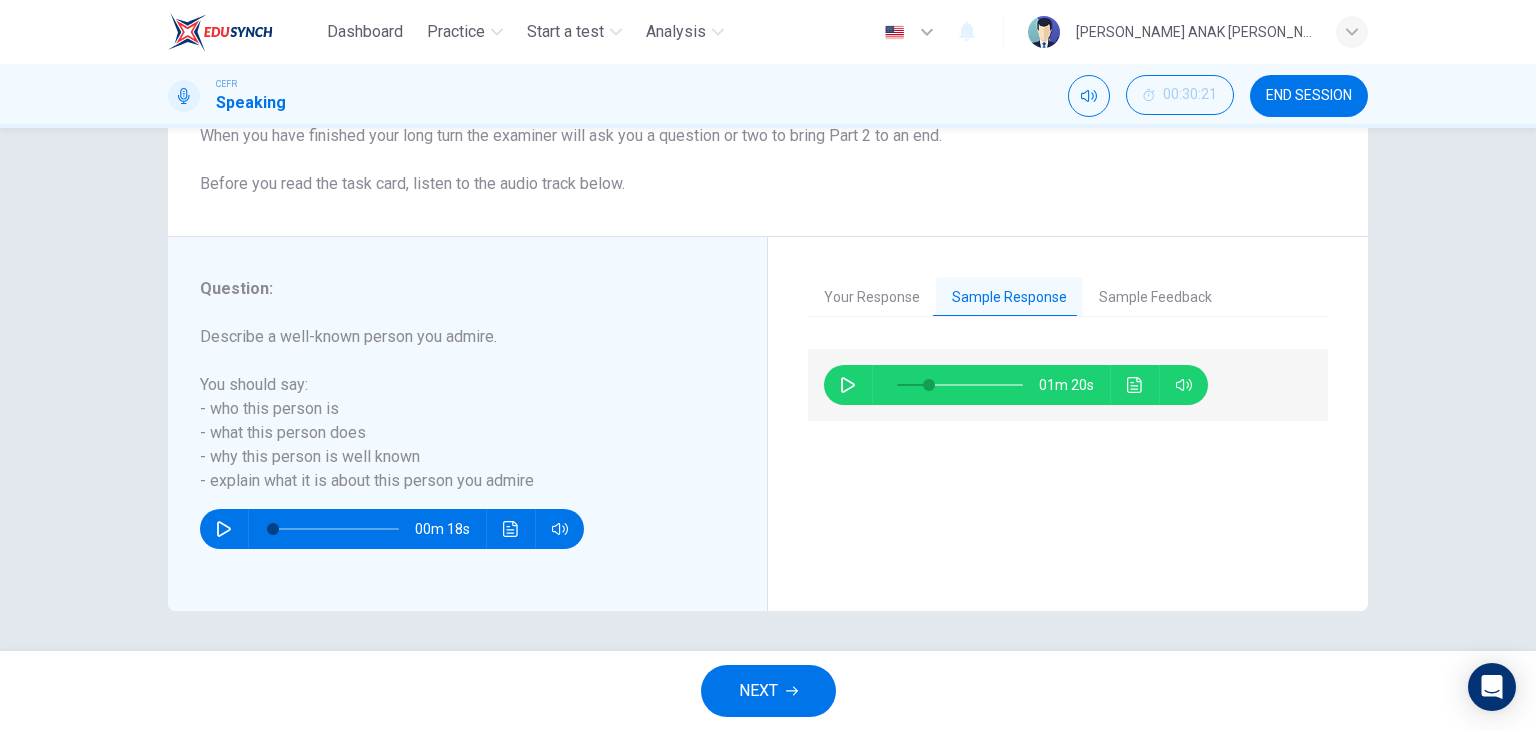 click on "NEXT" at bounding box center [768, 691] 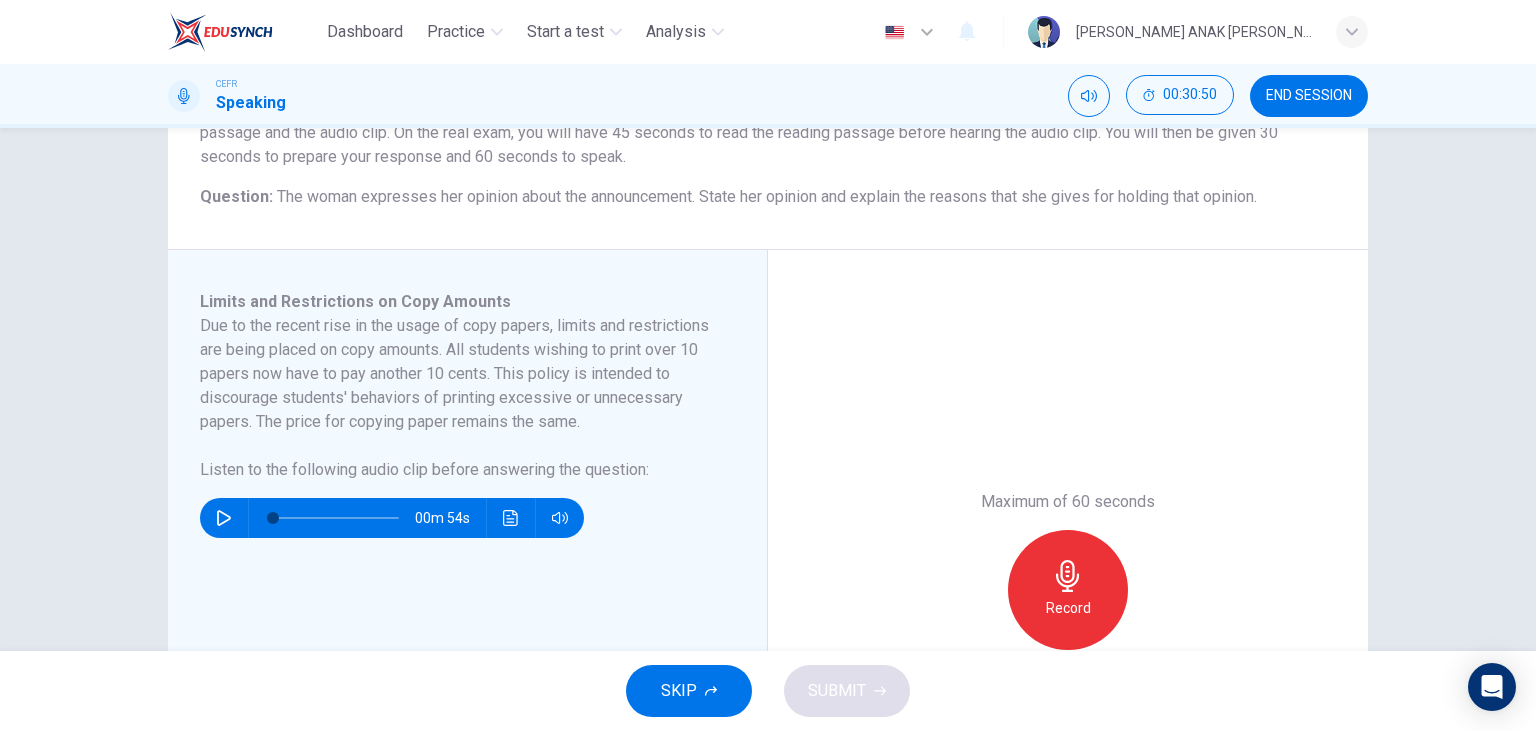 scroll, scrollTop: 230, scrollLeft: 0, axis: vertical 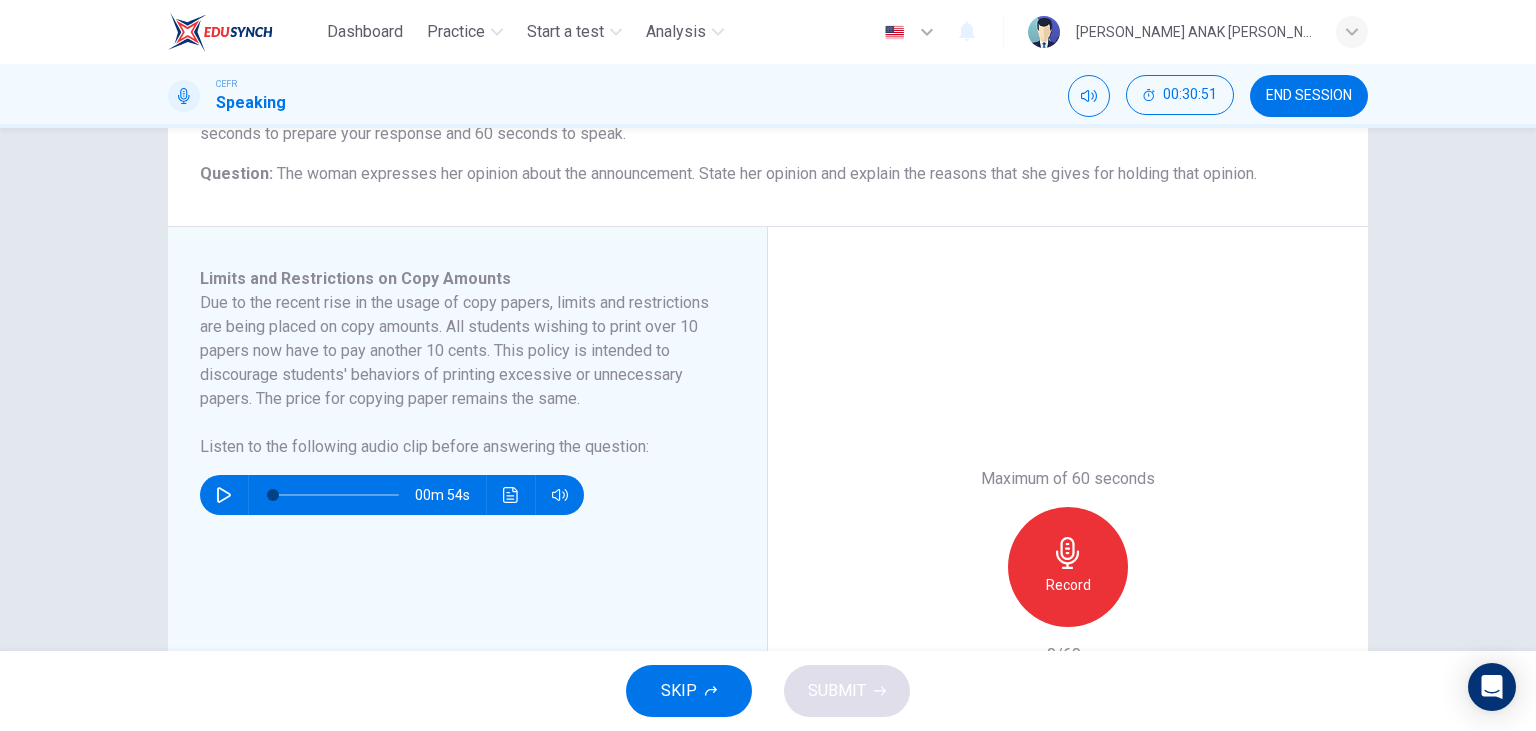 click on "00m 54s" at bounding box center [392, 495] 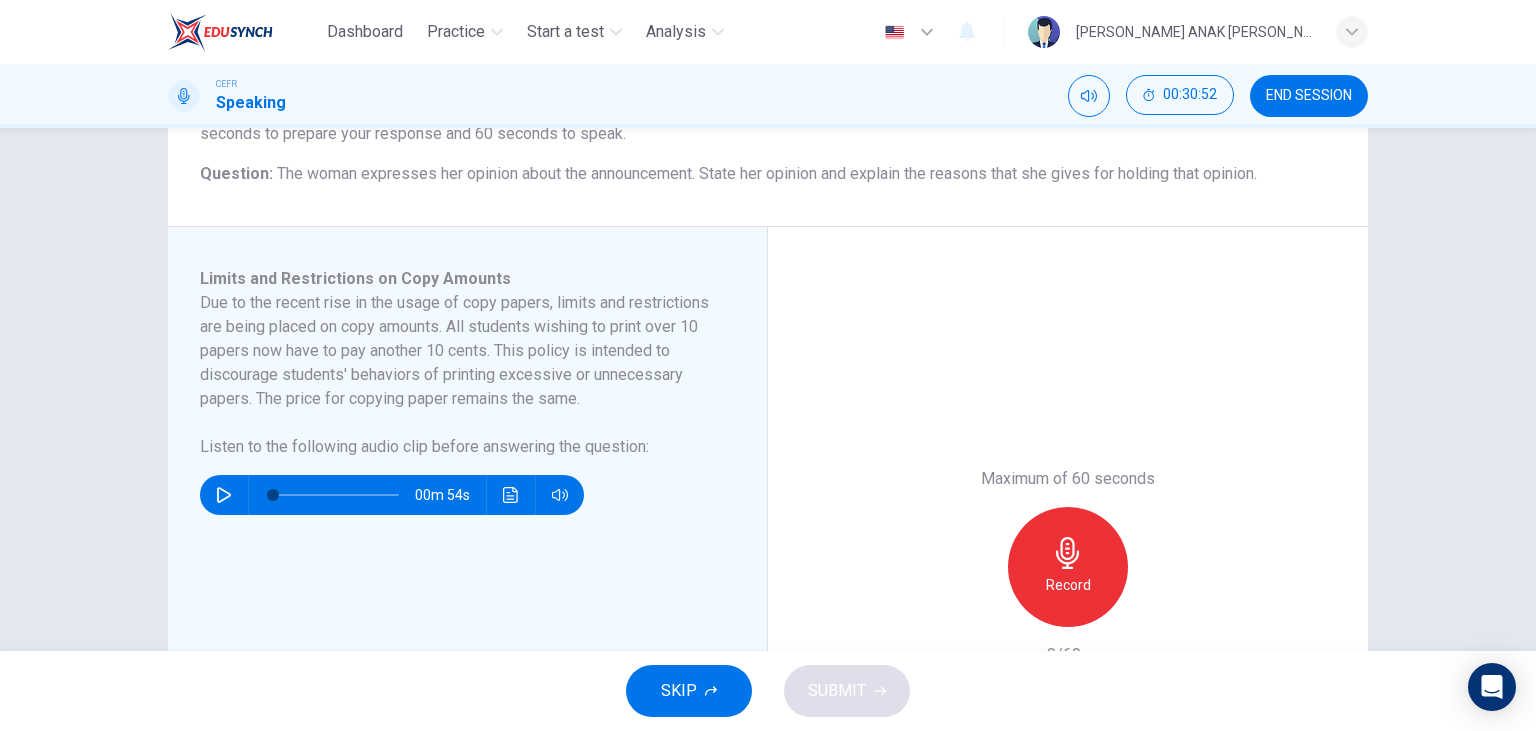 click 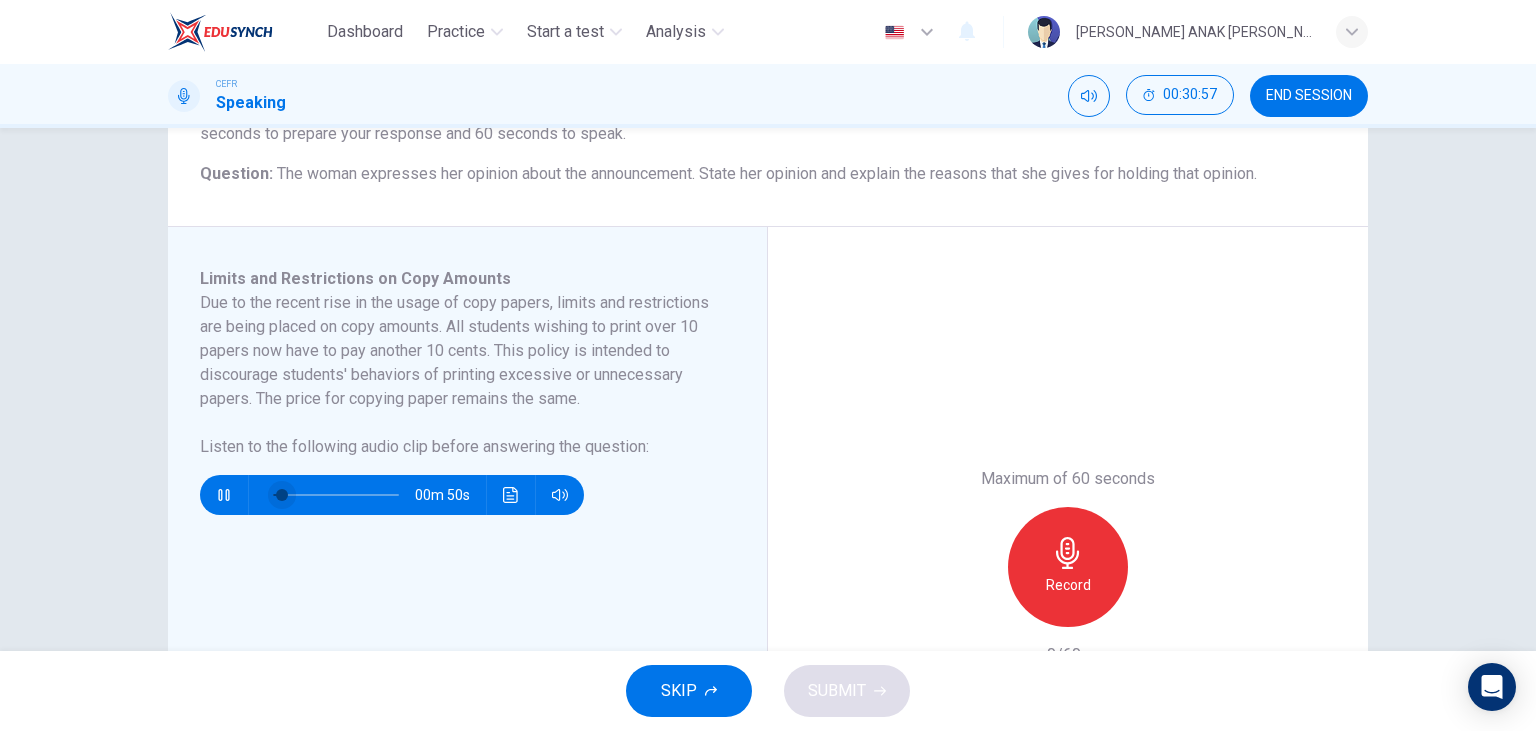 click at bounding box center [282, 495] 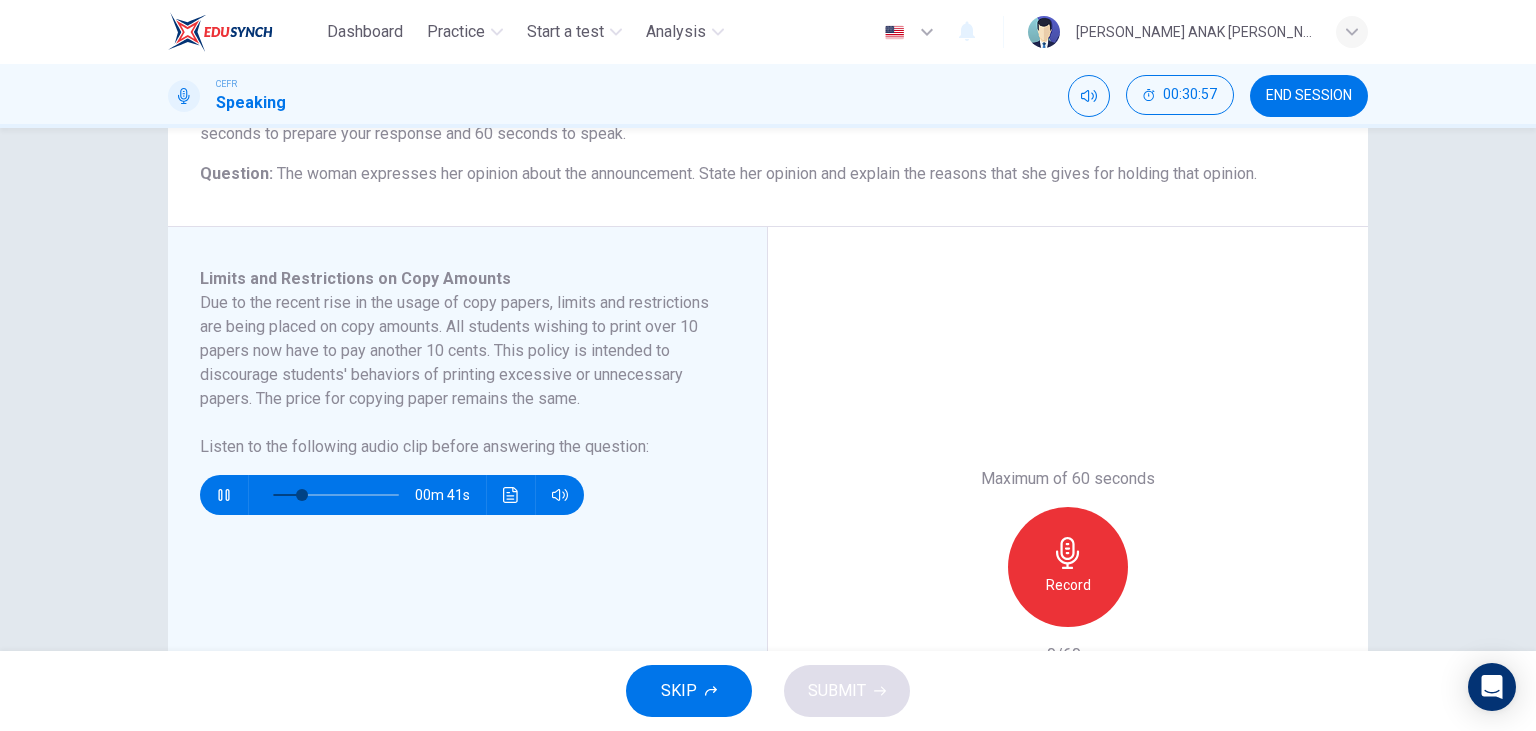 click at bounding box center [336, 495] 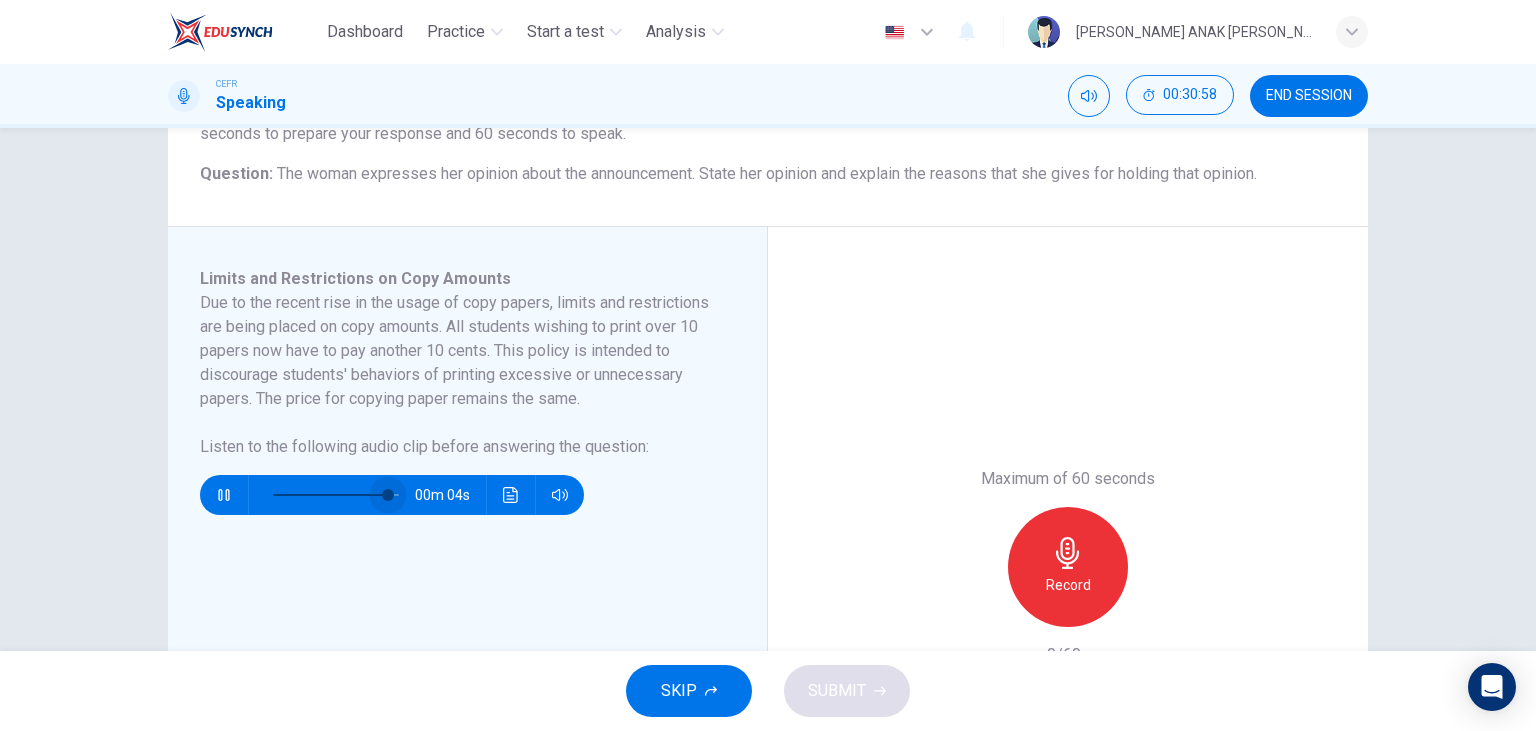 click at bounding box center (336, 495) 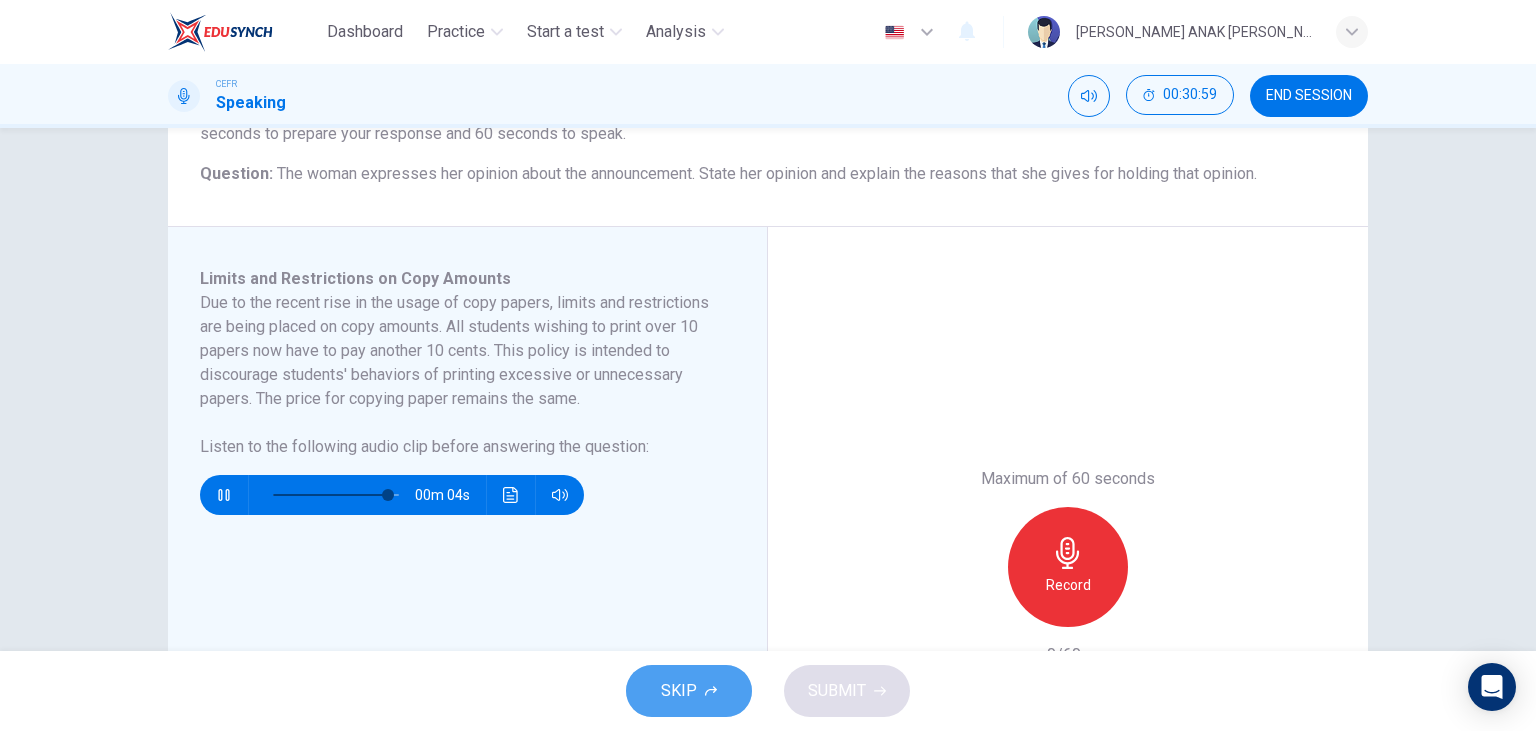 click on "SKIP" at bounding box center [689, 691] 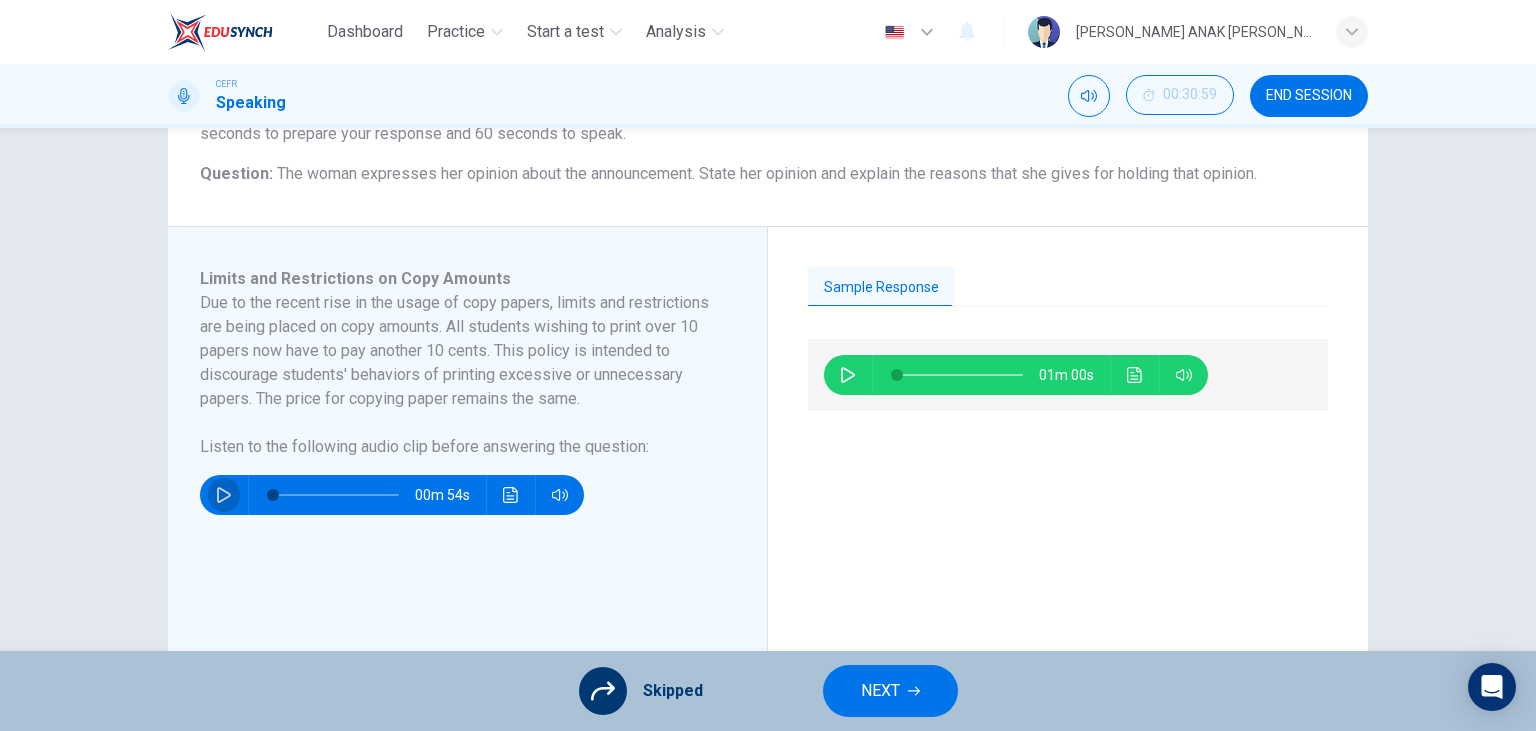 click at bounding box center (224, 495) 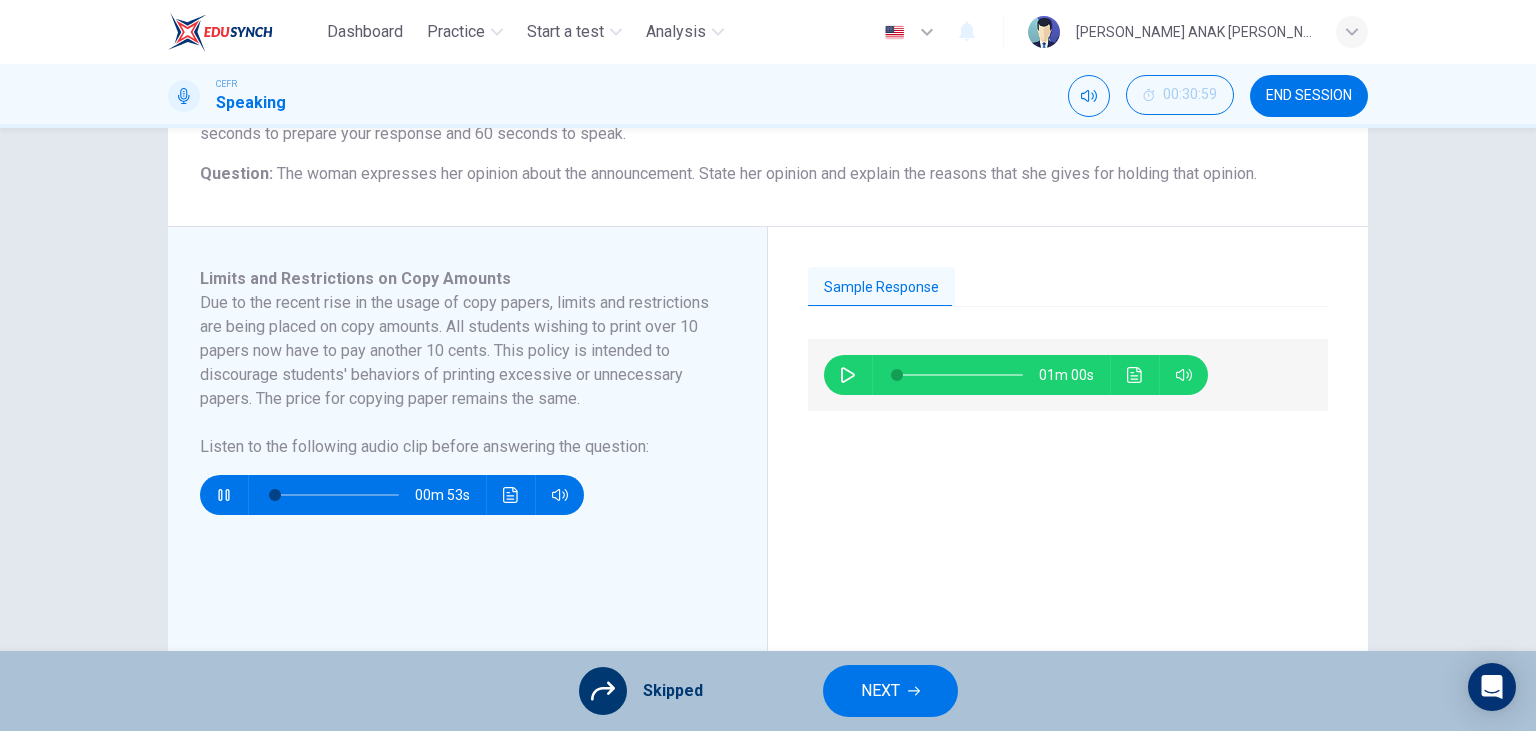 click 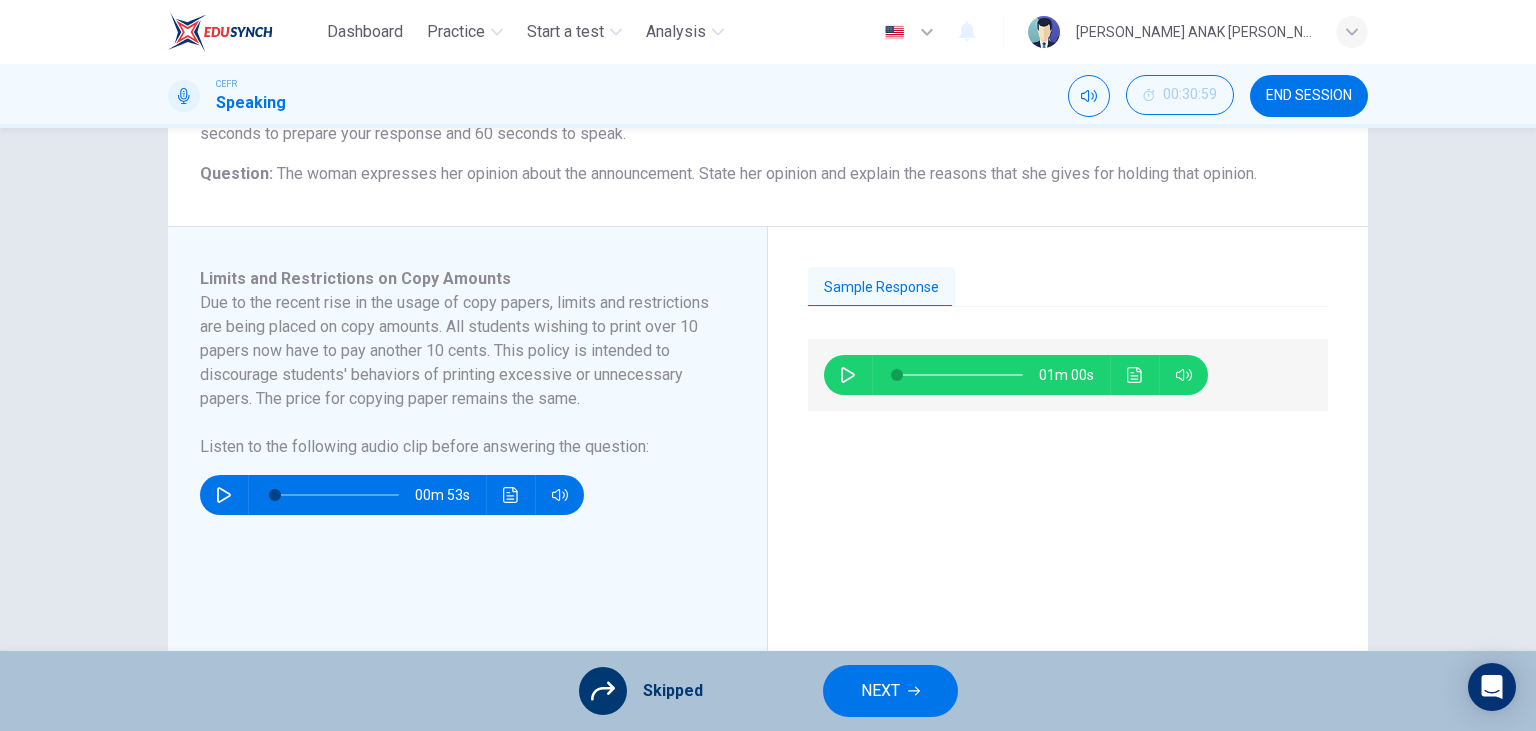 type on "2" 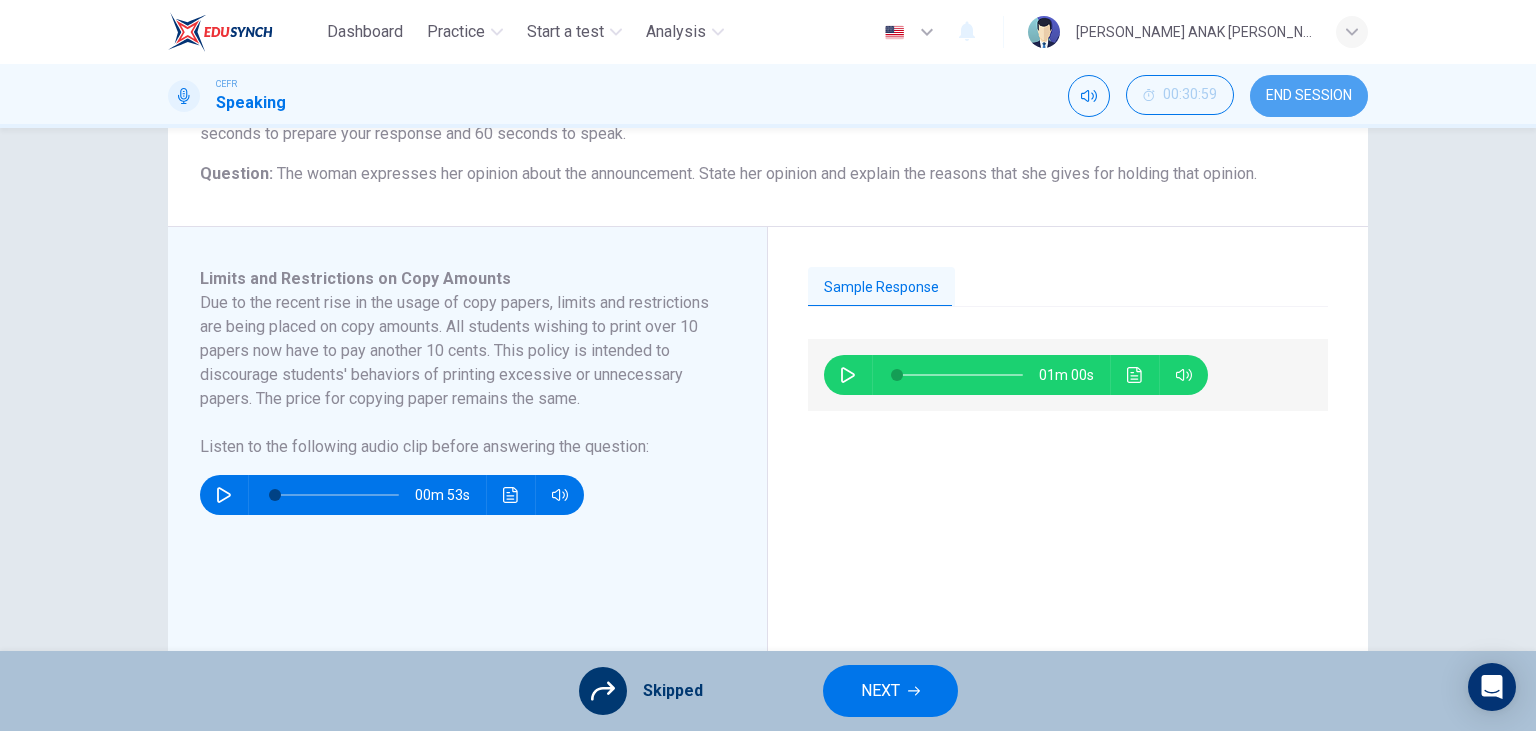 click on "END SESSION" at bounding box center [1309, 96] 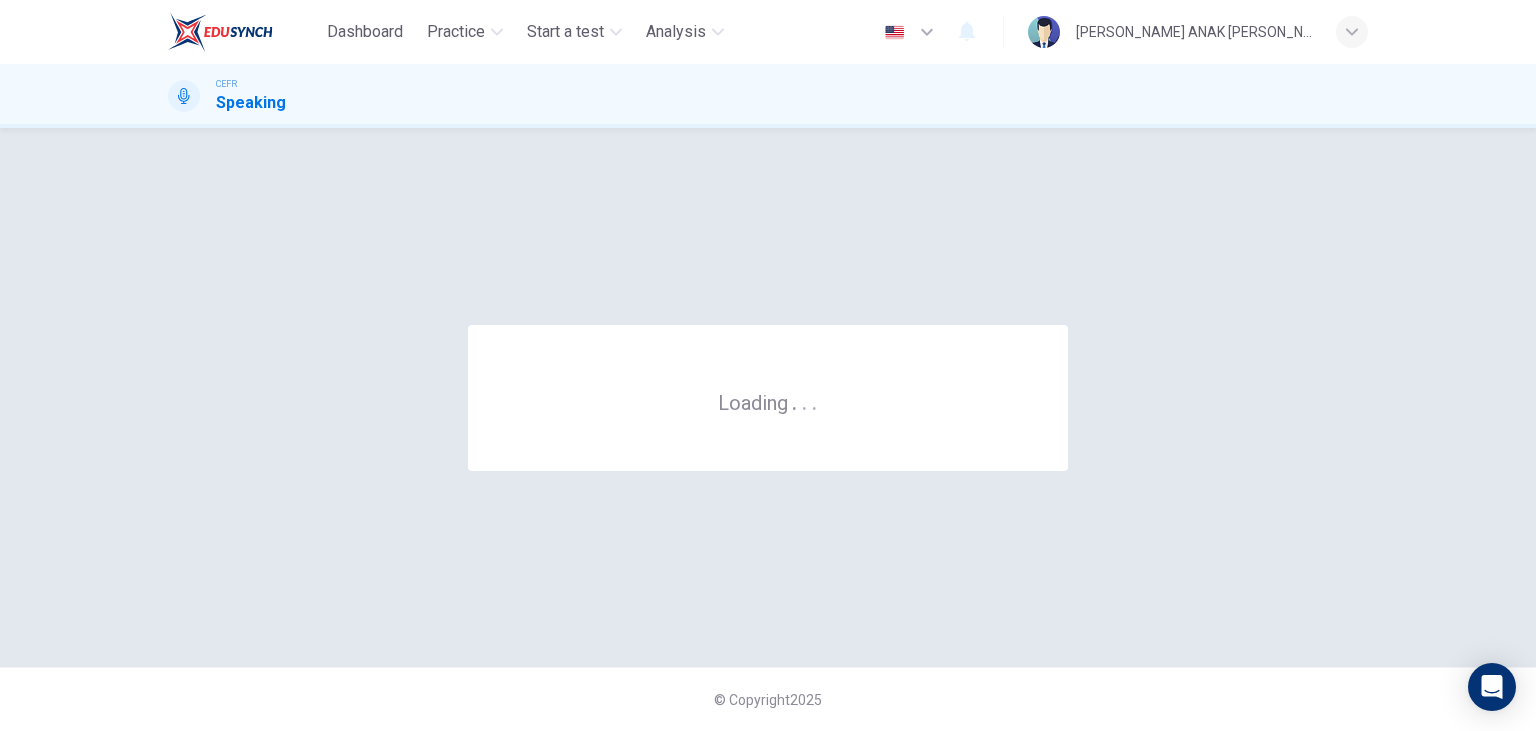 scroll, scrollTop: 0, scrollLeft: 0, axis: both 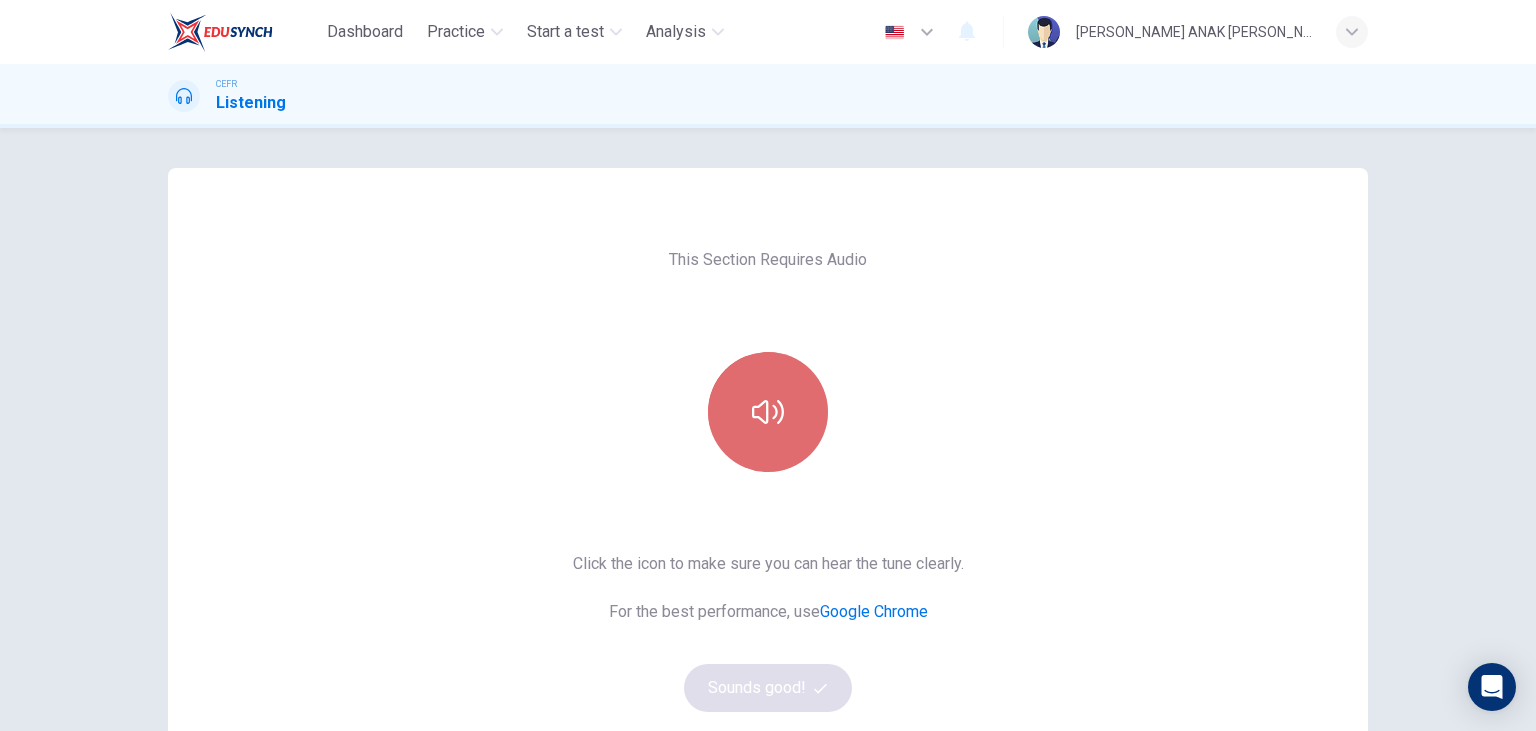 click 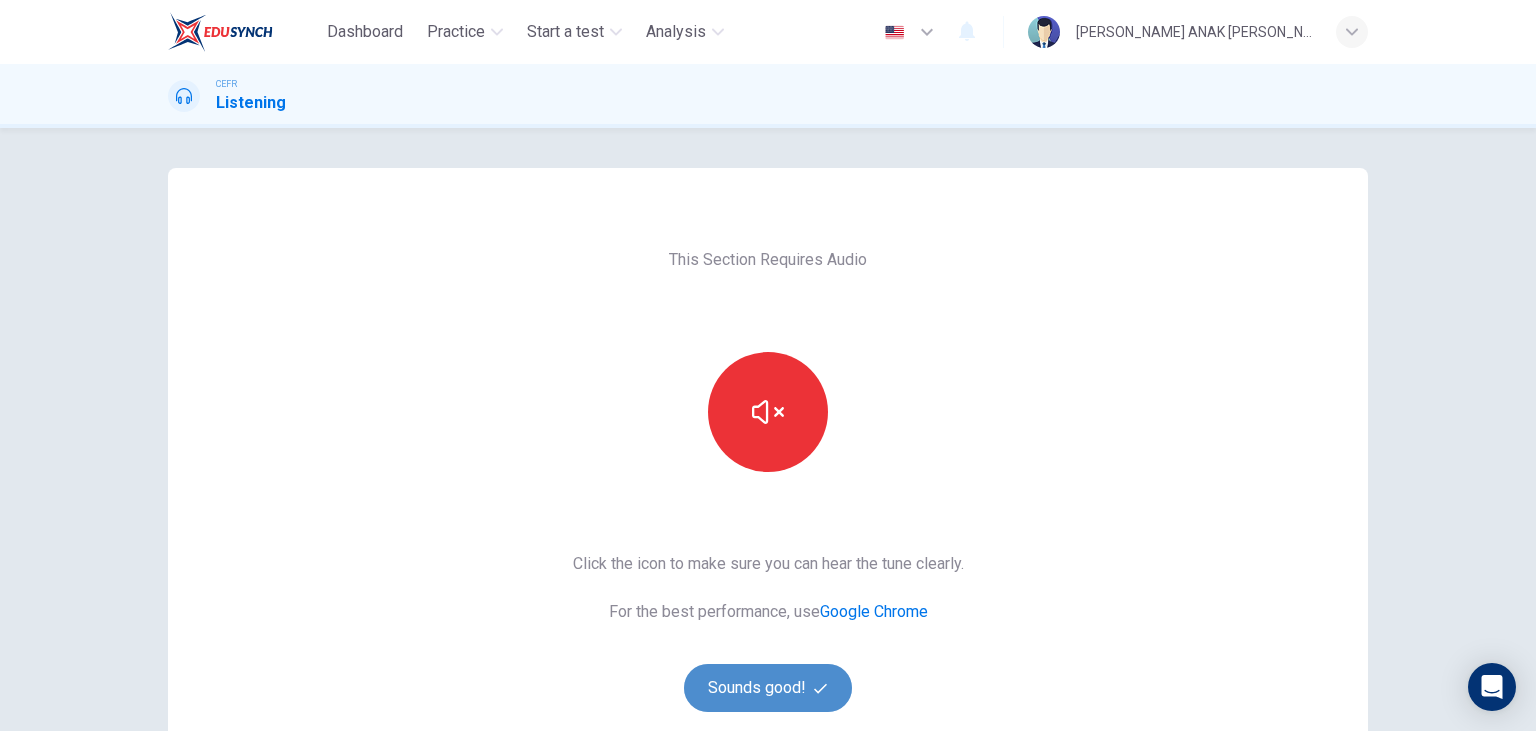 click on "Sounds good!" at bounding box center [768, 688] 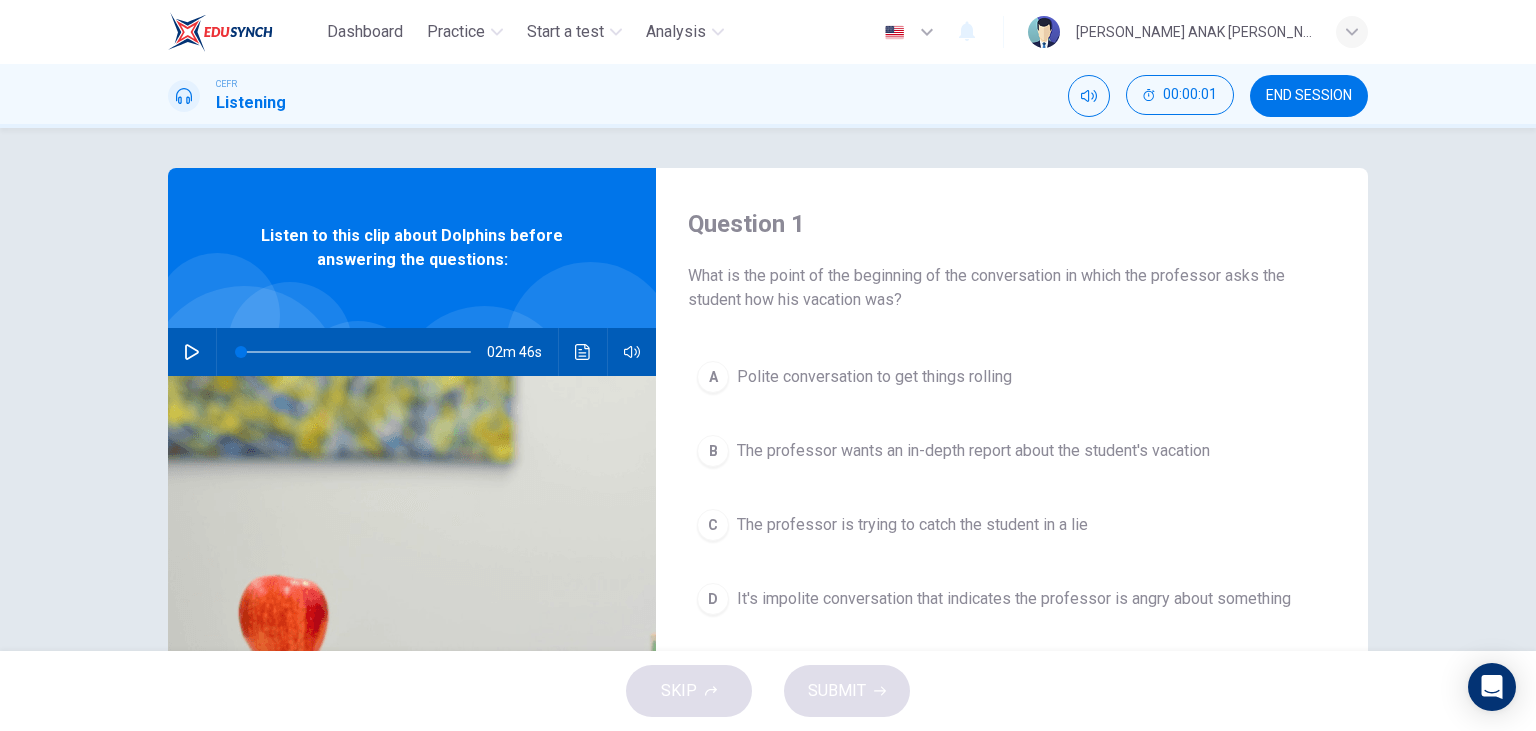 click at bounding box center (192, 352) 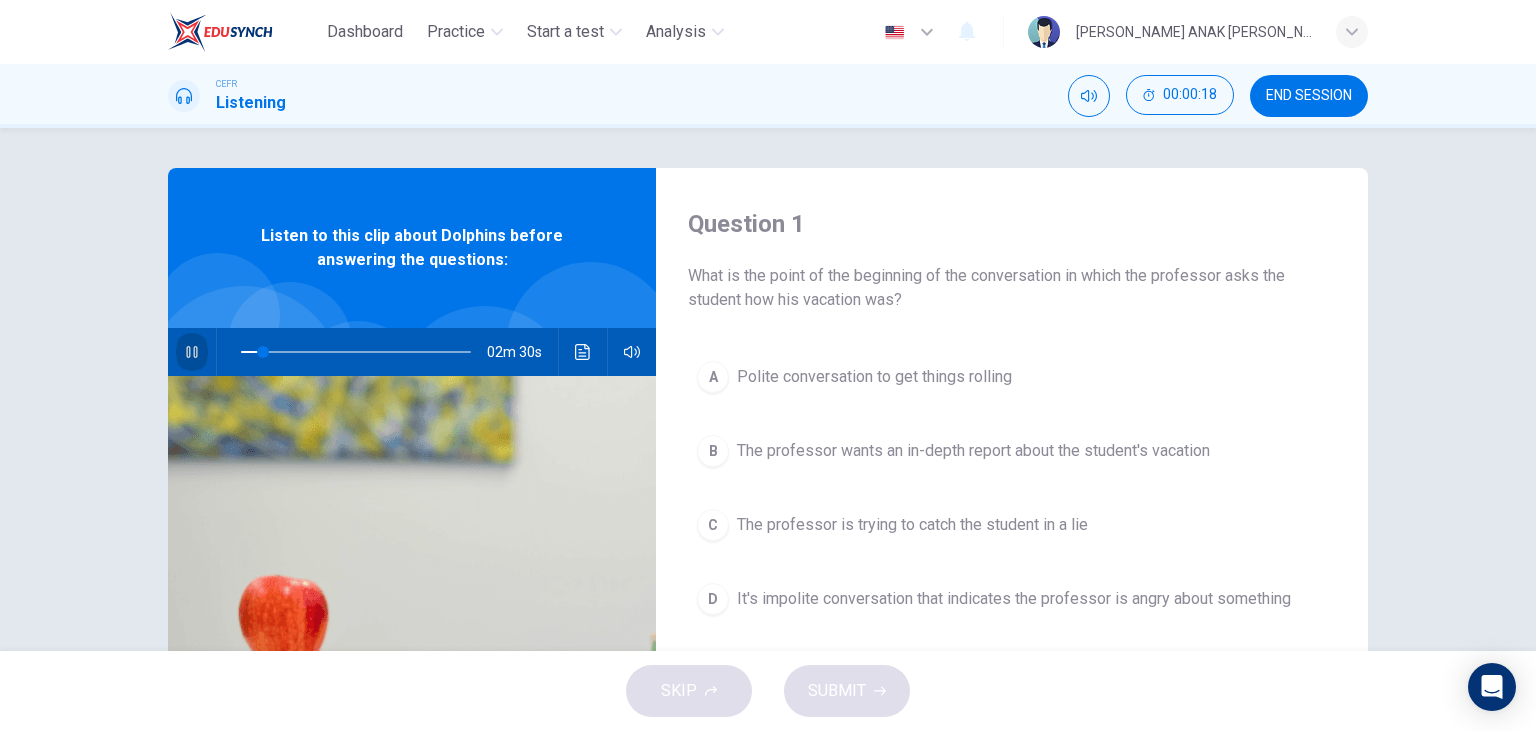 click 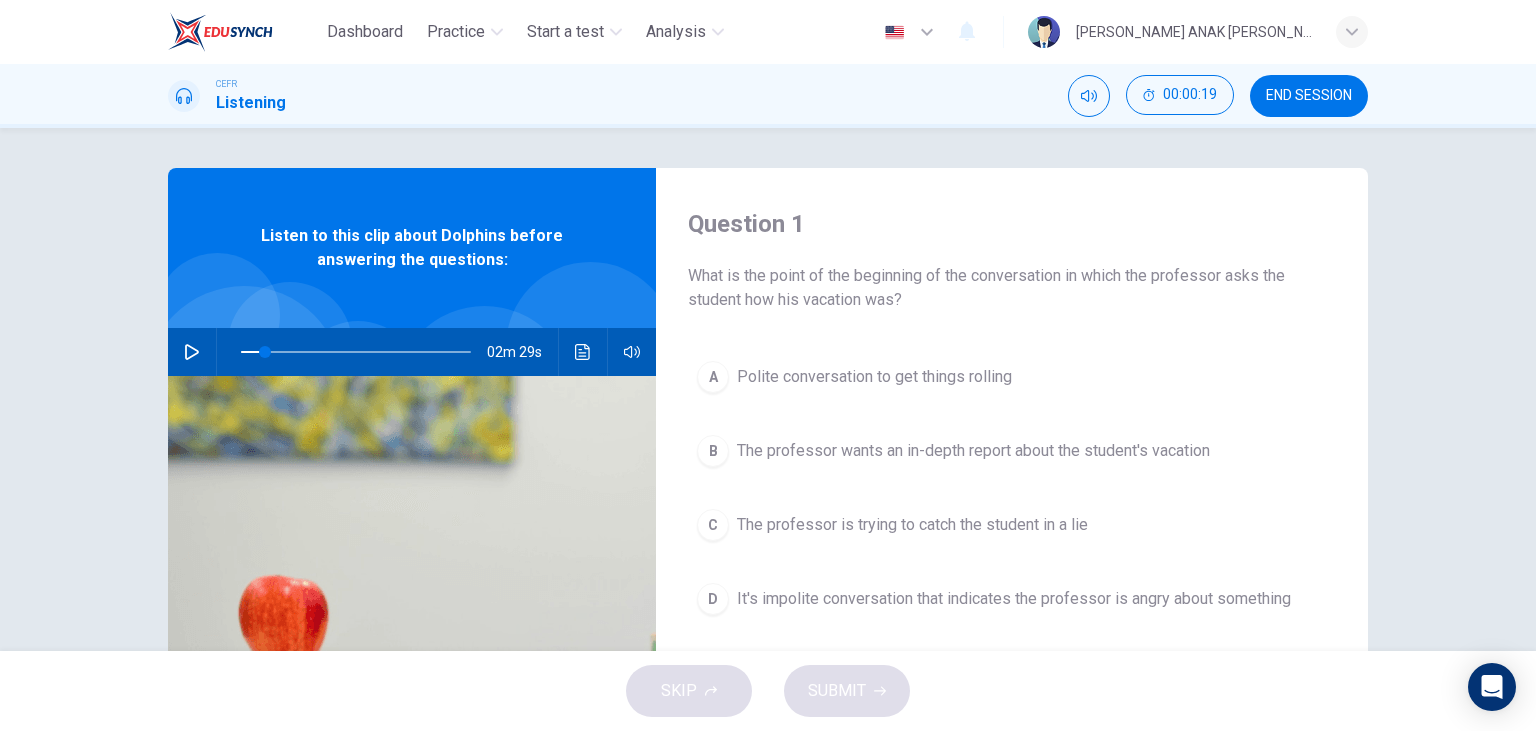 click 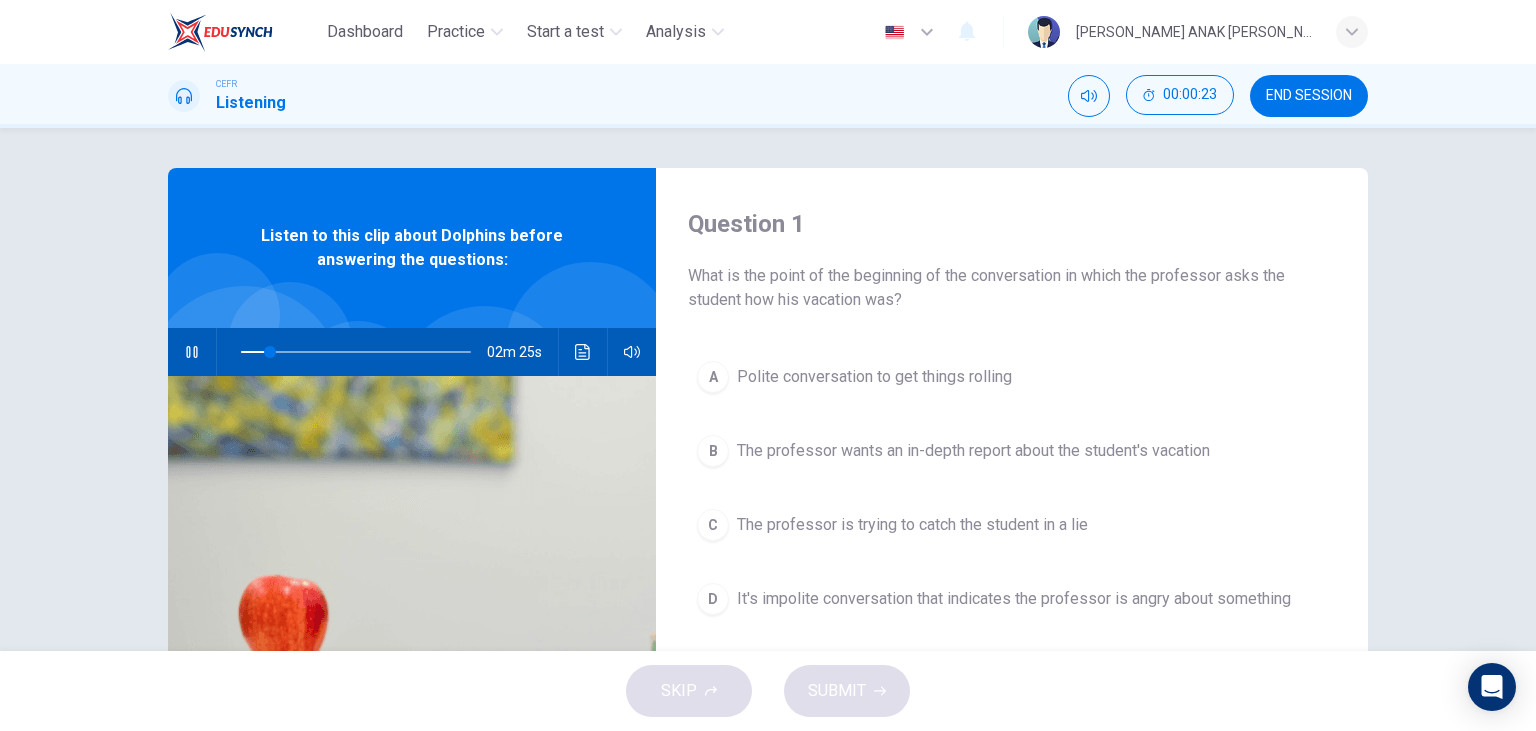 click 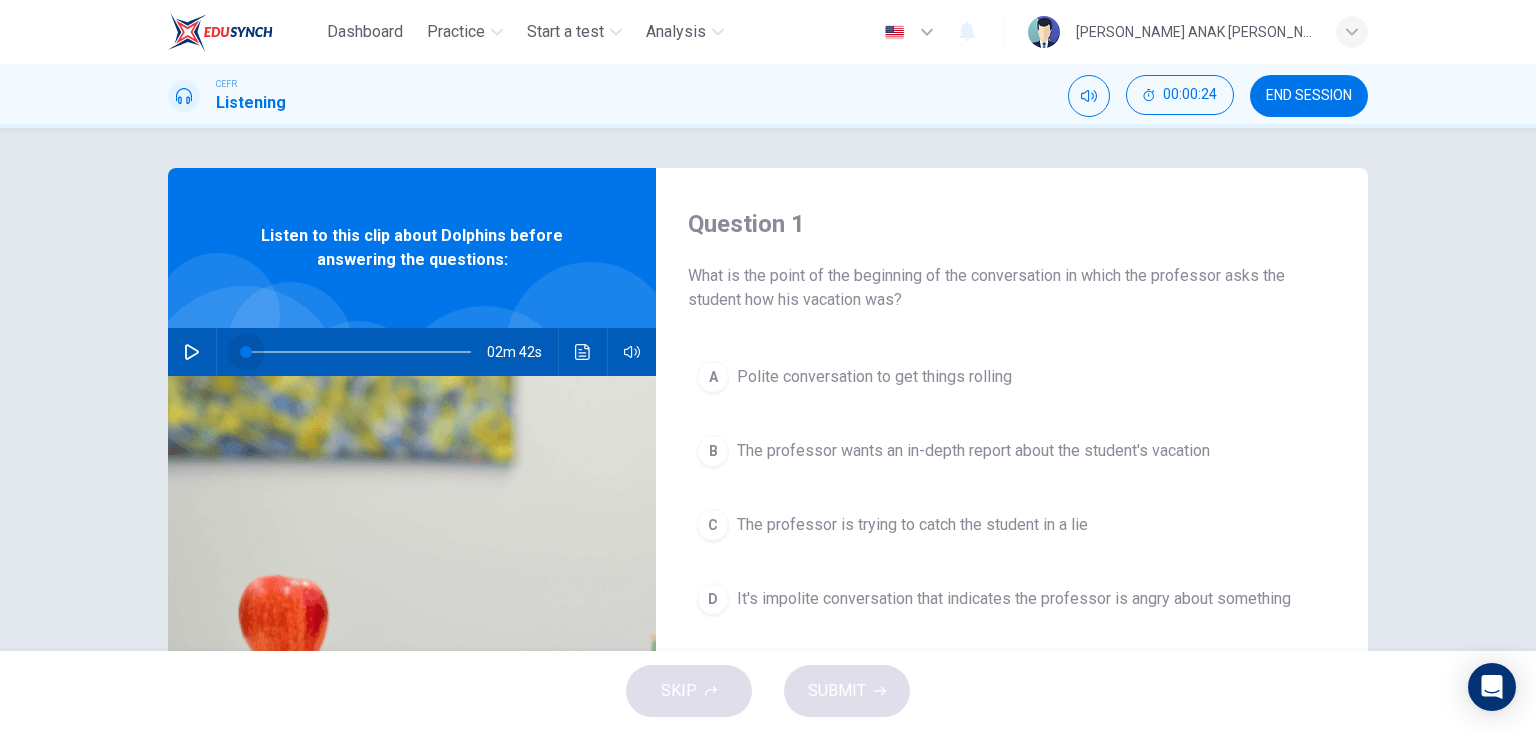 type on "1" 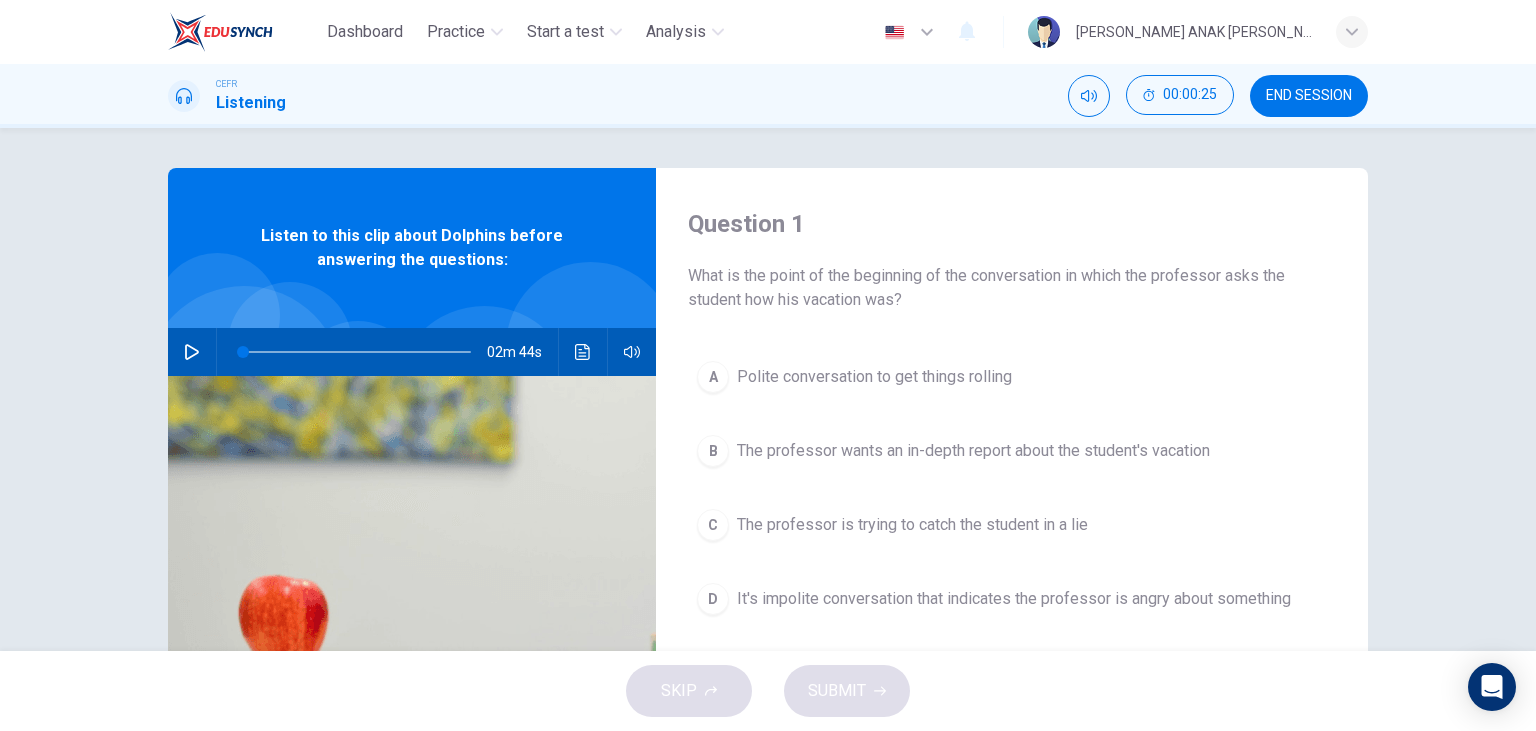 click on "END SESSION" at bounding box center [1309, 96] 